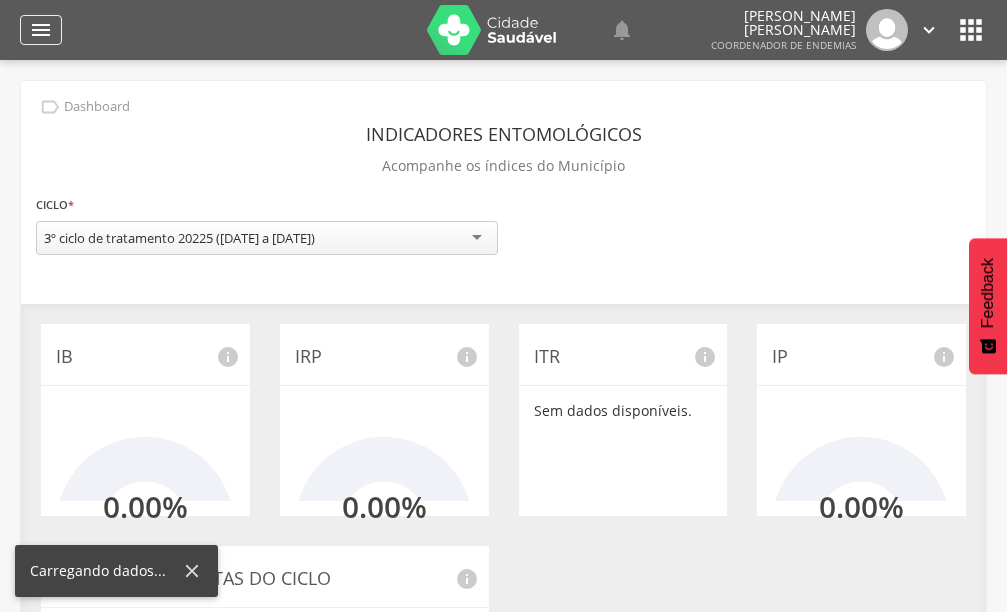 scroll, scrollTop: 0, scrollLeft: 0, axis: both 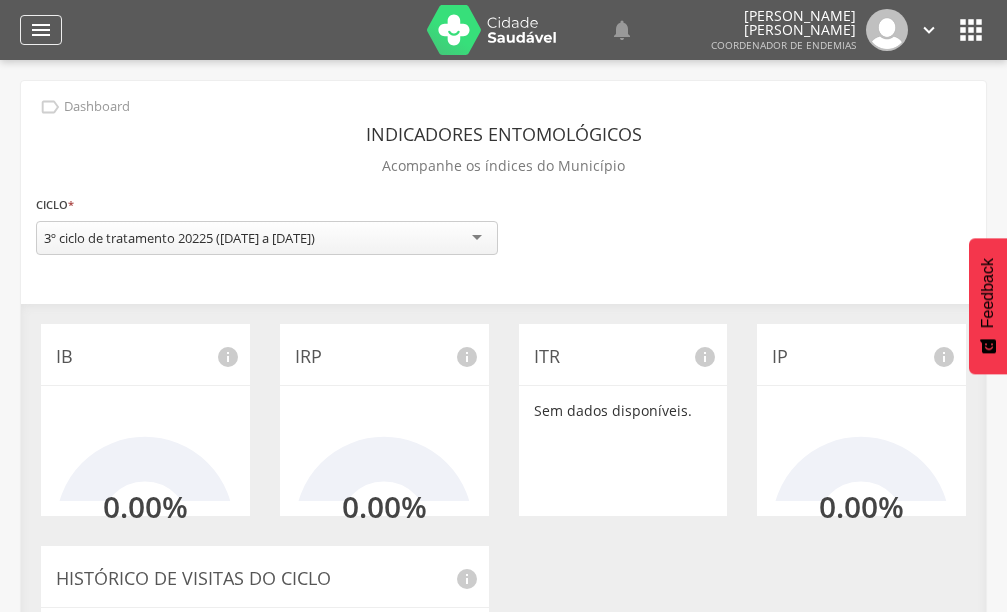 click on "" at bounding box center (41, 30) 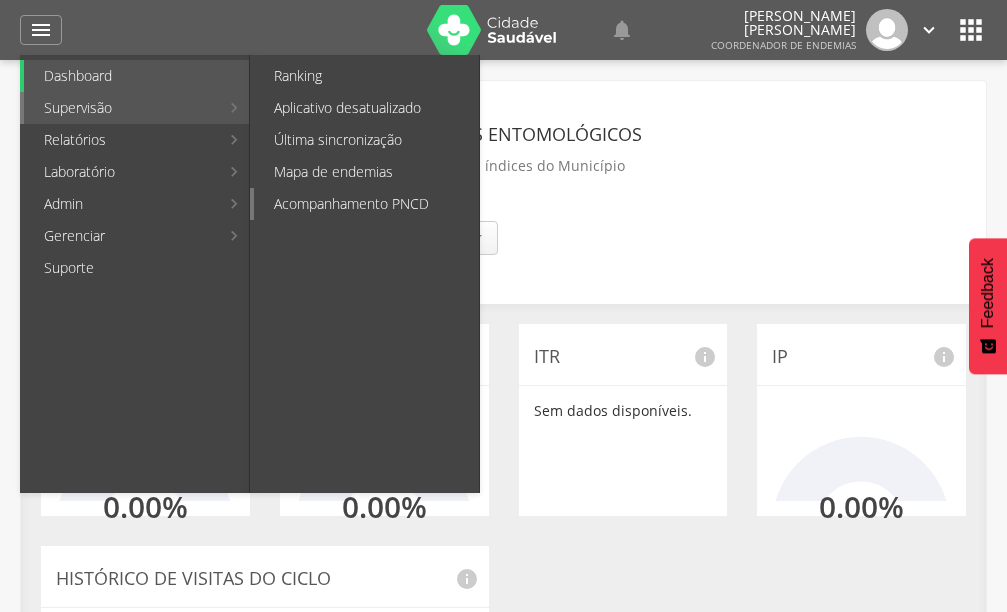 click on "Acompanhamento PNCD" at bounding box center [366, 204] 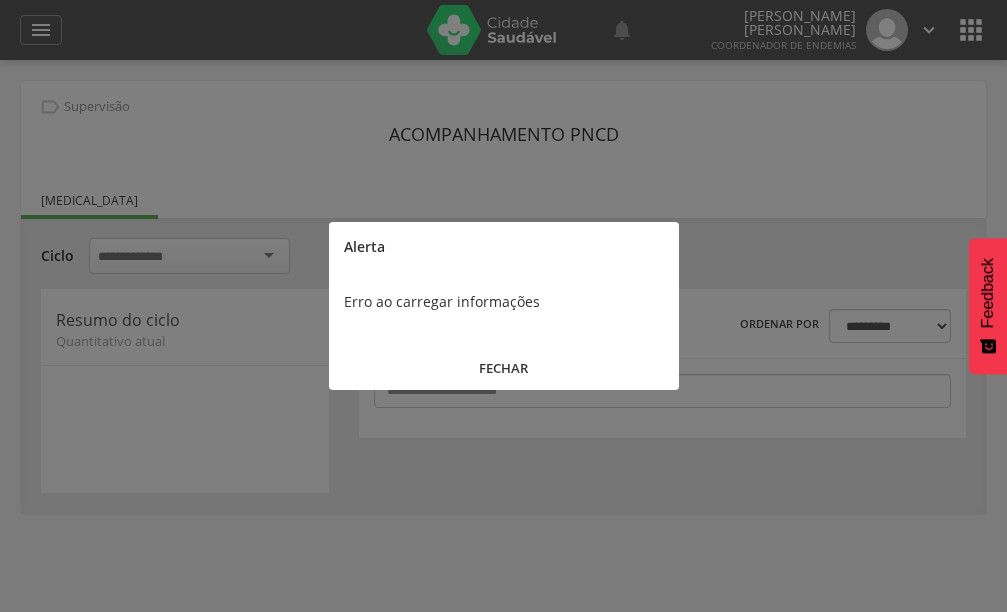click on "FECHAR" at bounding box center (504, 368) 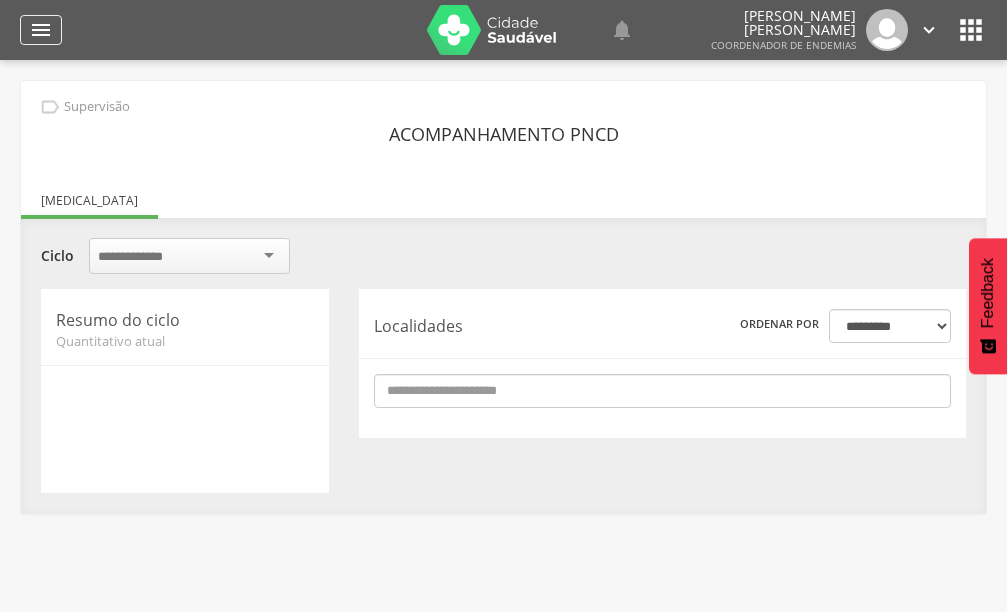 click on "" at bounding box center (41, 30) 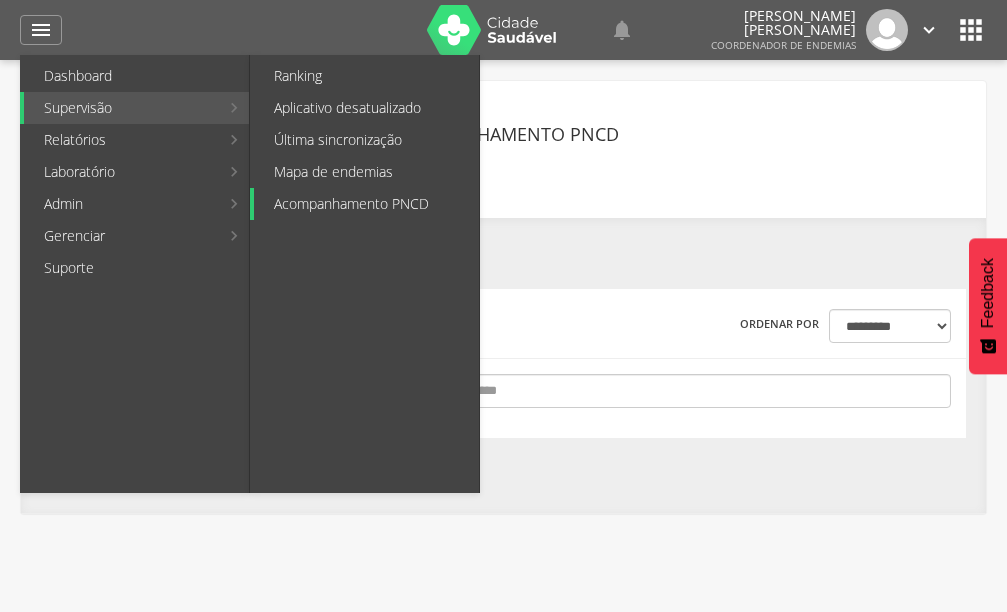 click on "Acompanhamento PNCD" at bounding box center (366, 204) 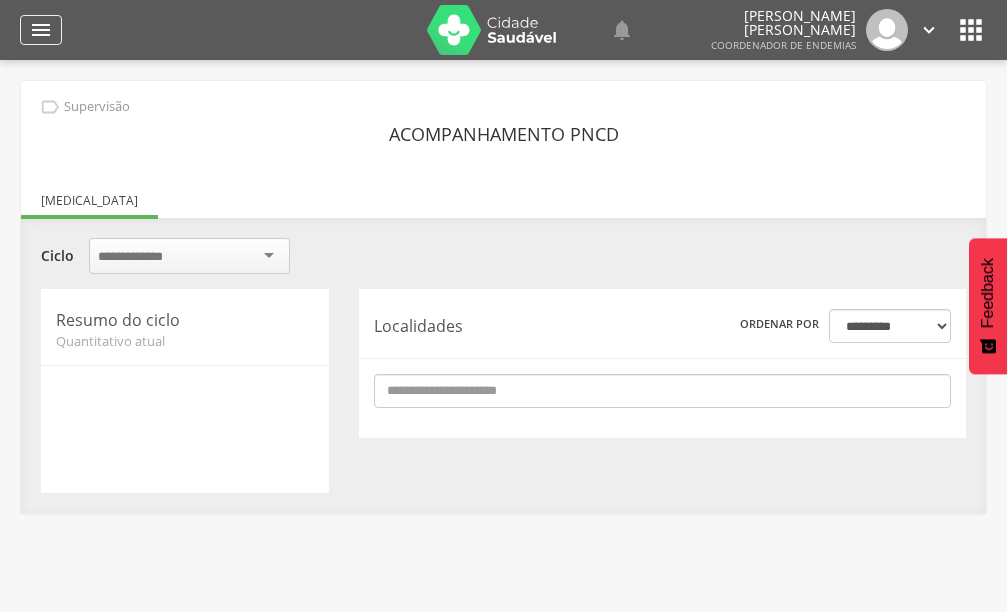 click on "" at bounding box center [41, 30] 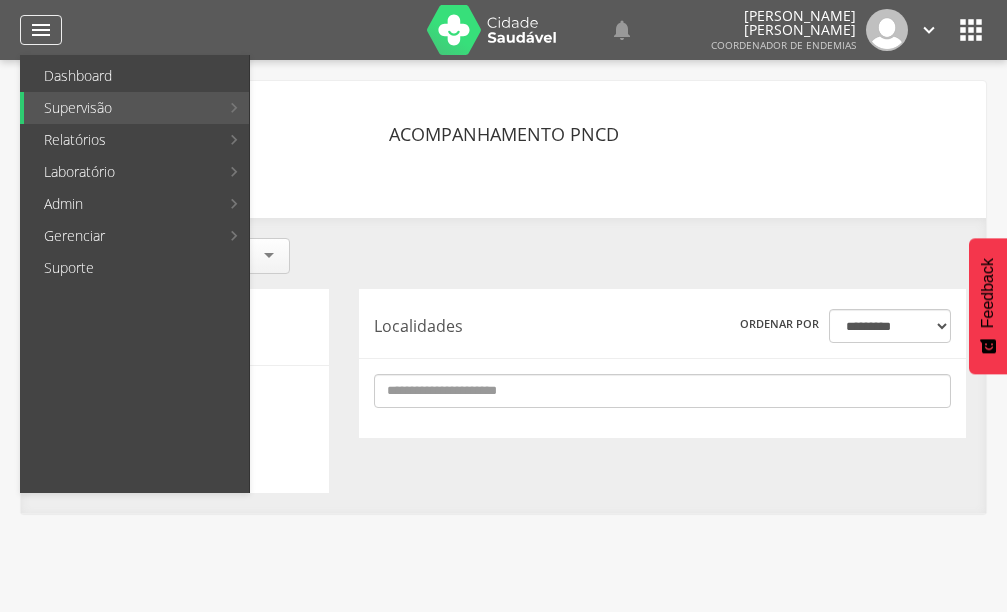 click on "" at bounding box center (41, 30) 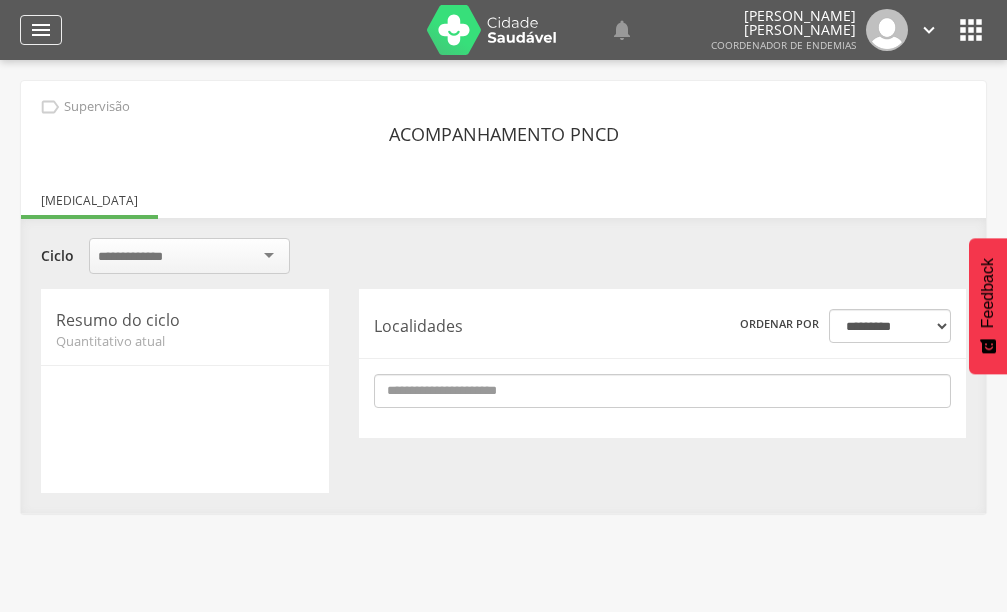click on "" at bounding box center [41, 30] 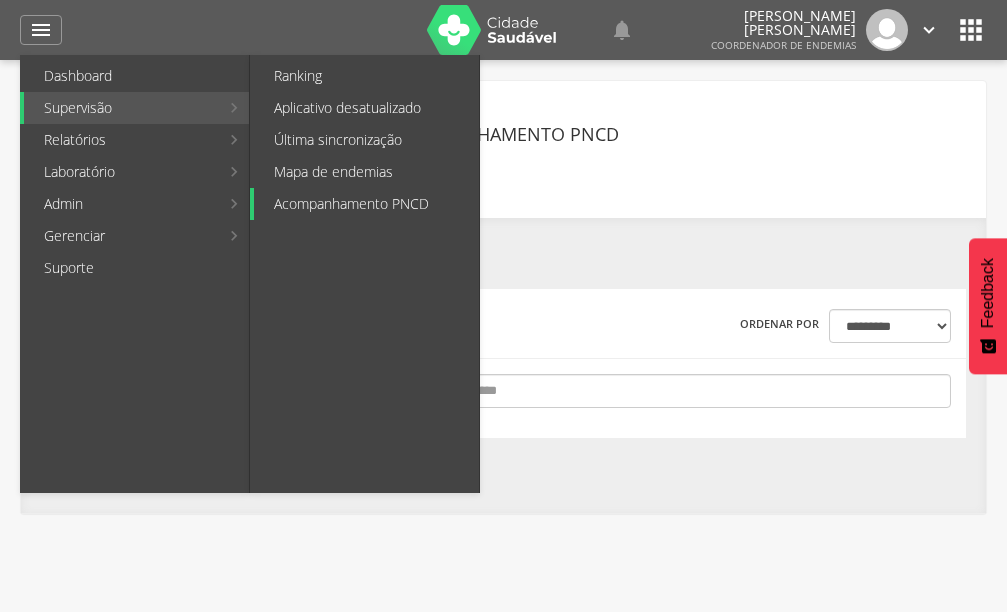 click on "Acompanhamento PNCD" at bounding box center [366, 204] 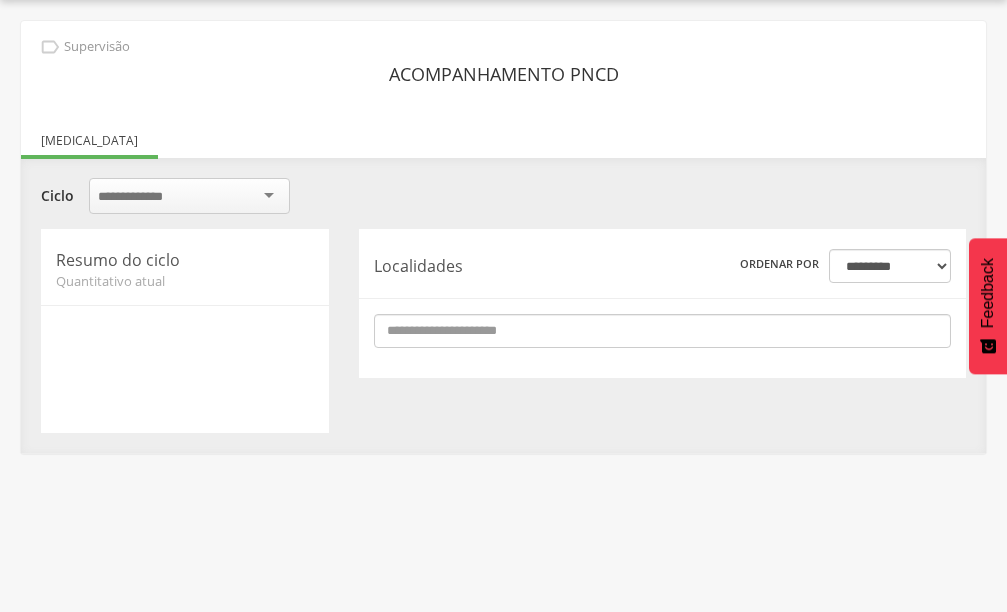 scroll, scrollTop: 0, scrollLeft: 0, axis: both 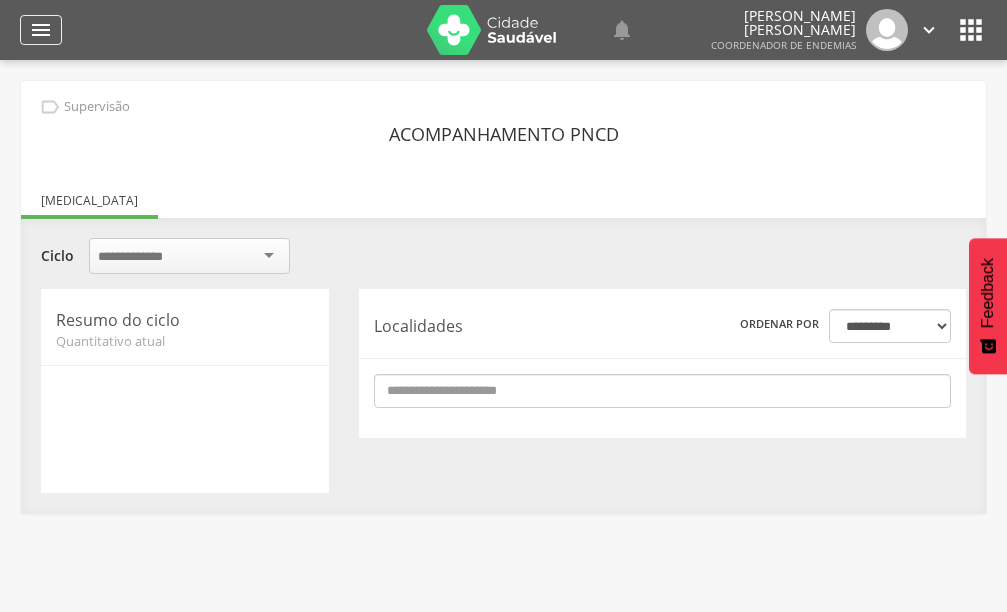 click on "" at bounding box center [41, 30] 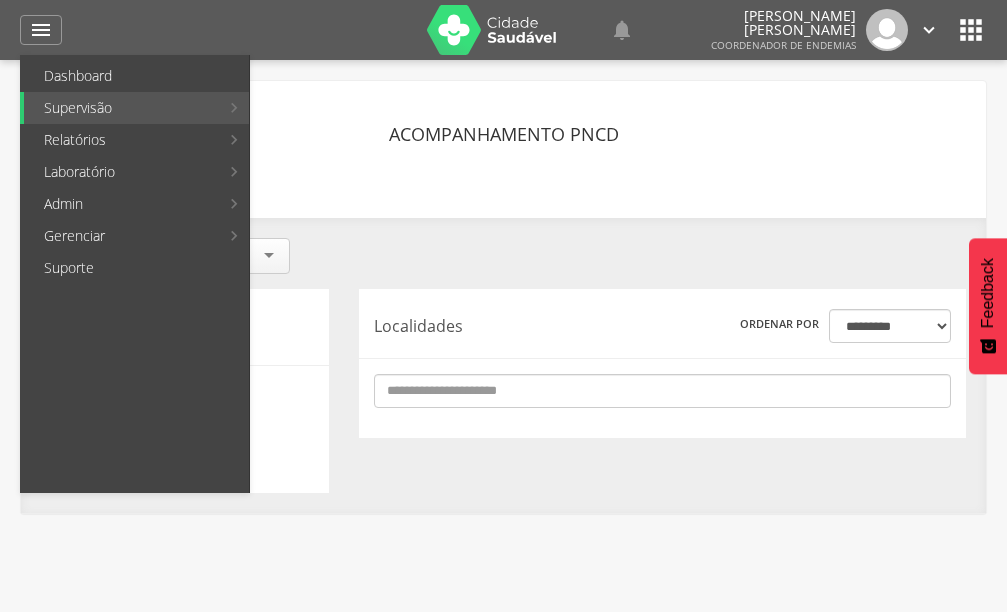 click on "
Usuários

Perfil do Usuário
[PERSON_NAME] [PERSON_NAME]
CPF: 000.000.000-00, [GEOGRAPHIC_DATA]: 000 0000 0000 0000, 26 anos
[PHONE_NUMBER], Email: [EMAIL_ADDRESS][DOMAIN_NAME]
3.0.2
Desativado
Ubs
Equipe

Início
Produtividade
Timeline
Folha [PERSON_NAME]
Remapeamento
Gerenciar acesso
Quarteirões
Ruas
Tubitos
Dispositivos
UBS
Regulação" at bounding box center [503, 366] 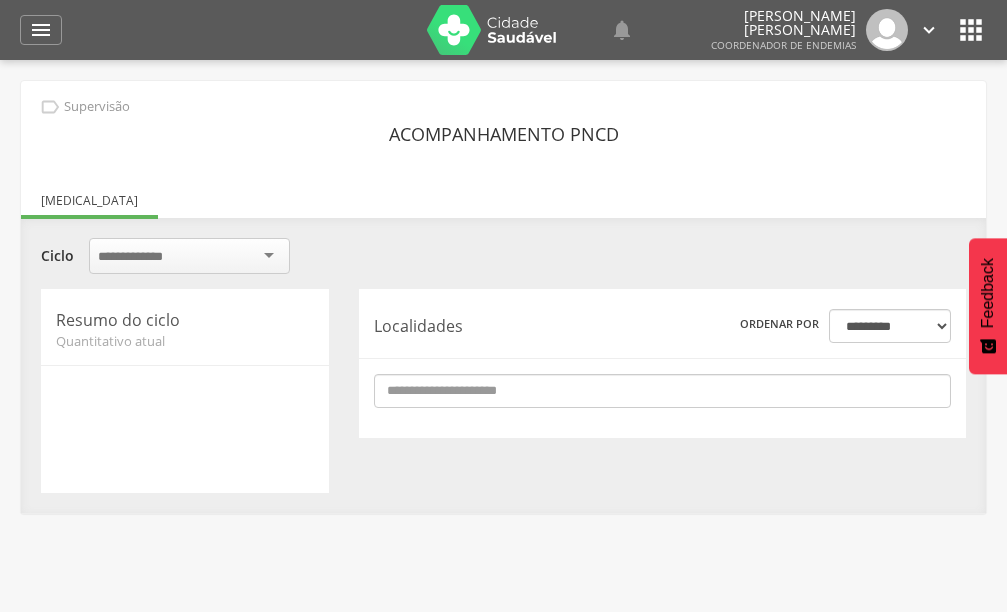 click at bounding box center (141, 257) 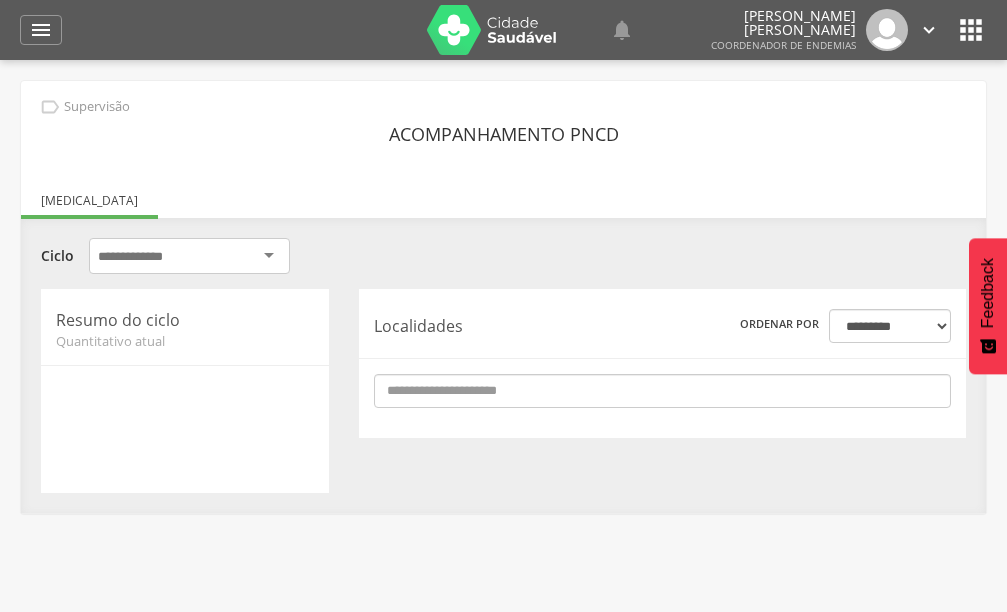 drag, startPoint x: 145, startPoint y: 322, endPoint x: 158, endPoint y: 322, distance: 13 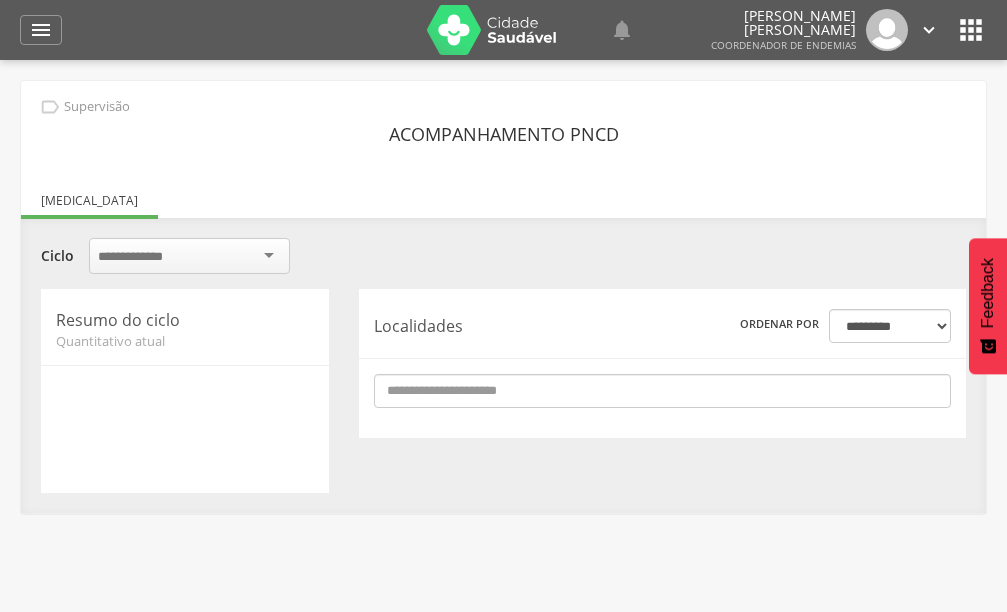 click on "Localidades" at bounding box center (487, 326) 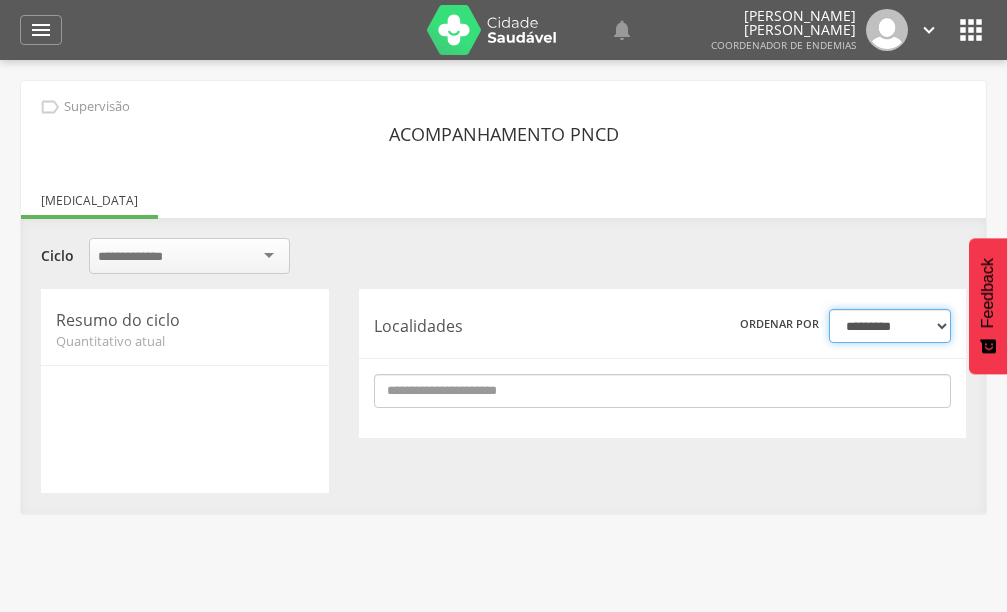 click on "**********" at bounding box center [890, 326] 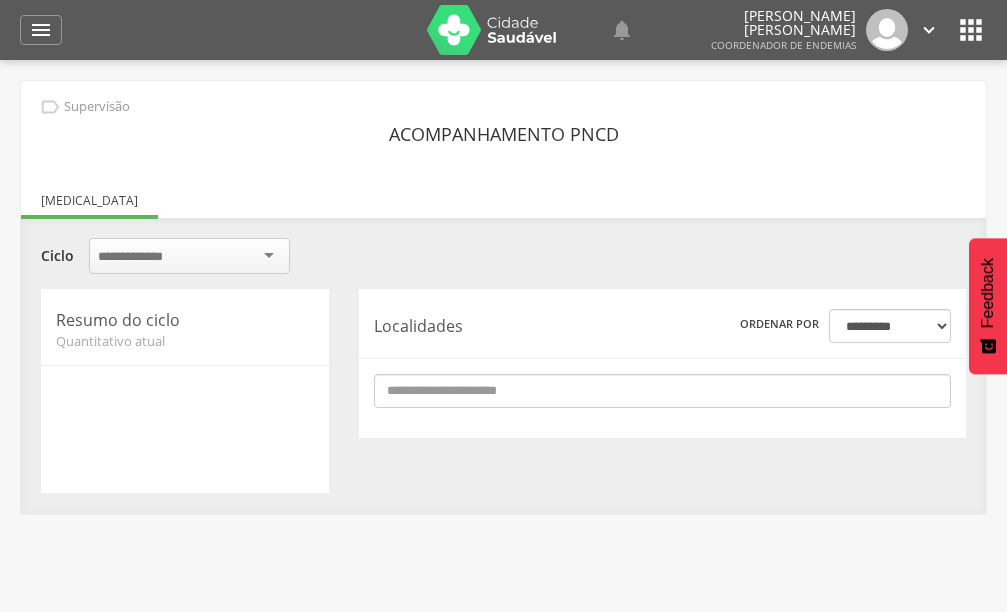 click on "Acompanhamento PNCD" at bounding box center [503, 134] 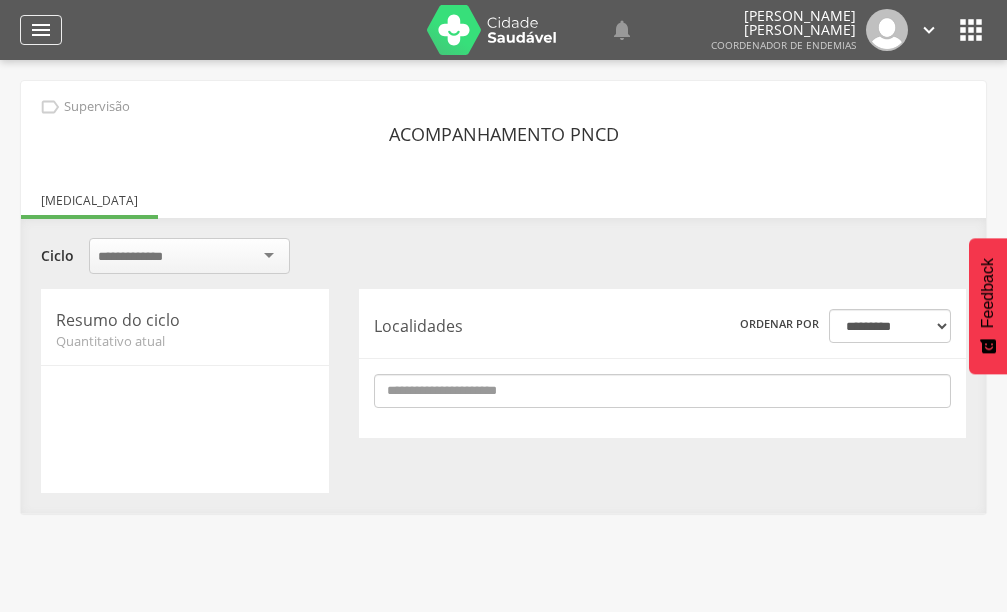 click on "" at bounding box center [41, 30] 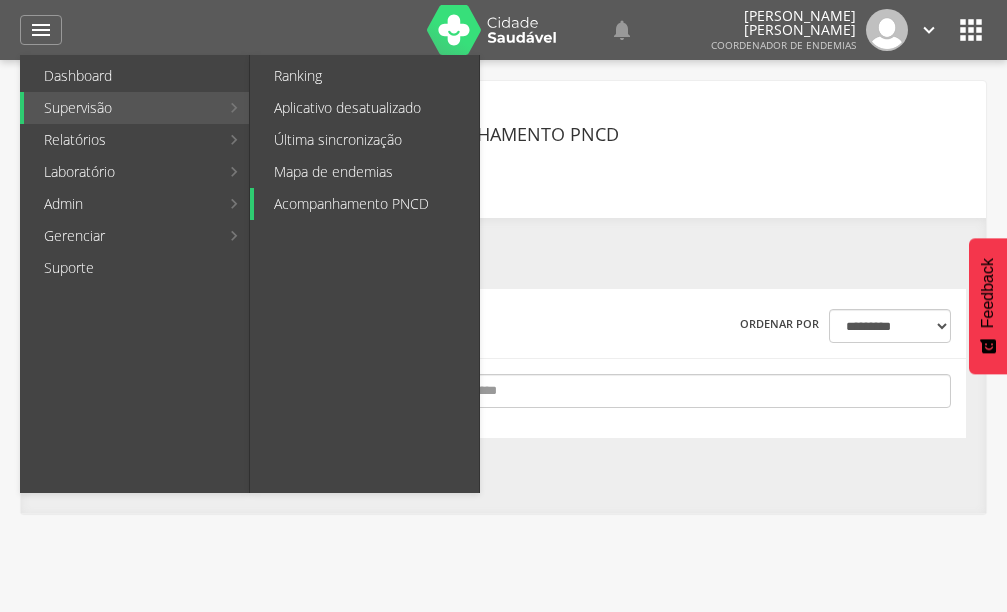 click on "Acompanhamento PNCD" at bounding box center [366, 204] 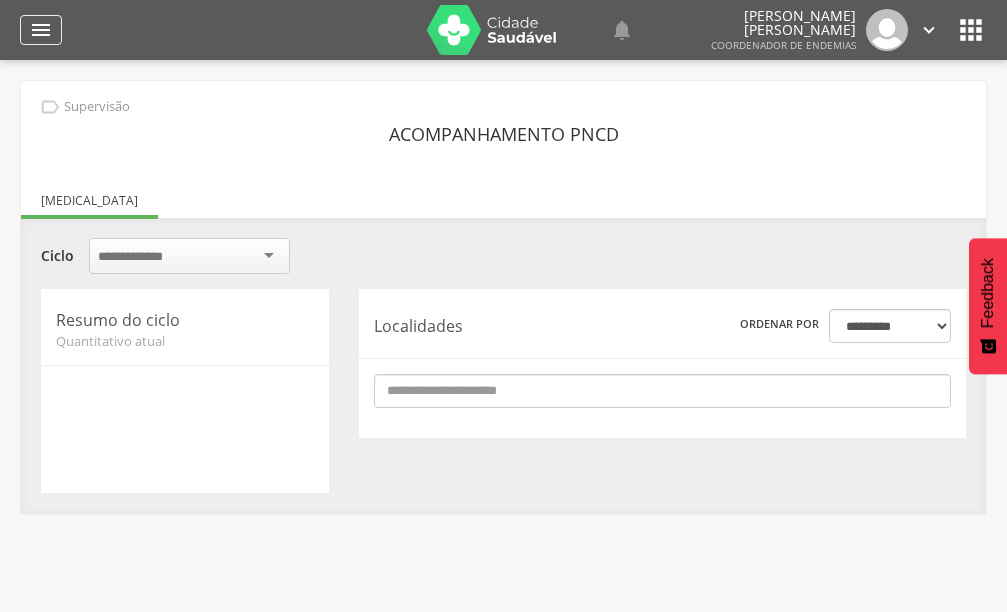 click on "" at bounding box center [41, 30] 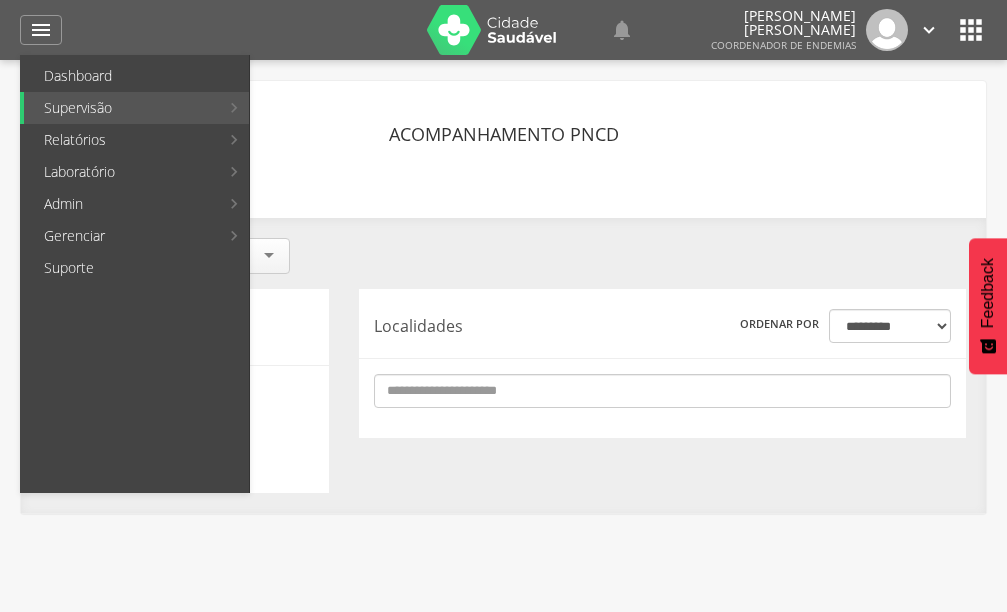 click on "Ranking" at bounding box center [366, 76] 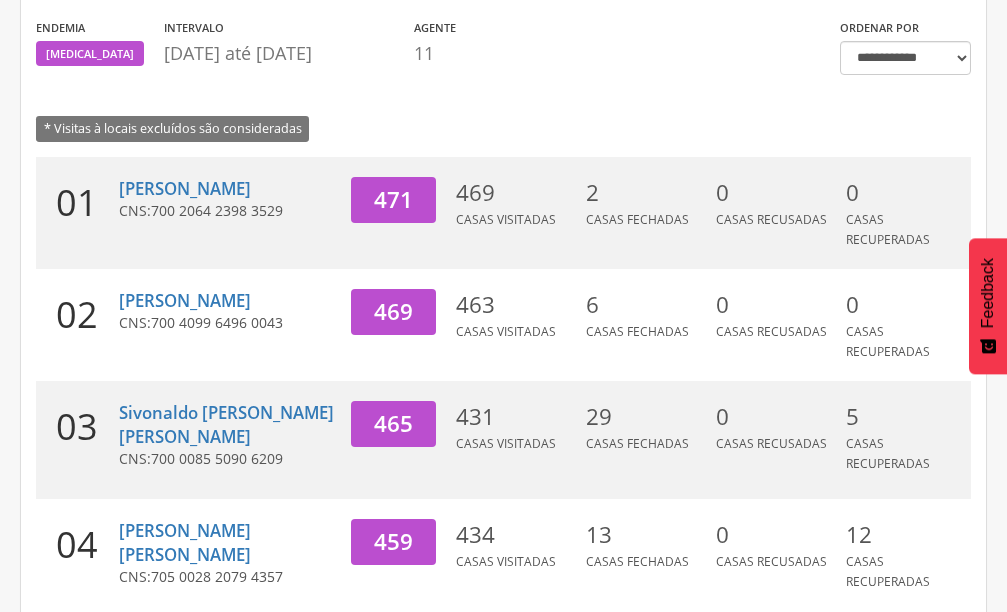 scroll, scrollTop: 200, scrollLeft: 0, axis: vertical 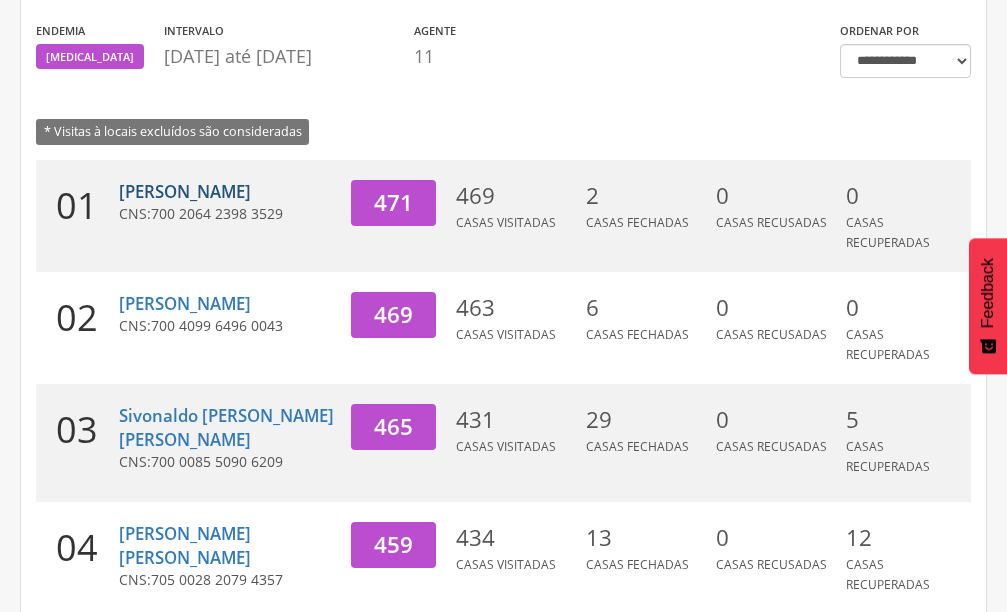 click on "[PERSON_NAME]" at bounding box center (185, 191) 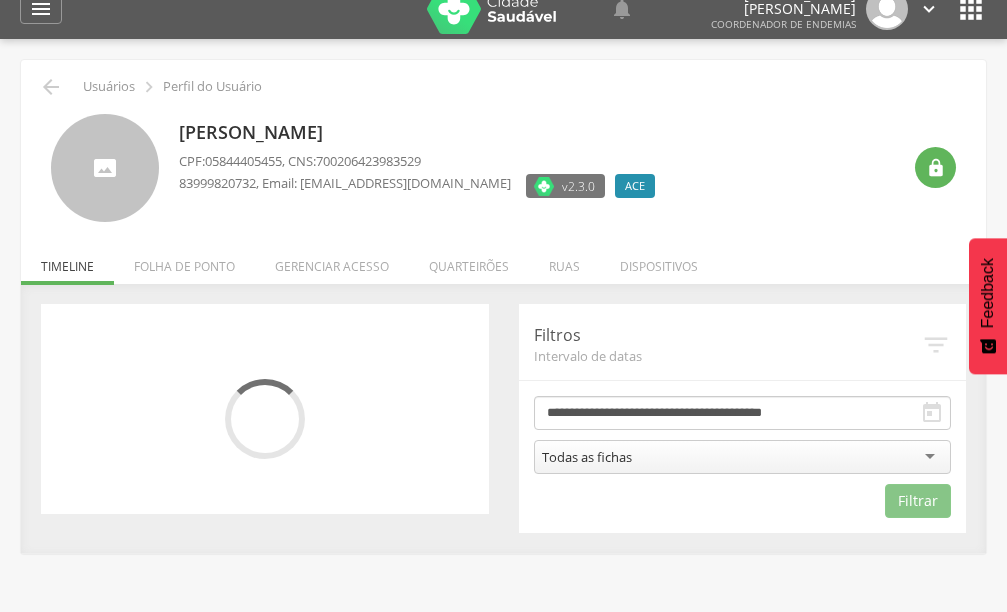 scroll, scrollTop: 0, scrollLeft: 0, axis: both 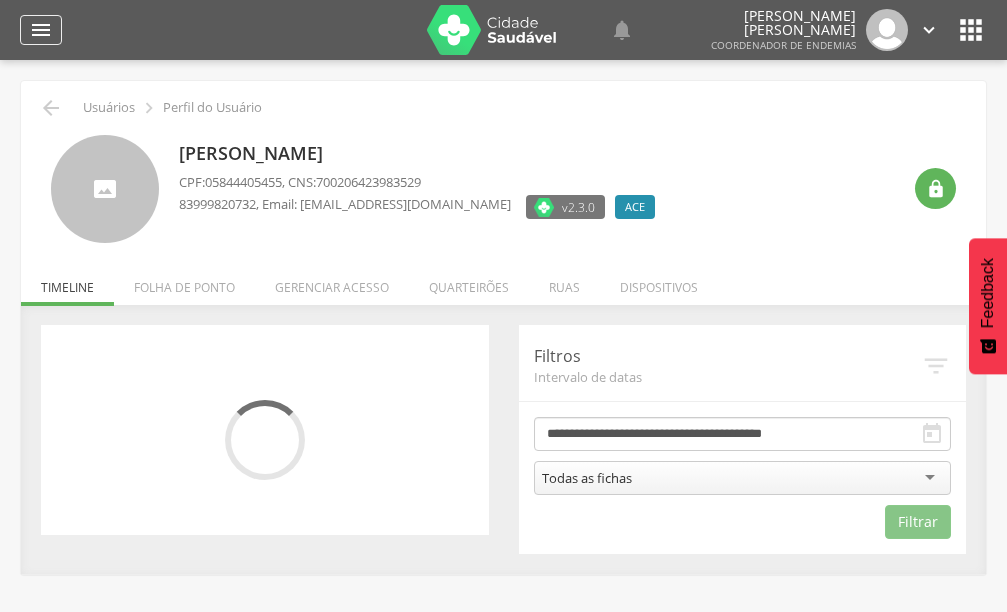 click on "" at bounding box center (41, 30) 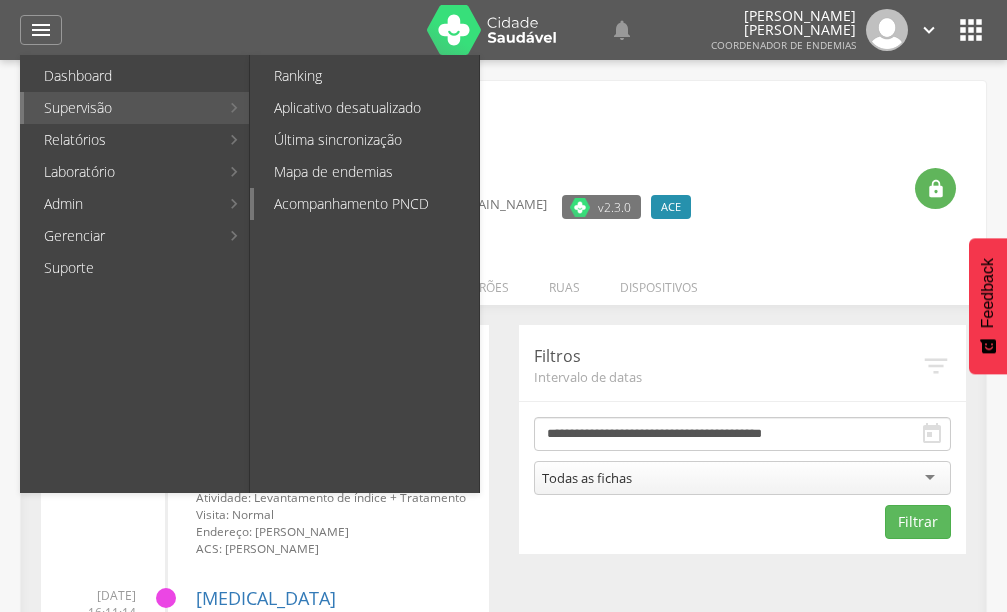 click on "Acompanhamento PNCD" at bounding box center (366, 204) 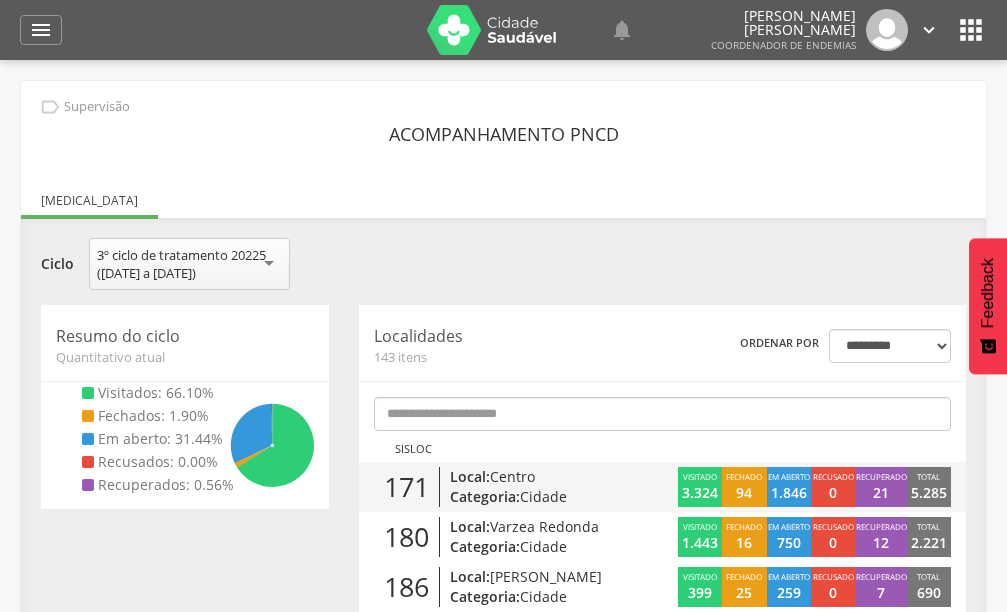 click on "Local:  Centro Categoria:  Cidade" at bounding box center [541, 487] 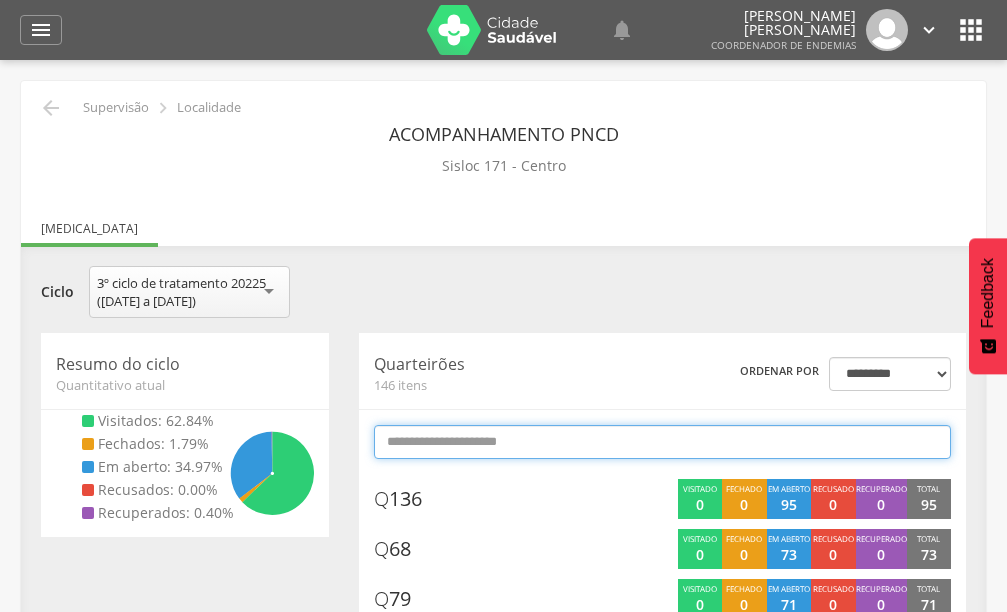 click at bounding box center [662, 442] 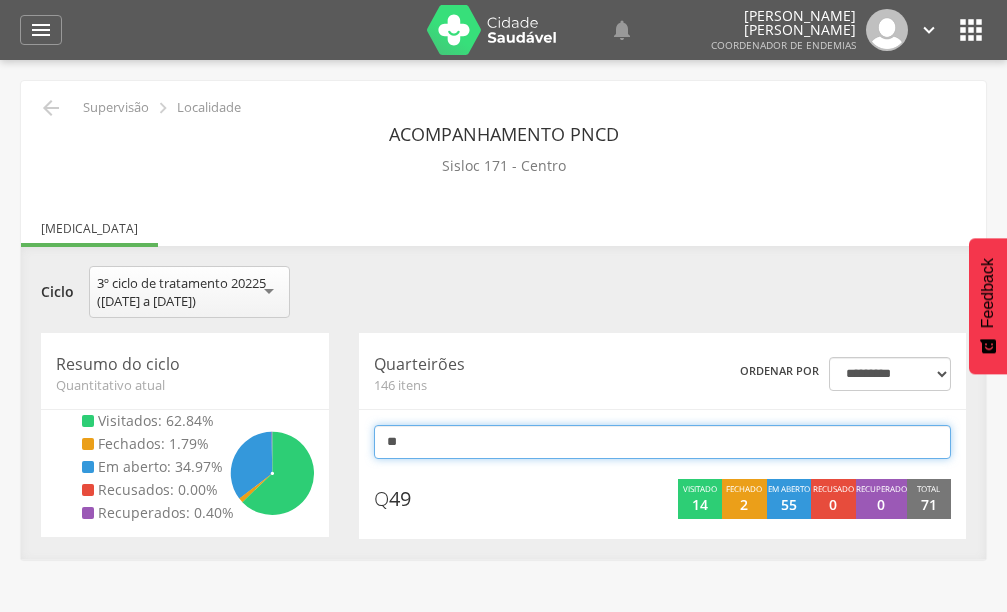 type on "*" 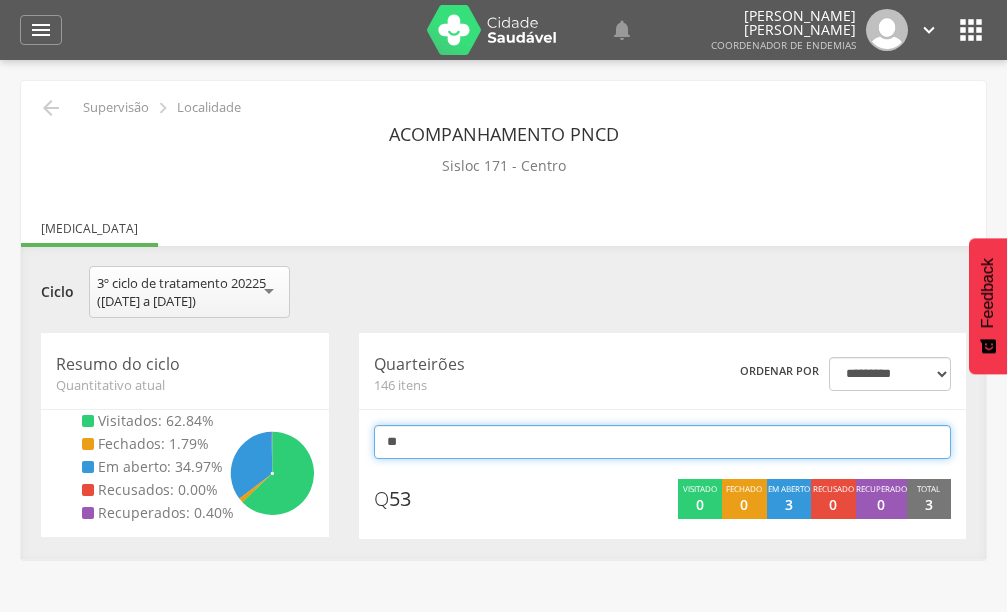 type on "*" 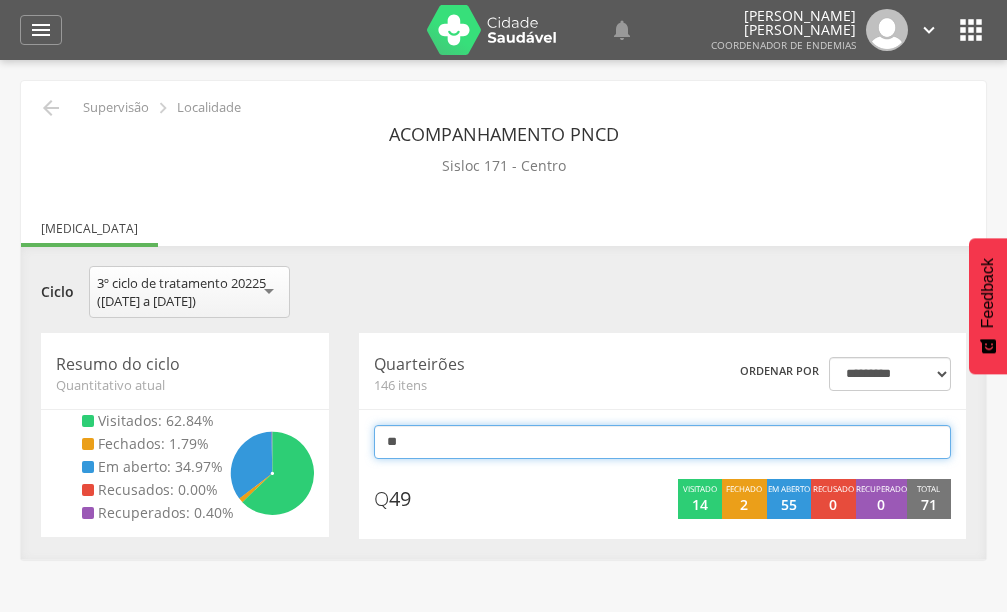 type on "*" 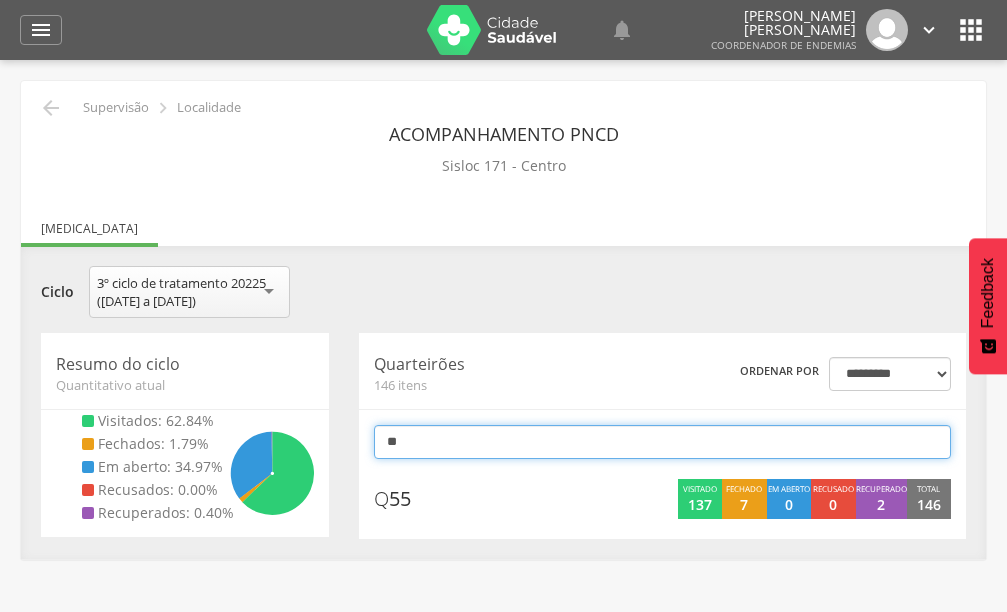 type on "*" 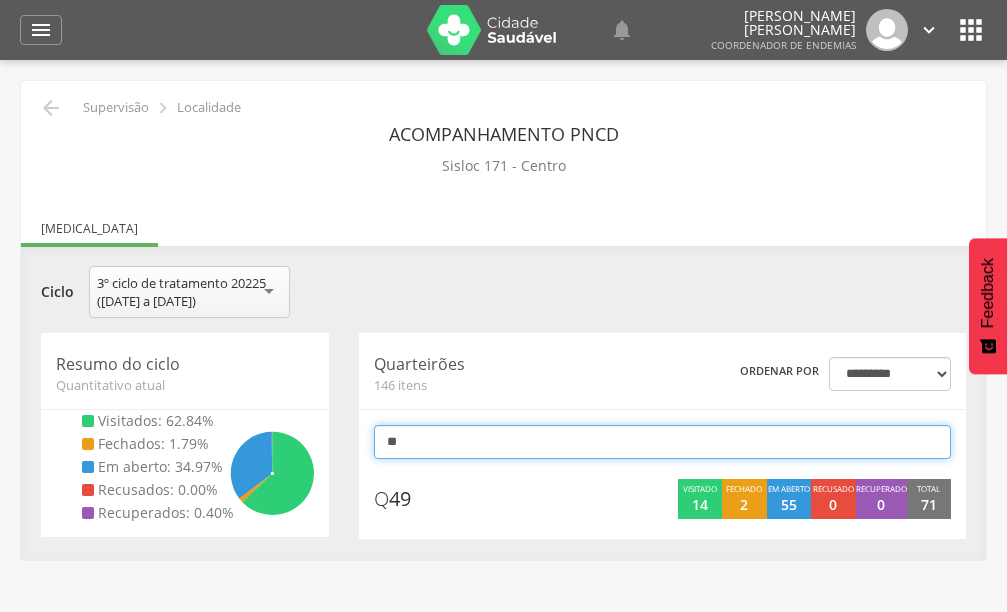 type on "*" 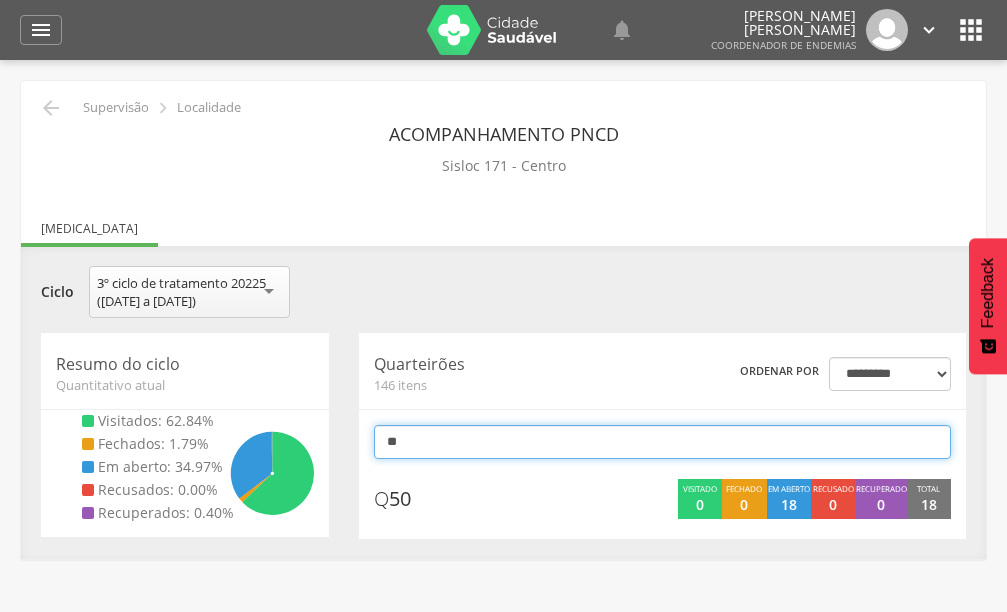 type on "*" 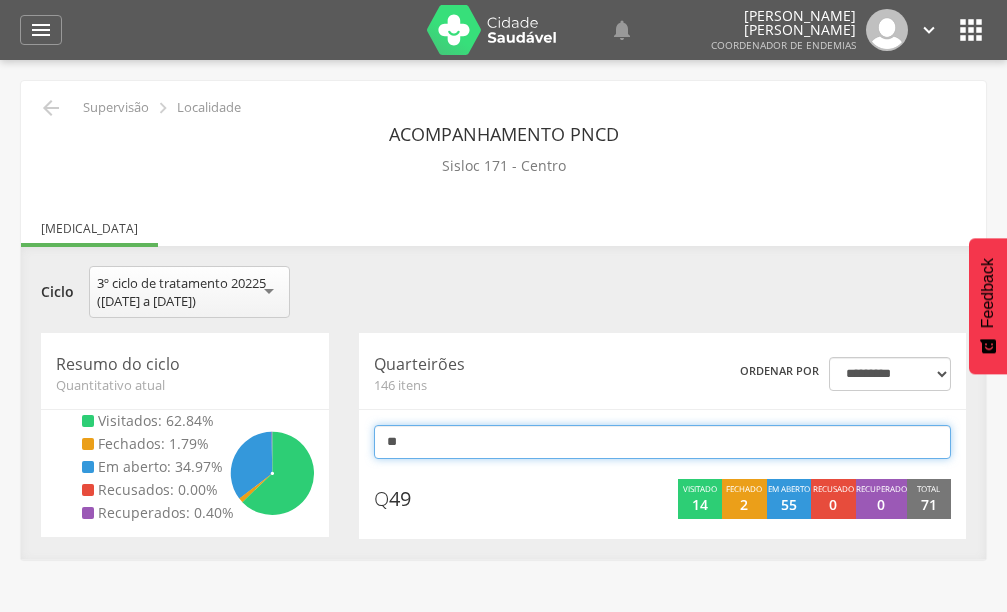 type on "*" 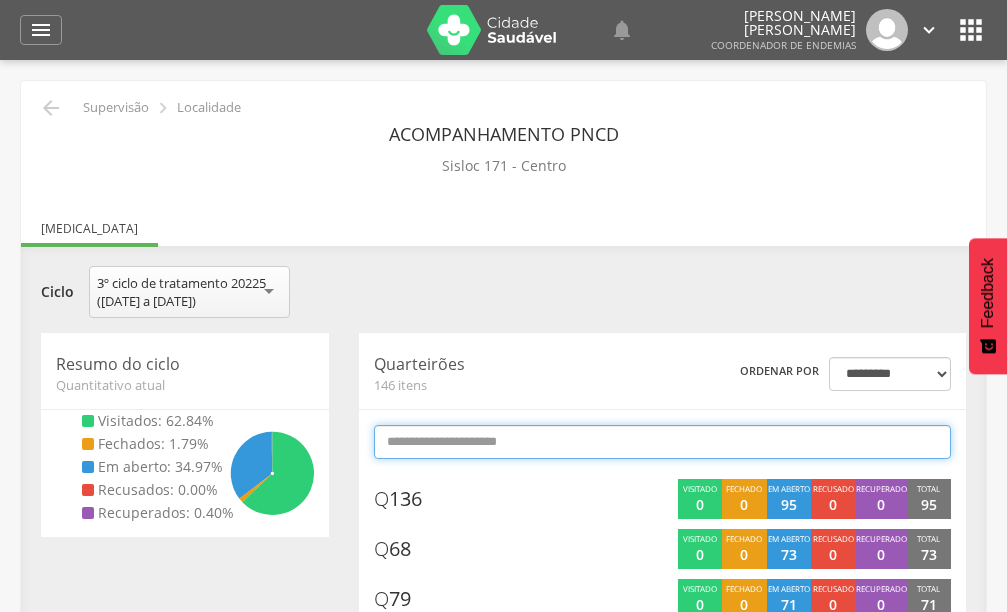type on "*" 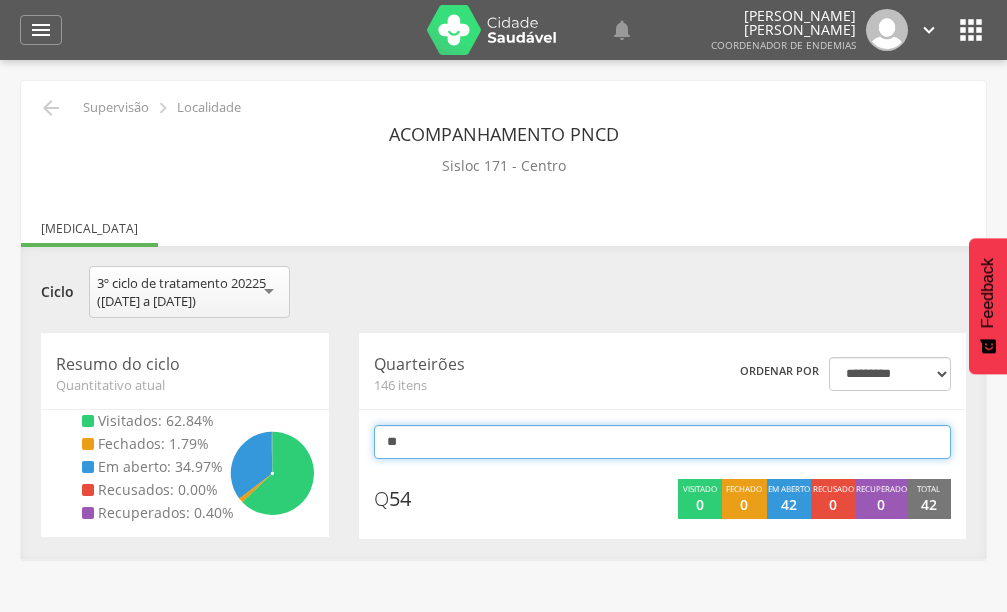 type on "*" 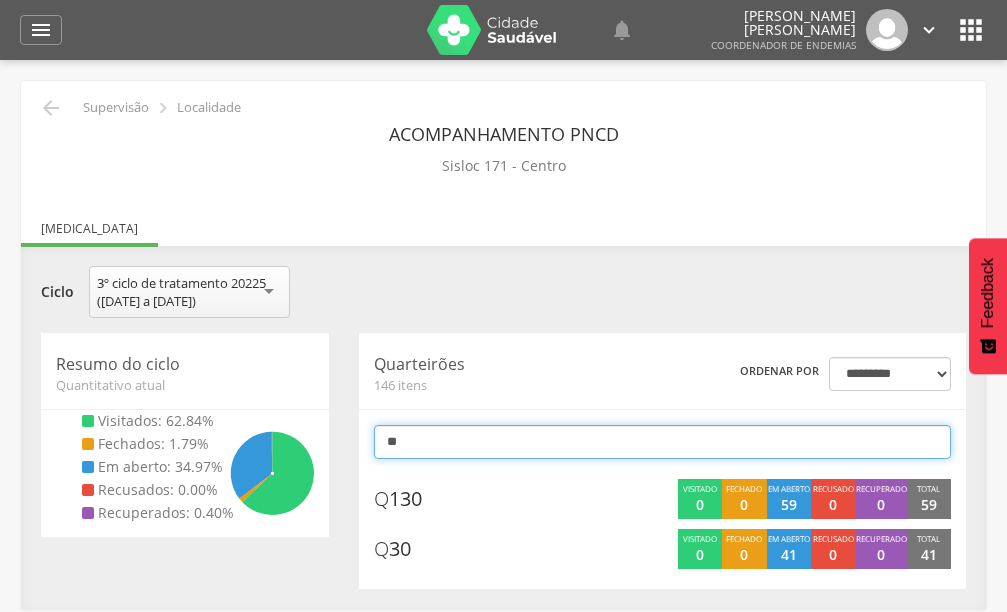 type on "*" 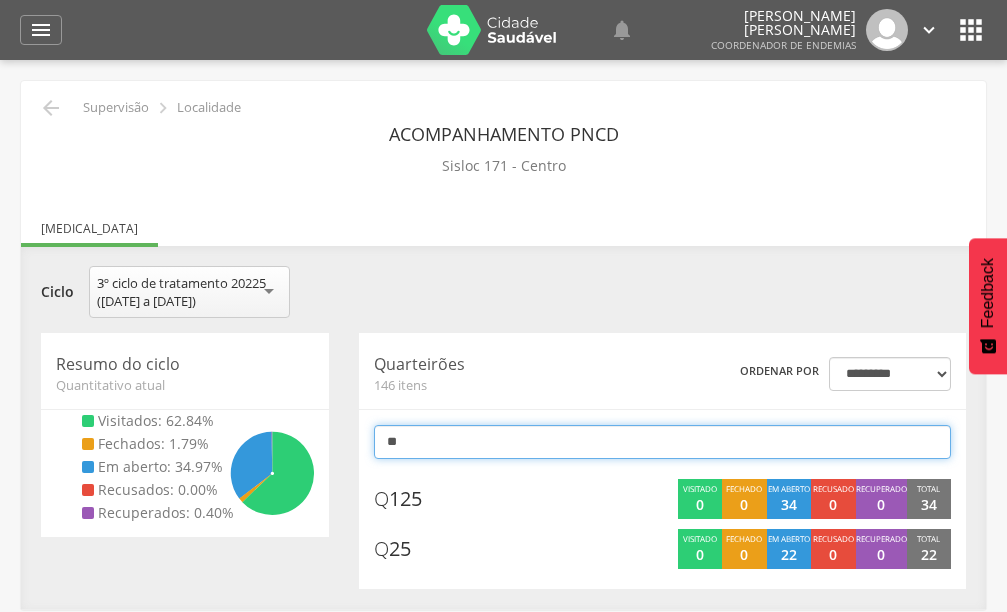 type on "*" 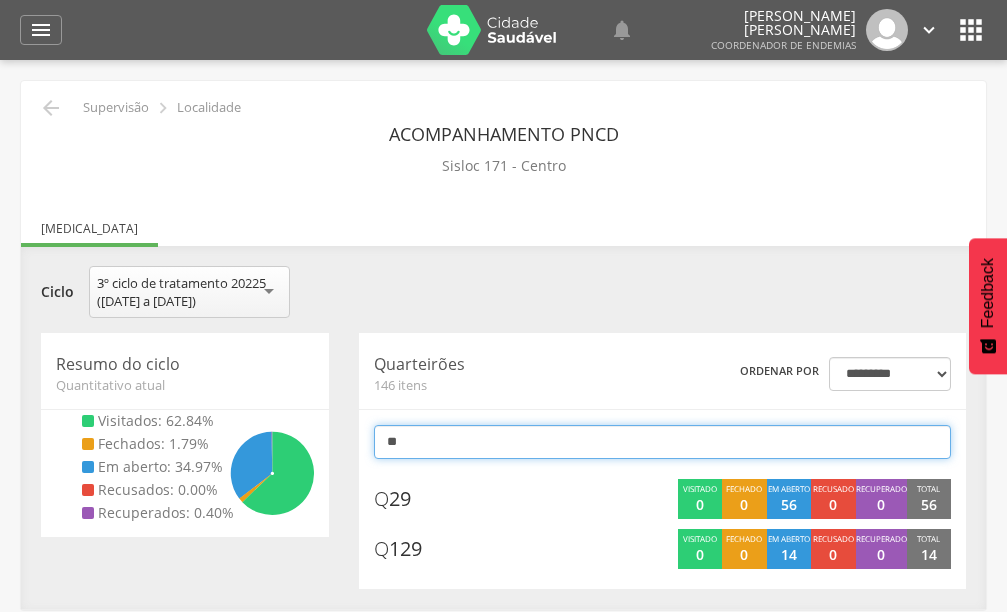 type on "*" 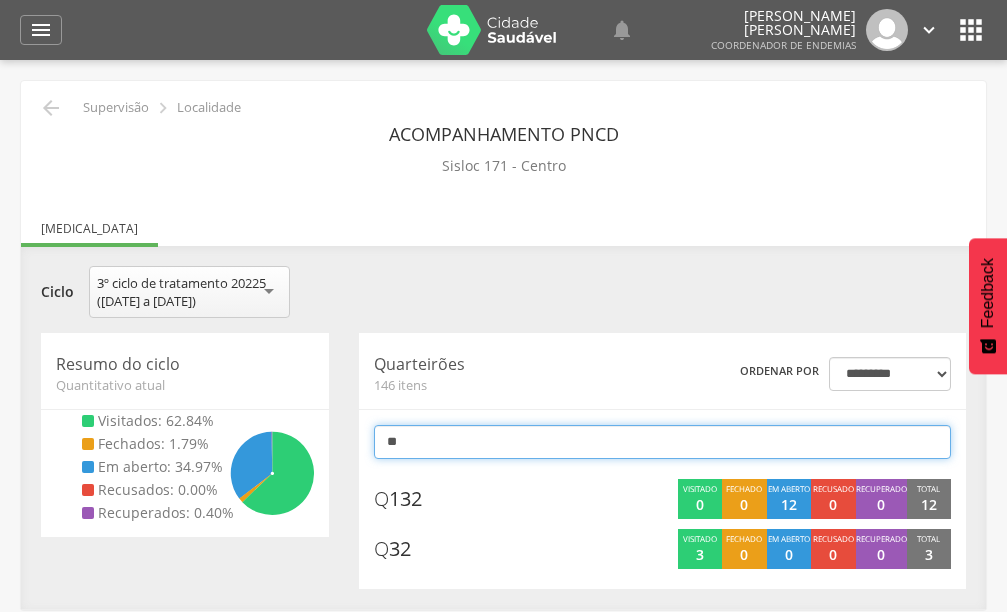 type on "*" 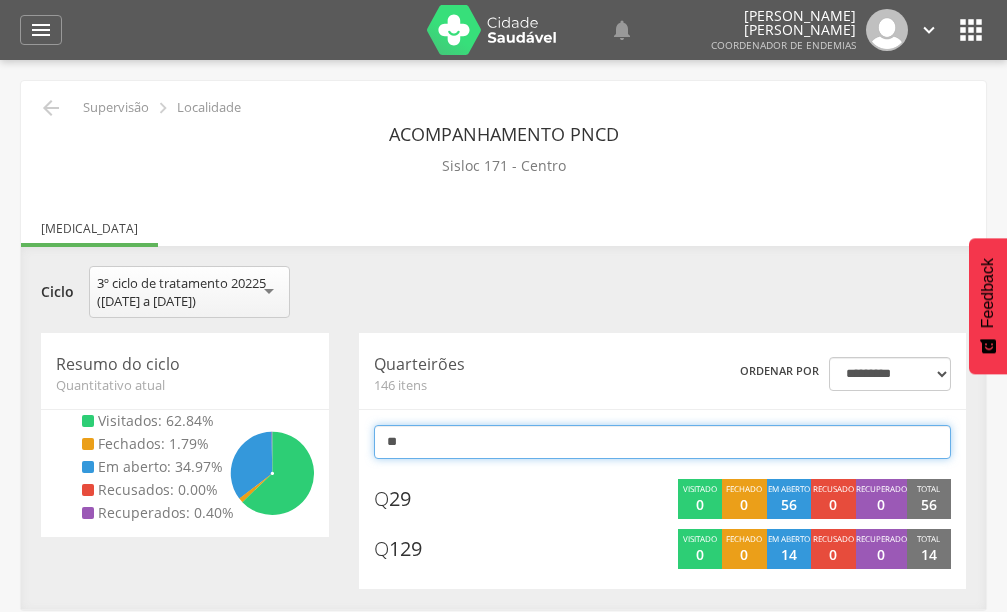 type on "*" 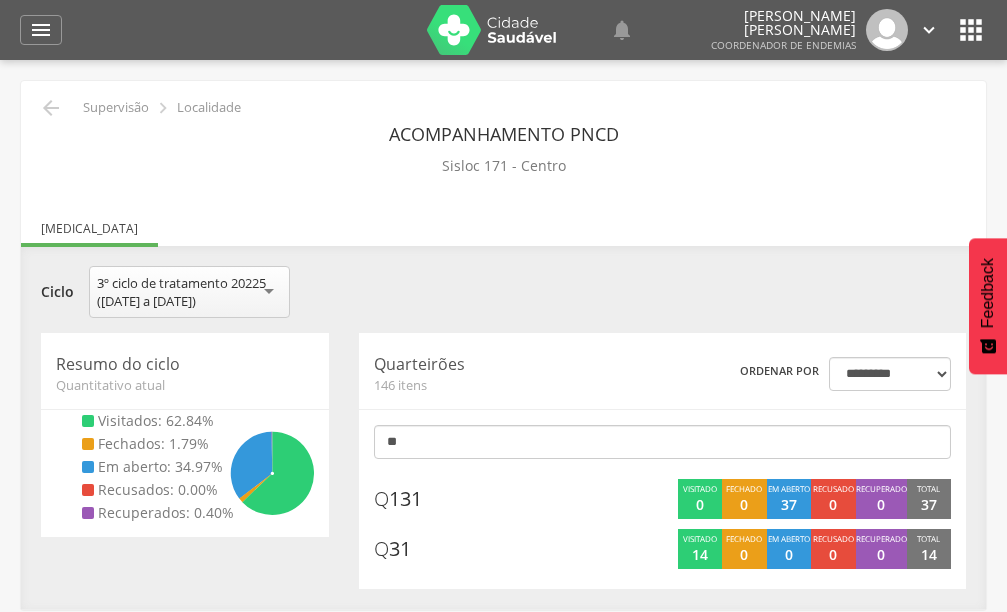 click on "**********" at bounding box center [503, 294] 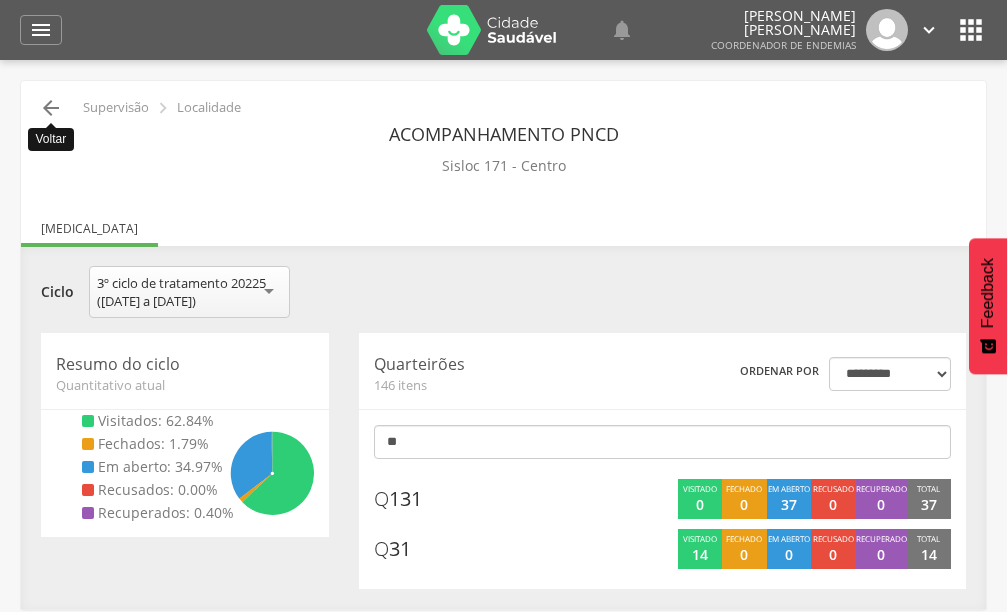 click on "" at bounding box center [51, 108] 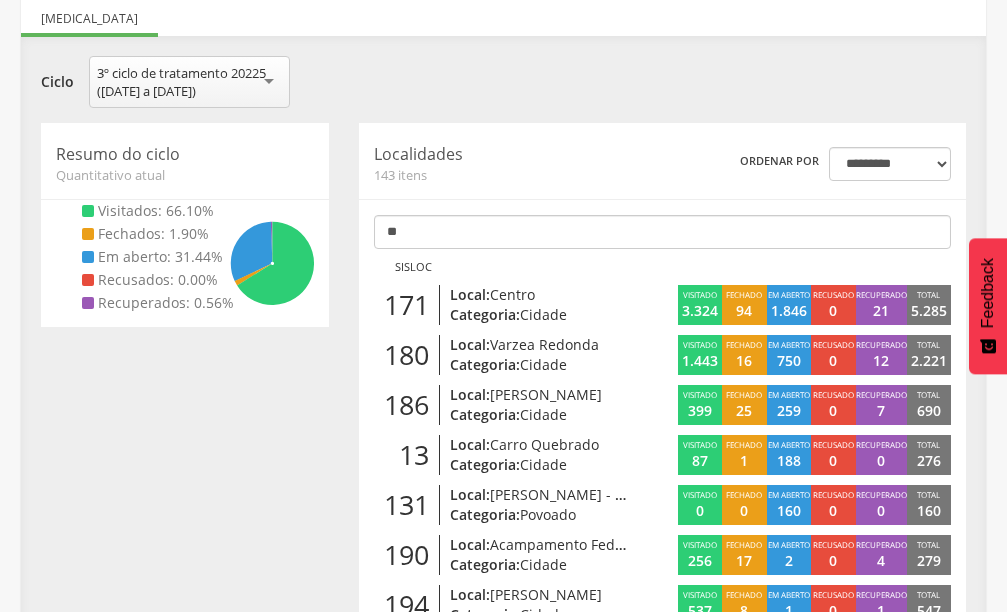 scroll, scrollTop: 200, scrollLeft: 0, axis: vertical 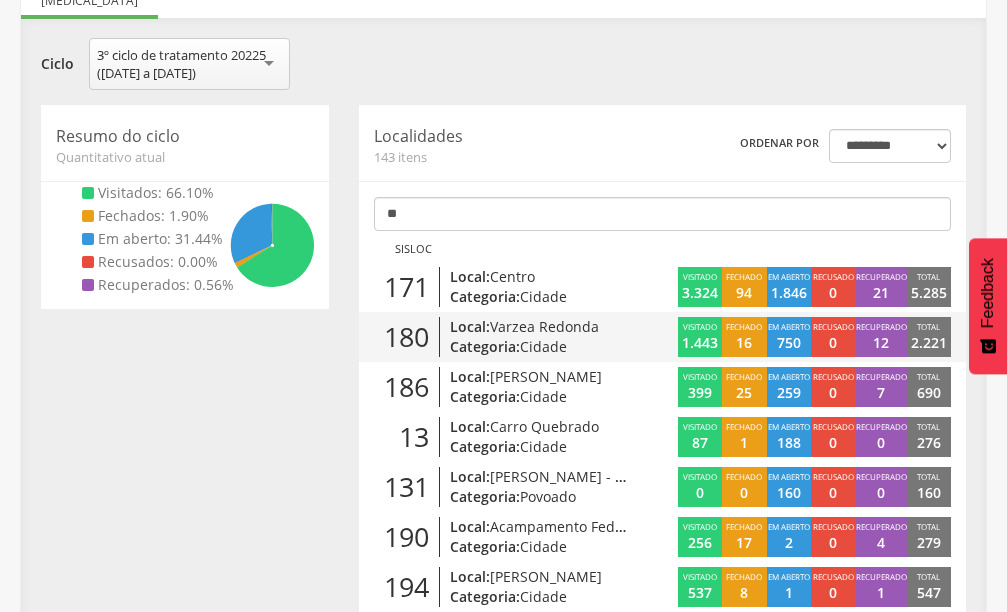 click on "Varzea Redonda" at bounding box center (544, 326) 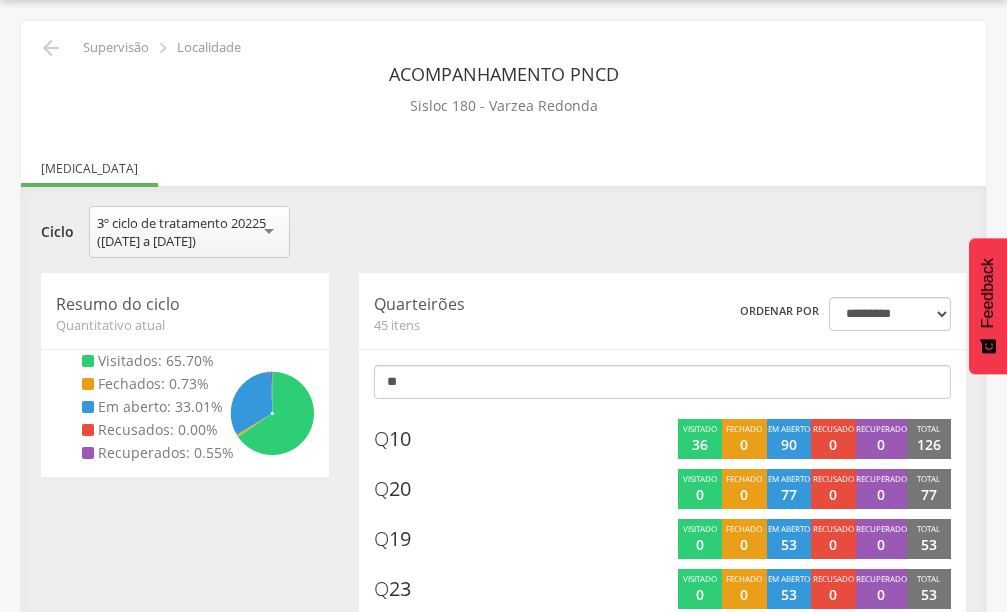 scroll, scrollTop: 200, scrollLeft: 0, axis: vertical 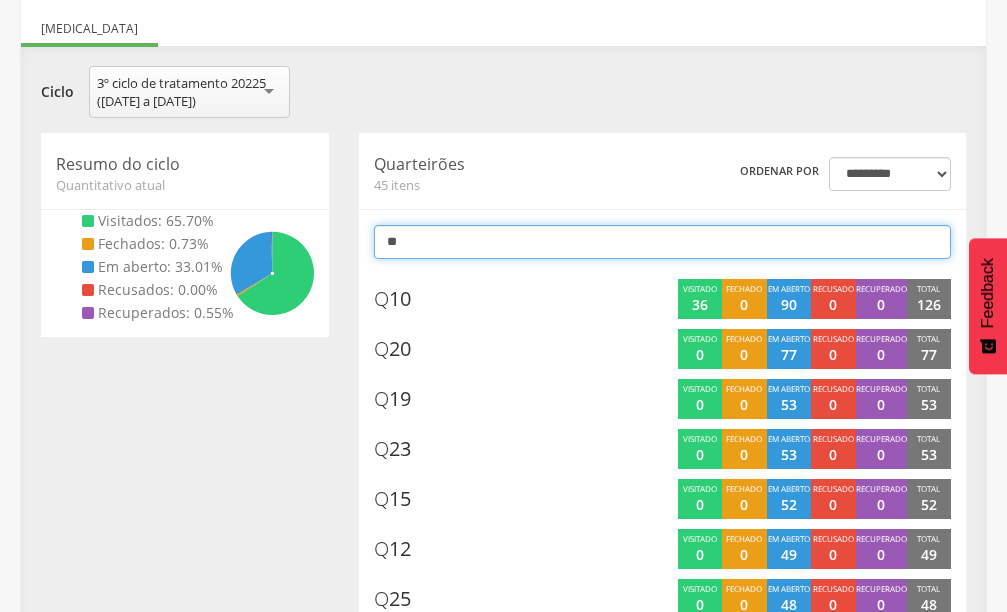 click on "**" at bounding box center (662, 242) 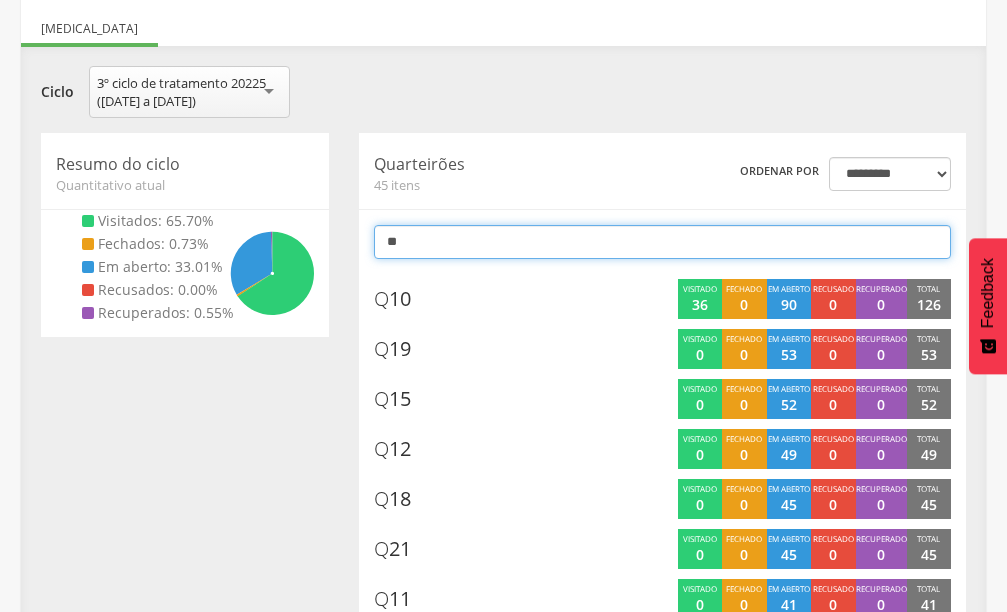 scroll, scrollTop: 60, scrollLeft: 0, axis: vertical 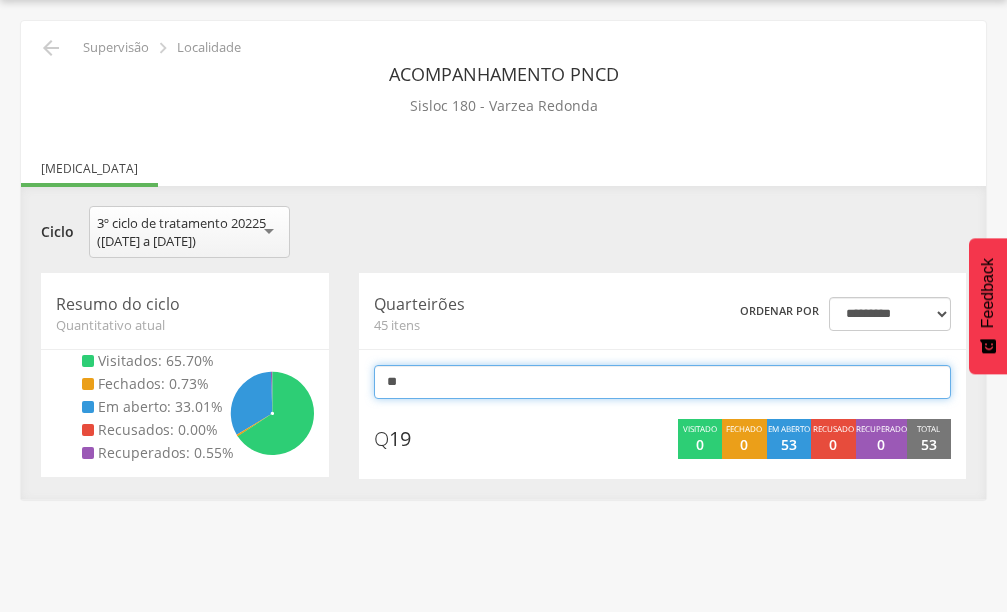 type on "*" 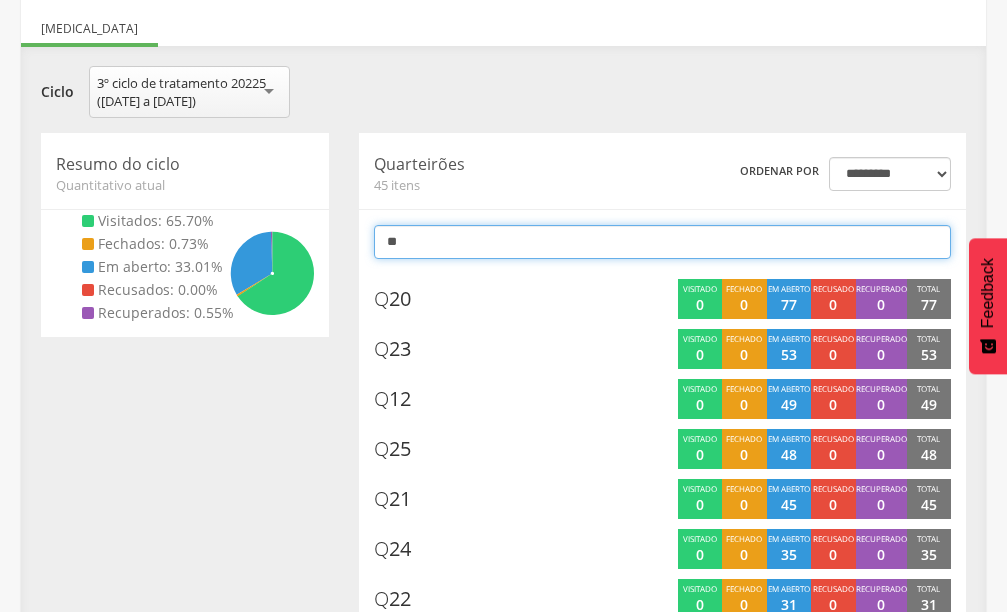 scroll, scrollTop: 60, scrollLeft: 0, axis: vertical 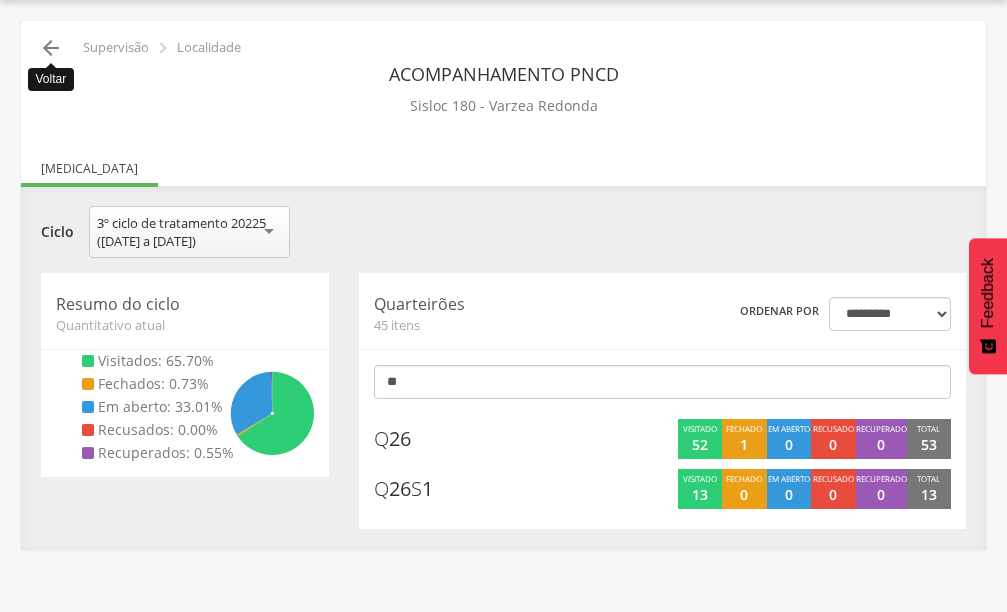 click on "" at bounding box center [51, 48] 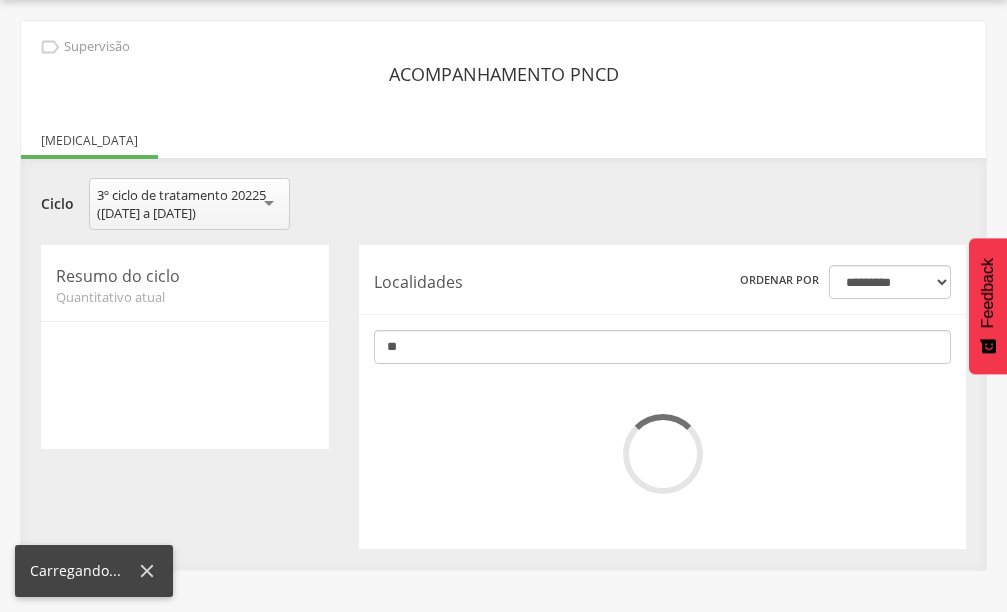 scroll, scrollTop: 0, scrollLeft: 0, axis: both 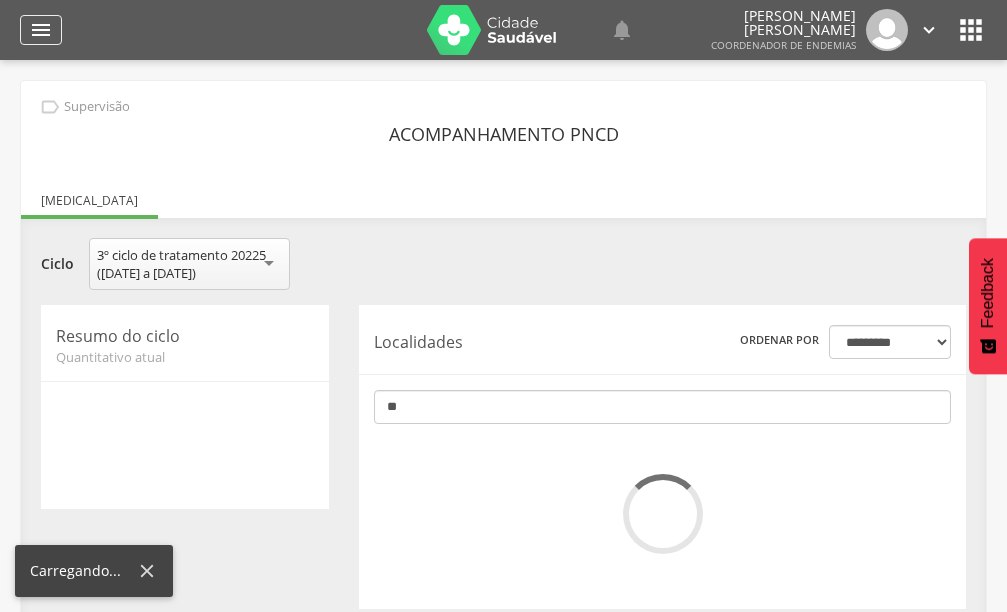 click on "" at bounding box center [41, 30] 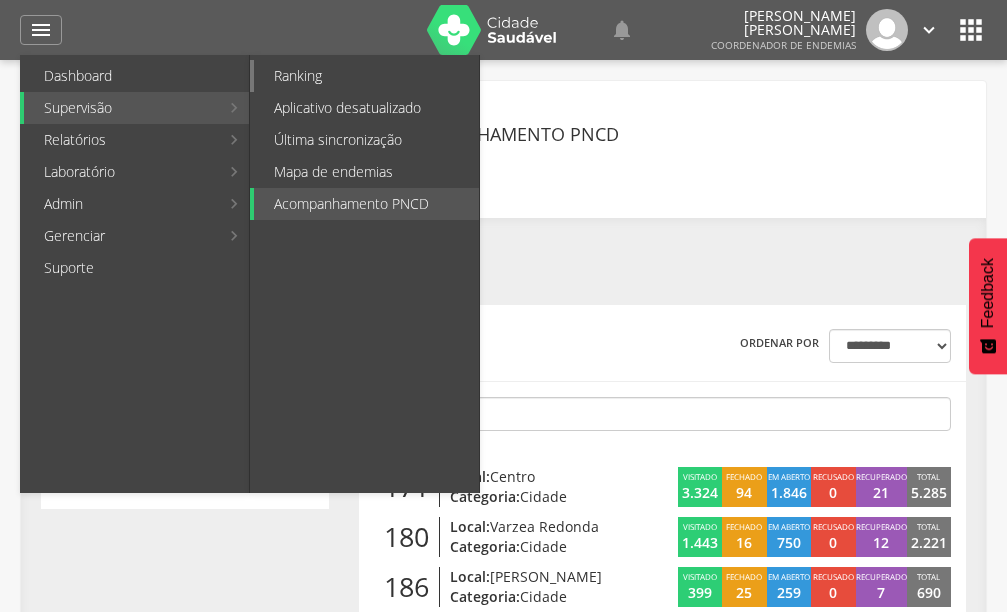 click on "Ranking" at bounding box center [366, 76] 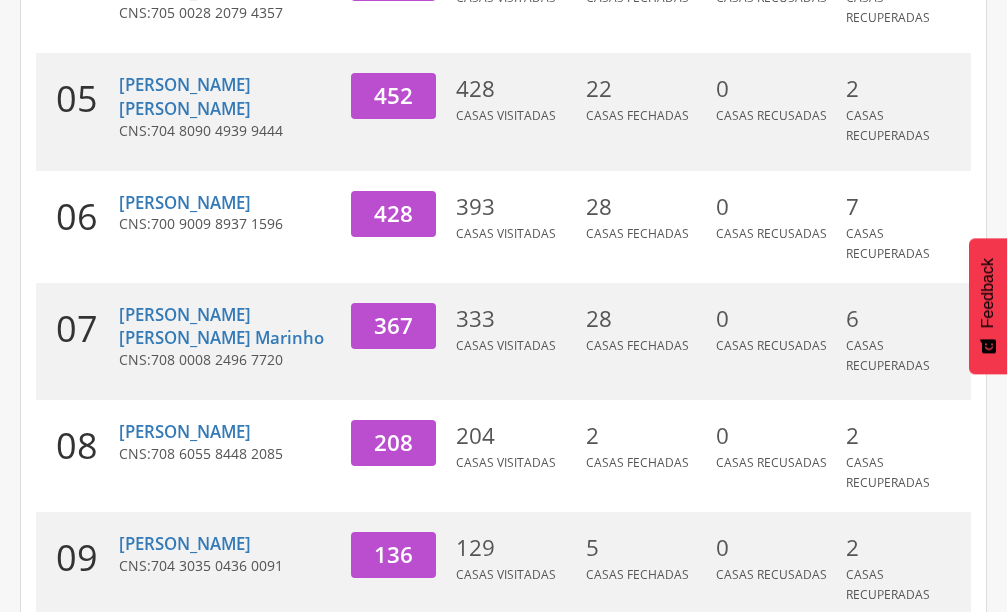 scroll, scrollTop: 900, scrollLeft: 0, axis: vertical 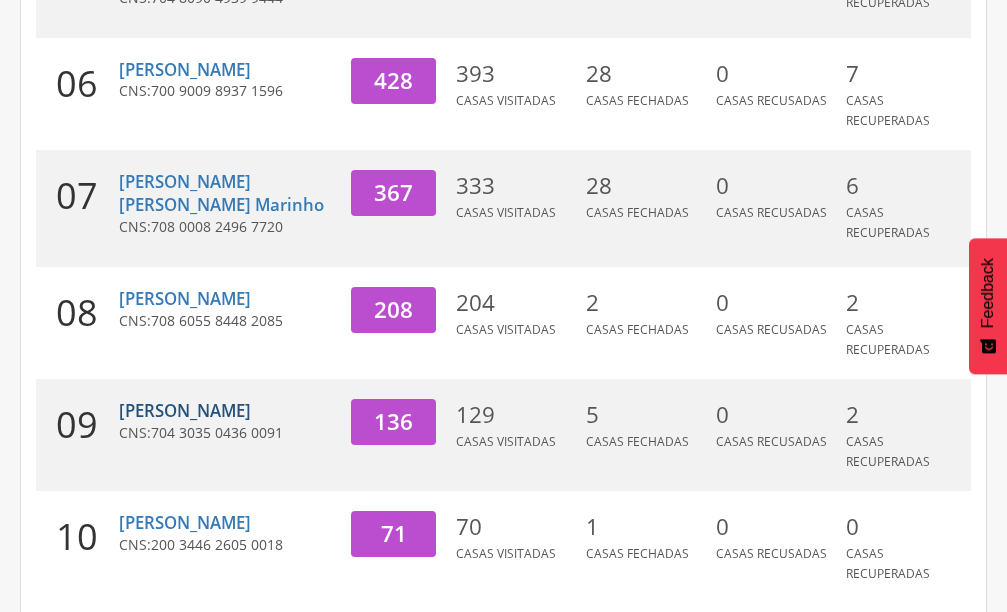 click on "[PERSON_NAME]" at bounding box center [185, 410] 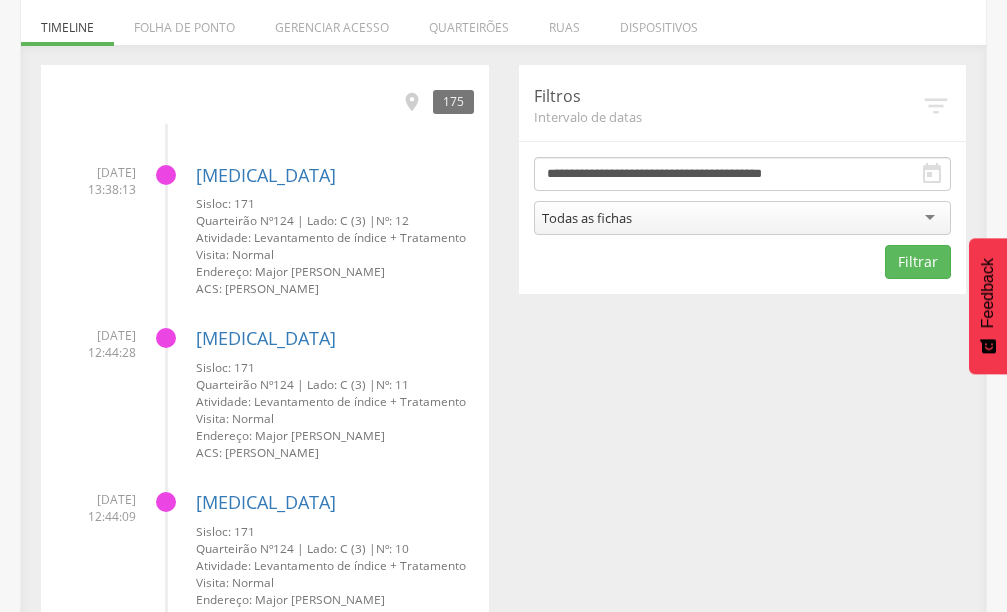 scroll, scrollTop: 0, scrollLeft: 0, axis: both 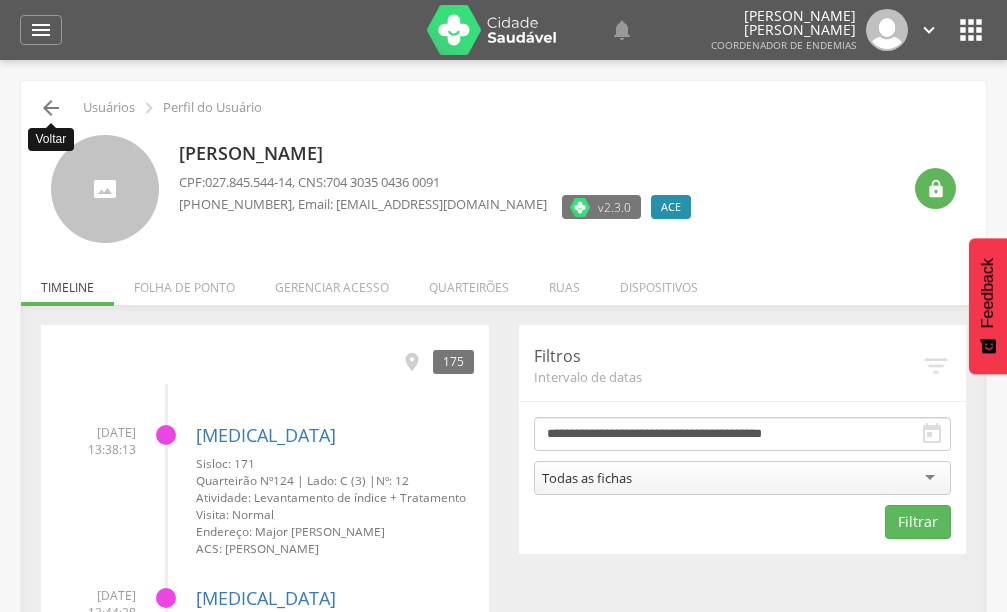 click on "" at bounding box center [51, 108] 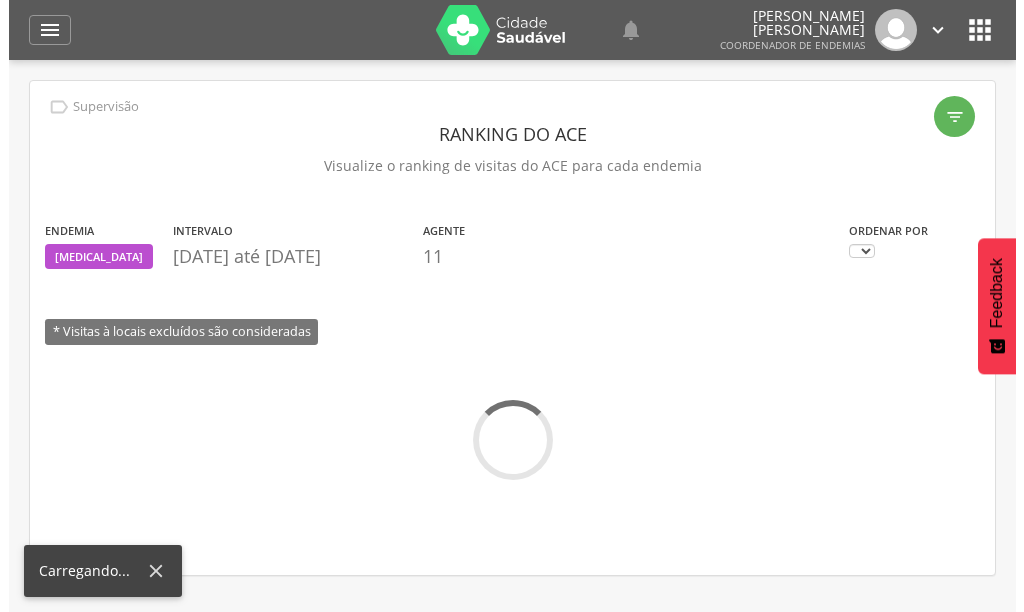 scroll, scrollTop: 60, scrollLeft: 0, axis: vertical 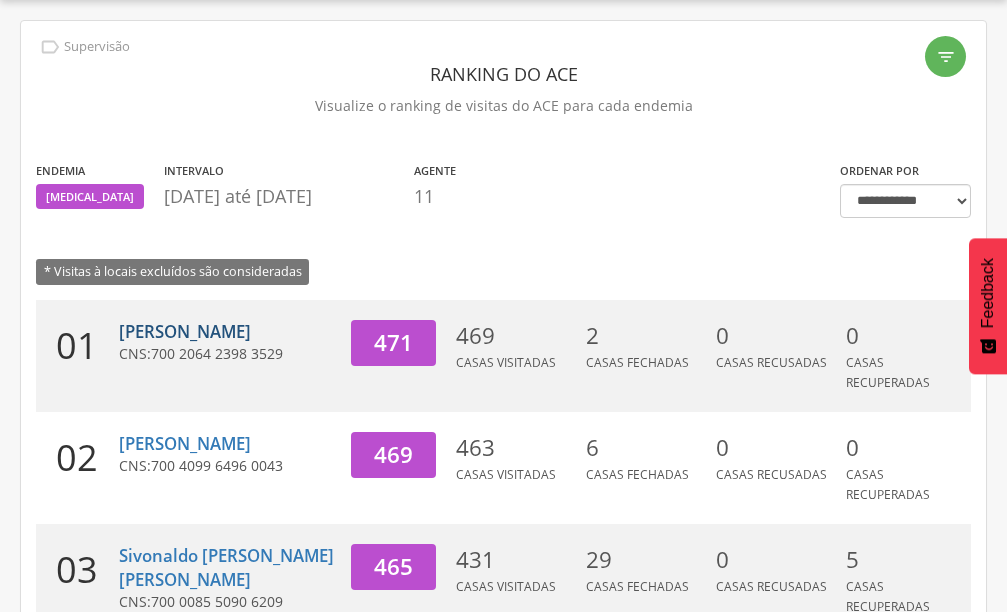 click on "[PERSON_NAME]" at bounding box center [185, 331] 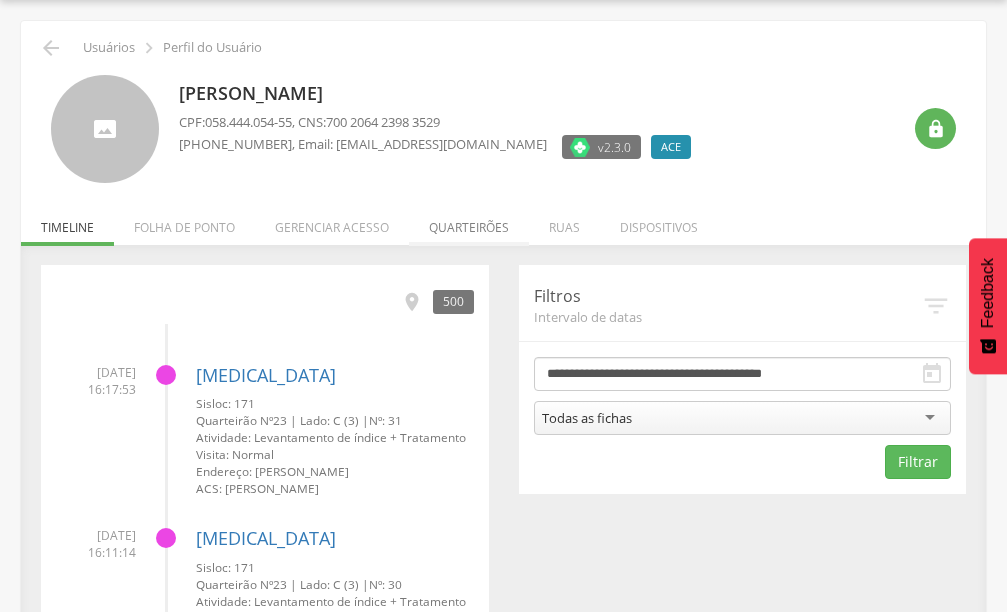 click on "Quarteirões" at bounding box center [469, 222] 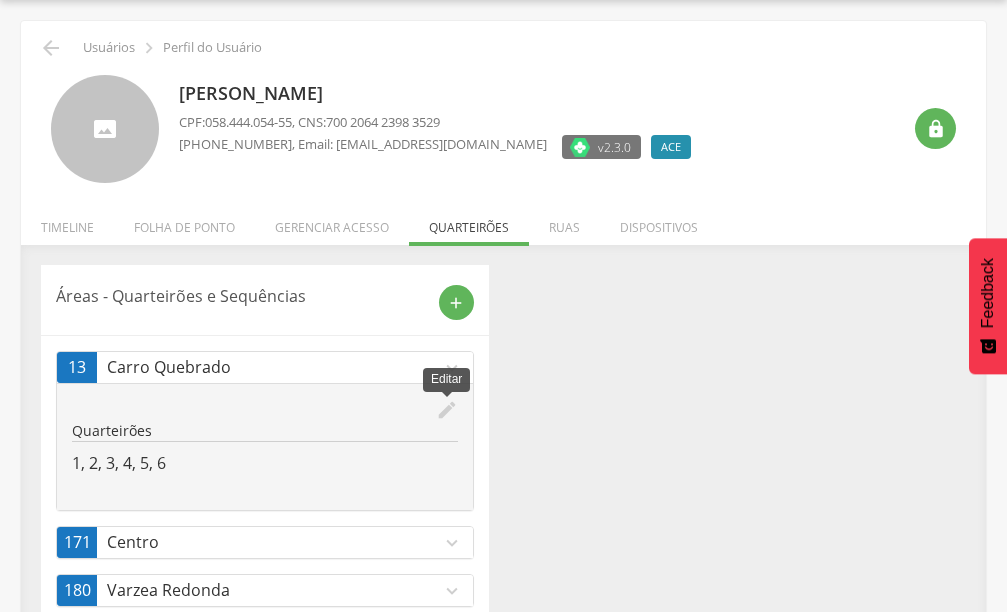 click on "edit" at bounding box center (447, 410) 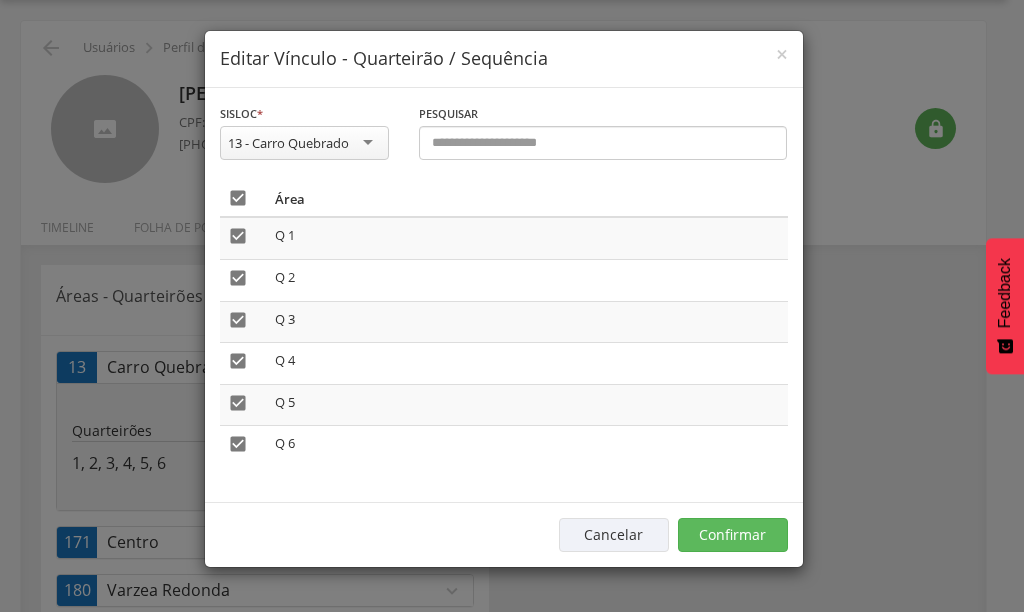 click on "" at bounding box center [238, 198] 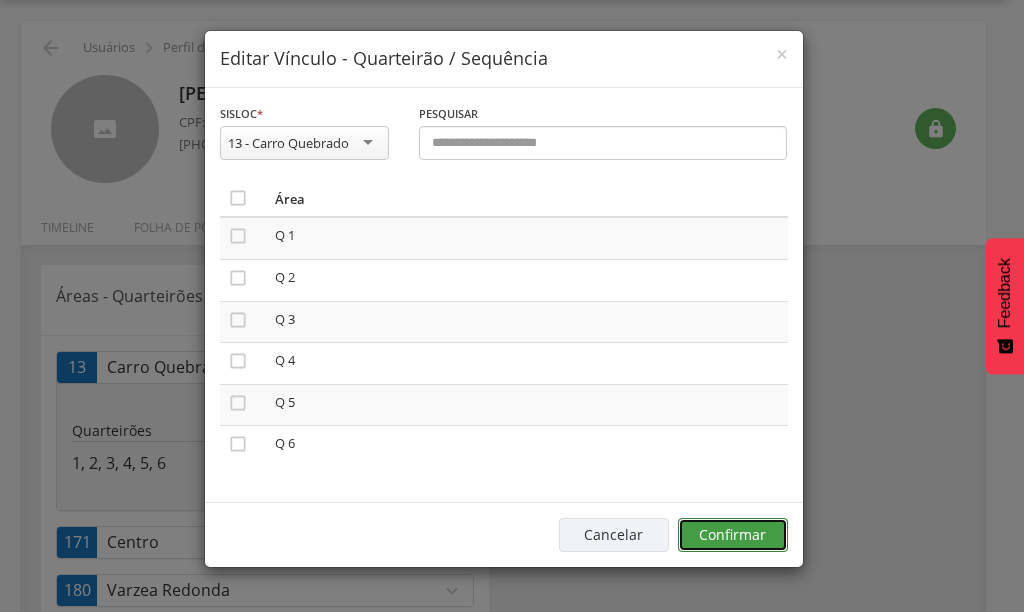 click on "Confirmar" at bounding box center [733, 535] 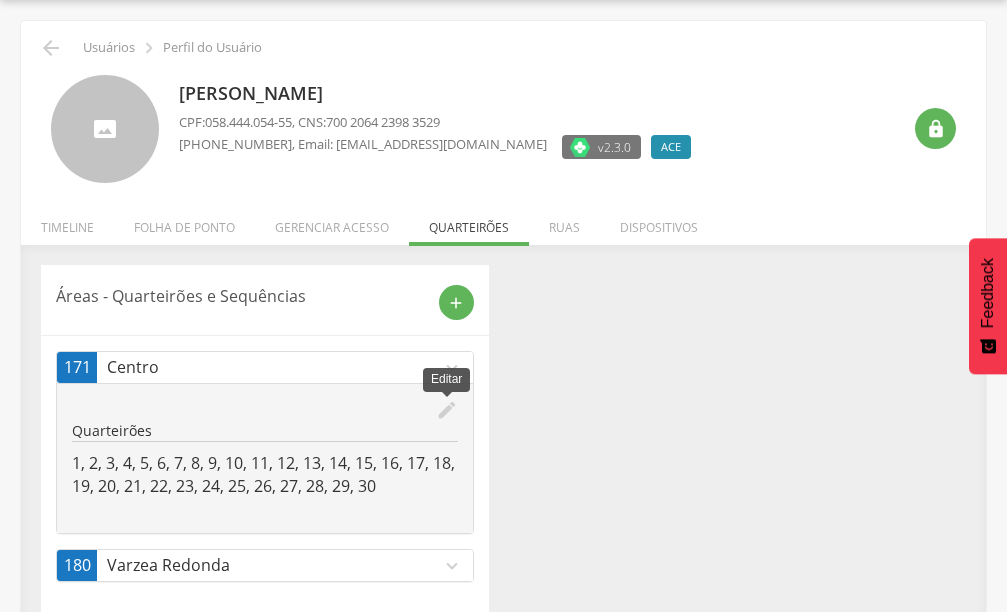 click on "edit" at bounding box center [447, 410] 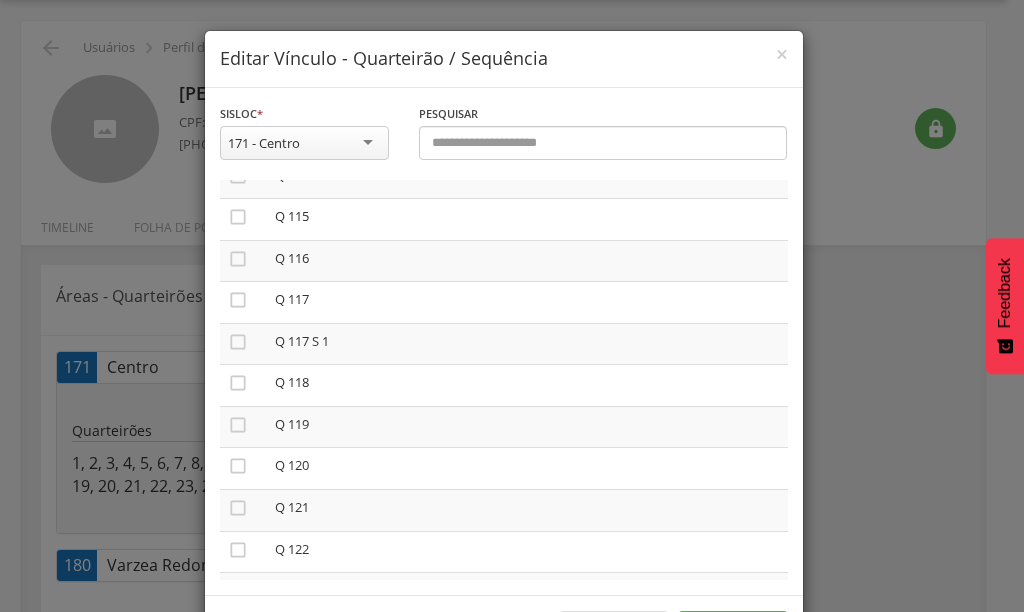 scroll, scrollTop: 4800, scrollLeft: 0, axis: vertical 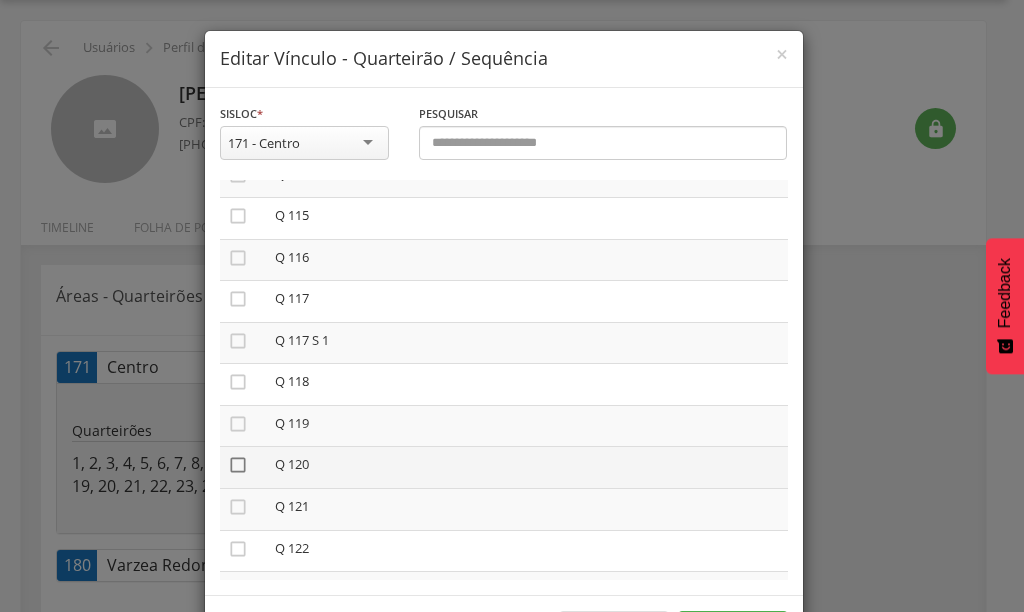 click on "" at bounding box center [238, 465] 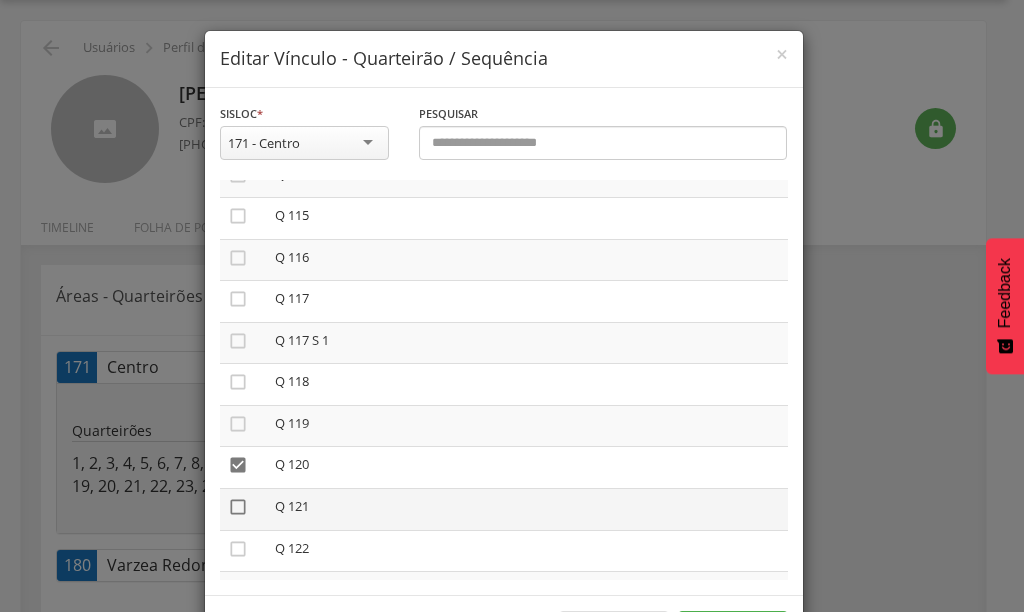 click on "" at bounding box center [238, 507] 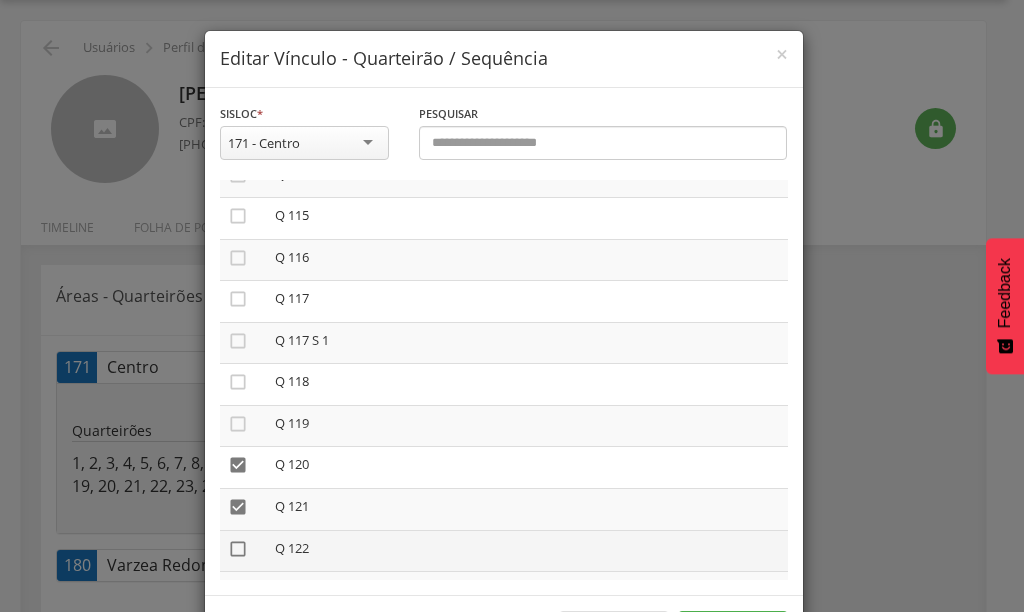 click on "" at bounding box center (238, 549) 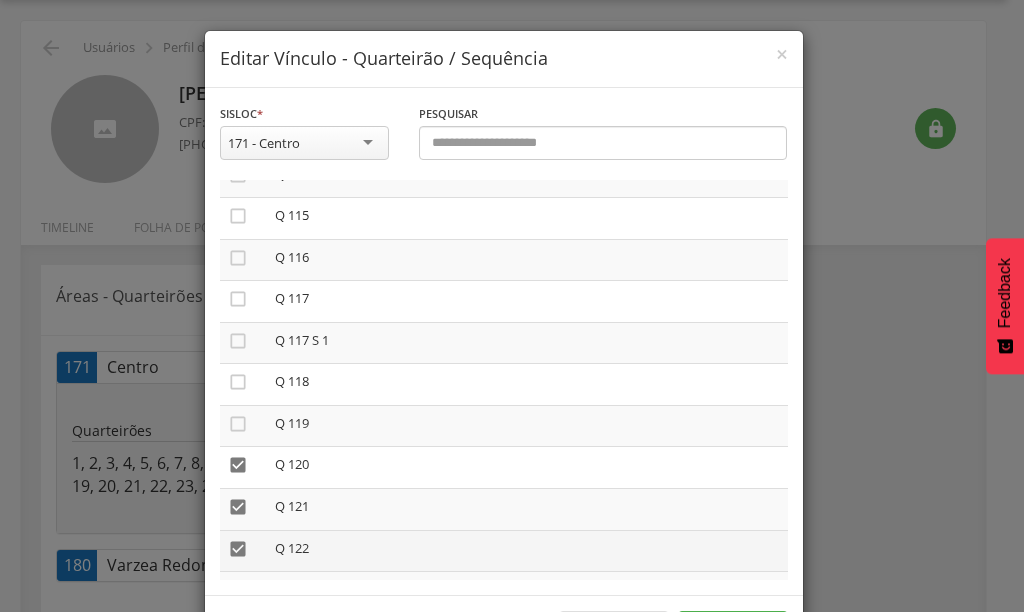 scroll, scrollTop: 4900, scrollLeft: 0, axis: vertical 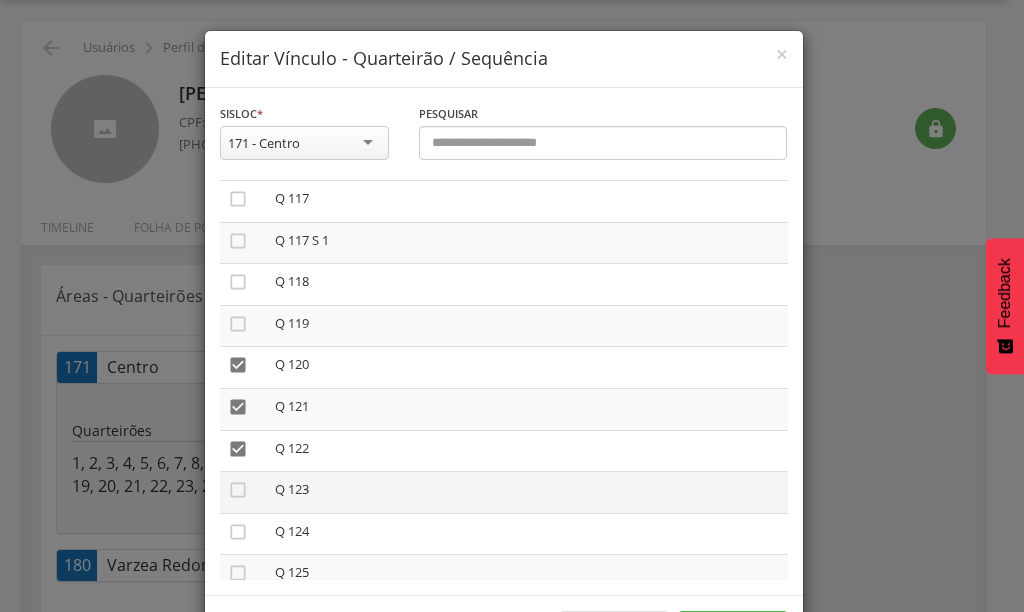 drag, startPoint x: 232, startPoint y: 489, endPoint x: 231, endPoint y: 506, distance: 17.029387 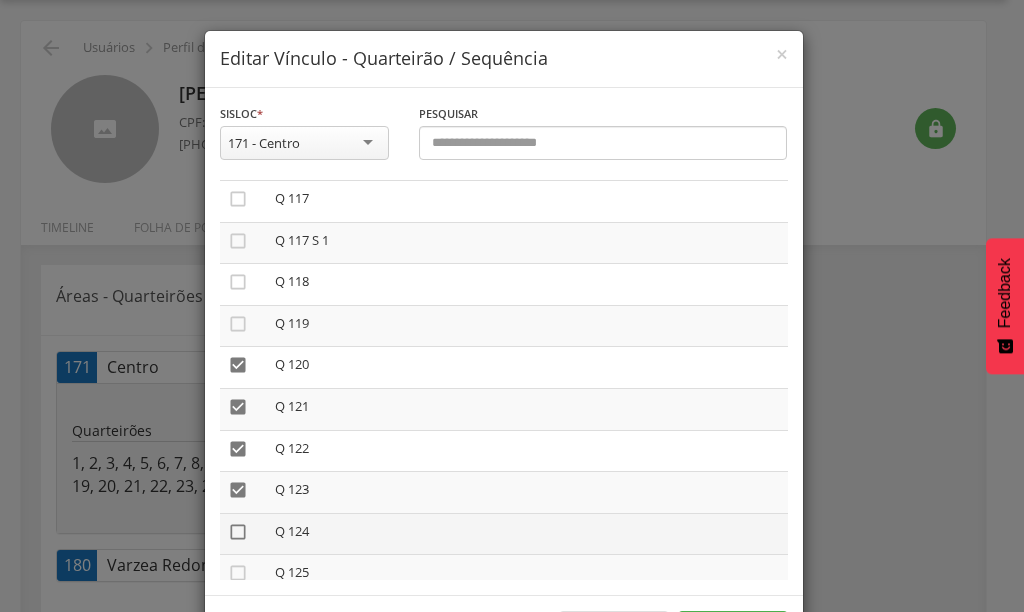 click on "" at bounding box center [238, 532] 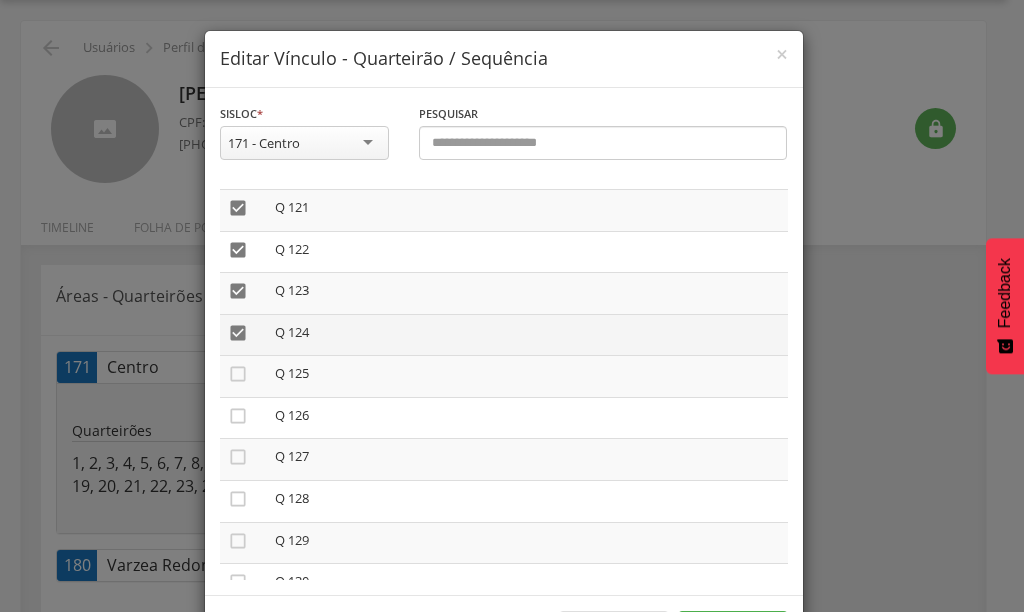 scroll, scrollTop: 5100, scrollLeft: 0, axis: vertical 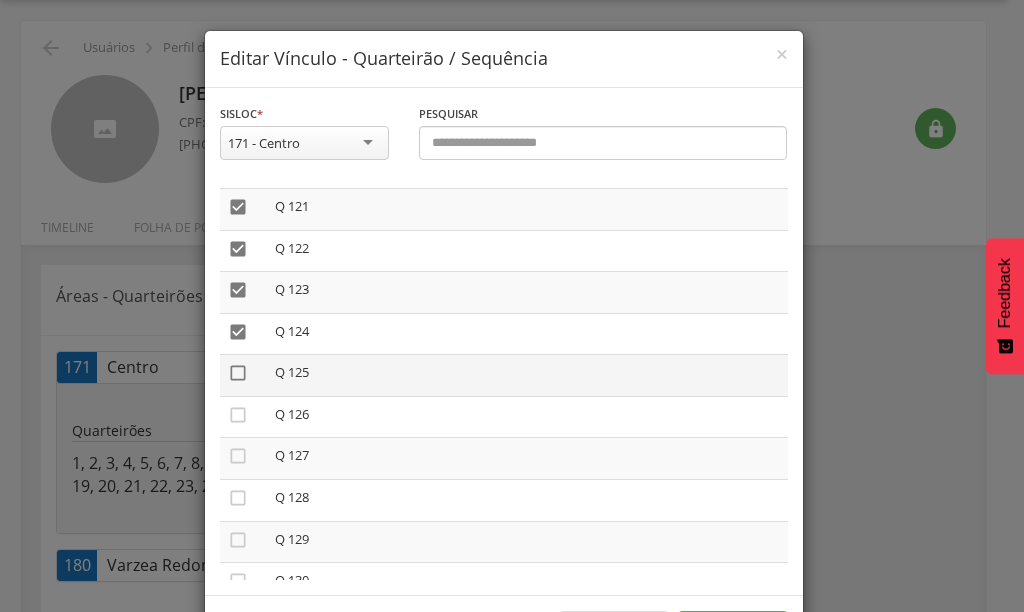 click on "" at bounding box center (238, 373) 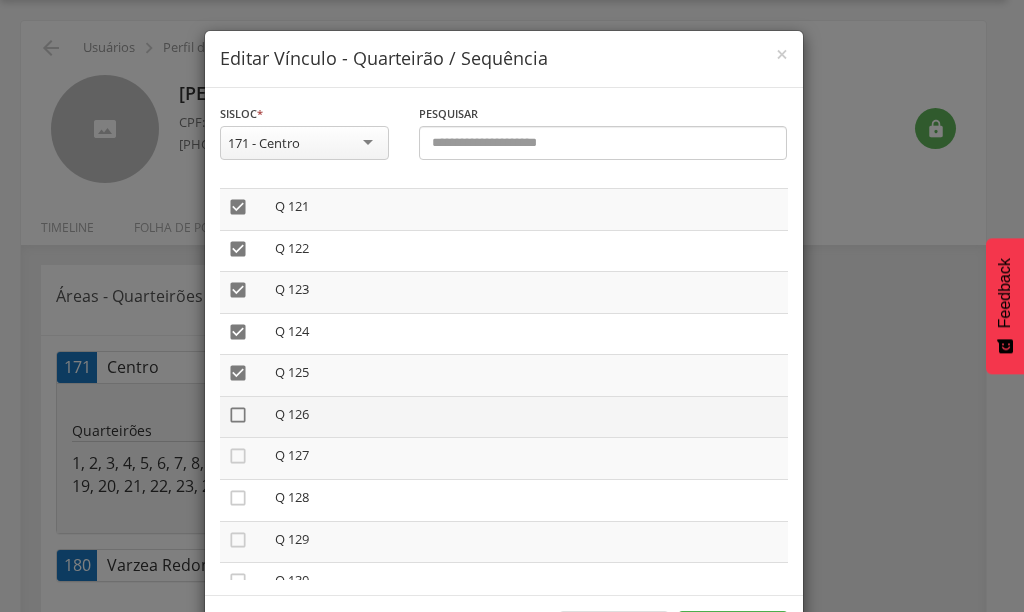 click on "" at bounding box center [238, 415] 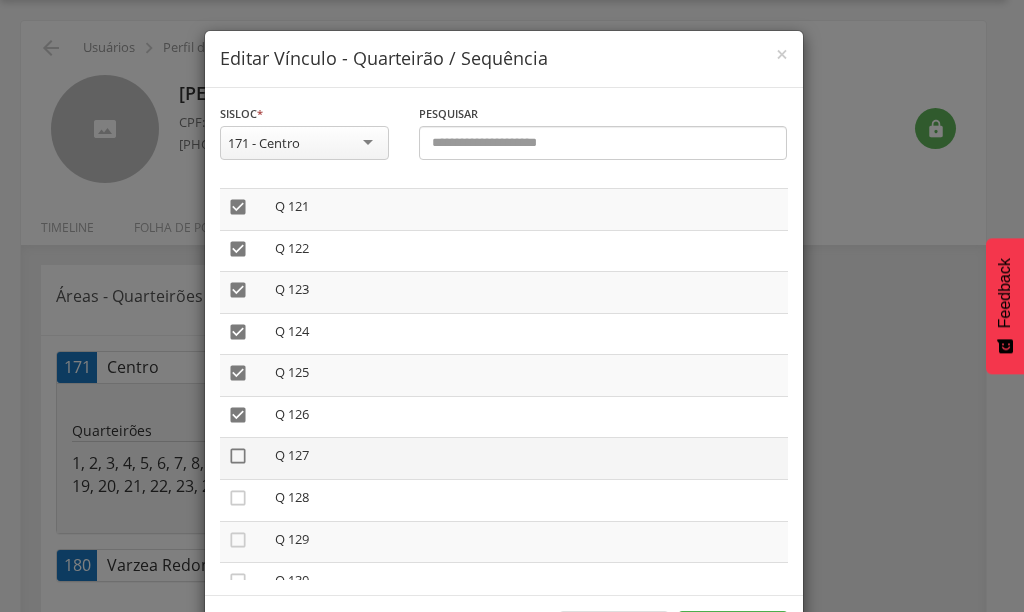 click on "" at bounding box center [238, 456] 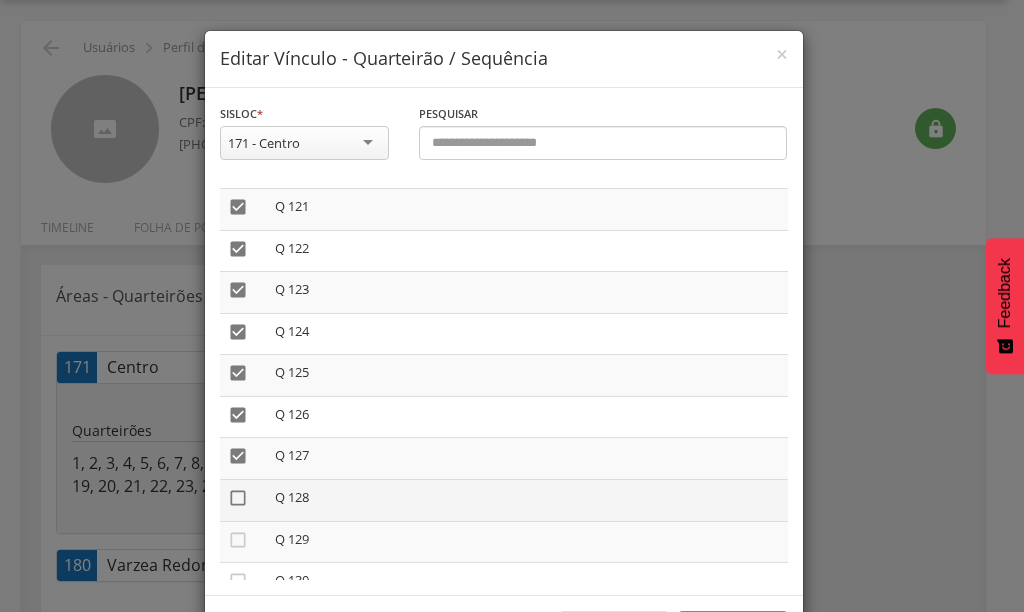 click on "" at bounding box center (238, 498) 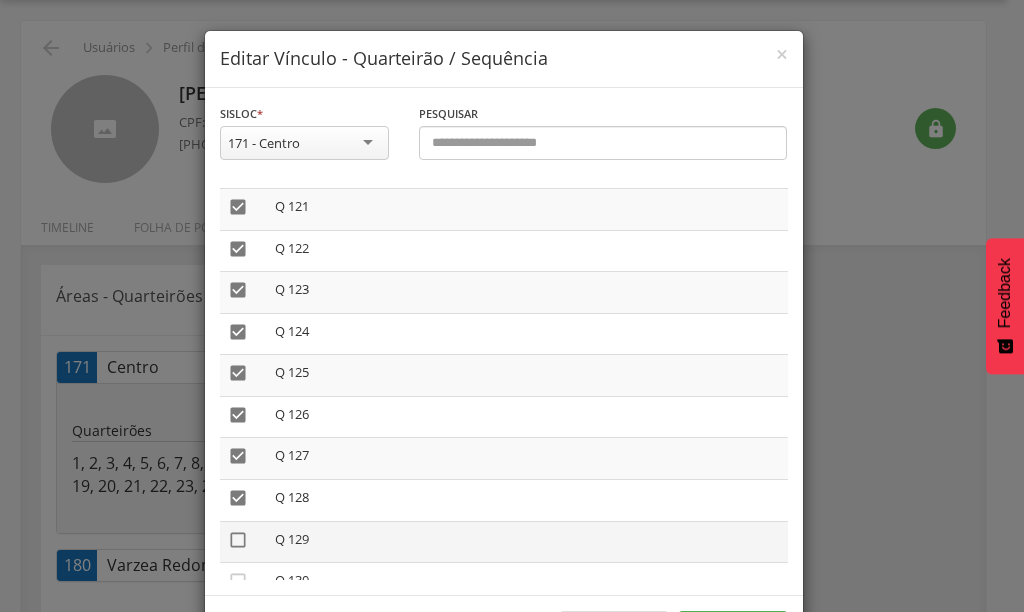 click on "" at bounding box center [238, 540] 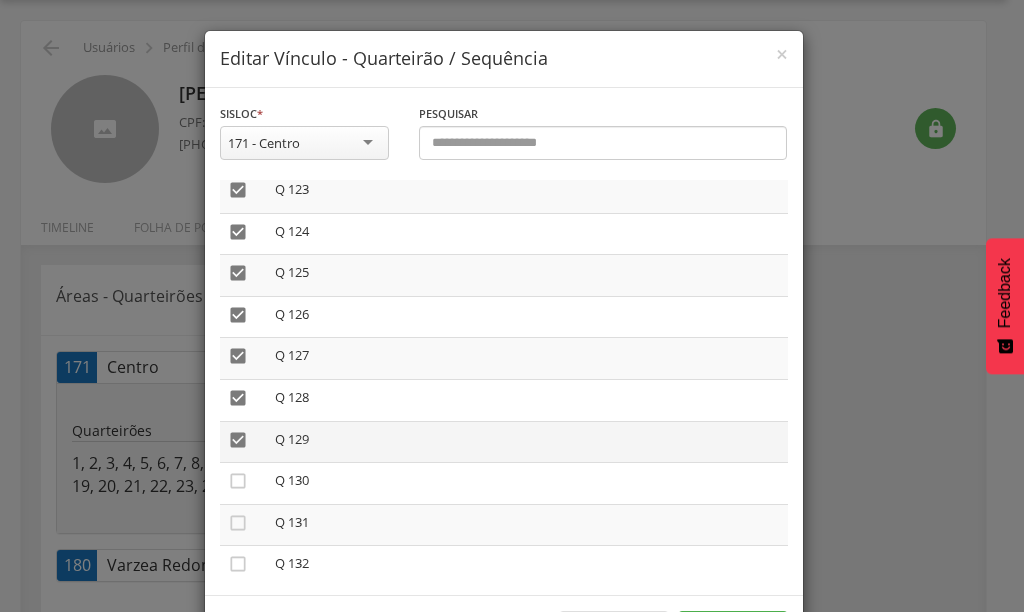 scroll, scrollTop: 5300, scrollLeft: 0, axis: vertical 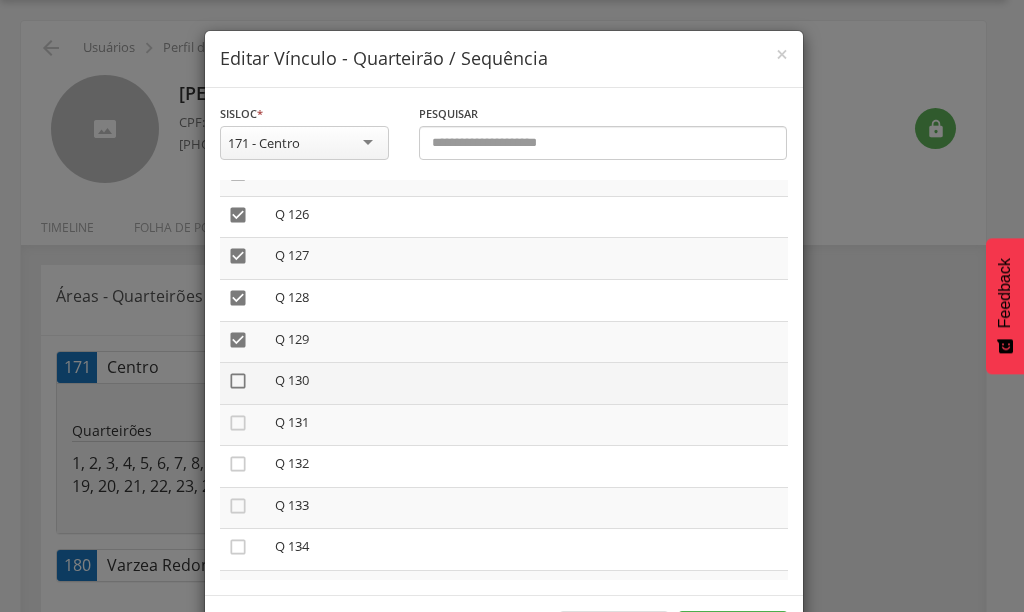 click on "" at bounding box center [238, 381] 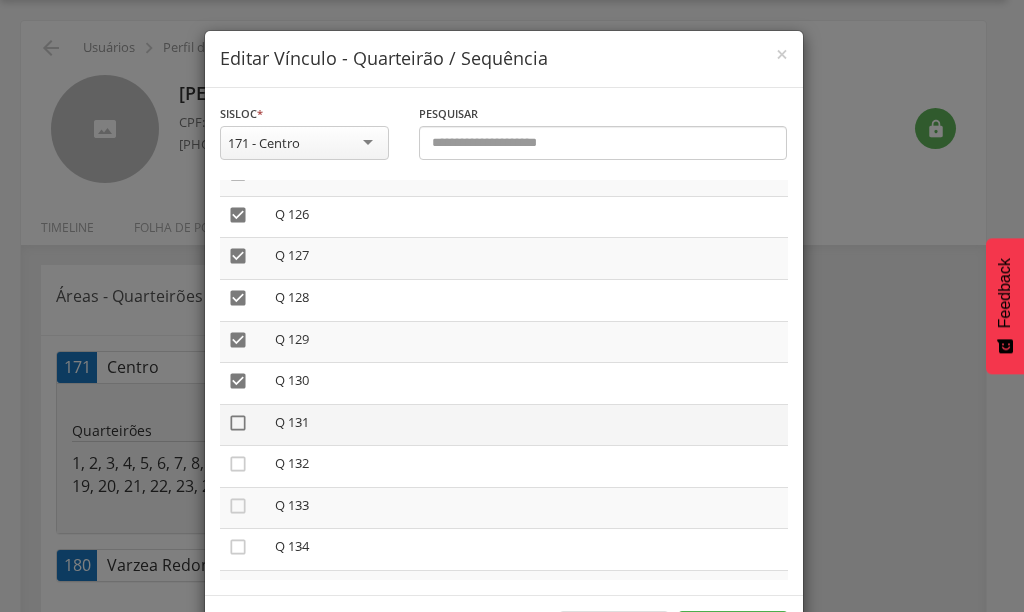 click on "" at bounding box center [238, 423] 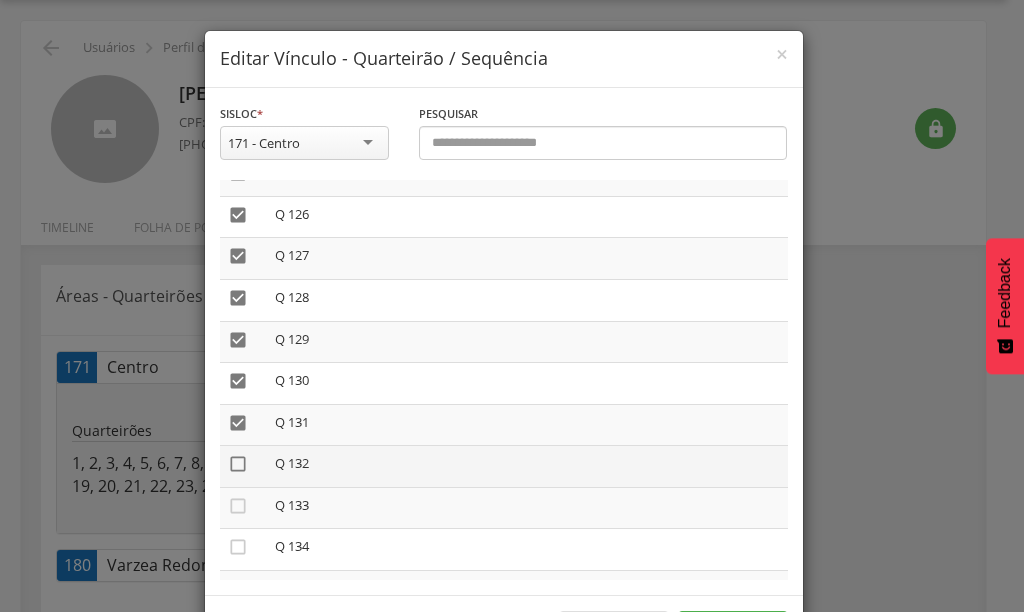click on "" at bounding box center [238, 464] 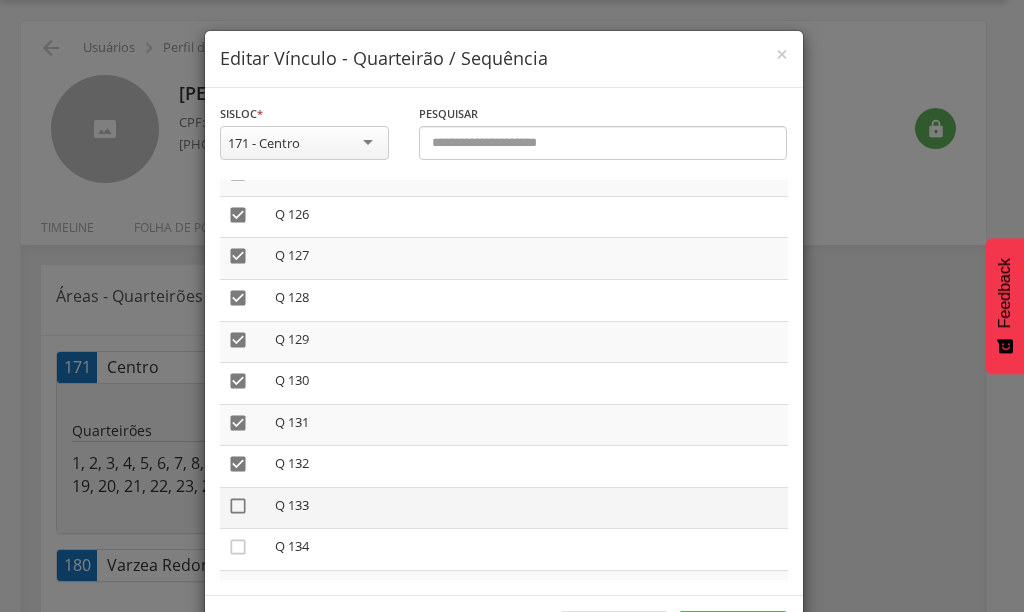 click on "" at bounding box center [238, 506] 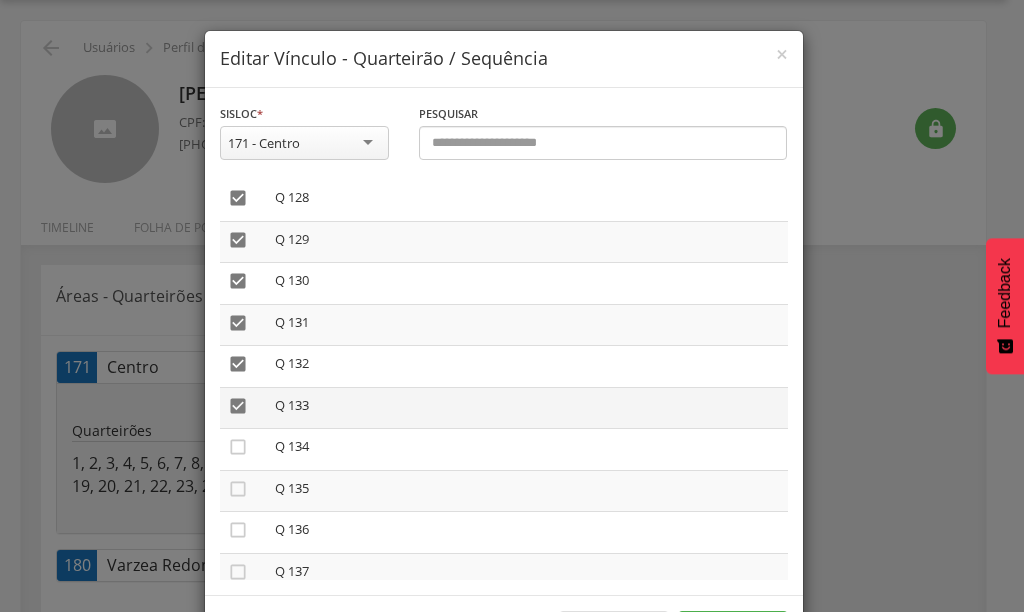 scroll, scrollTop: 5500, scrollLeft: 0, axis: vertical 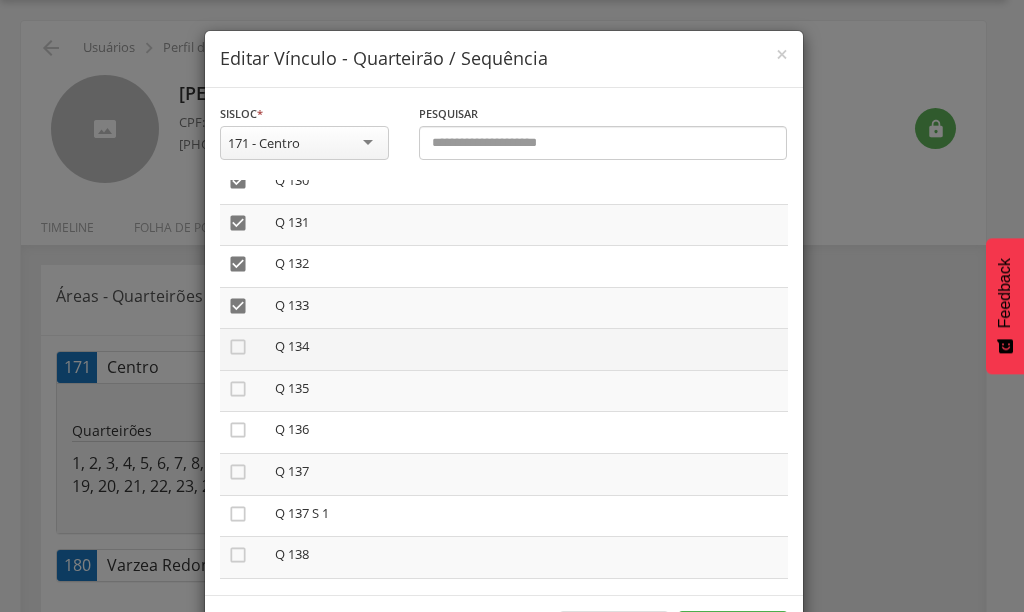 drag, startPoint x: 233, startPoint y: 348, endPoint x: 227, endPoint y: 369, distance: 21.84033 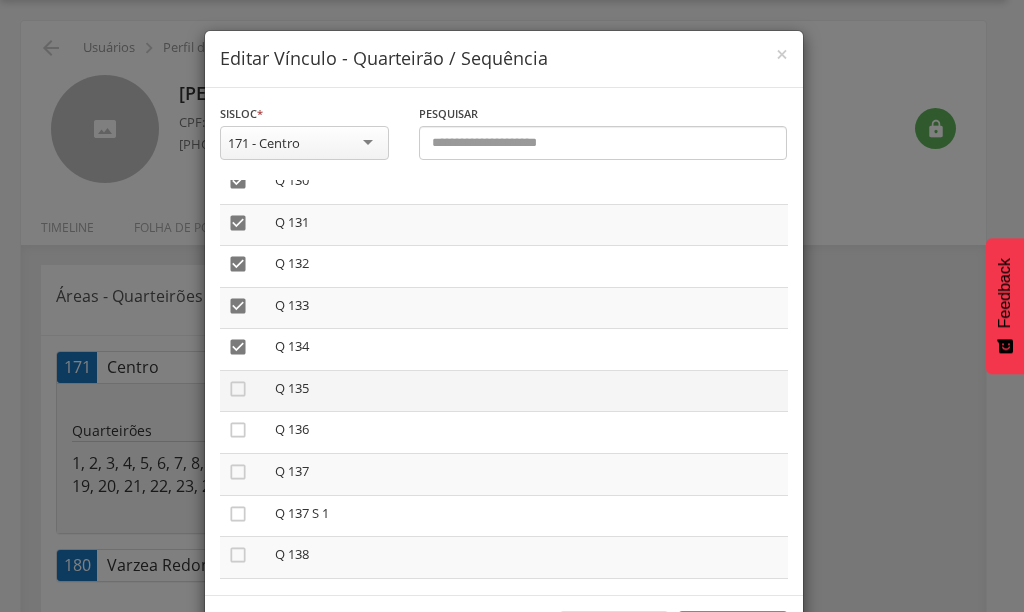 click on "" at bounding box center [238, 389] 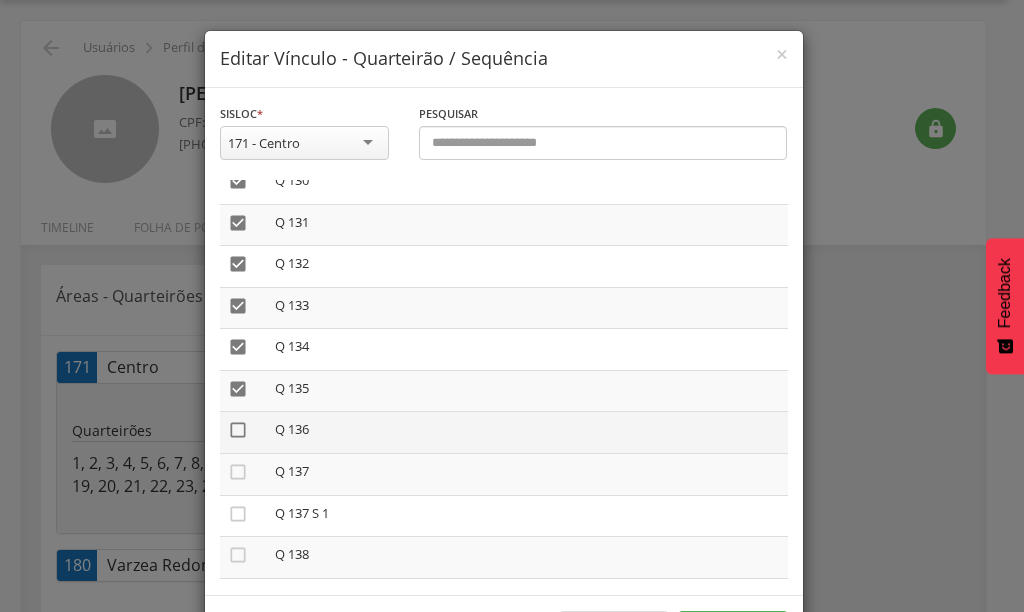 click on "" at bounding box center [238, 430] 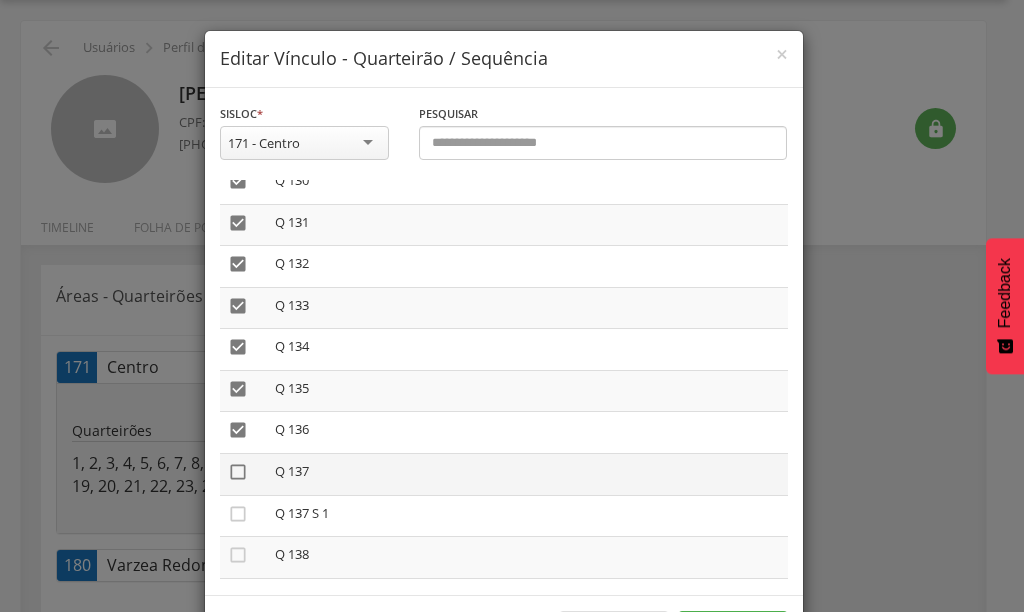 click on "" at bounding box center [238, 472] 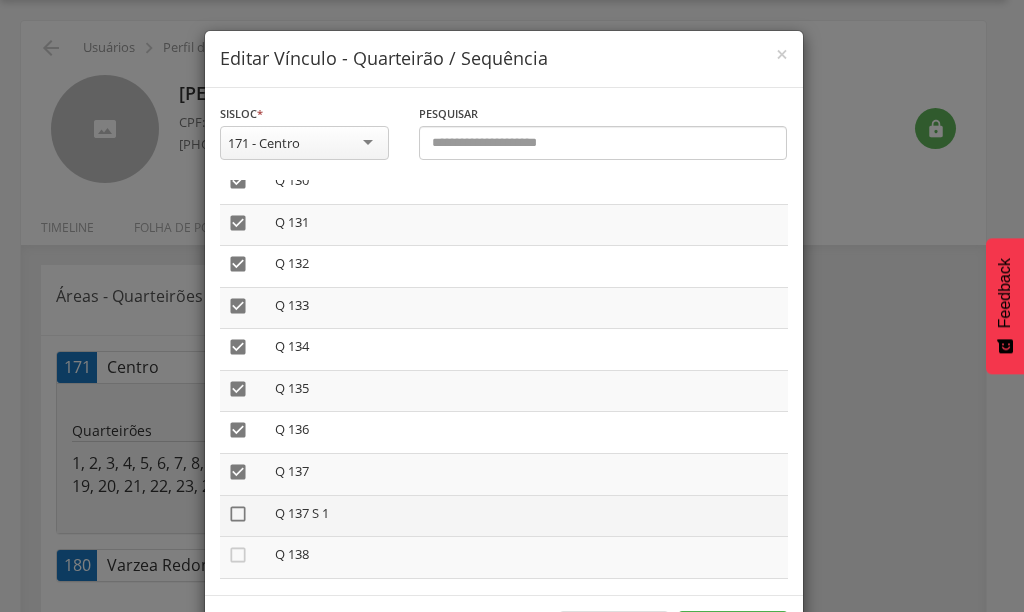 click on "" at bounding box center [238, 514] 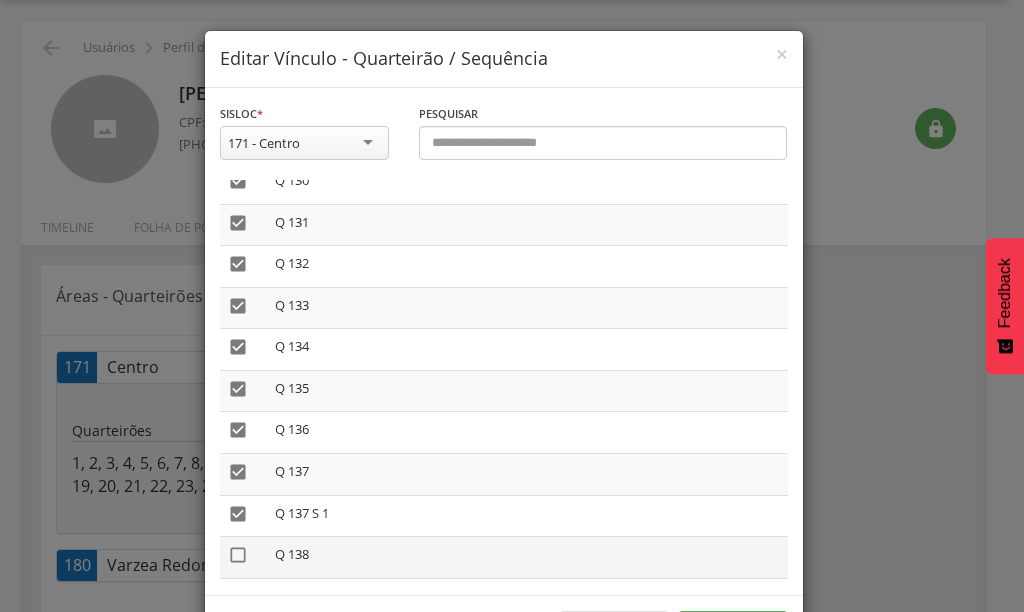 click on "" at bounding box center (238, 555) 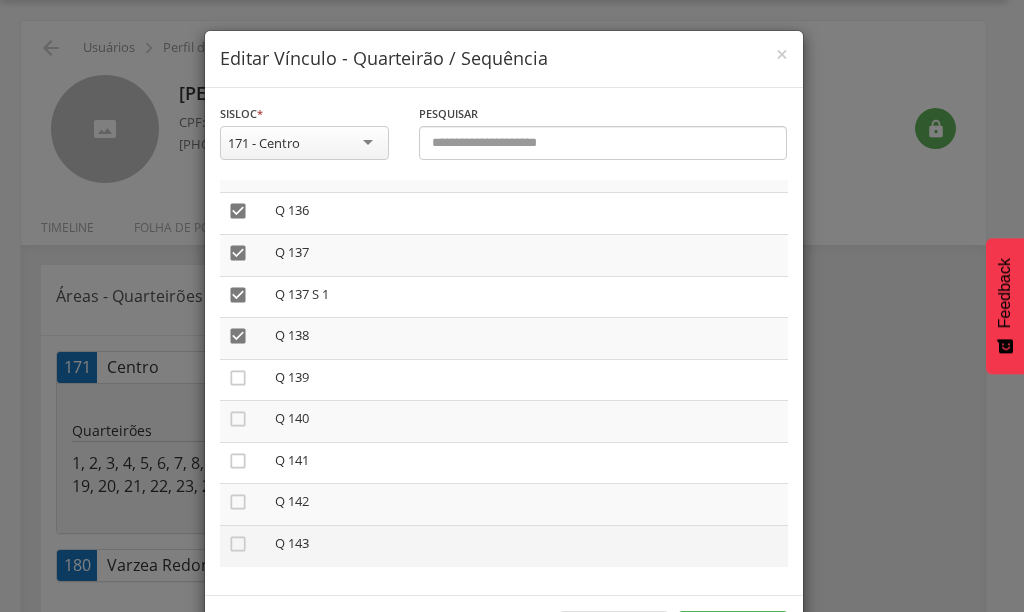 scroll, scrollTop: 5725, scrollLeft: 0, axis: vertical 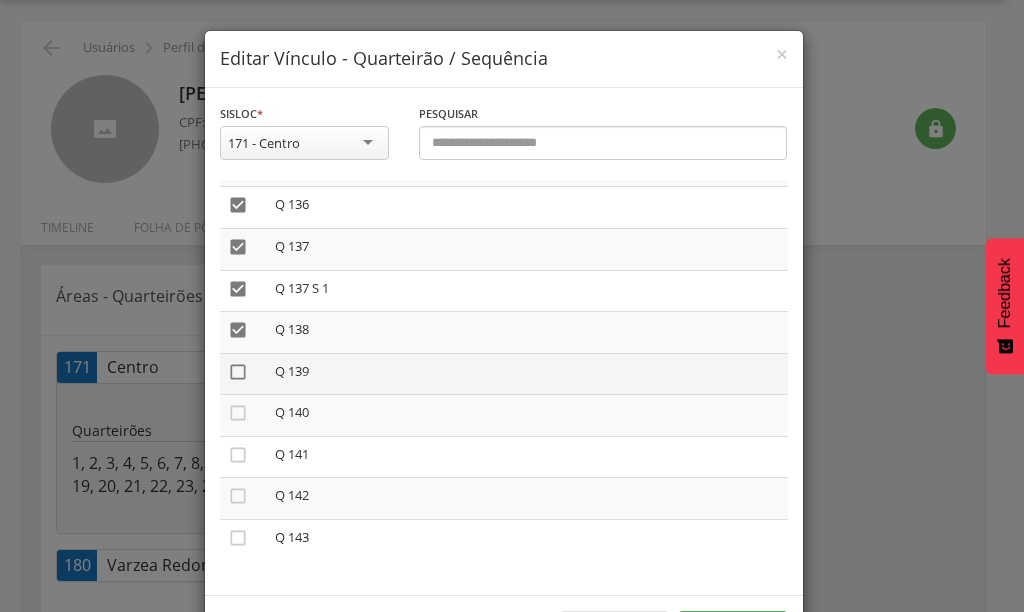click on "" at bounding box center (238, 372) 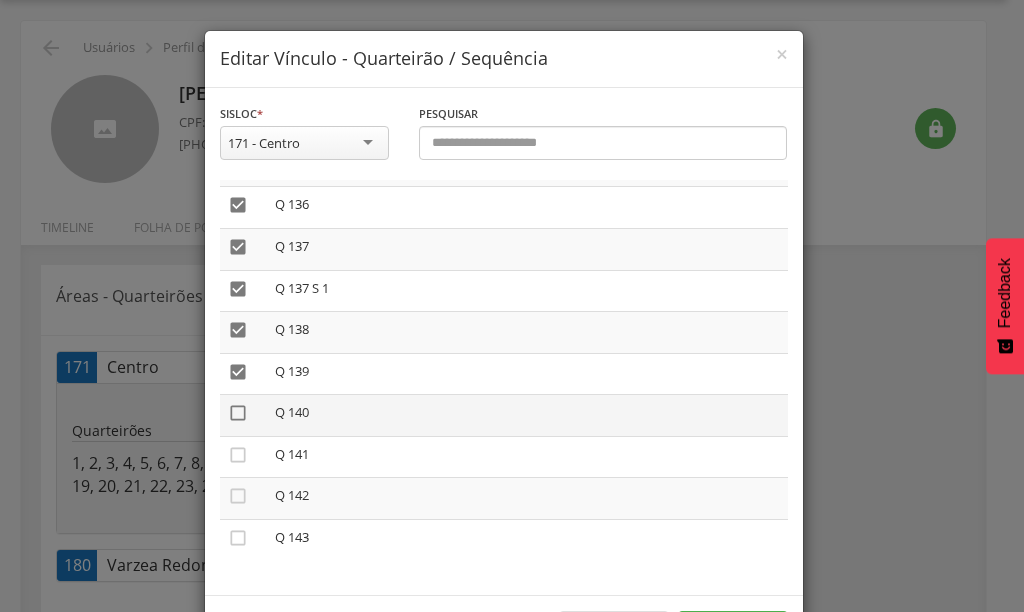 click on "" at bounding box center [238, 413] 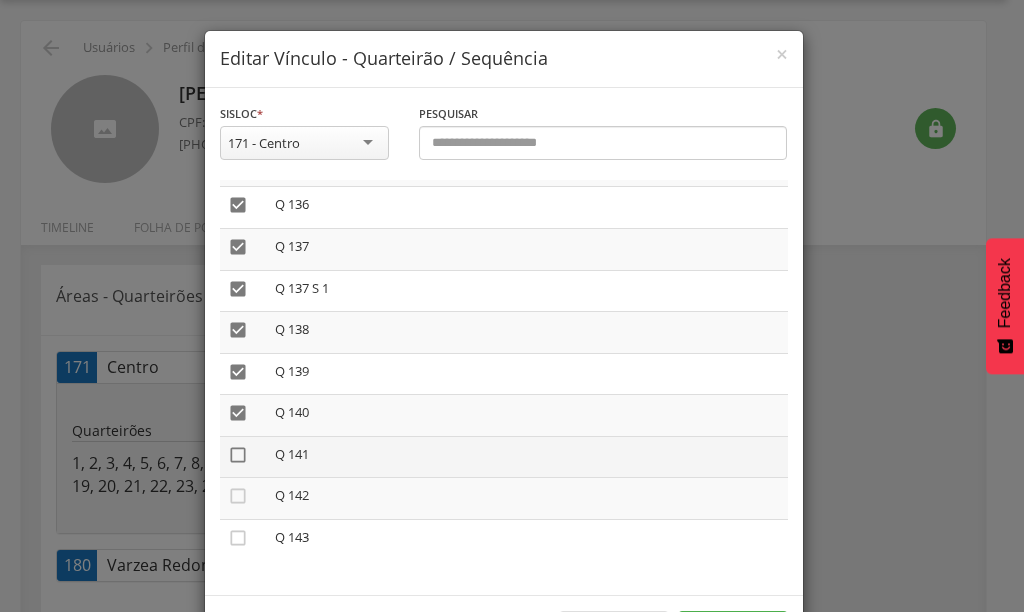 click on "" at bounding box center [238, 455] 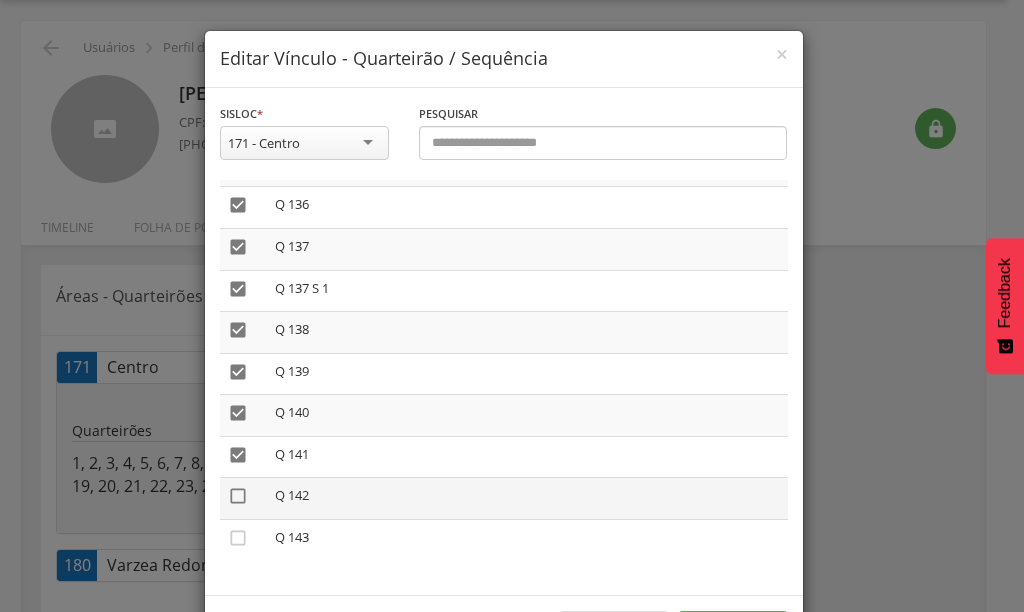 click on "" at bounding box center [238, 496] 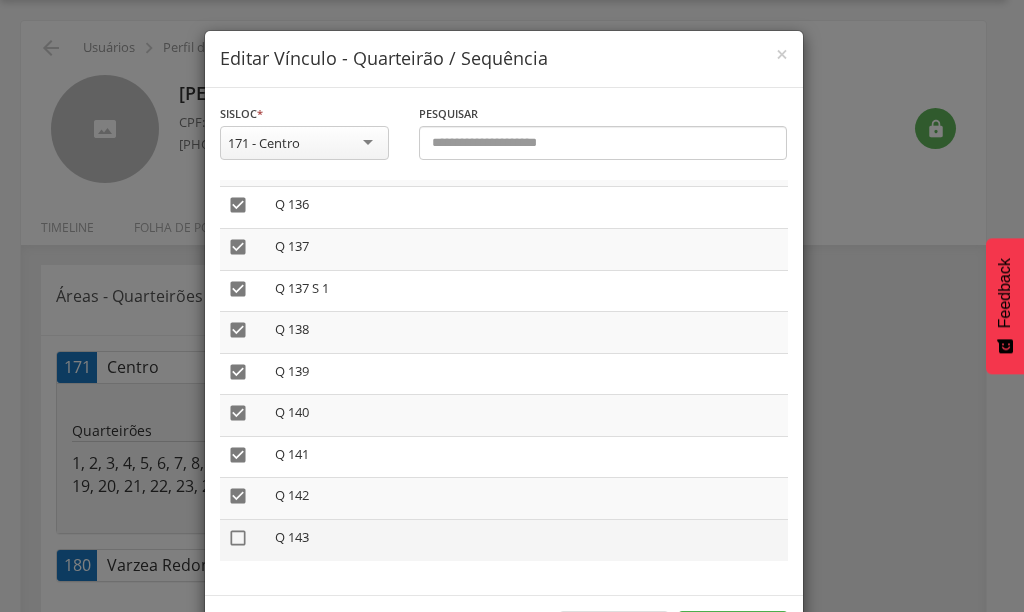 click on "" at bounding box center [238, 538] 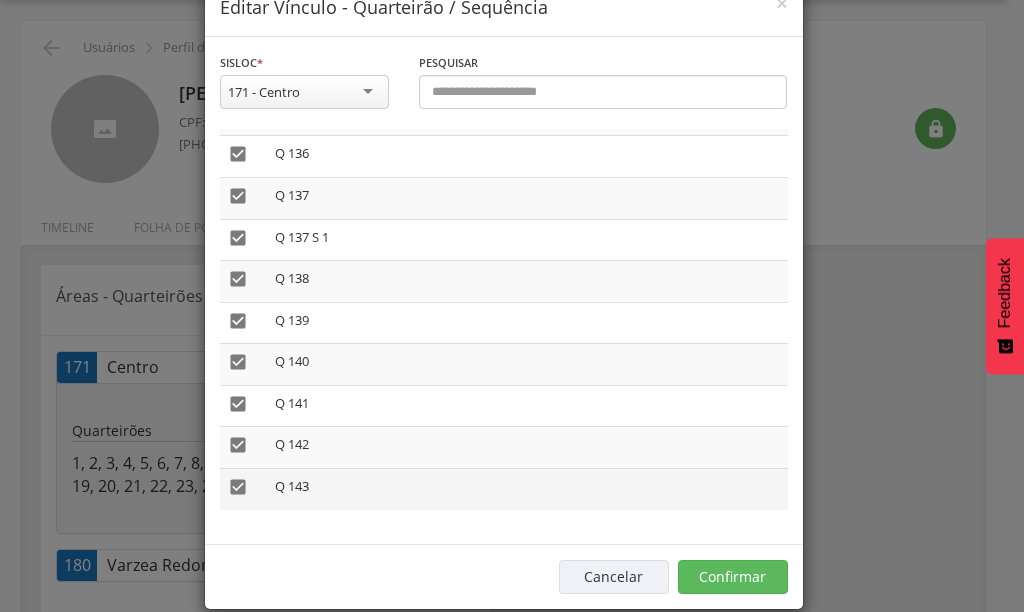 scroll, scrollTop: 79, scrollLeft: 0, axis: vertical 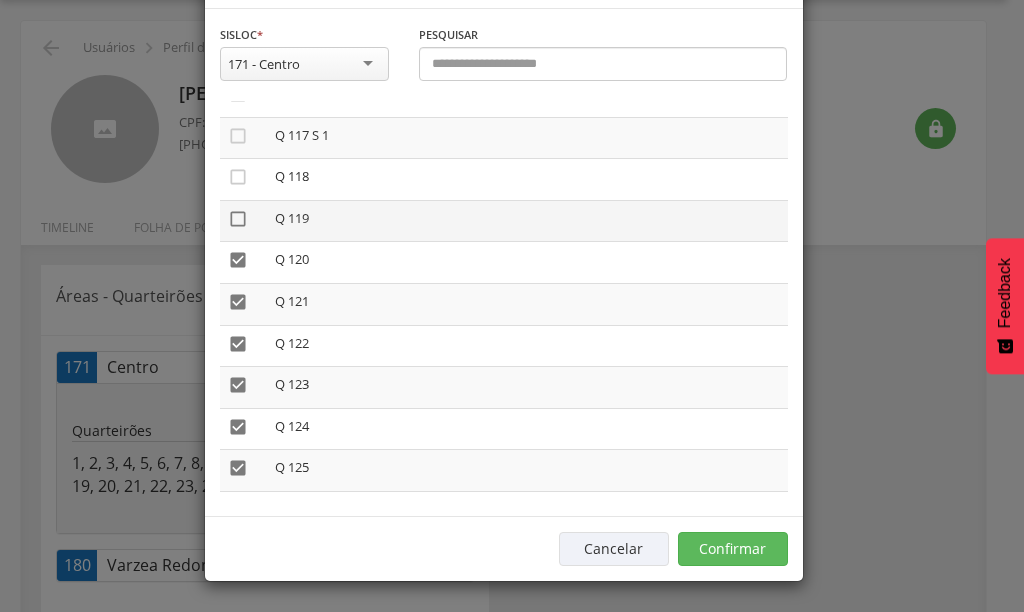click on "" at bounding box center (238, 219) 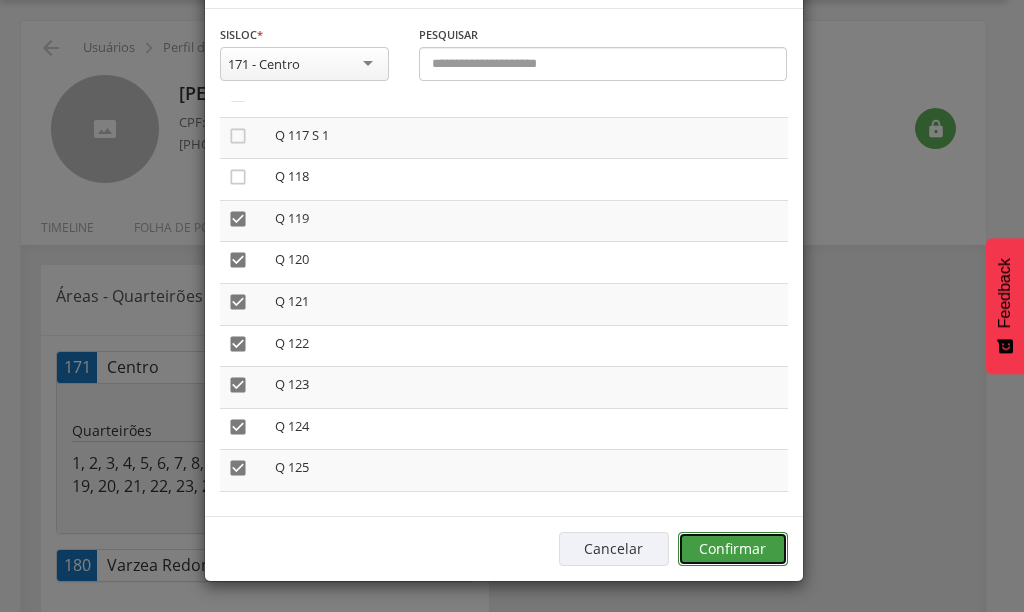 click on "Confirmar" at bounding box center (733, 549) 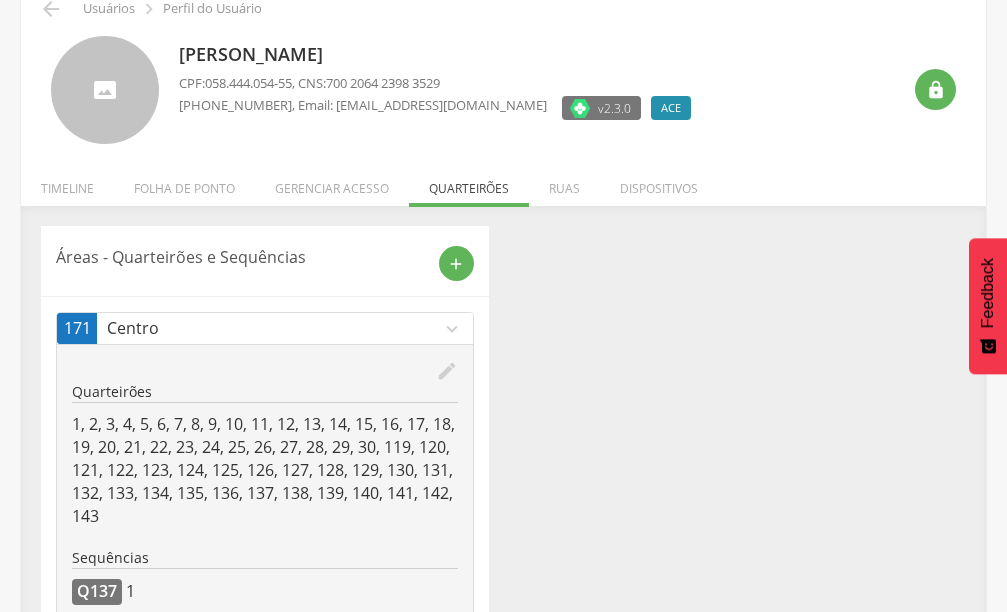 scroll, scrollTop: 217, scrollLeft: 0, axis: vertical 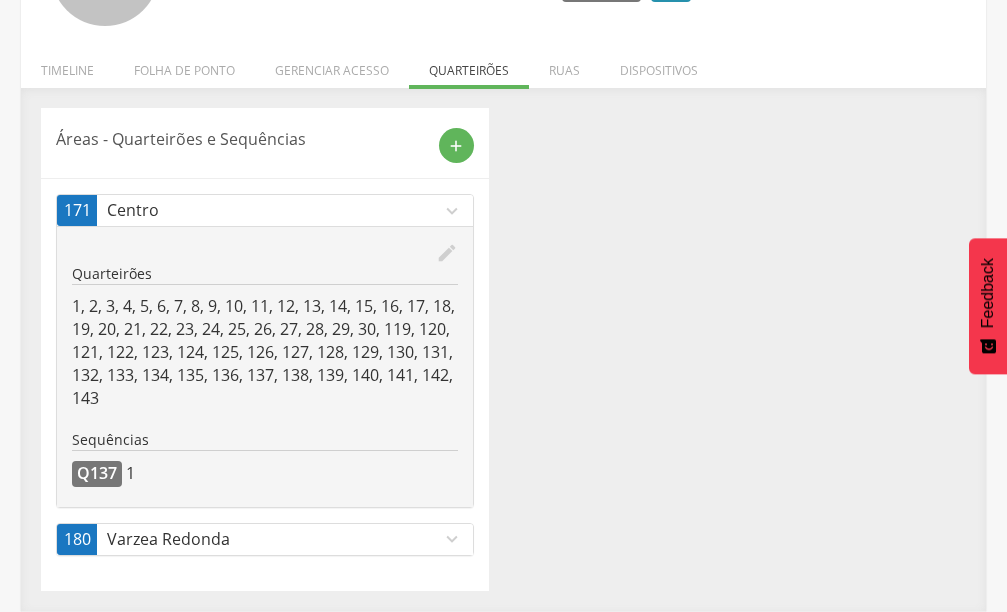 click on "expand_more" at bounding box center [452, 539] 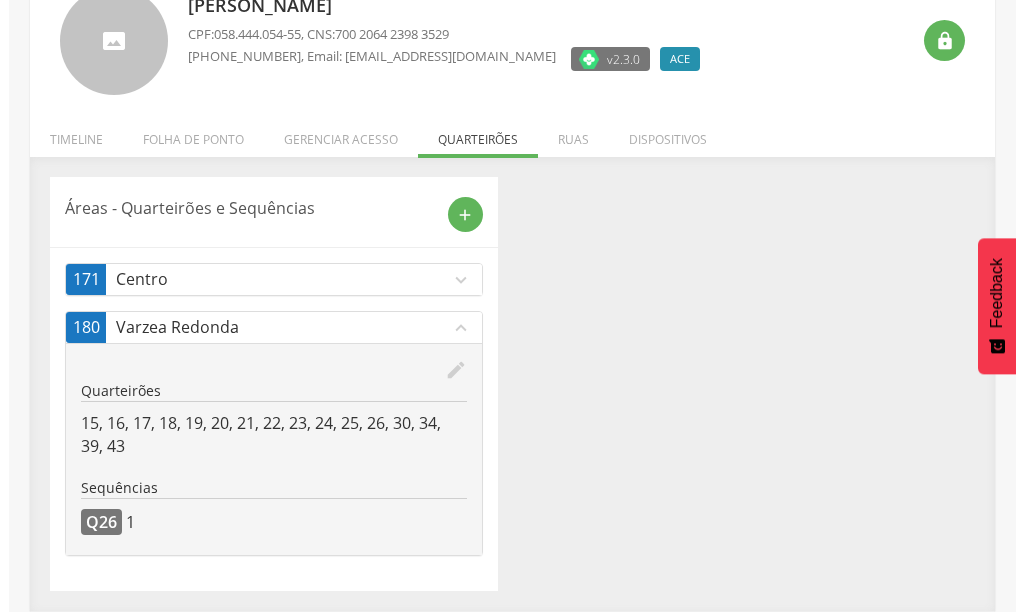 scroll, scrollTop: 148, scrollLeft: 0, axis: vertical 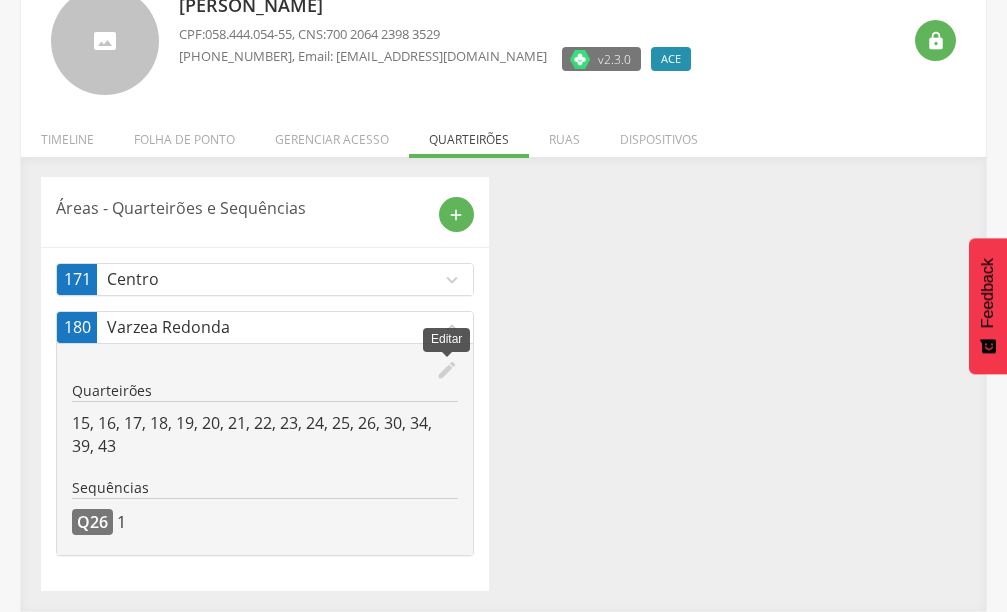 click on "edit" at bounding box center [447, 370] 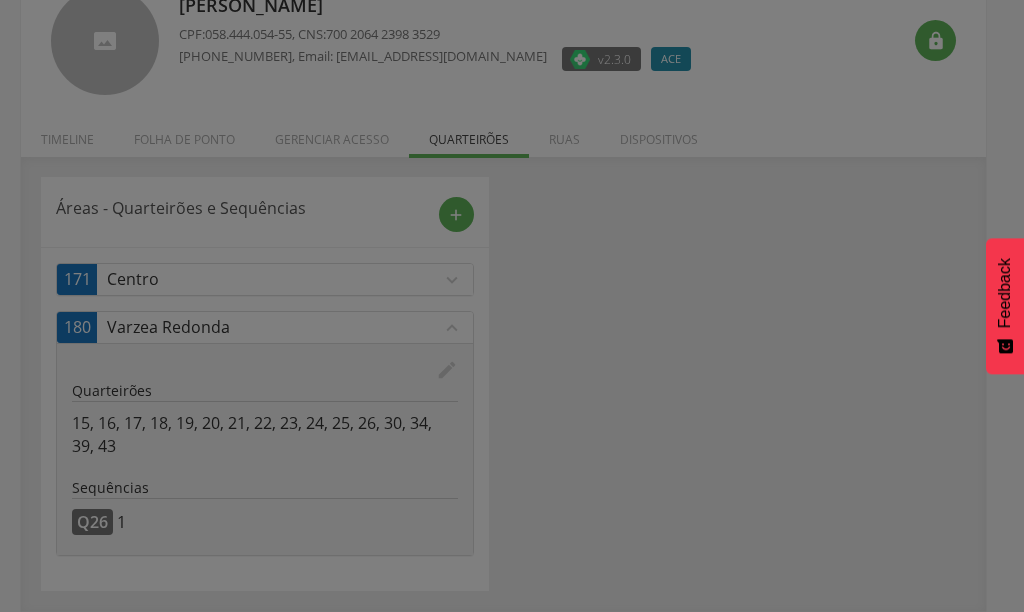 scroll, scrollTop: 0, scrollLeft: 0, axis: both 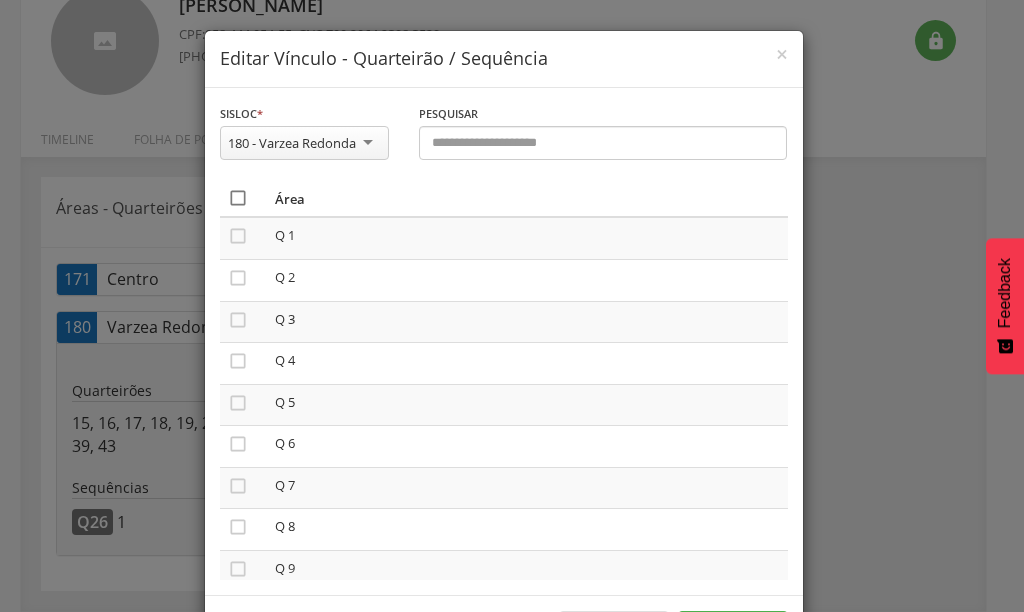 click on "" at bounding box center [238, 198] 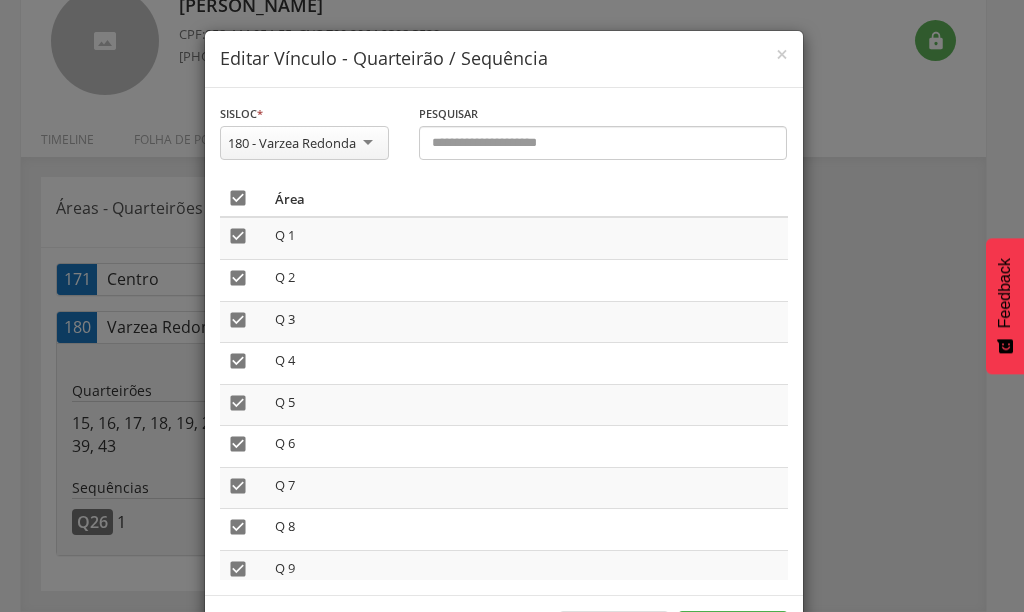 click on "" at bounding box center (238, 198) 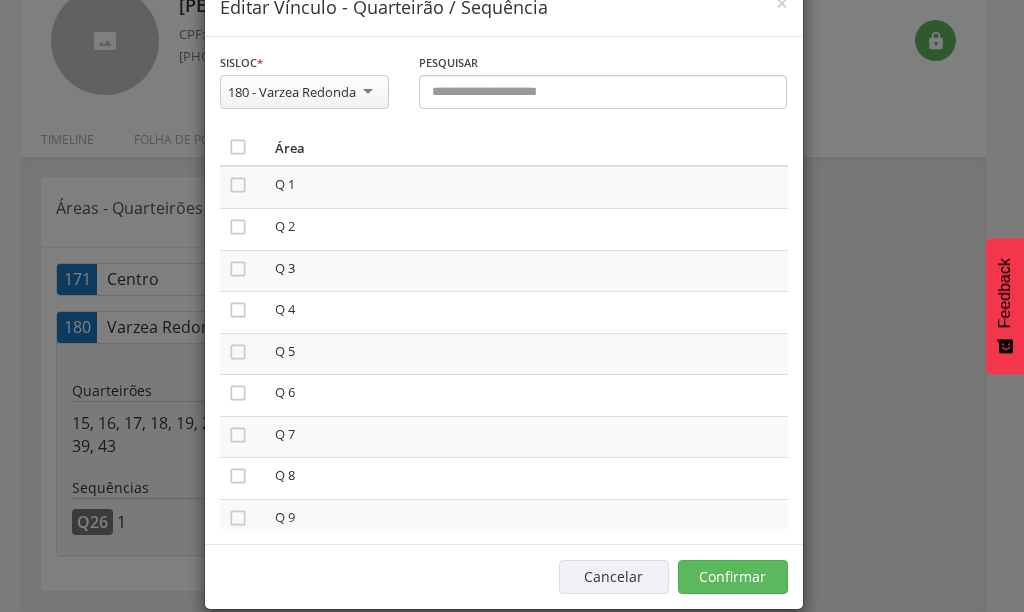 scroll, scrollTop: 79, scrollLeft: 0, axis: vertical 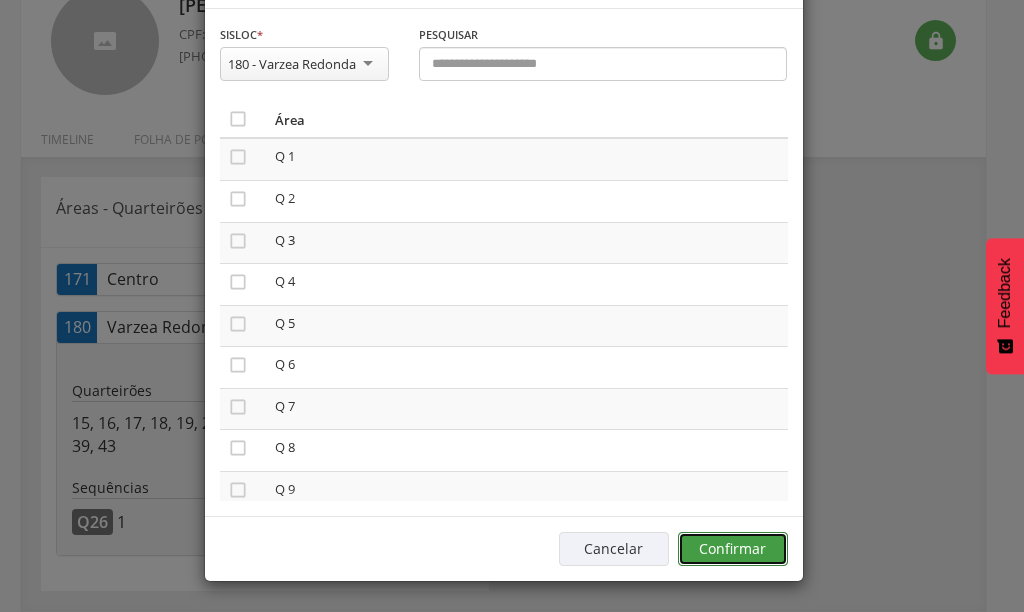 click on "Confirmar" at bounding box center [733, 549] 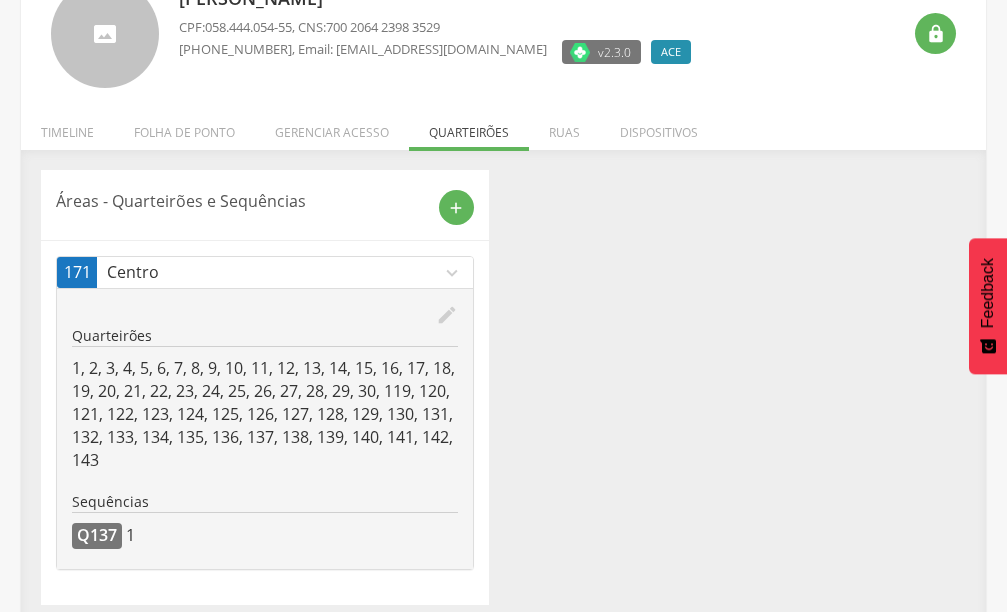 scroll, scrollTop: 0, scrollLeft: 0, axis: both 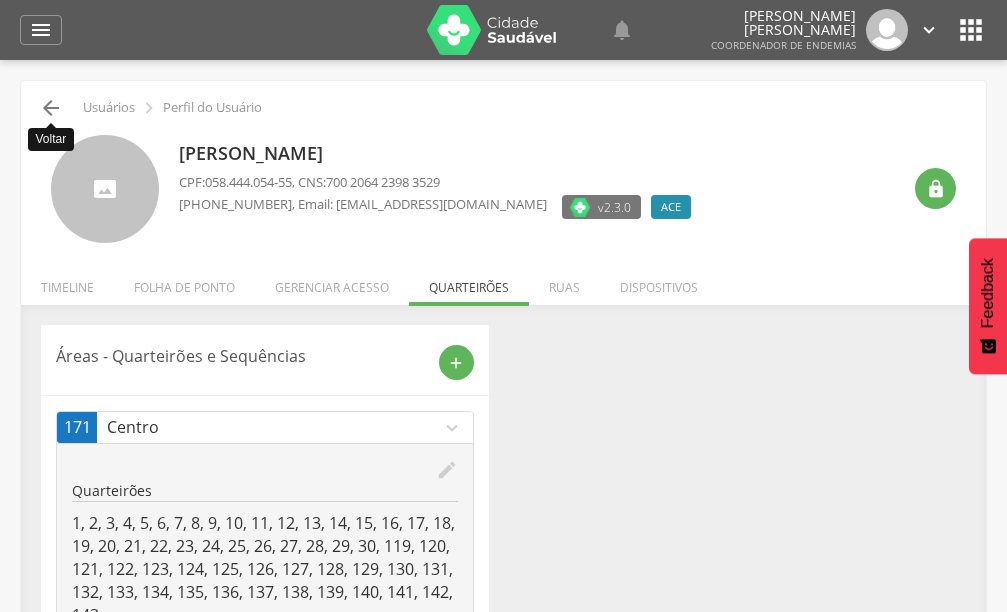 click on "" at bounding box center (51, 108) 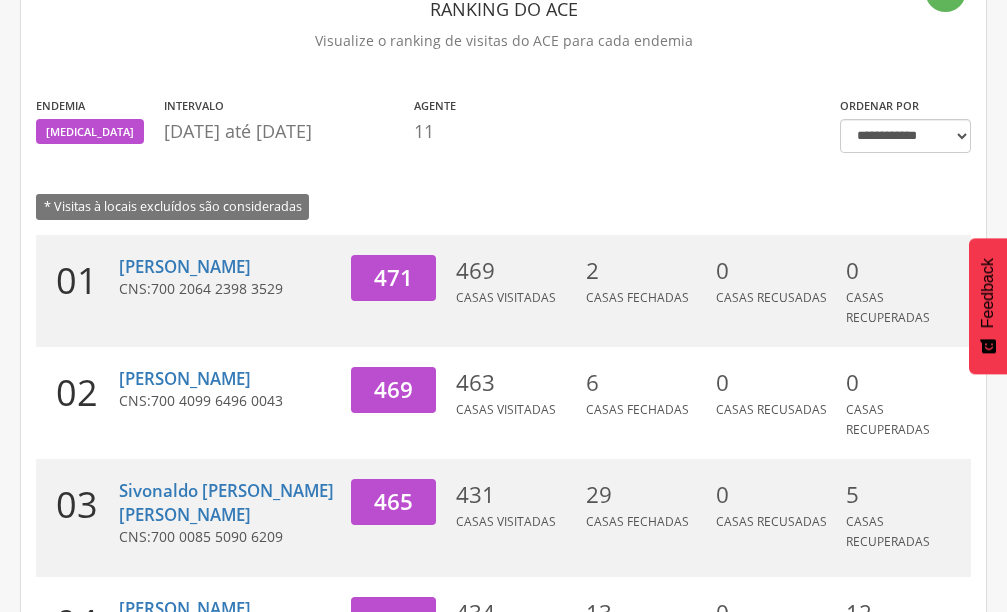 scroll, scrollTop: 160, scrollLeft: 0, axis: vertical 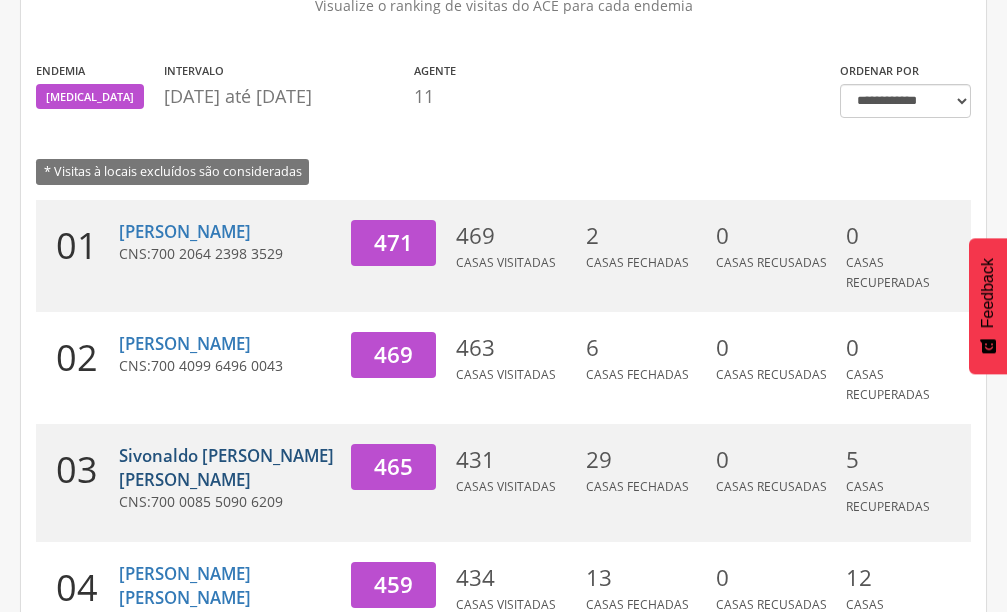 click on "Sivonaldo [PERSON_NAME] [PERSON_NAME]" at bounding box center (226, 467) 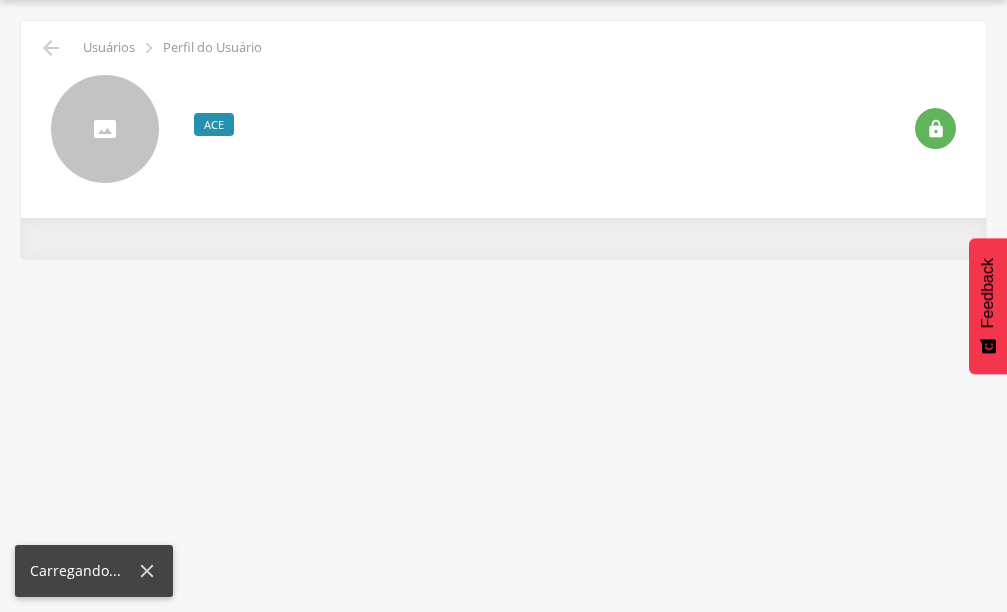 scroll, scrollTop: 60, scrollLeft: 0, axis: vertical 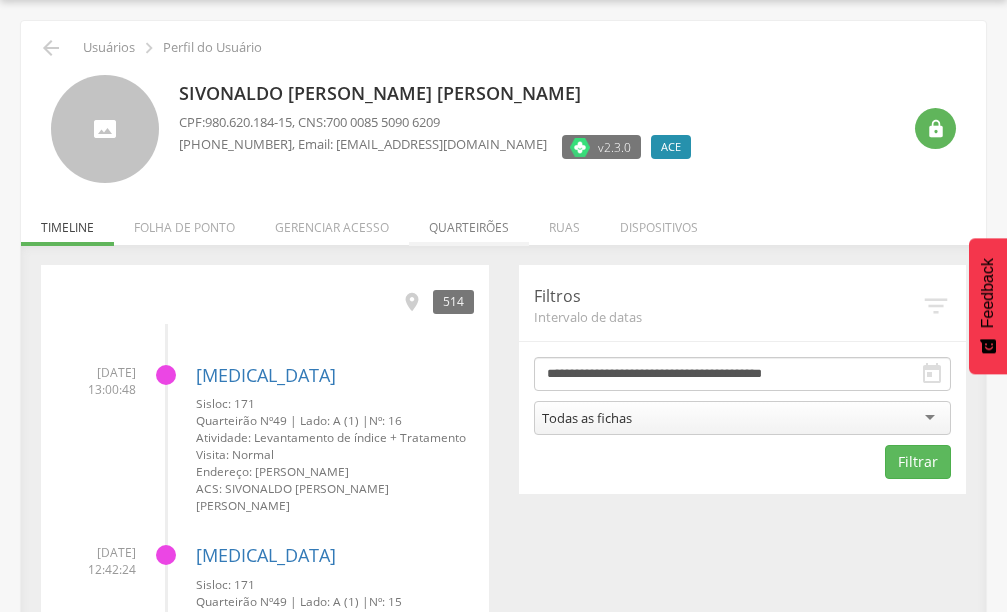 click on "Quarteirões" at bounding box center (469, 222) 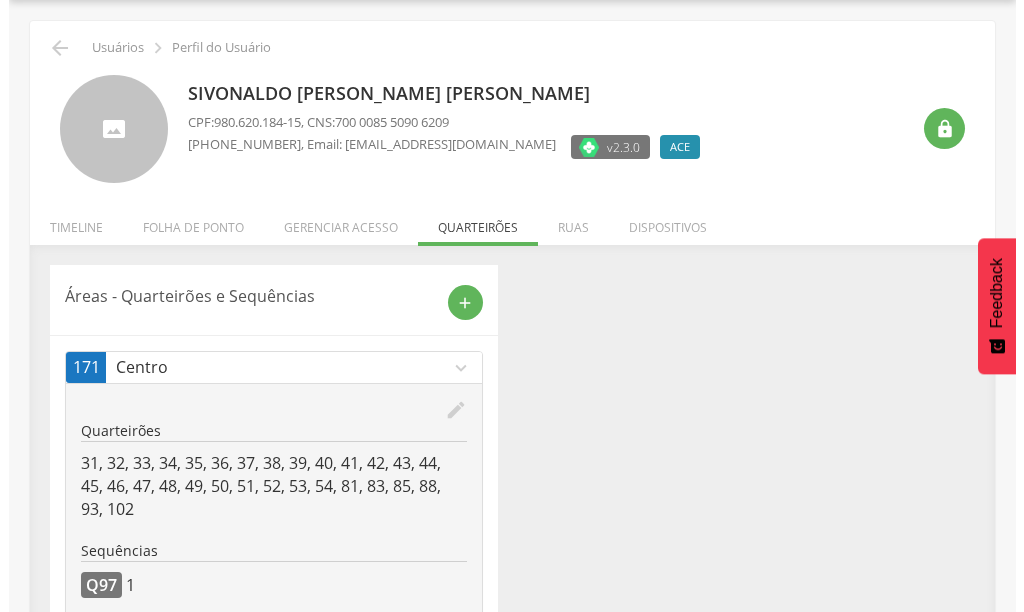 scroll, scrollTop: 123, scrollLeft: 0, axis: vertical 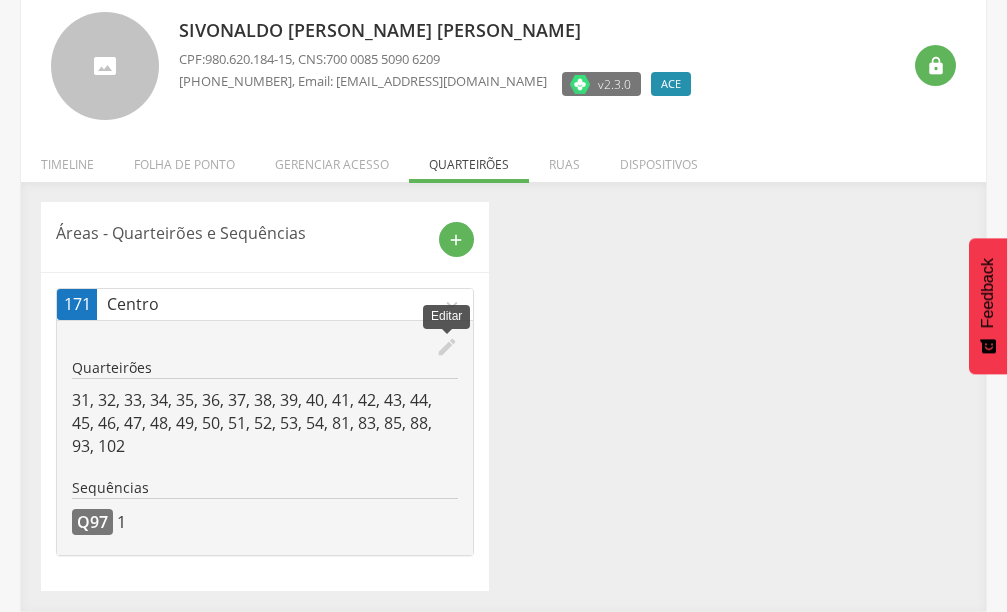 click on "edit" at bounding box center [447, 347] 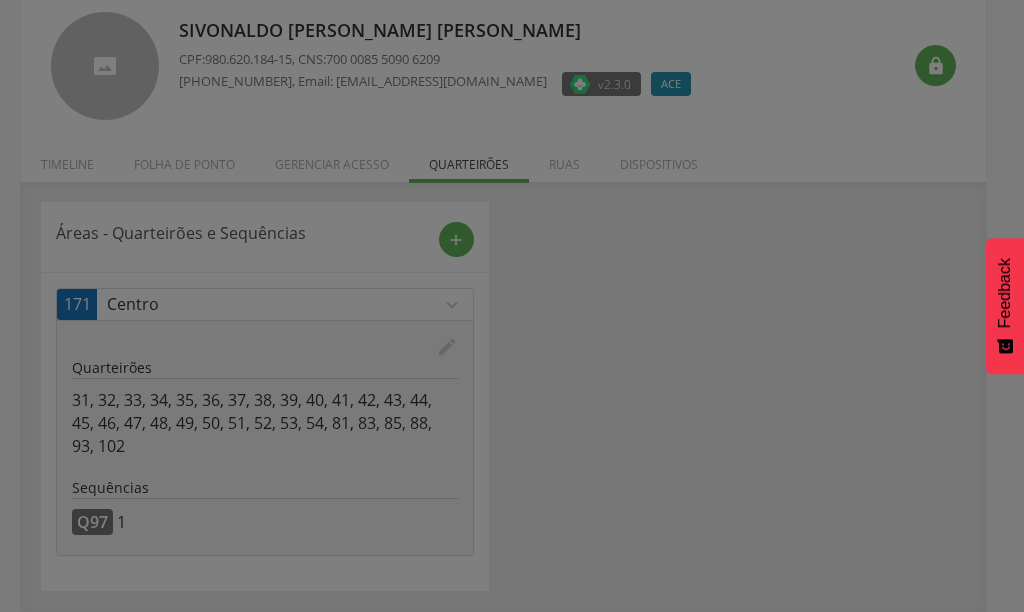 scroll, scrollTop: 0, scrollLeft: 0, axis: both 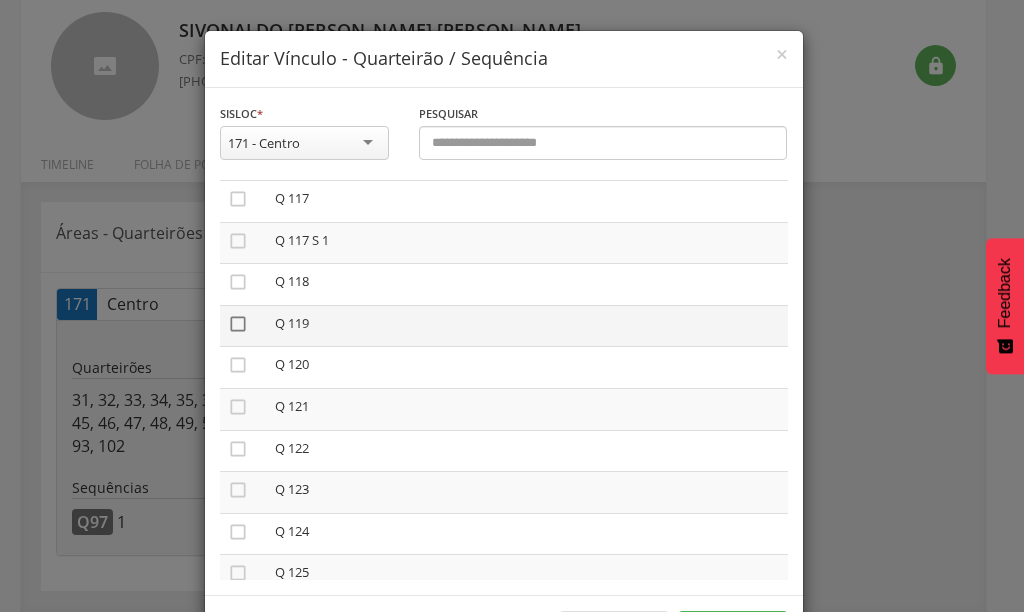 click on "" at bounding box center [238, 324] 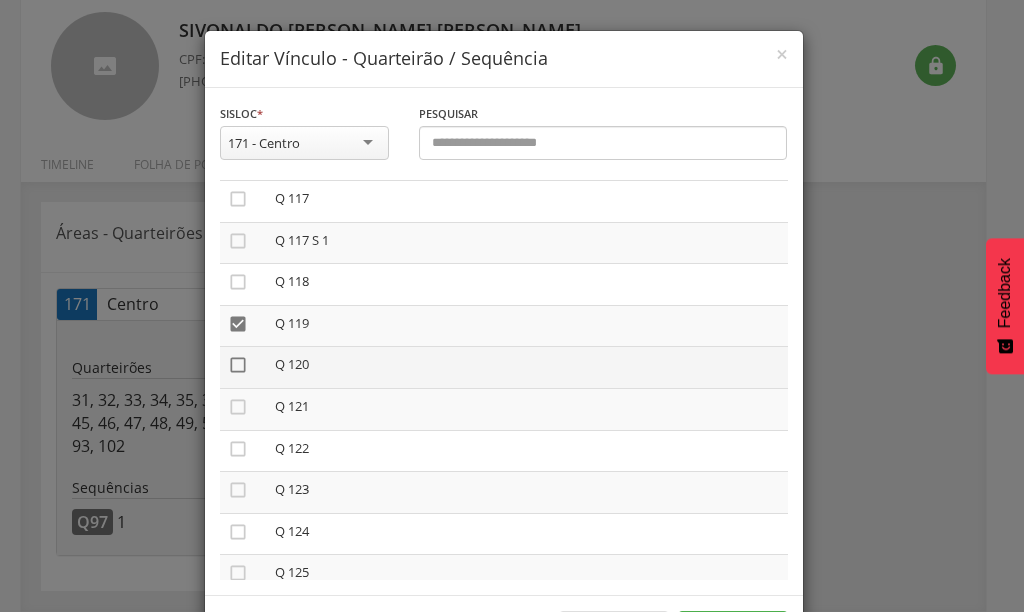 click on "" at bounding box center (238, 365) 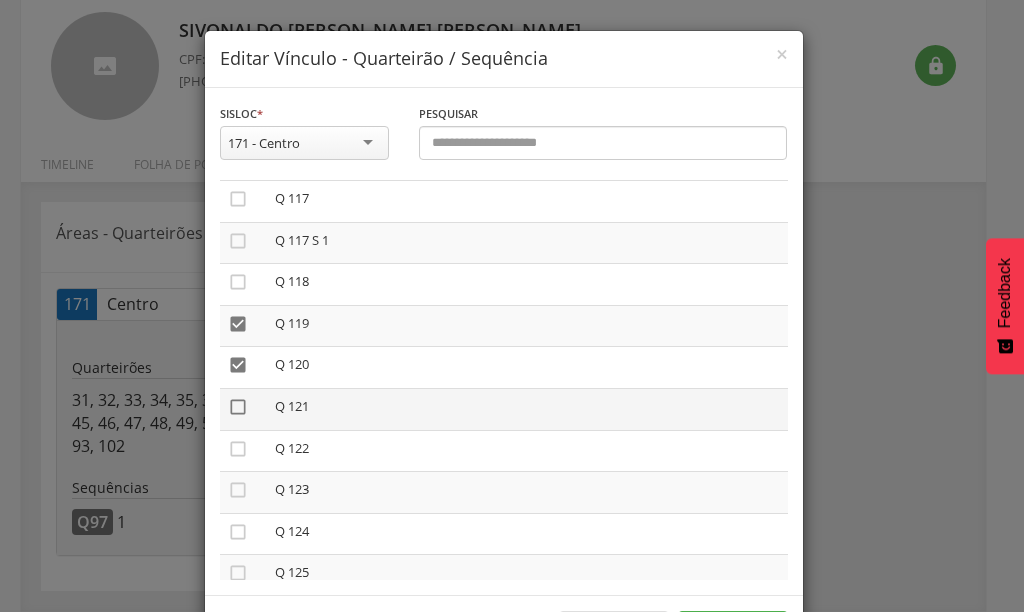 click on "" at bounding box center [238, 407] 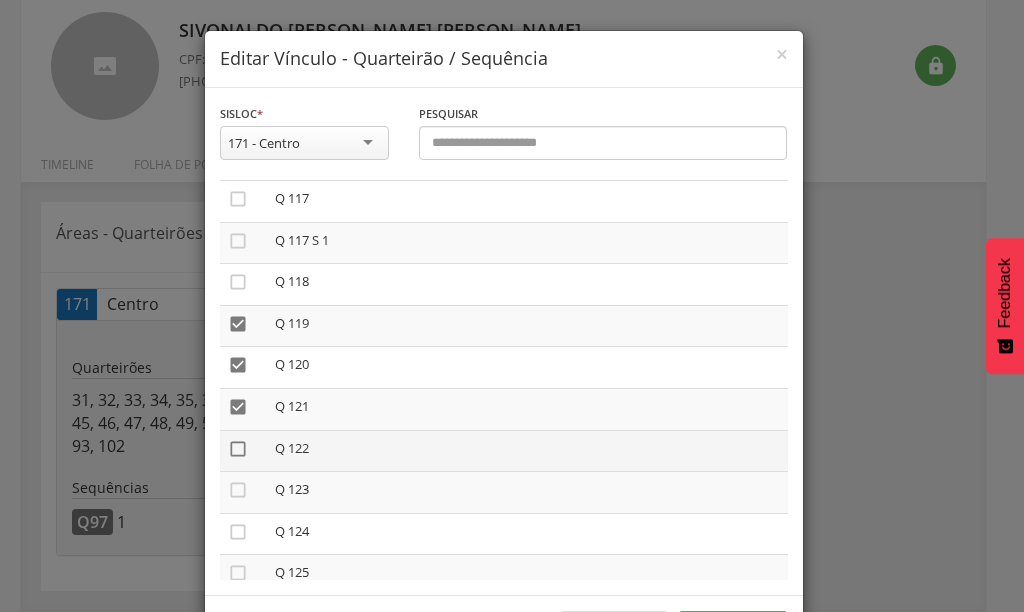 click on "" at bounding box center [238, 449] 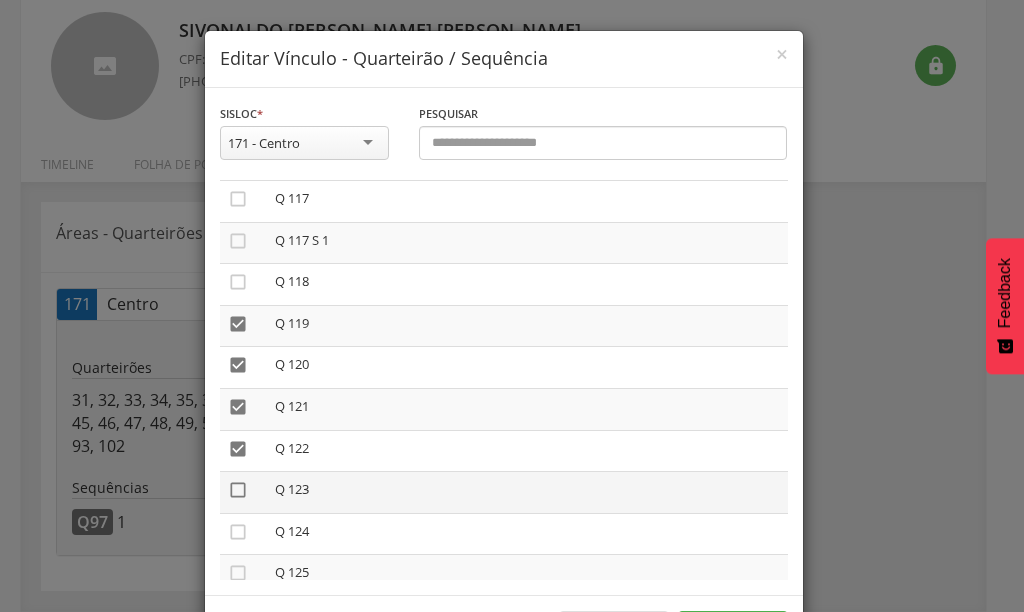 click on "" at bounding box center [238, 490] 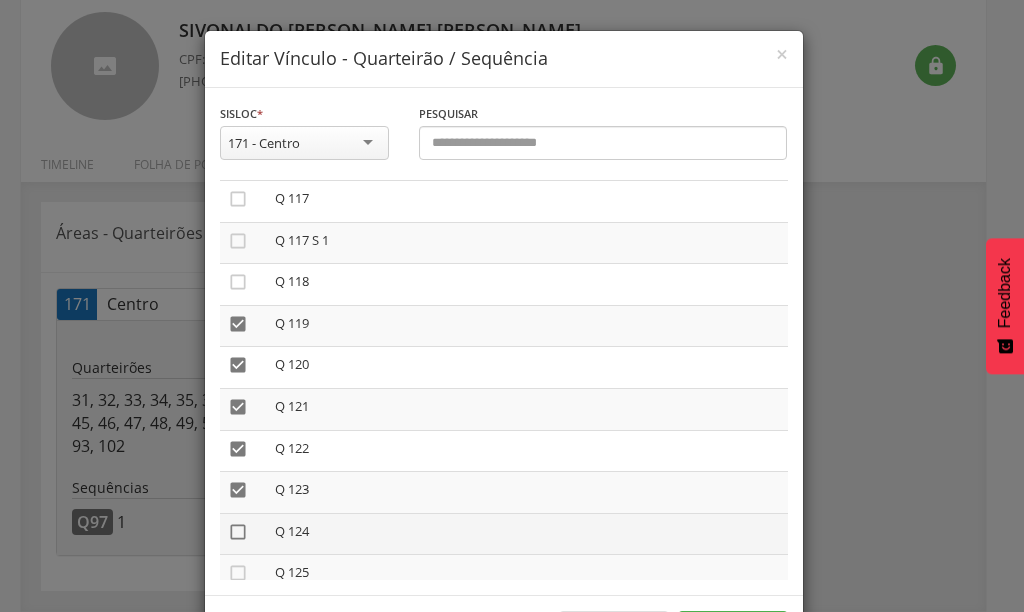 click on "" at bounding box center [238, 532] 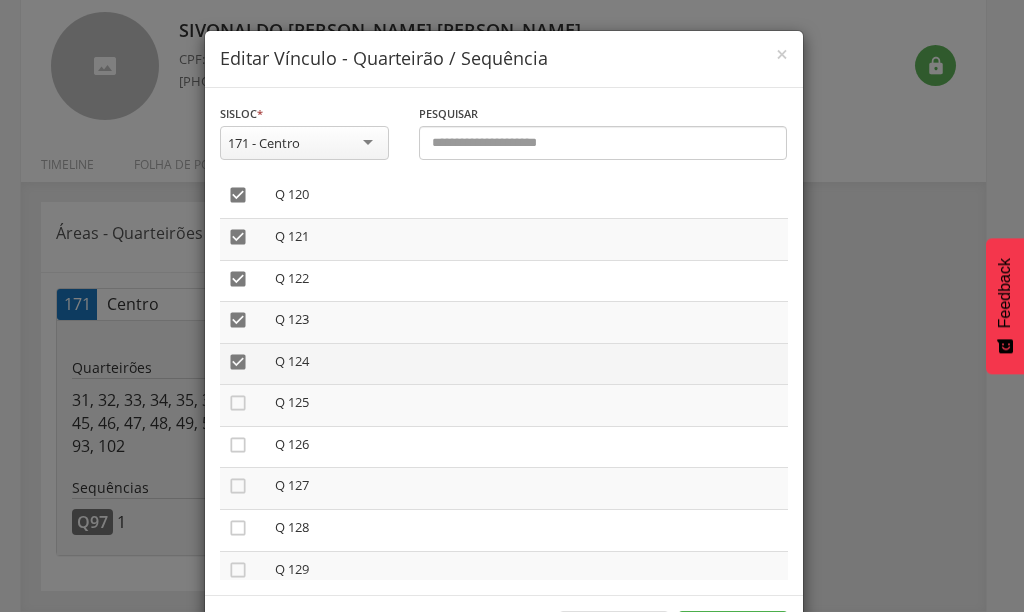 scroll, scrollTop: 5100, scrollLeft: 0, axis: vertical 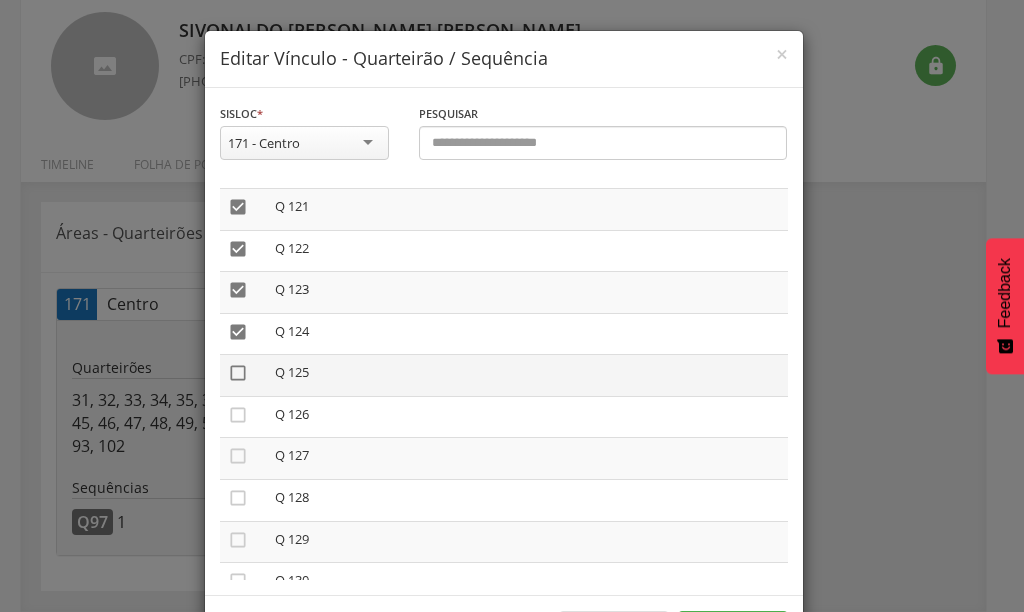 click on "" at bounding box center [238, 373] 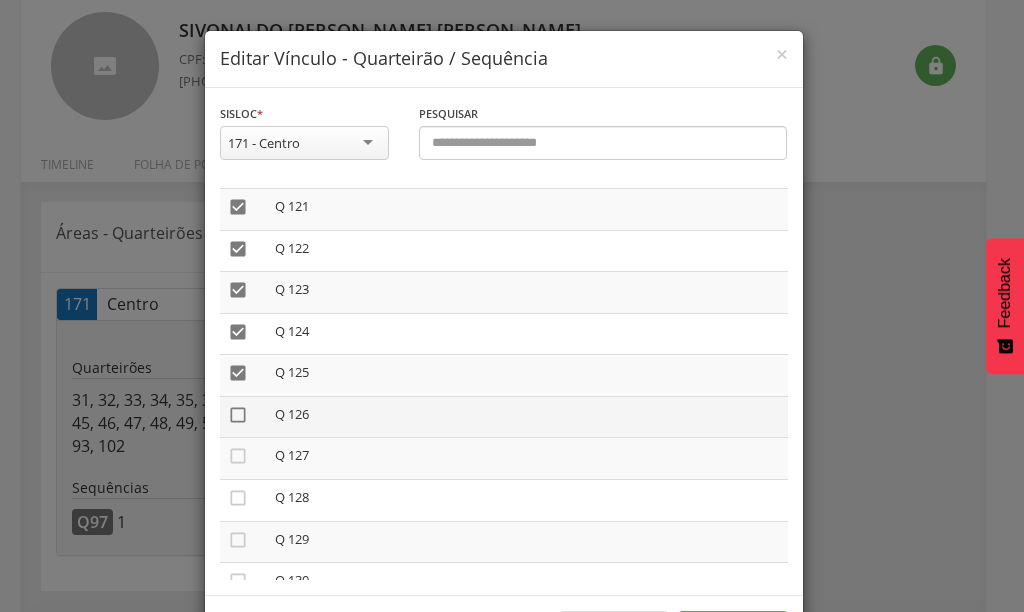click on "" at bounding box center (238, 415) 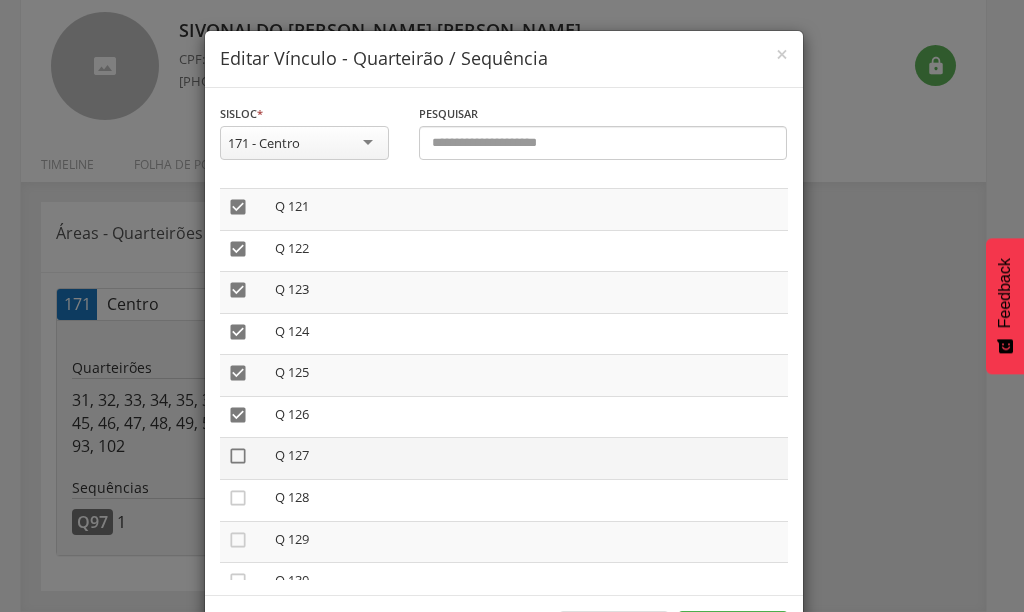 click on "" at bounding box center [238, 456] 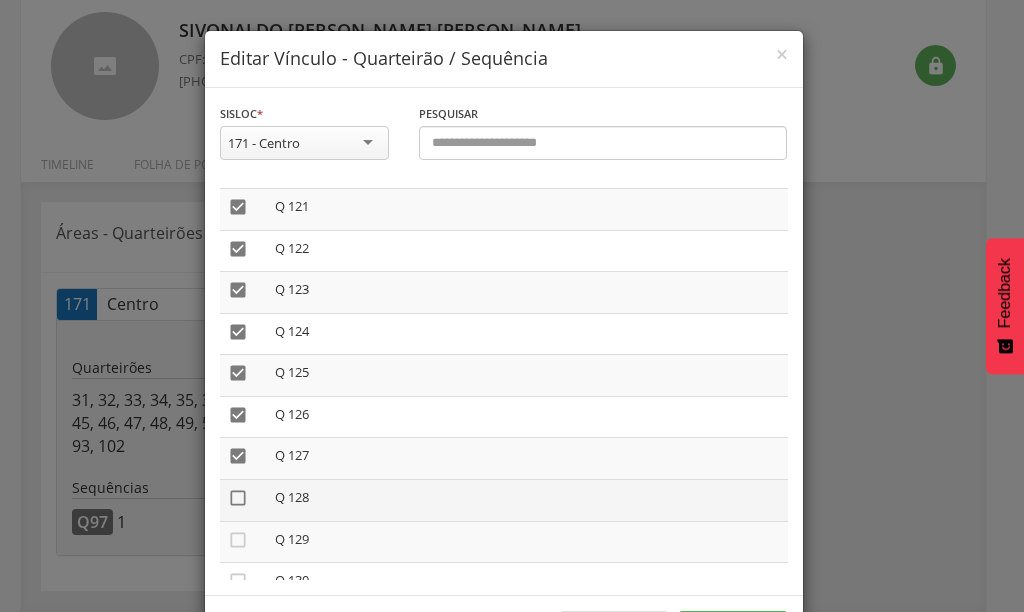 click on "" at bounding box center [238, 498] 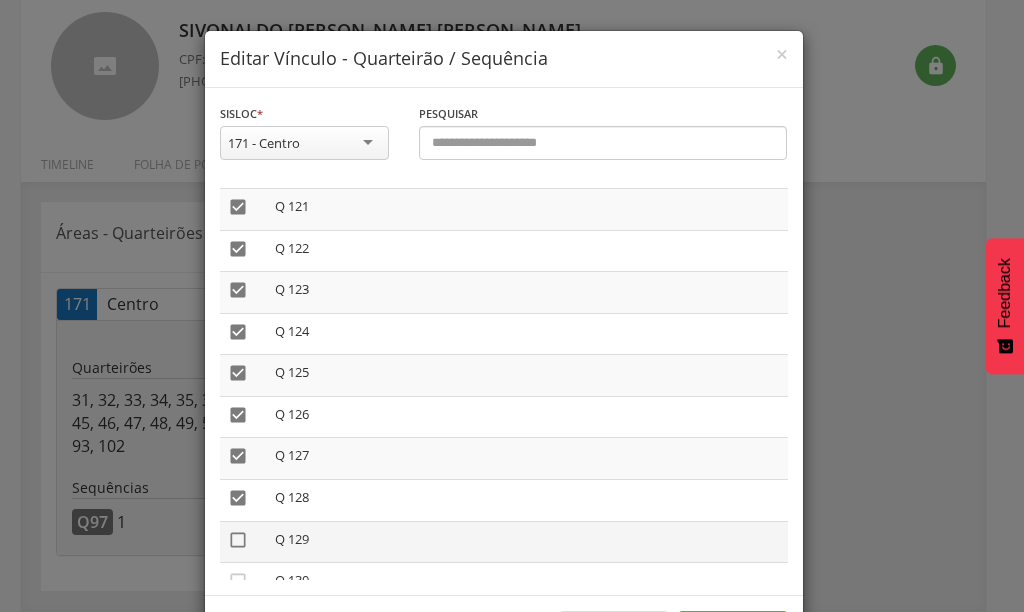 click on "" at bounding box center (238, 540) 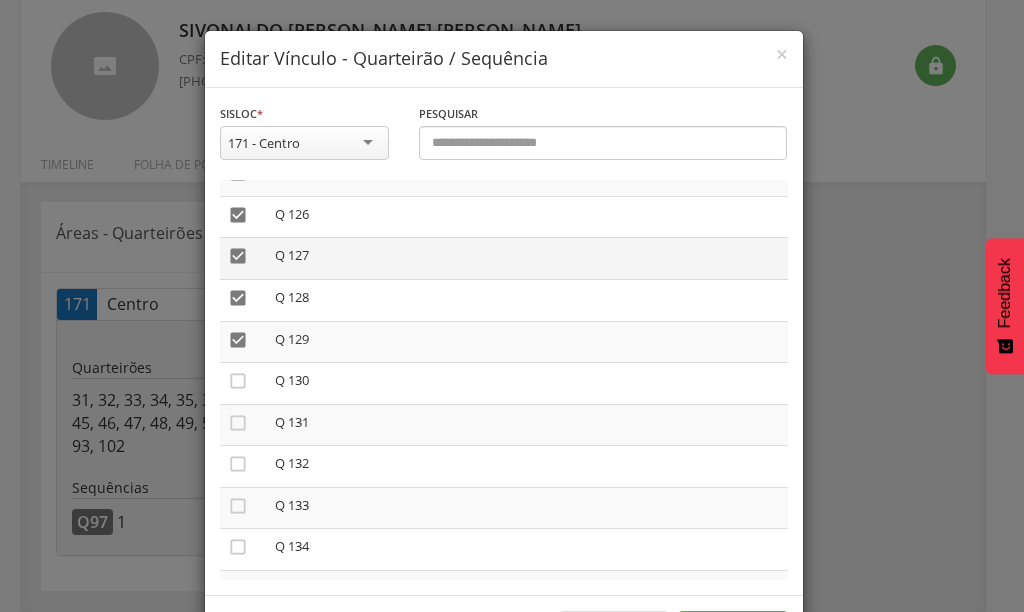 scroll, scrollTop: 5400, scrollLeft: 0, axis: vertical 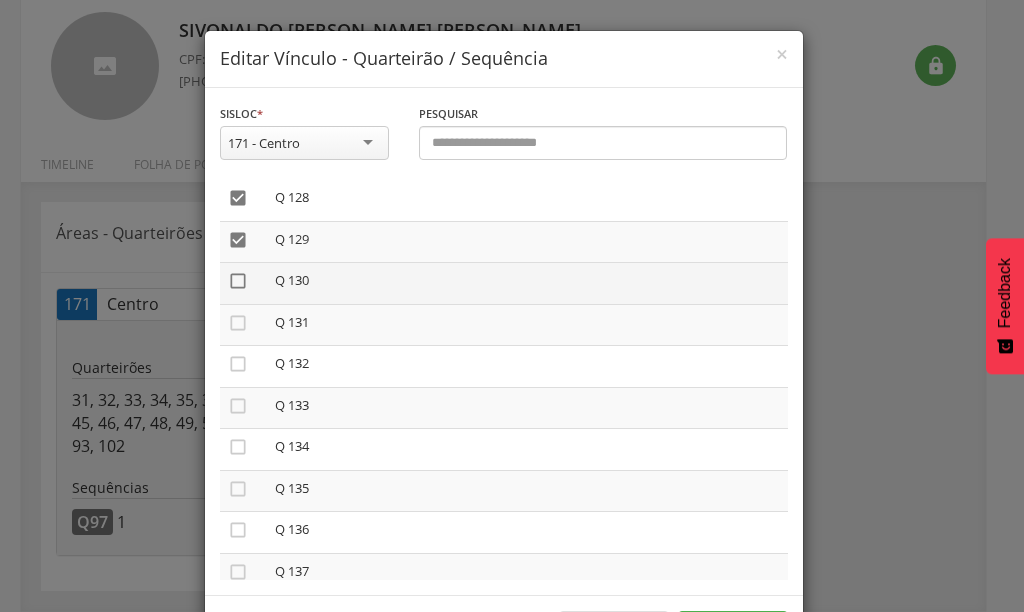click on "" at bounding box center [238, 281] 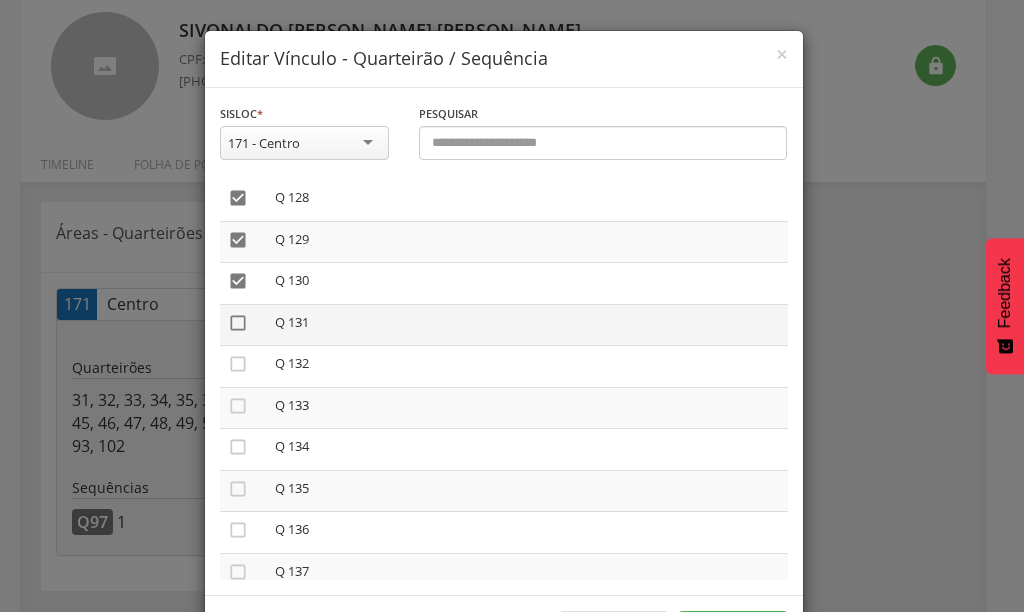 click on "" at bounding box center (238, 323) 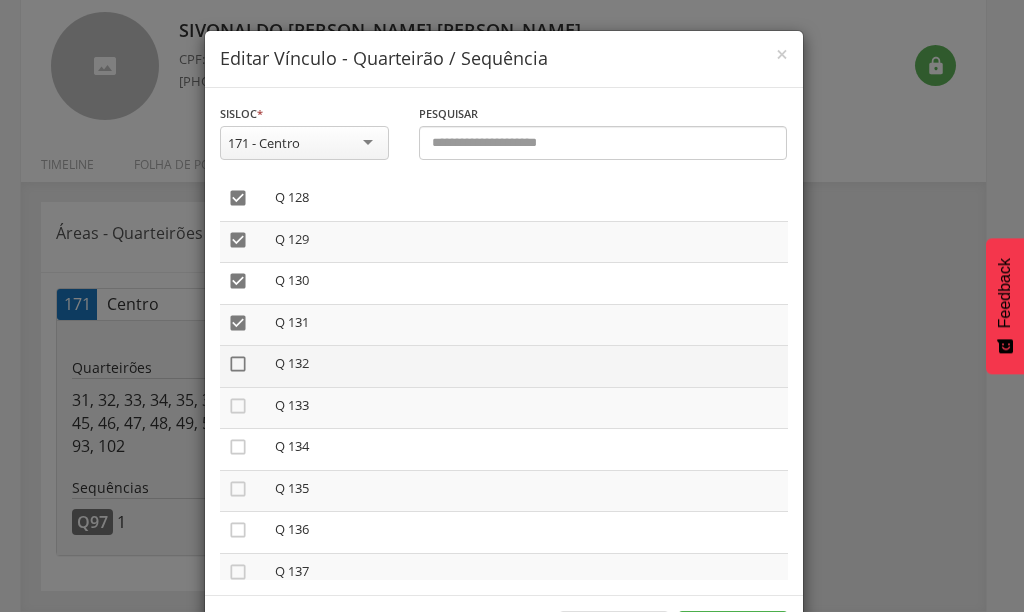 click on "" at bounding box center [238, 364] 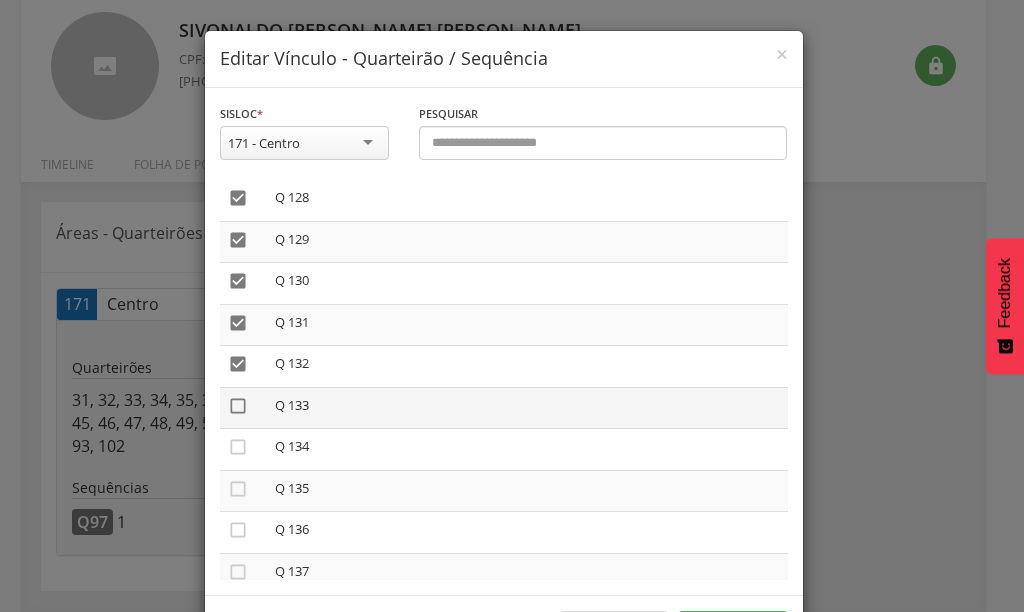 click on "" at bounding box center (238, 406) 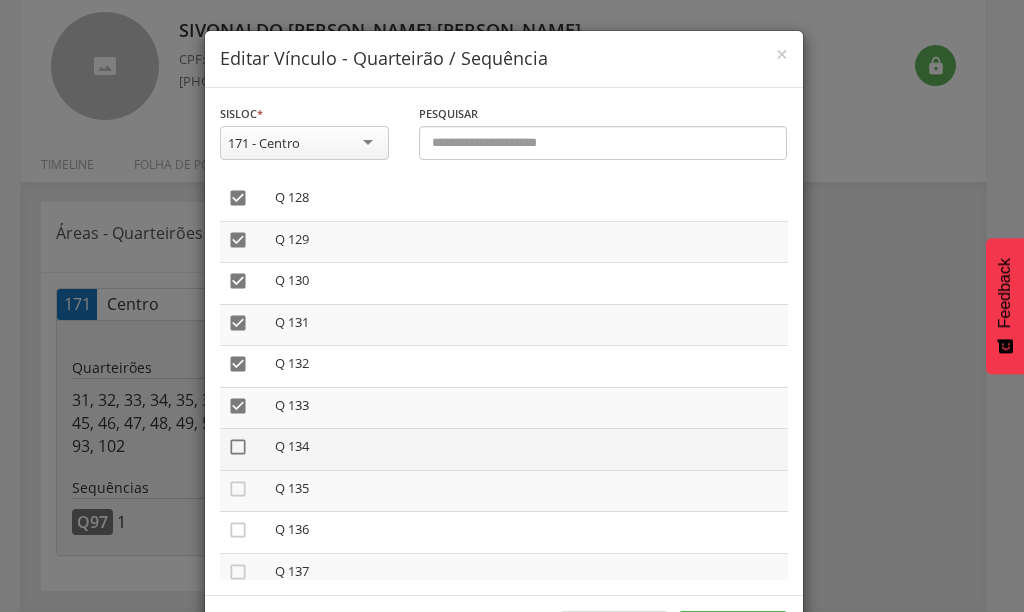 click on "" at bounding box center (238, 447) 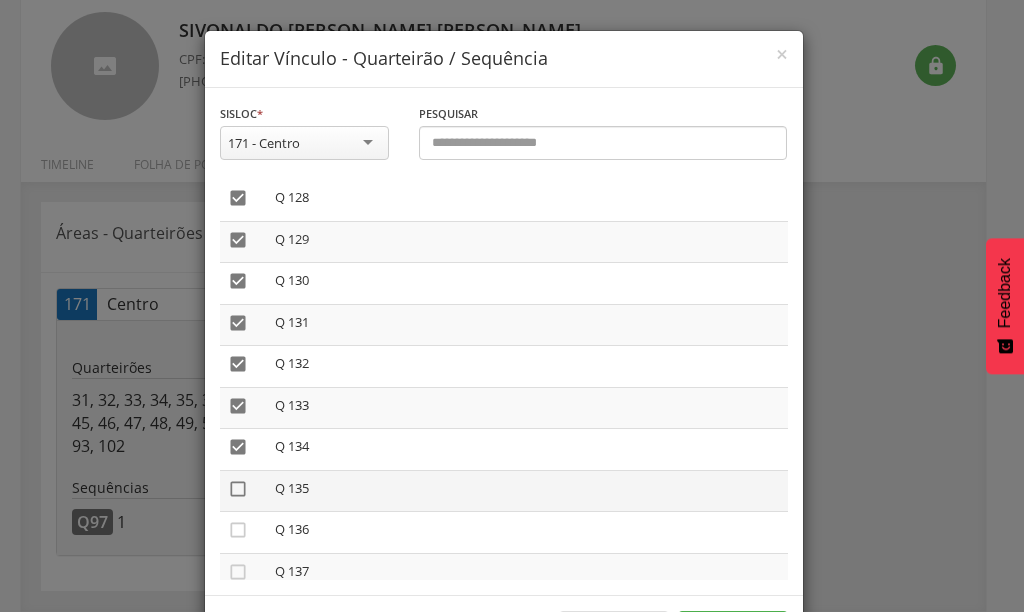 click on "" at bounding box center [238, 489] 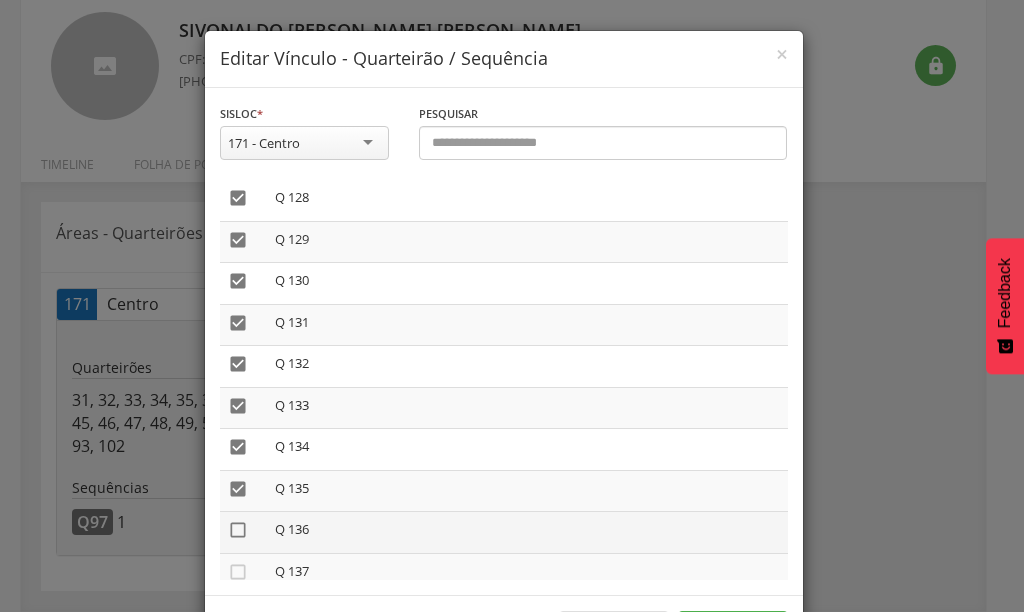 click on "" at bounding box center (238, 530) 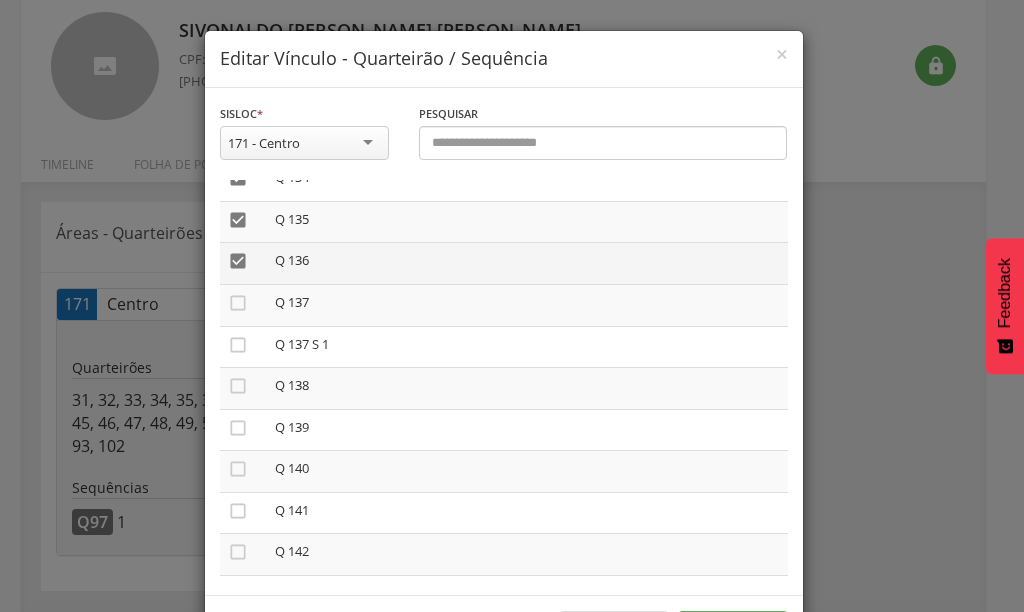 scroll, scrollTop: 5700, scrollLeft: 0, axis: vertical 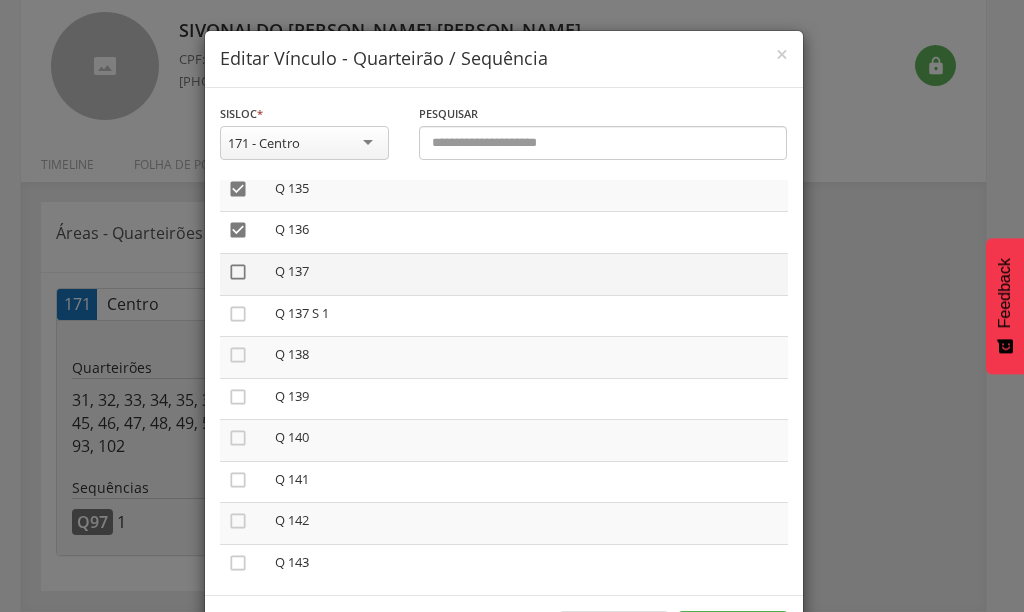 click on "" at bounding box center (238, 272) 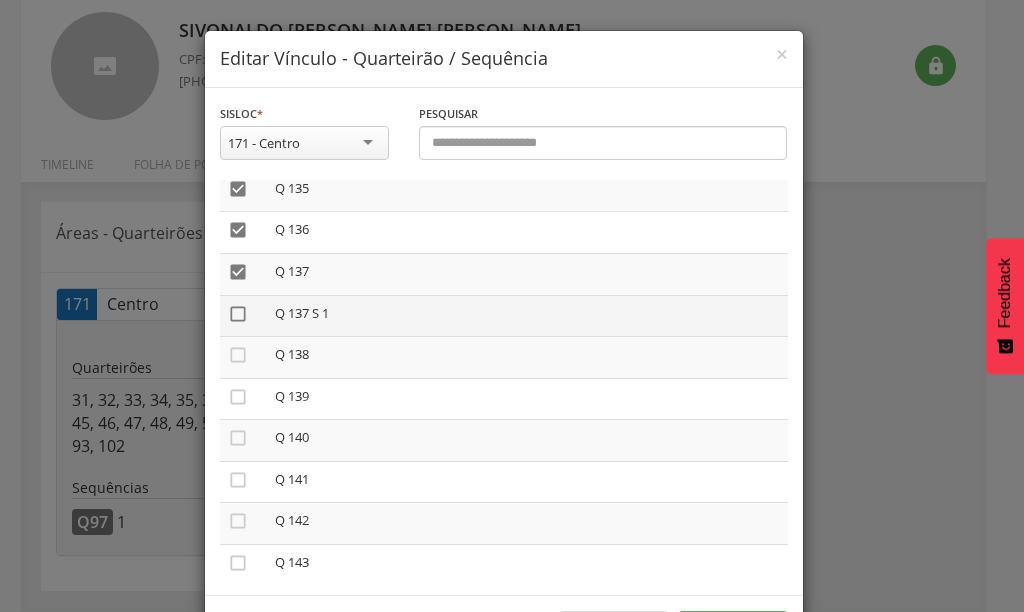 click on "" at bounding box center (238, 314) 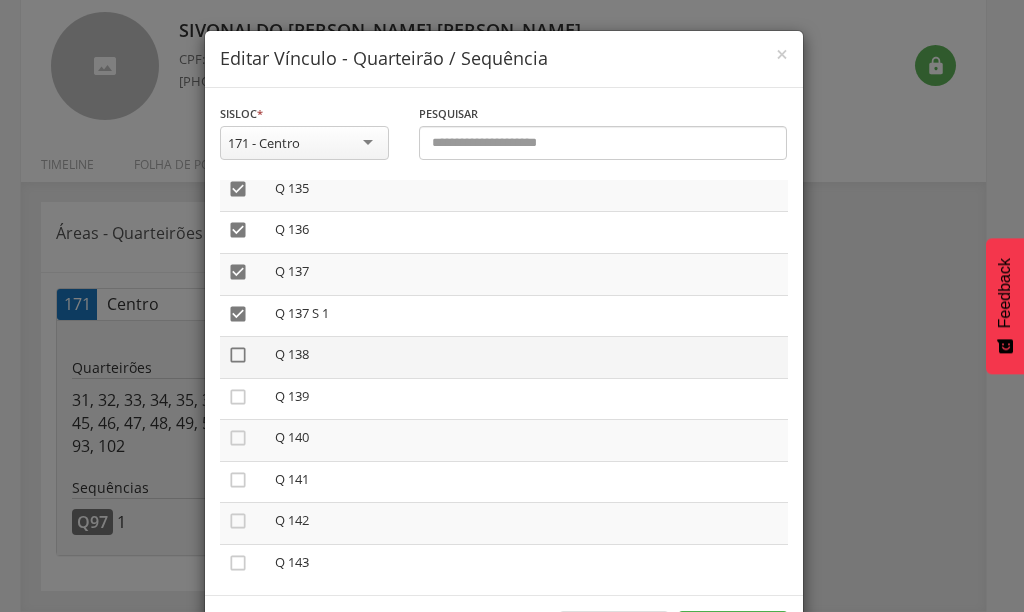 click on "" at bounding box center (238, 355) 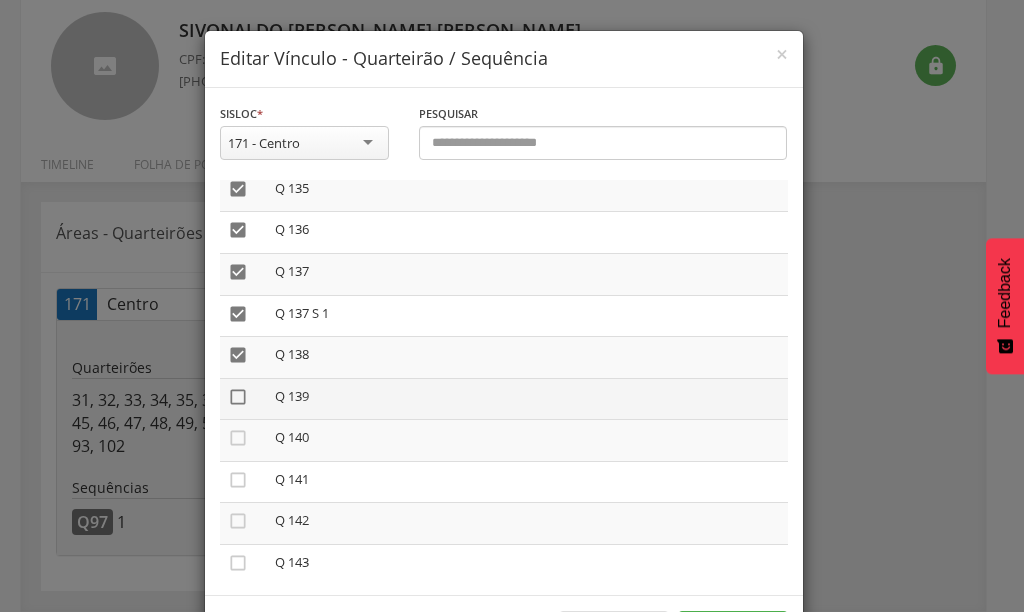 click on "" at bounding box center [238, 397] 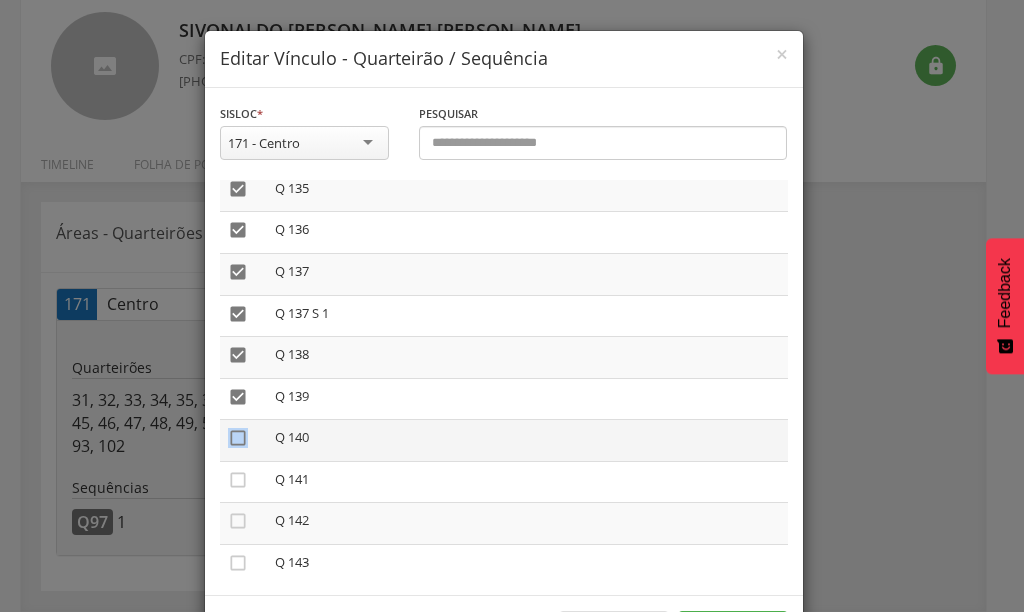 click on "" at bounding box center (238, 438) 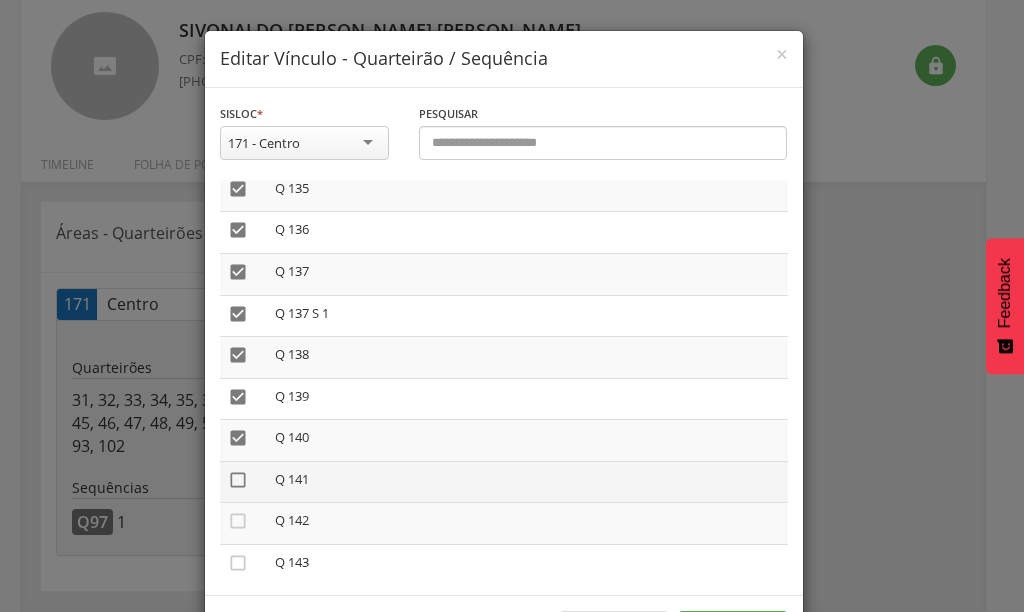 click on "" at bounding box center [238, 480] 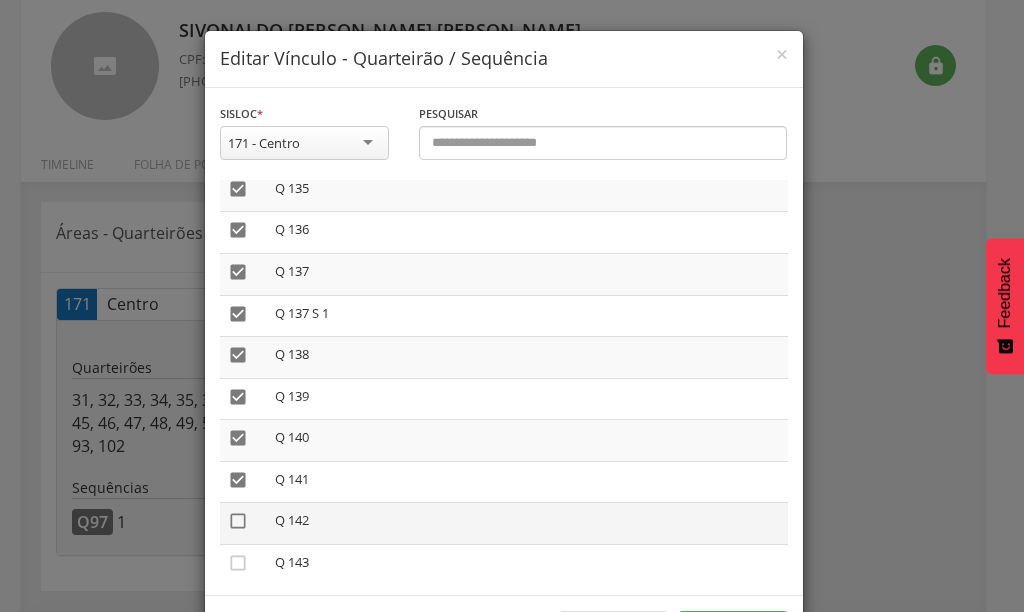 click on "" at bounding box center (238, 521) 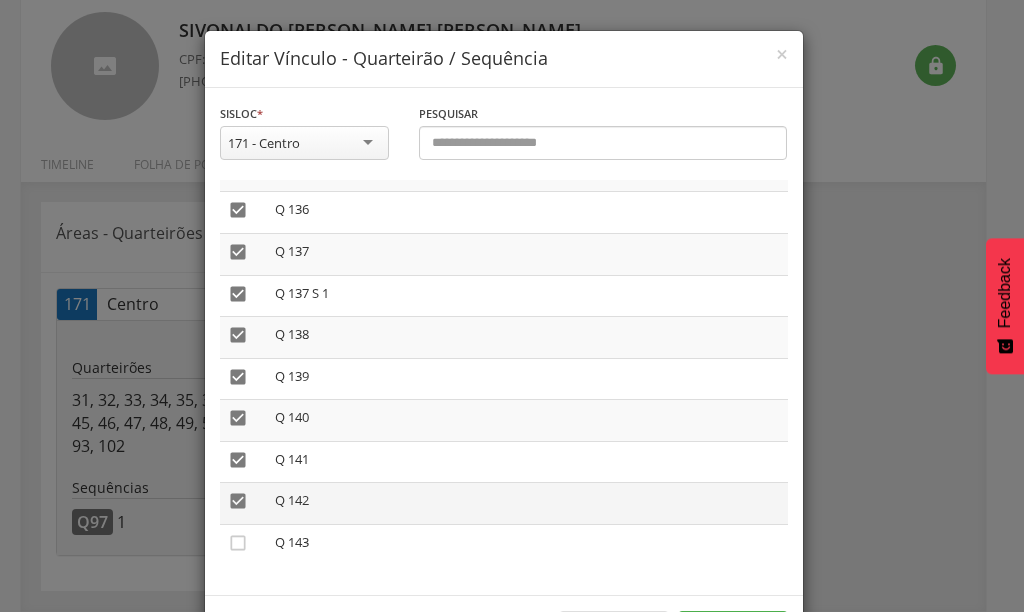 scroll, scrollTop: 5725, scrollLeft: 0, axis: vertical 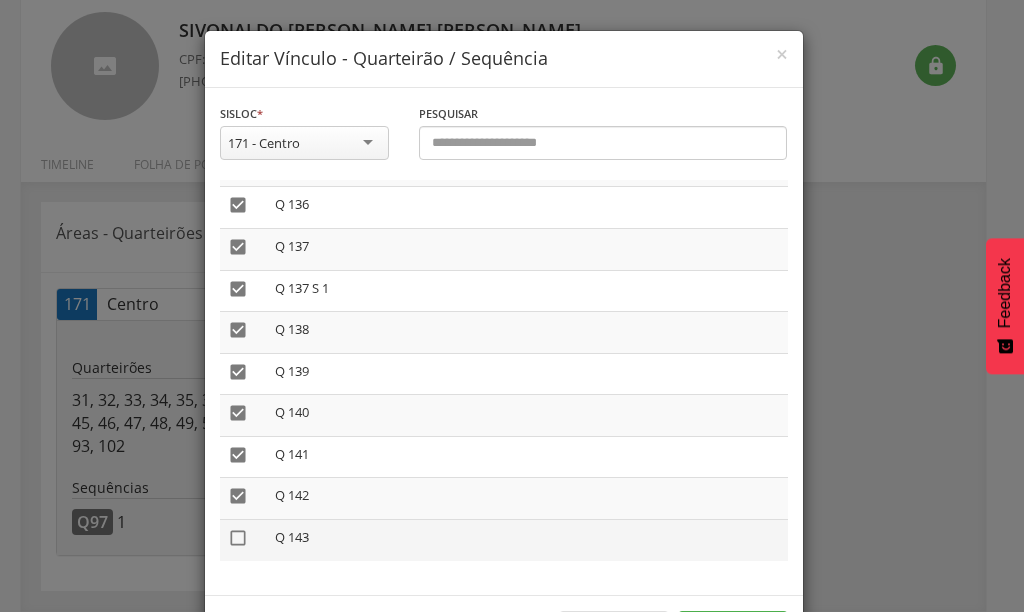 click on "" at bounding box center [238, 538] 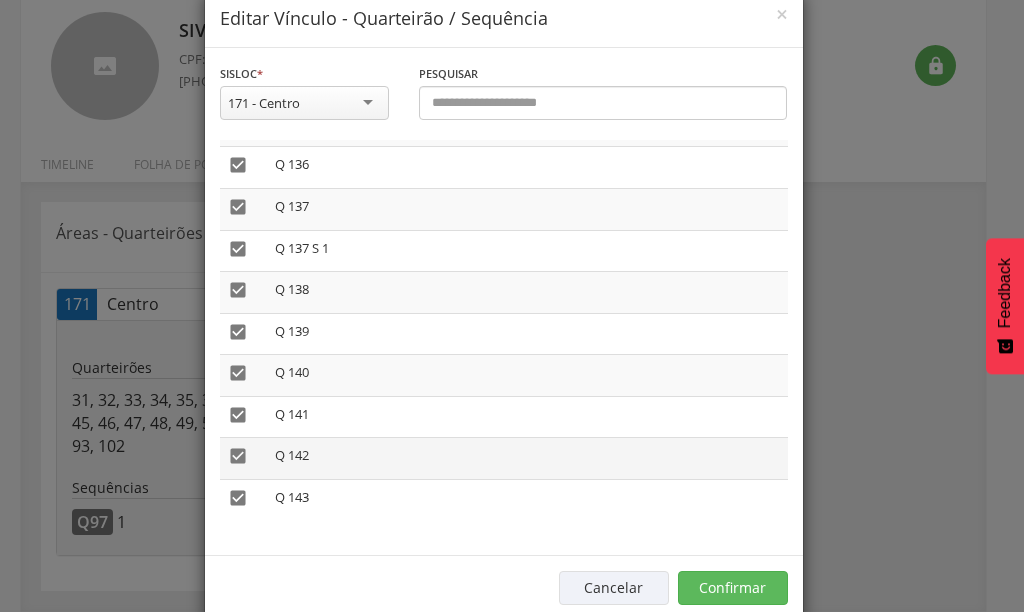 scroll, scrollTop: 79, scrollLeft: 0, axis: vertical 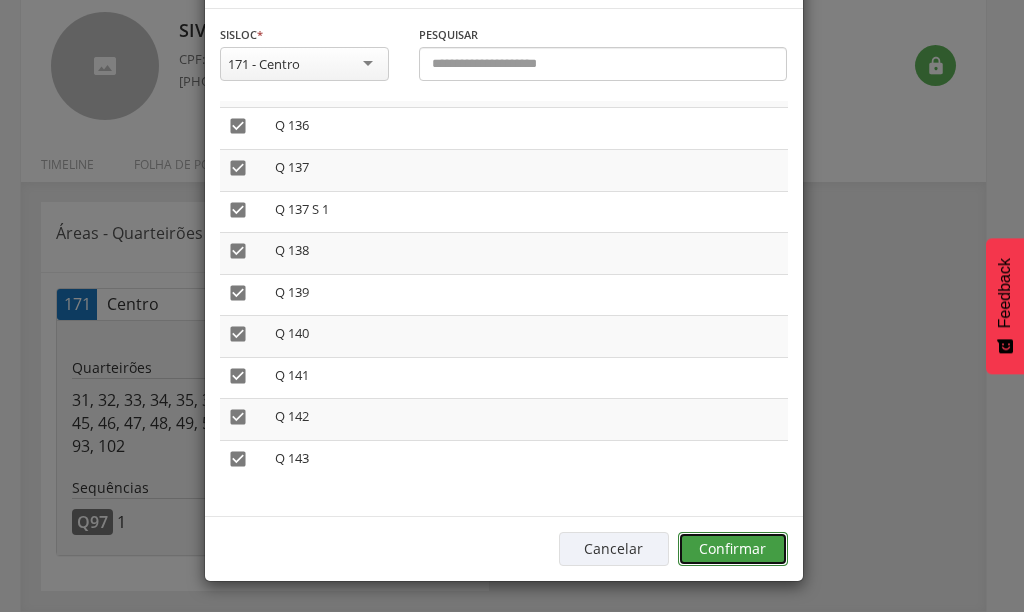 click on "Confirmar" at bounding box center [733, 549] 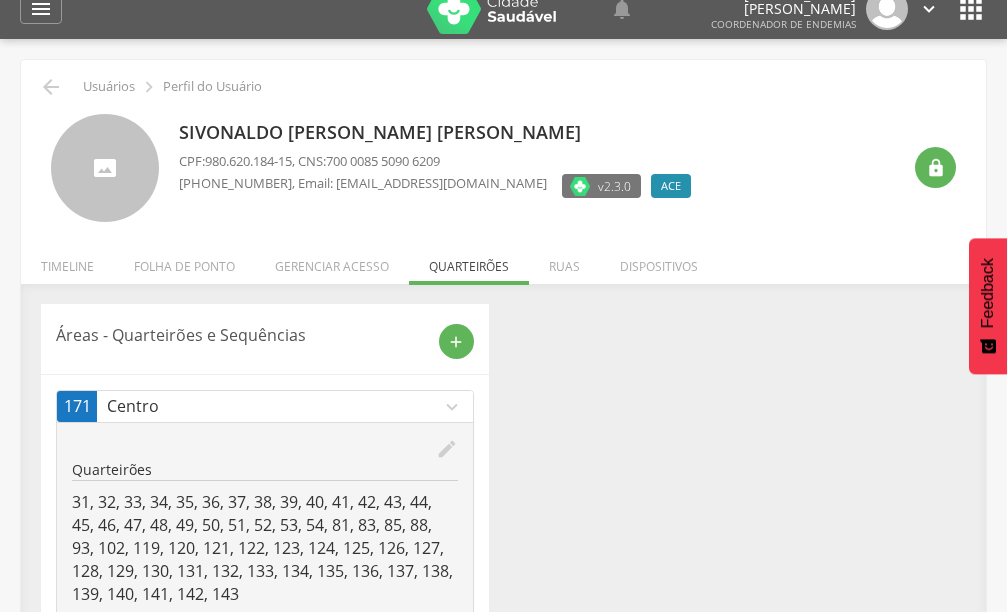 scroll, scrollTop: 0, scrollLeft: 0, axis: both 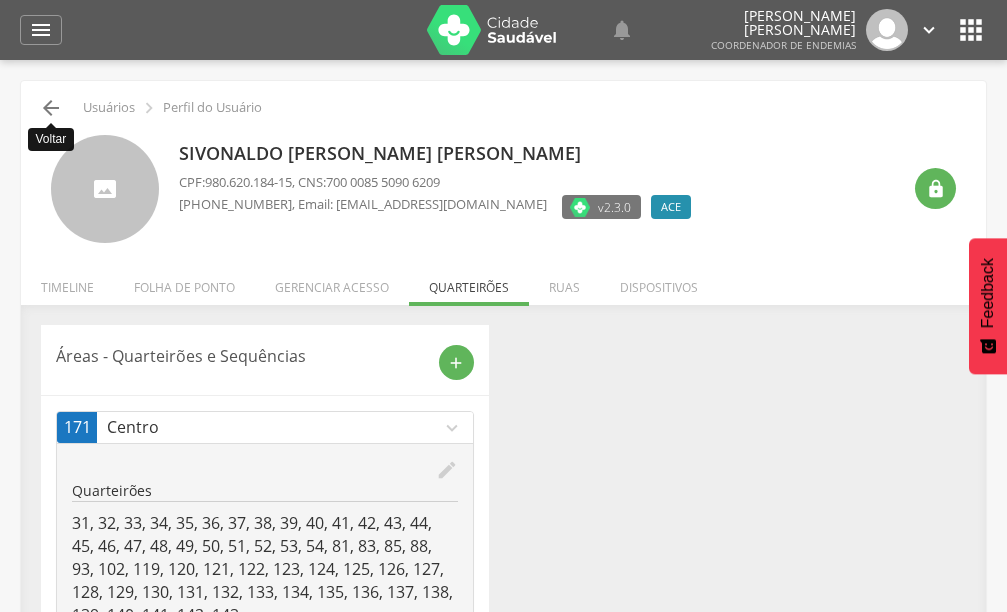 click on "" at bounding box center [51, 108] 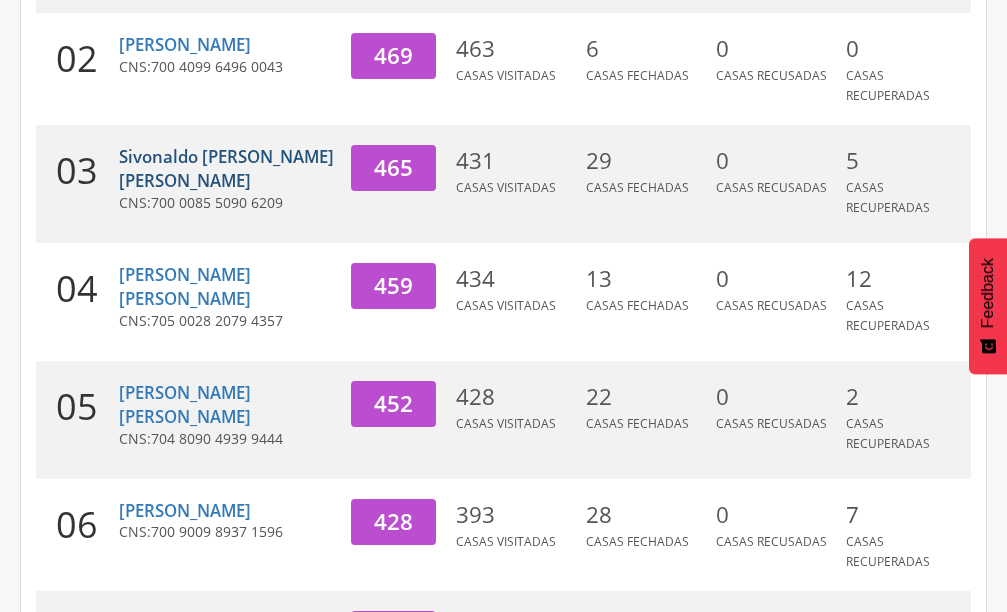 scroll, scrollTop: 460, scrollLeft: 0, axis: vertical 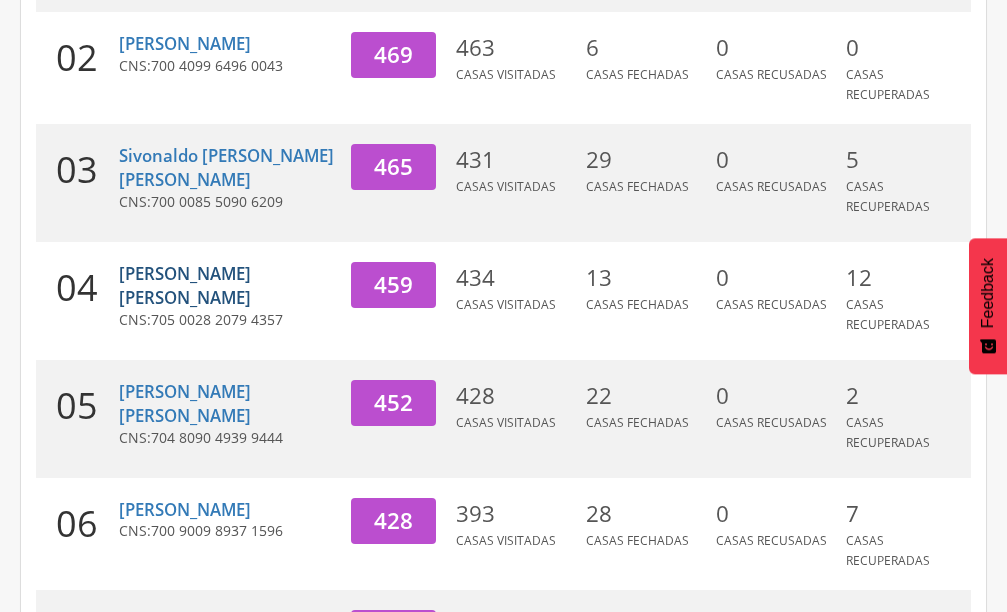 click on "[PERSON_NAME] [PERSON_NAME]" at bounding box center (185, 285) 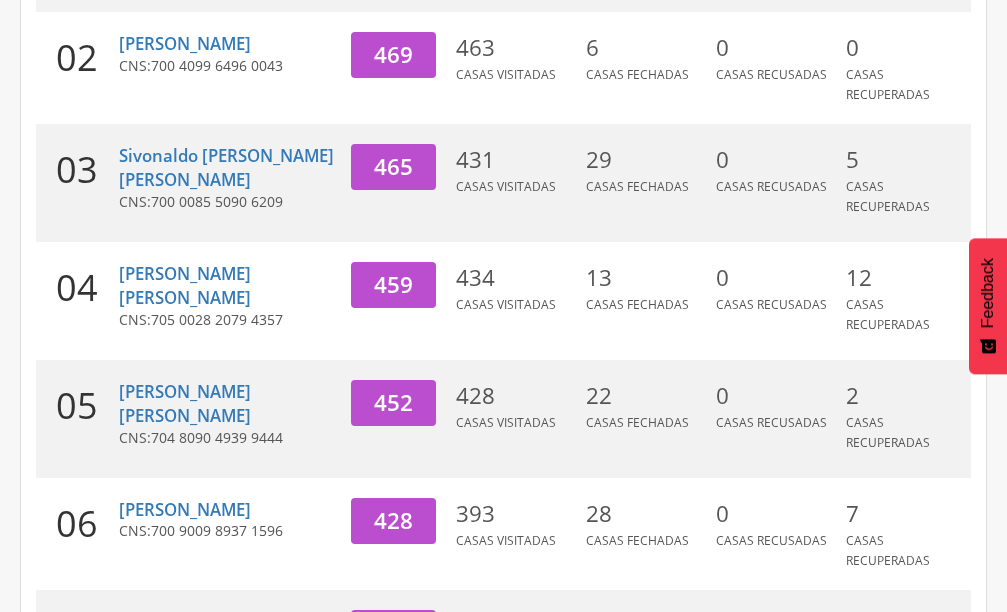 scroll, scrollTop: 60, scrollLeft: 0, axis: vertical 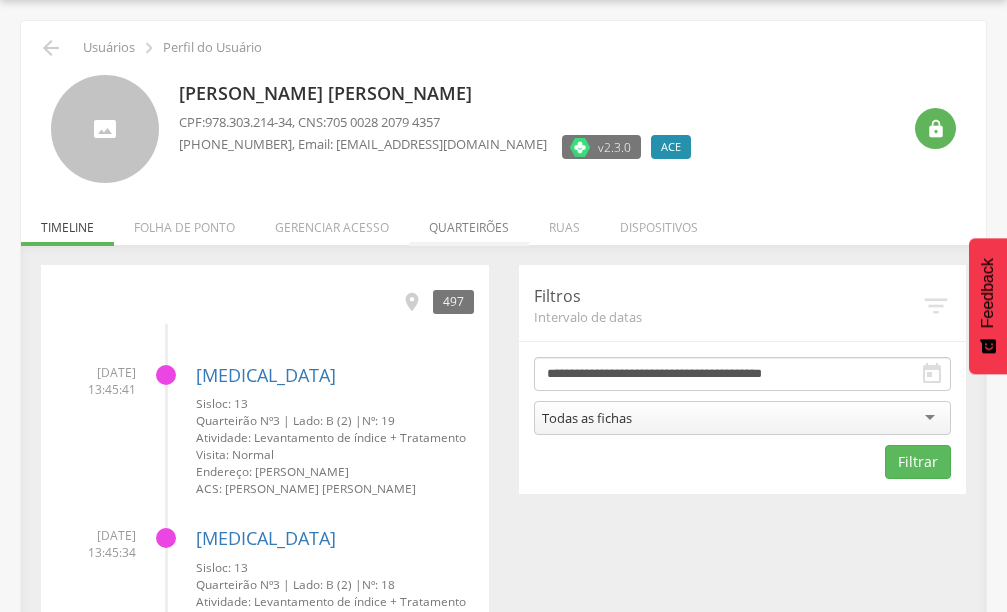 click on "Quarteirões" at bounding box center [469, 222] 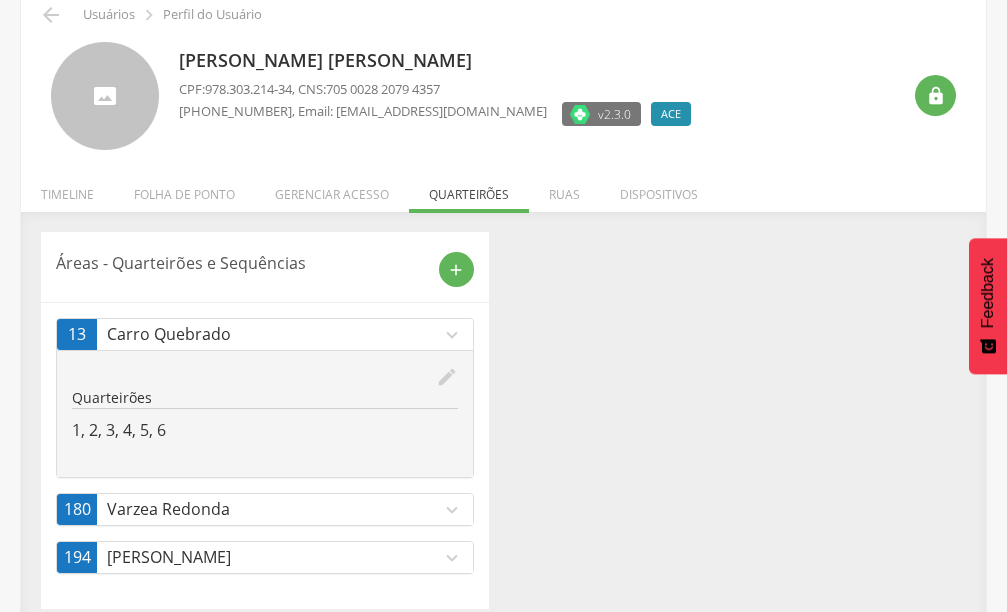 scroll, scrollTop: 111, scrollLeft: 0, axis: vertical 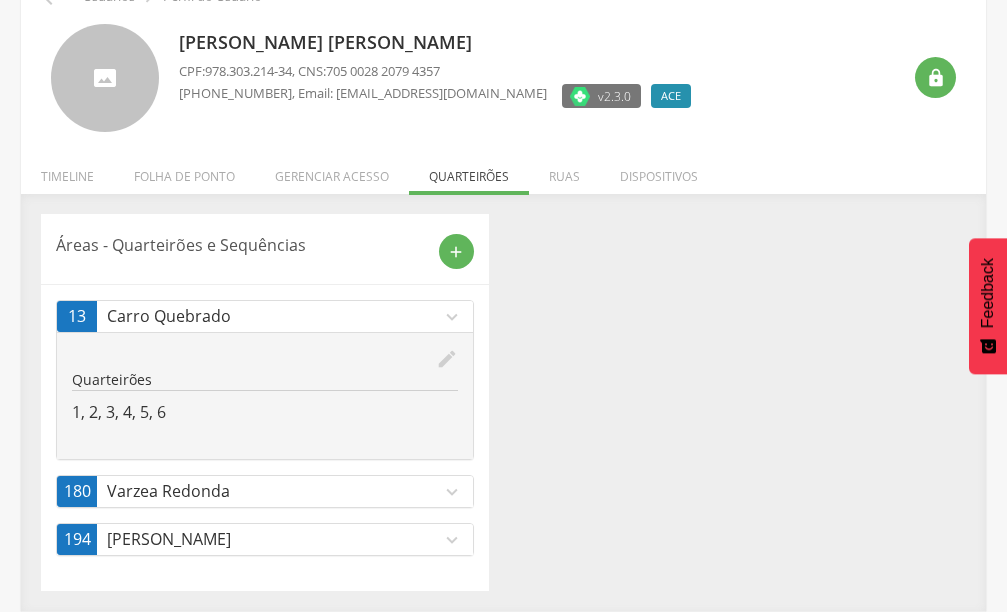 click on "Varzea Redonda" at bounding box center [274, 491] 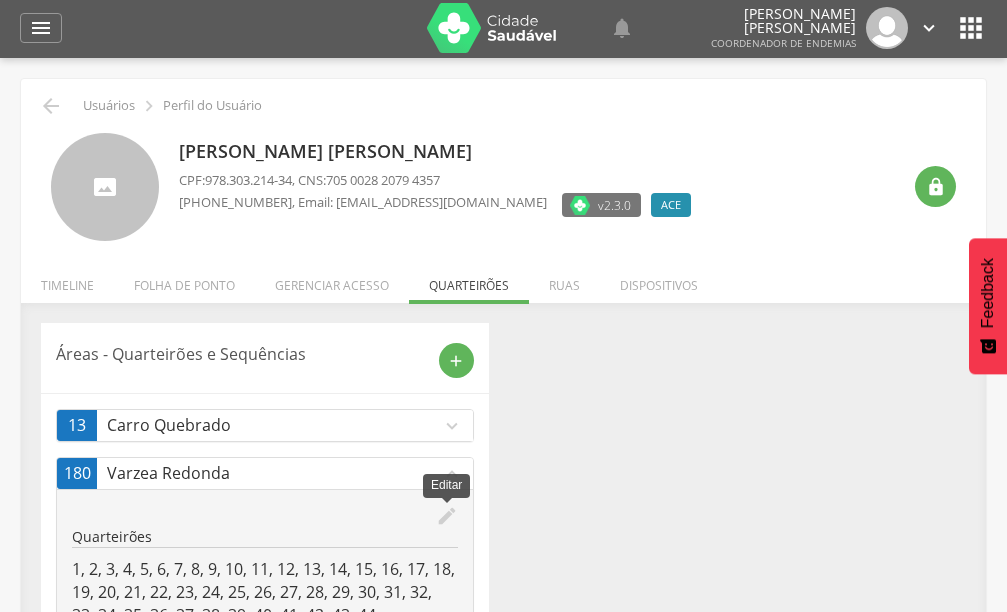 scroll, scrollTop: 0, scrollLeft: 0, axis: both 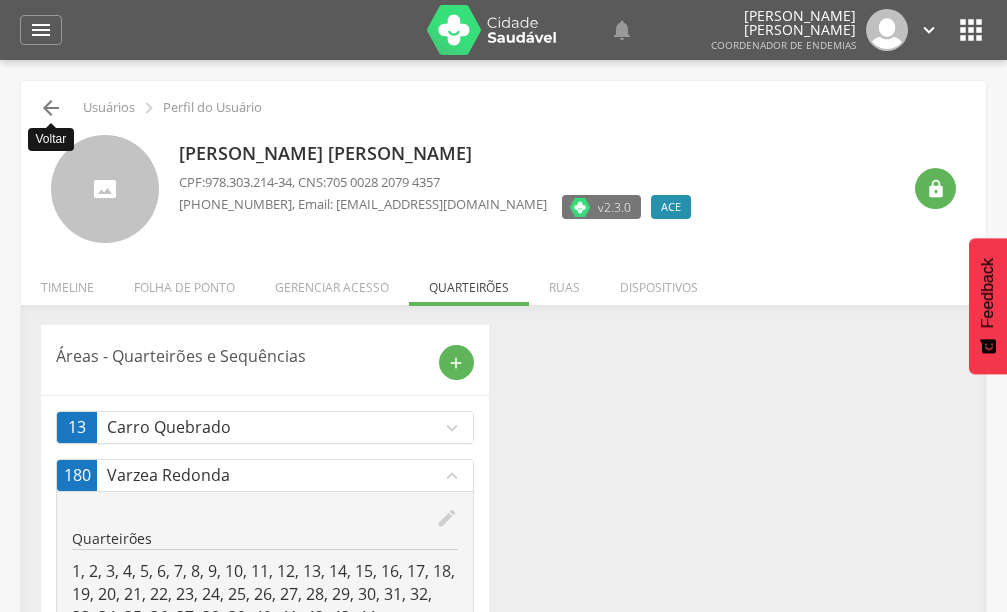 click on "" at bounding box center [51, 108] 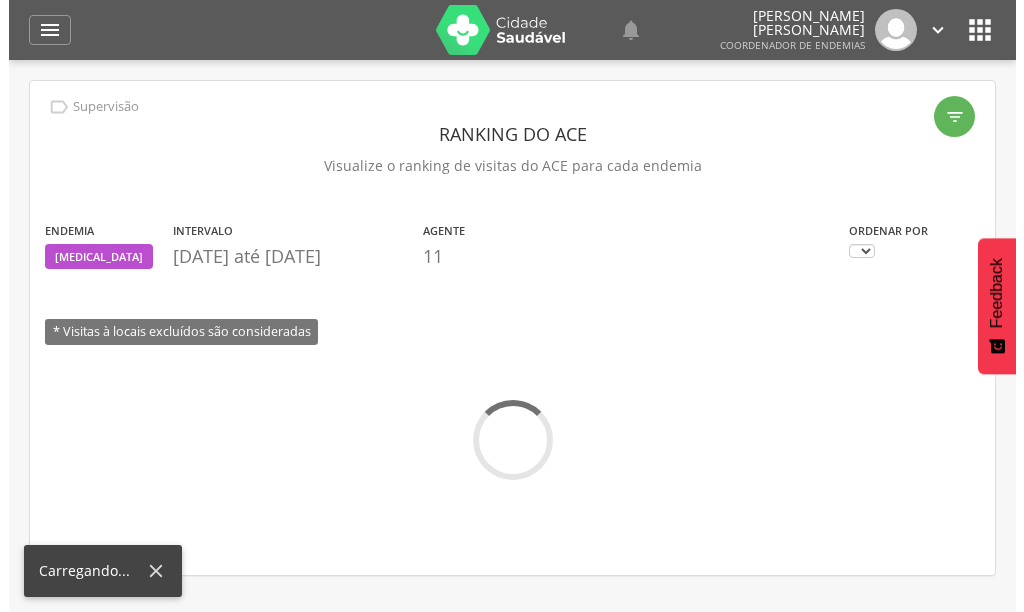 scroll, scrollTop: 60, scrollLeft: 0, axis: vertical 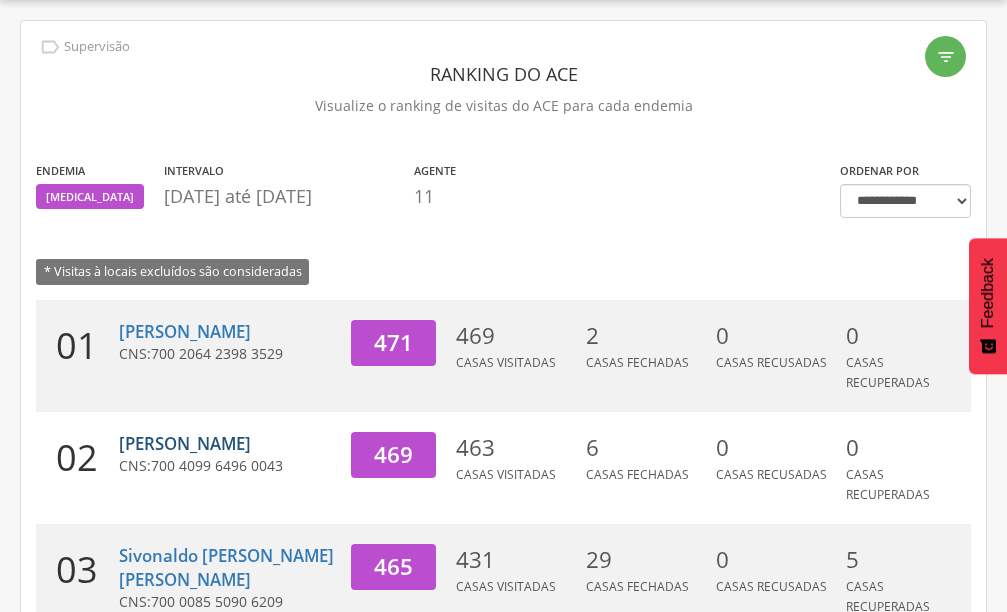 click on "[PERSON_NAME]" at bounding box center [185, 443] 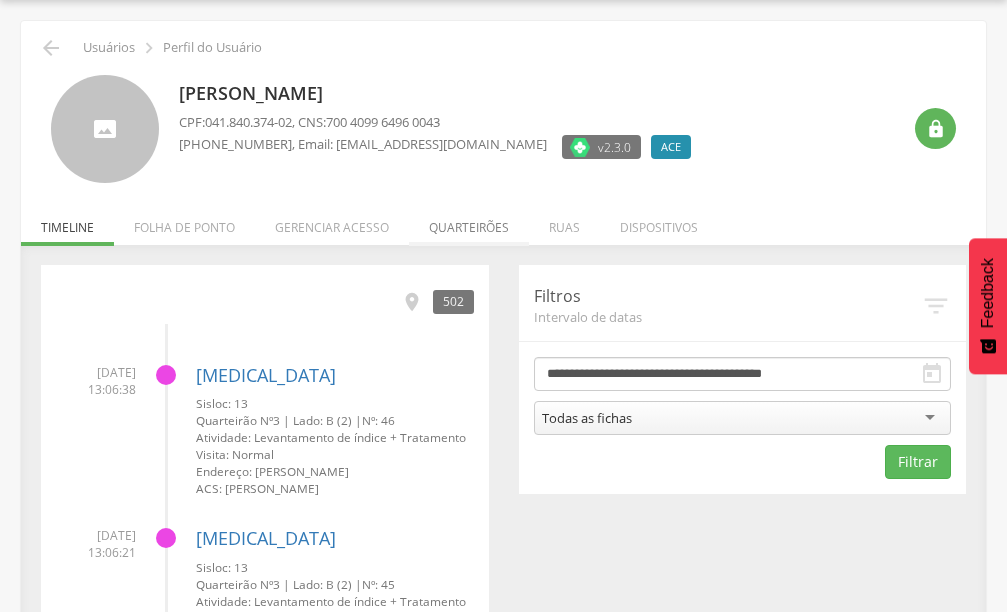 click on "Quarteirões" at bounding box center (469, 222) 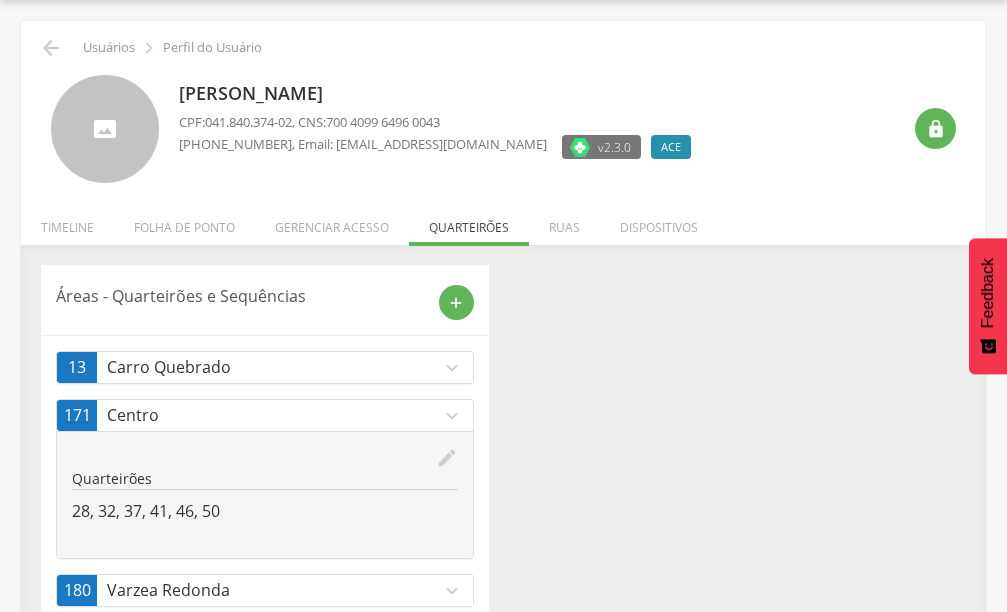 click on "Quarteirões" at bounding box center (265, 479) 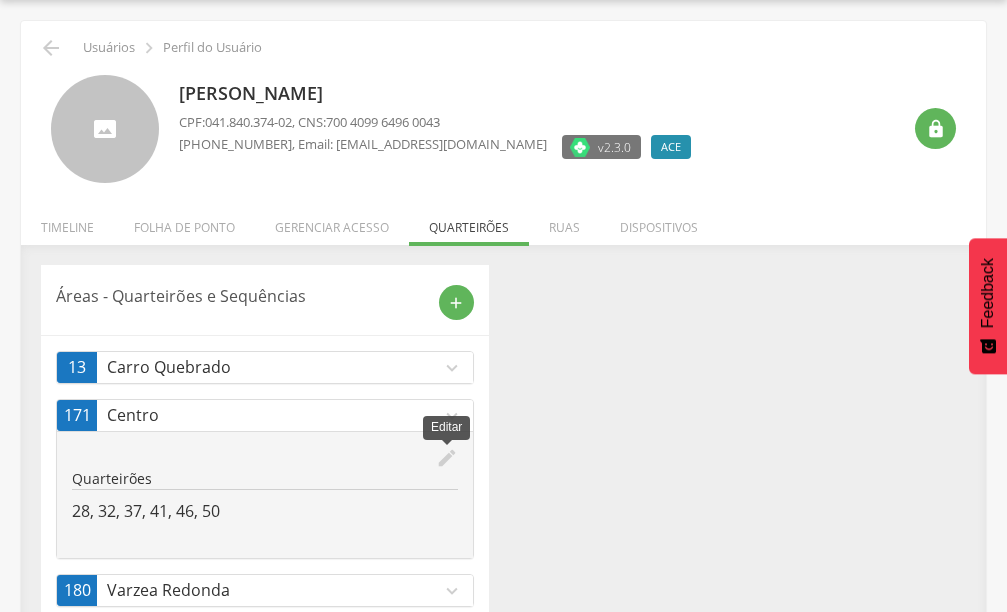 click on "edit" at bounding box center (447, 458) 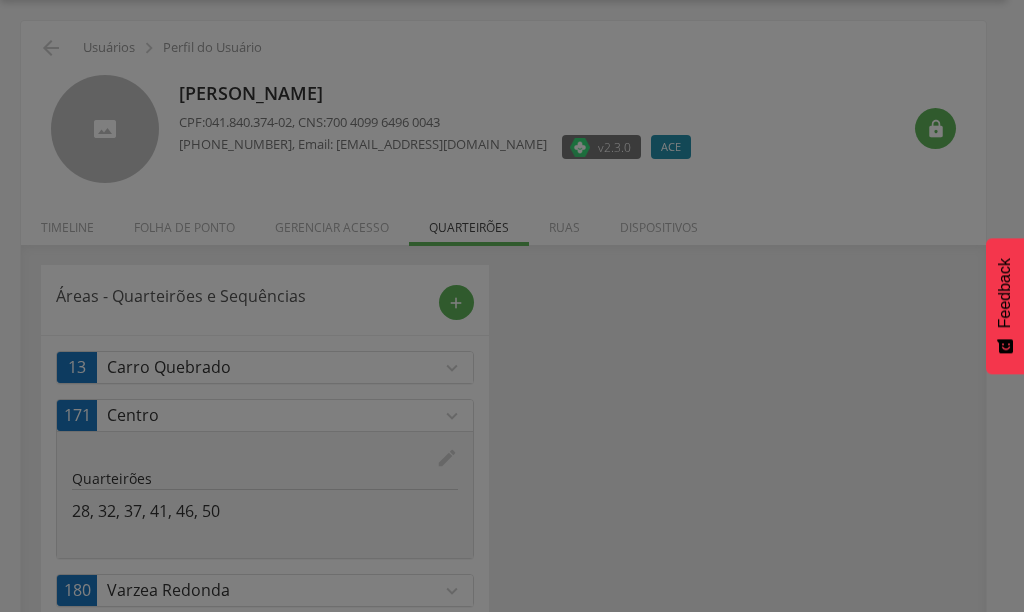 scroll, scrollTop: 0, scrollLeft: 0, axis: both 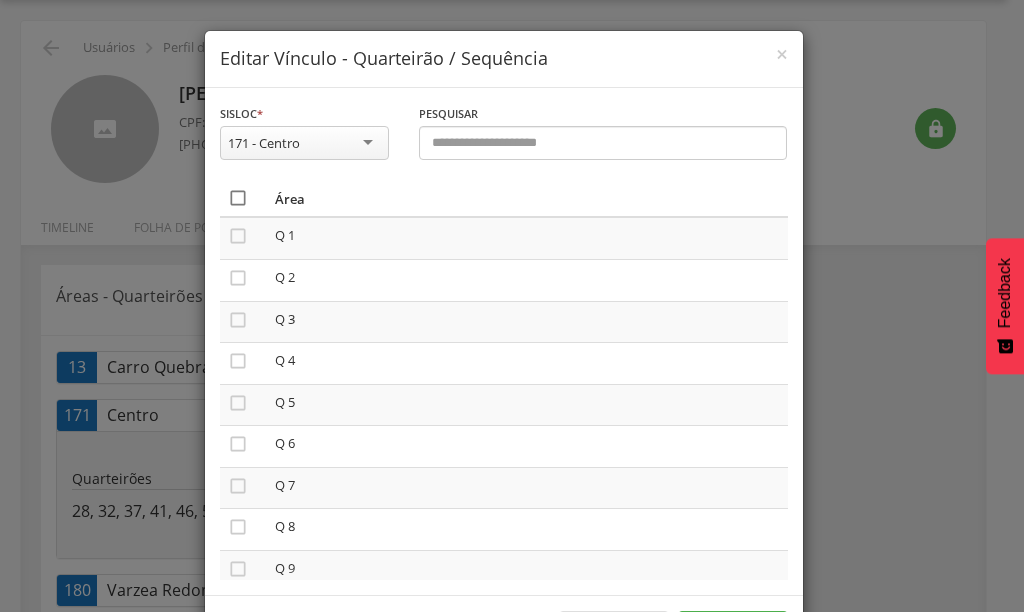 click on "" at bounding box center [238, 198] 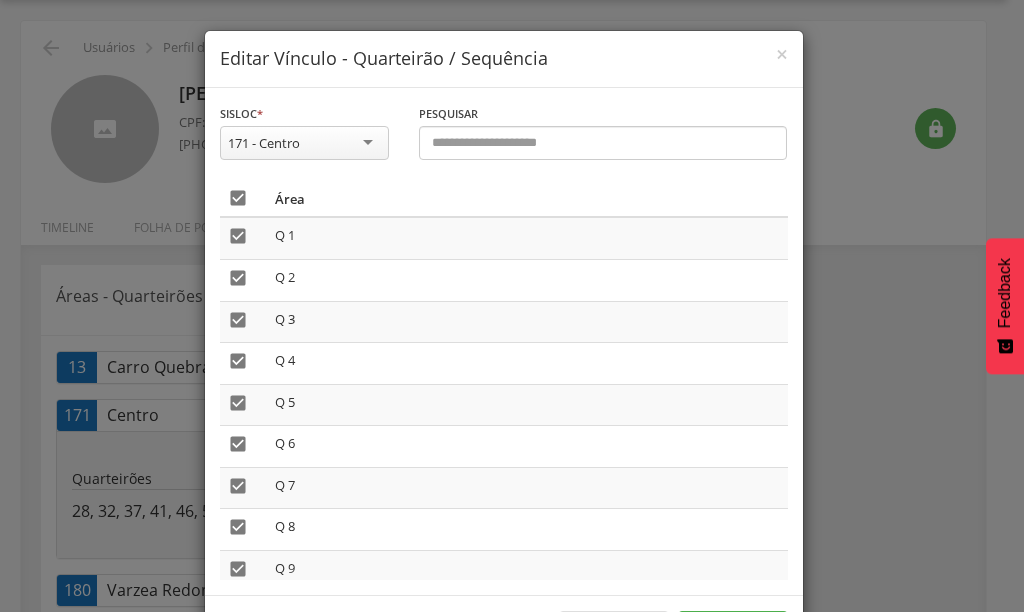 click on "" at bounding box center [238, 198] 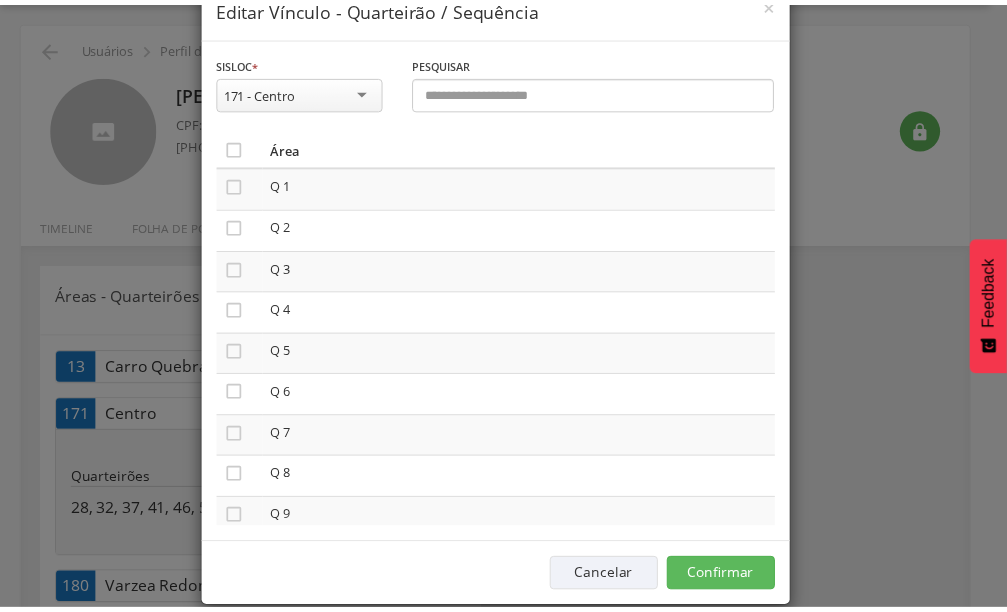 scroll, scrollTop: 79, scrollLeft: 0, axis: vertical 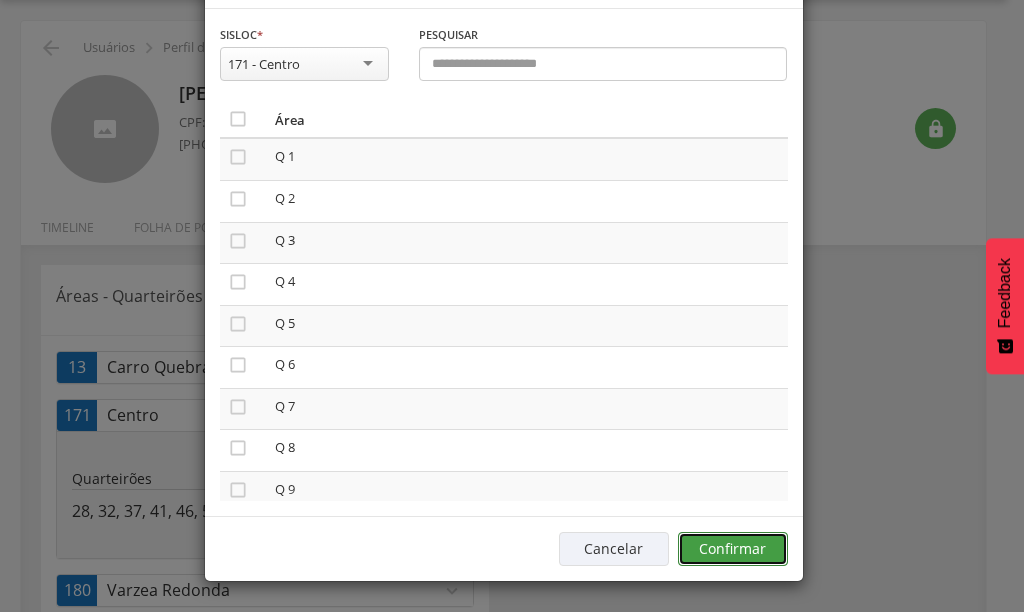 click on "Confirmar" at bounding box center [733, 549] 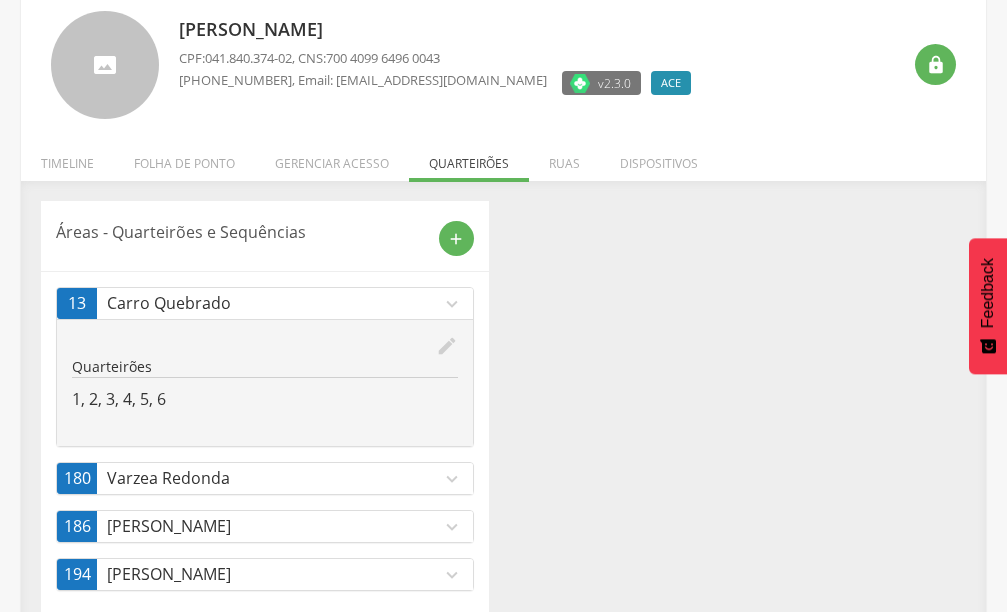 scroll, scrollTop: 159, scrollLeft: 0, axis: vertical 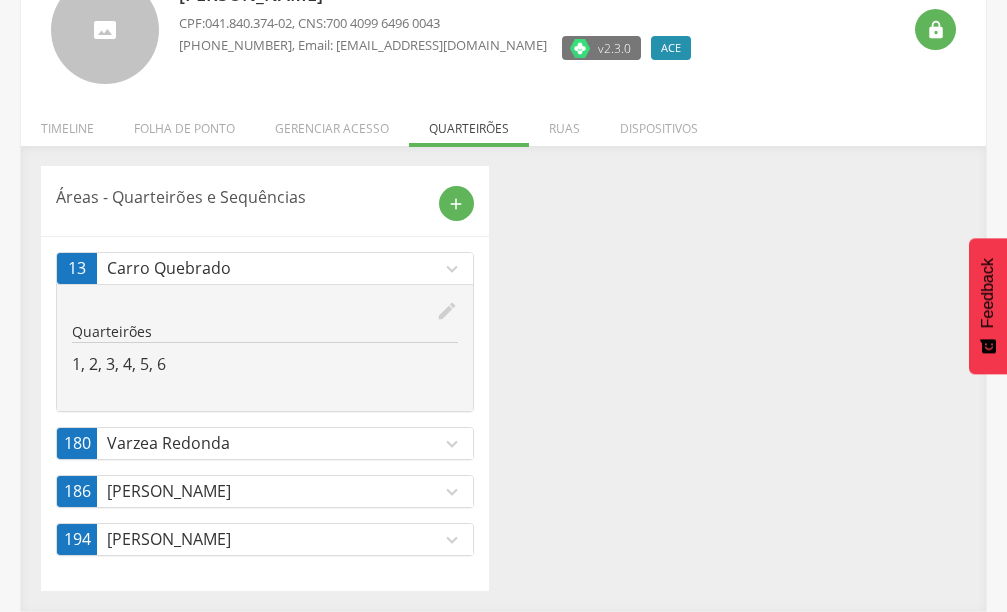 click on "Varzea Redonda" at bounding box center (274, 443) 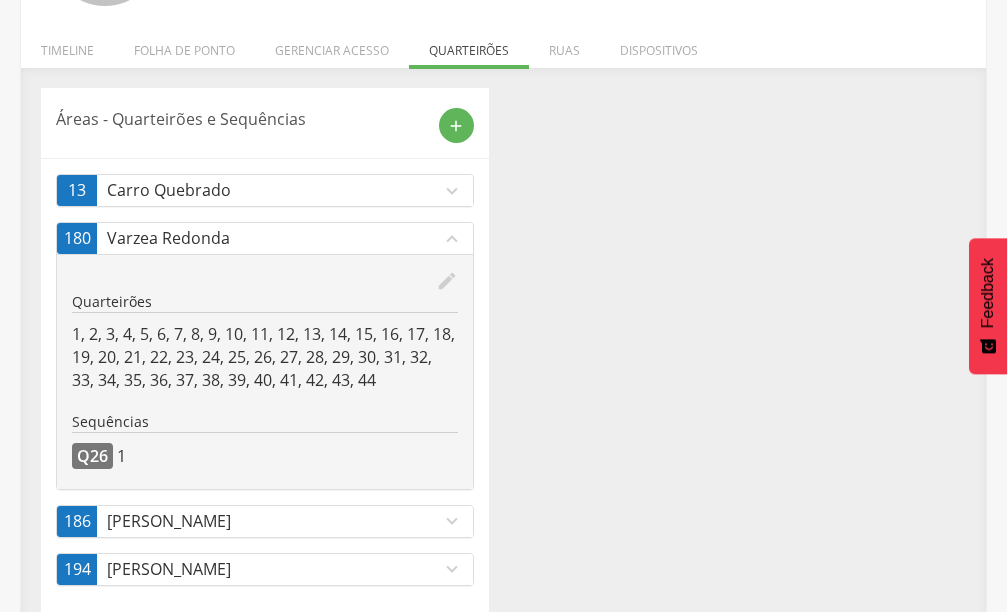 scroll, scrollTop: 267, scrollLeft: 0, axis: vertical 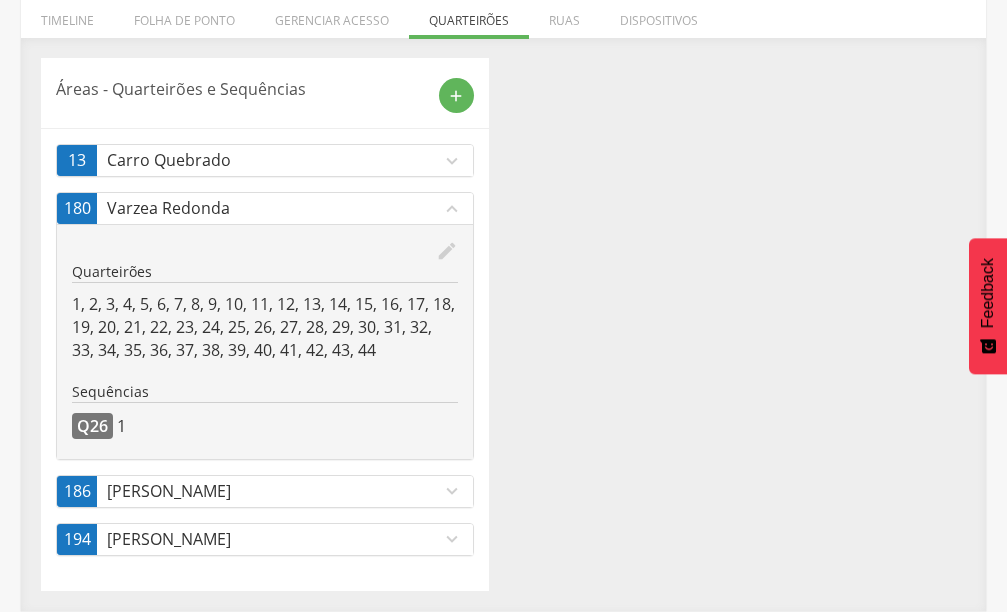 click on "[PERSON_NAME]" at bounding box center (274, 491) 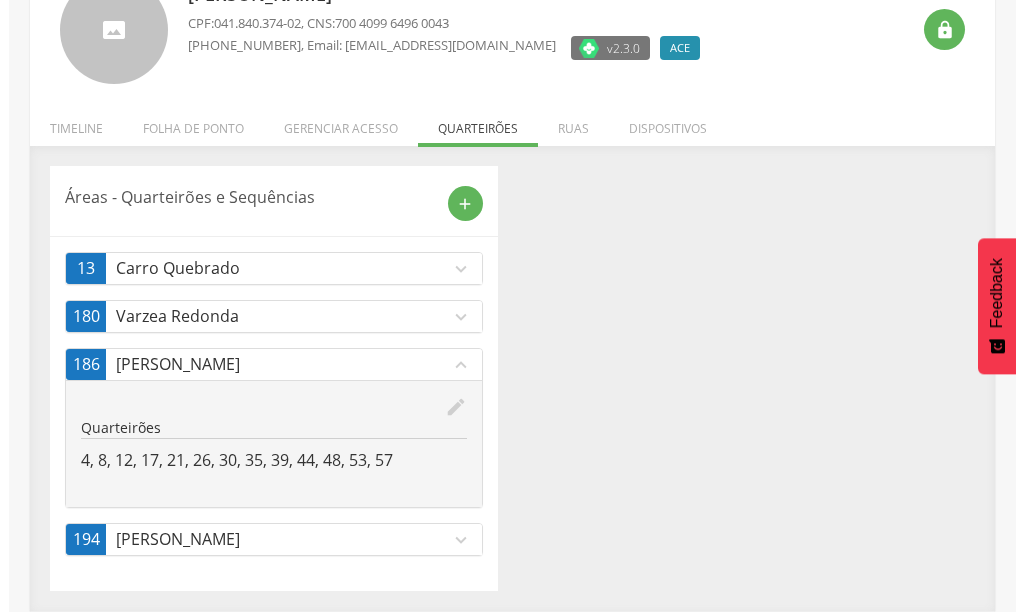scroll, scrollTop: 159, scrollLeft: 0, axis: vertical 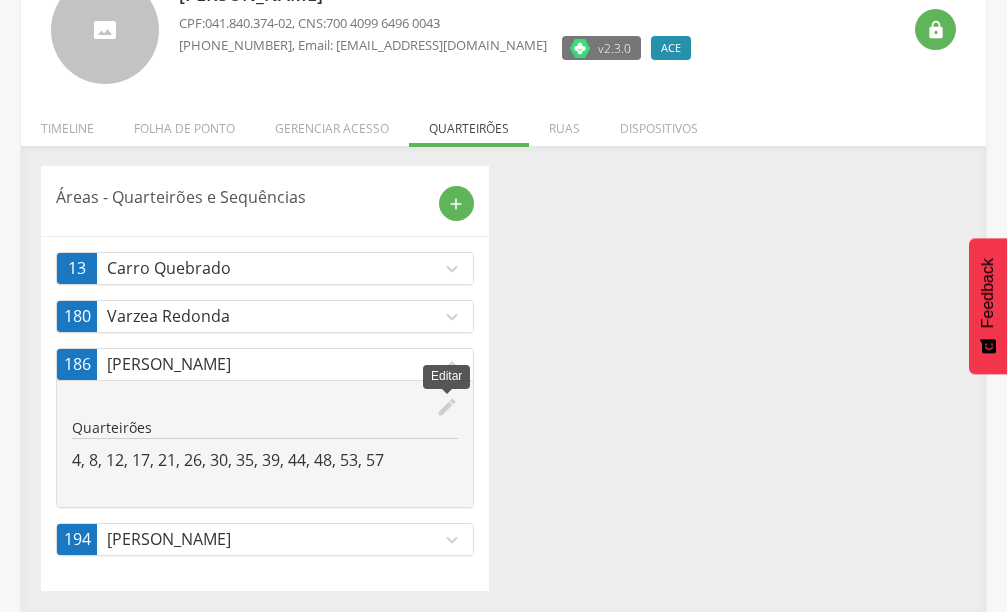 click on "edit" at bounding box center [447, 407] 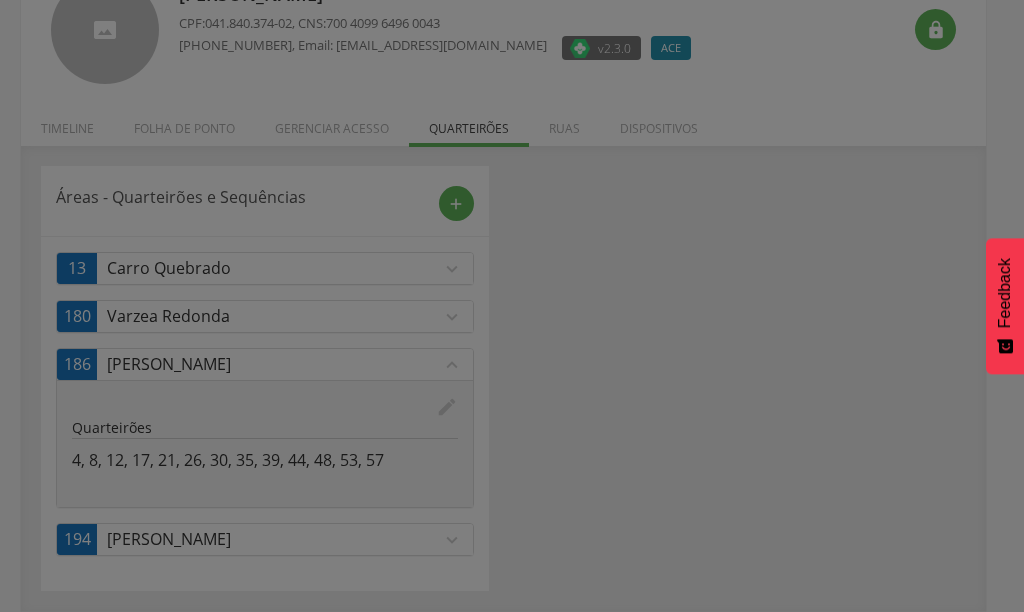 scroll, scrollTop: 0, scrollLeft: 0, axis: both 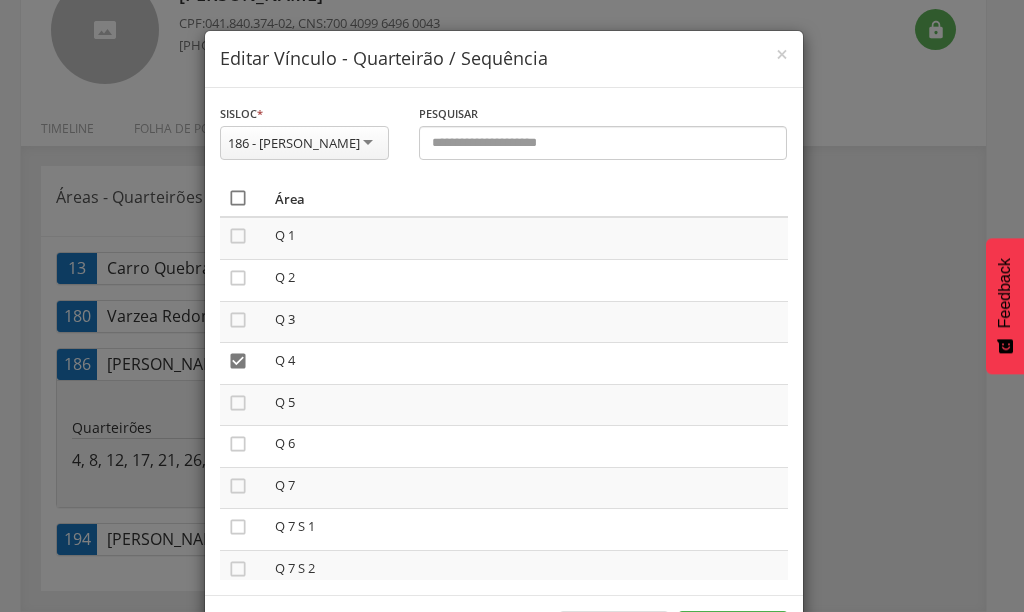 click on "" at bounding box center (238, 198) 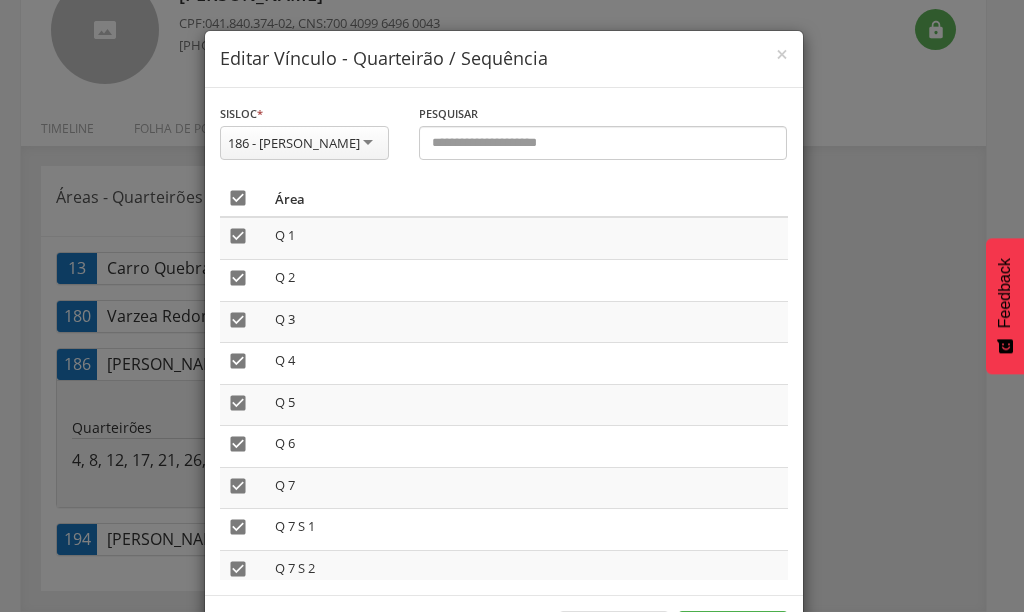 click on "" at bounding box center [238, 198] 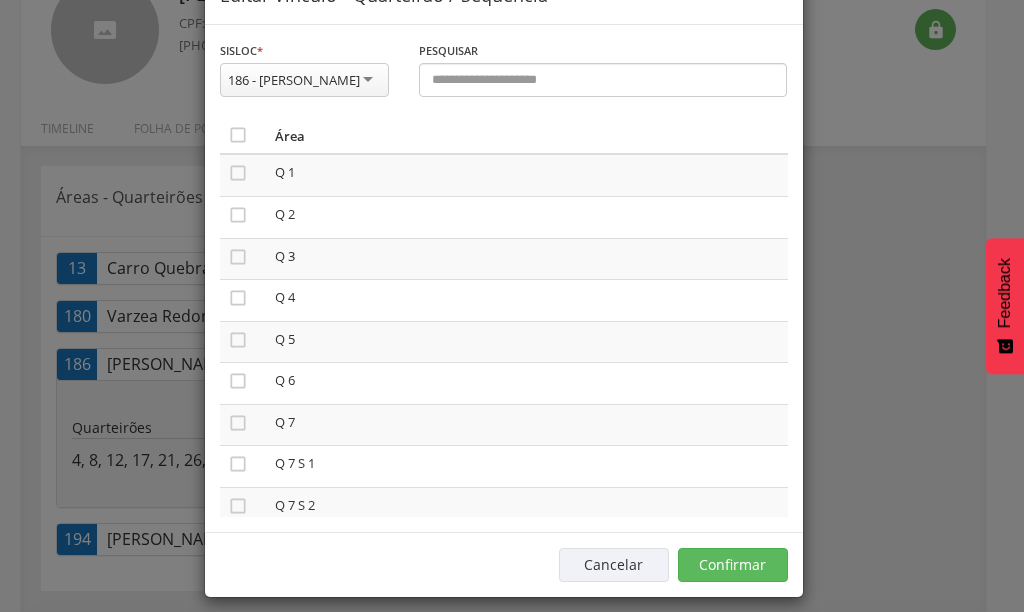 scroll, scrollTop: 97, scrollLeft: 0, axis: vertical 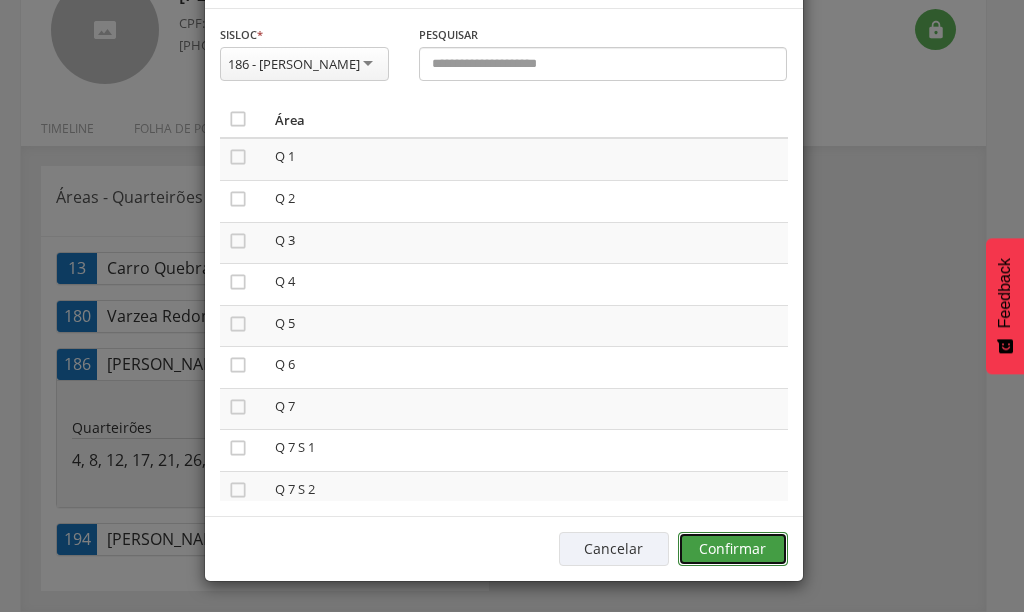 click on "Confirmar" at bounding box center (733, 549) 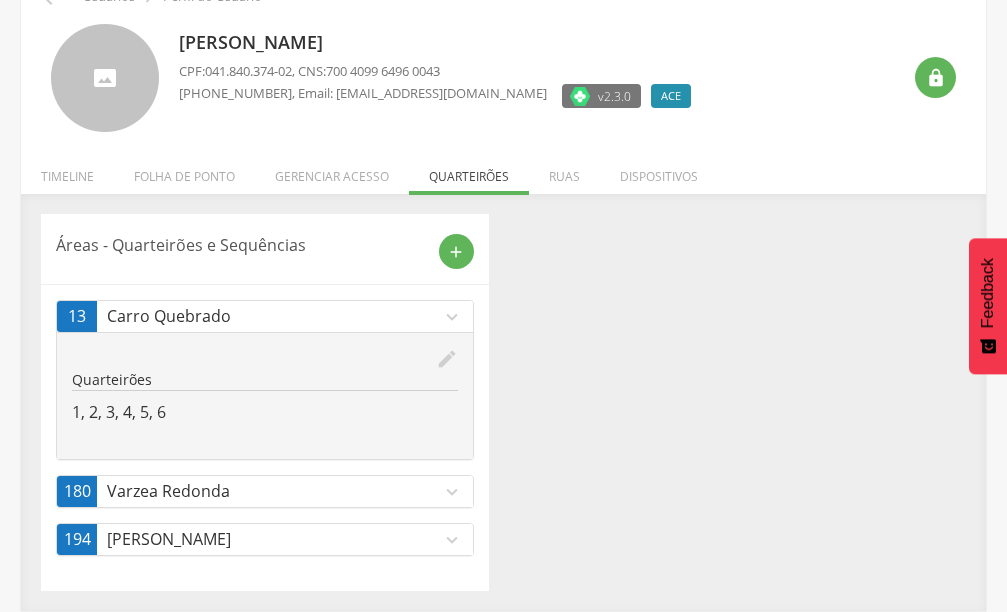 scroll, scrollTop: 0, scrollLeft: 0, axis: both 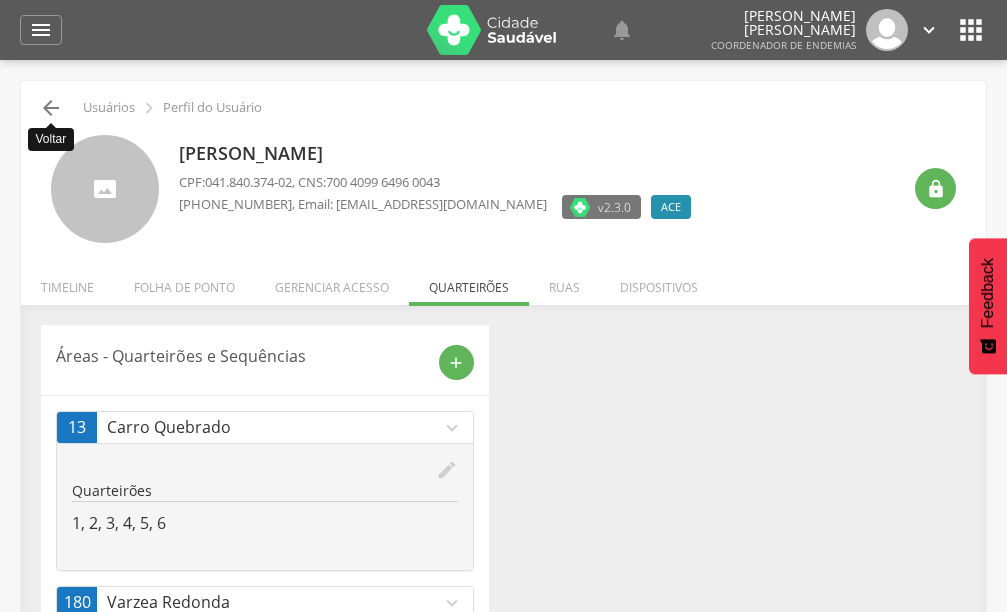 click on "" at bounding box center (51, 108) 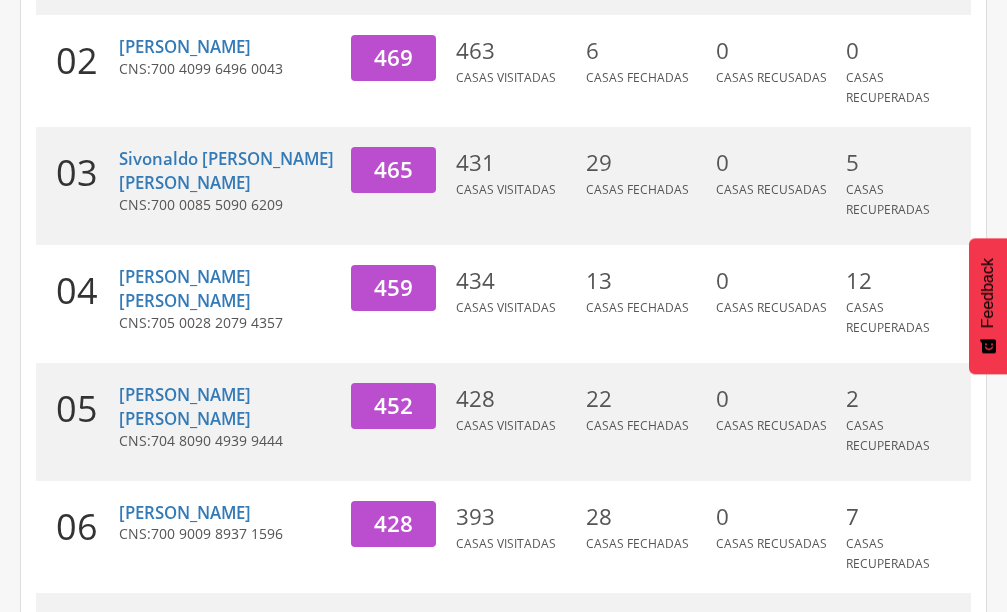 scroll, scrollTop: 460, scrollLeft: 0, axis: vertical 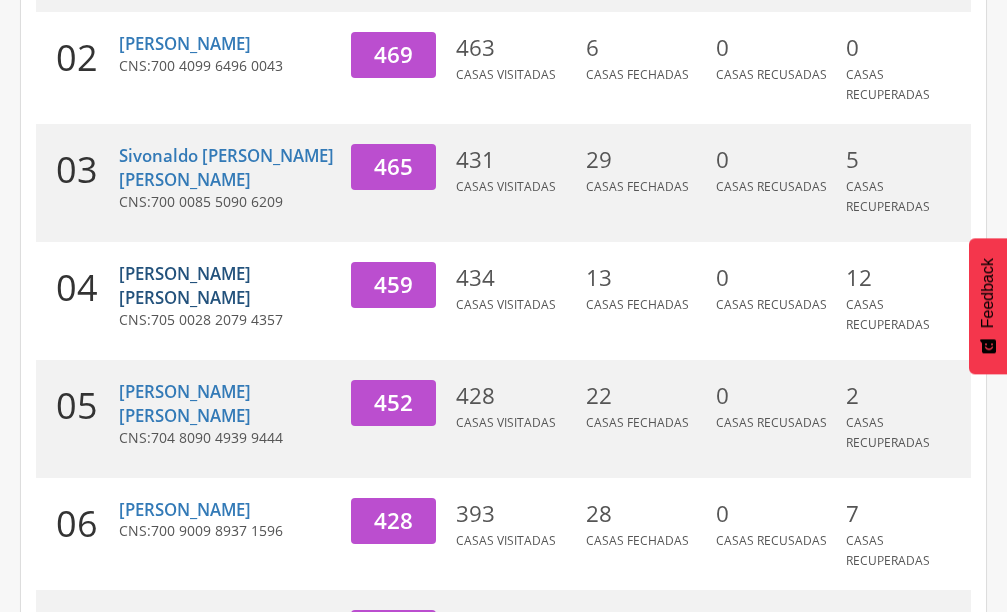 click on "[PERSON_NAME] [PERSON_NAME]" at bounding box center [185, 285] 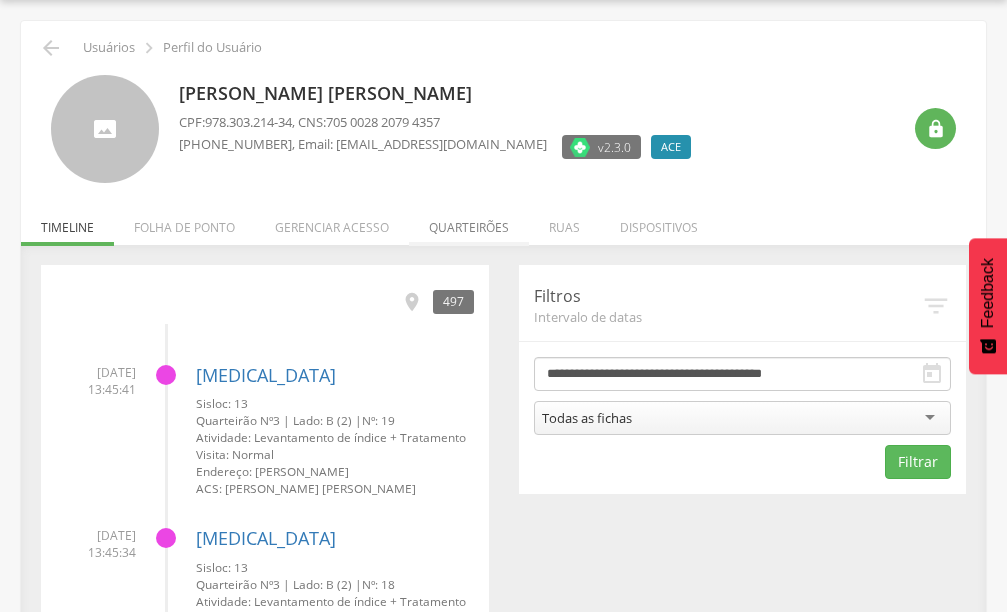 click on "Quarteirões" at bounding box center [469, 222] 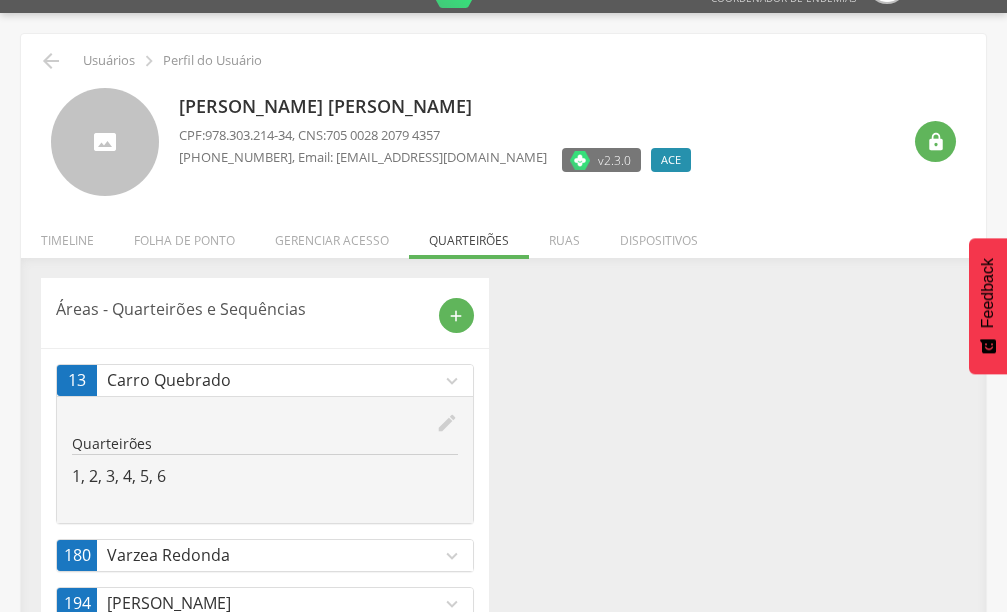 scroll, scrollTop: 11, scrollLeft: 0, axis: vertical 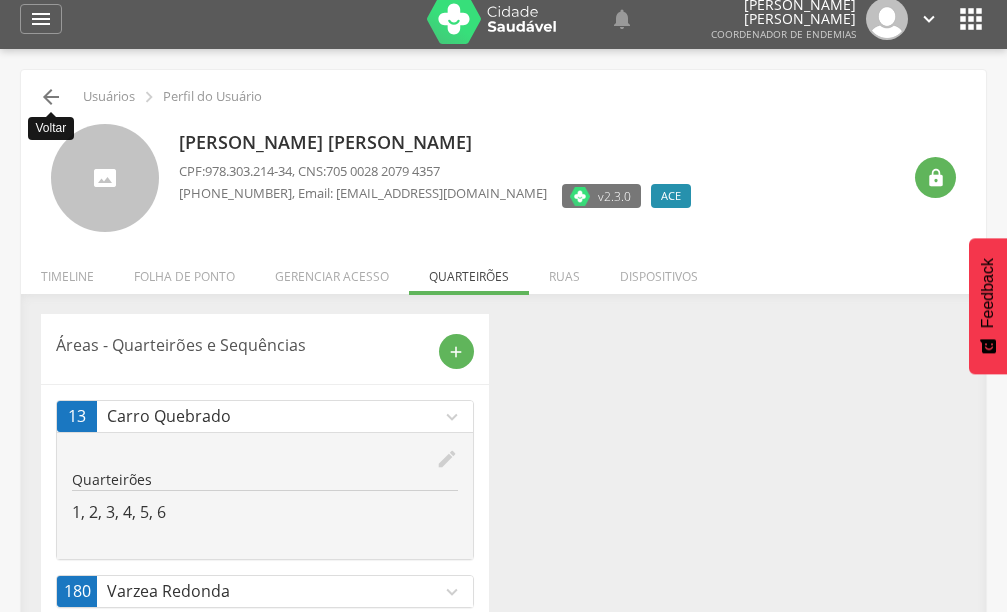 click on "" at bounding box center [51, 97] 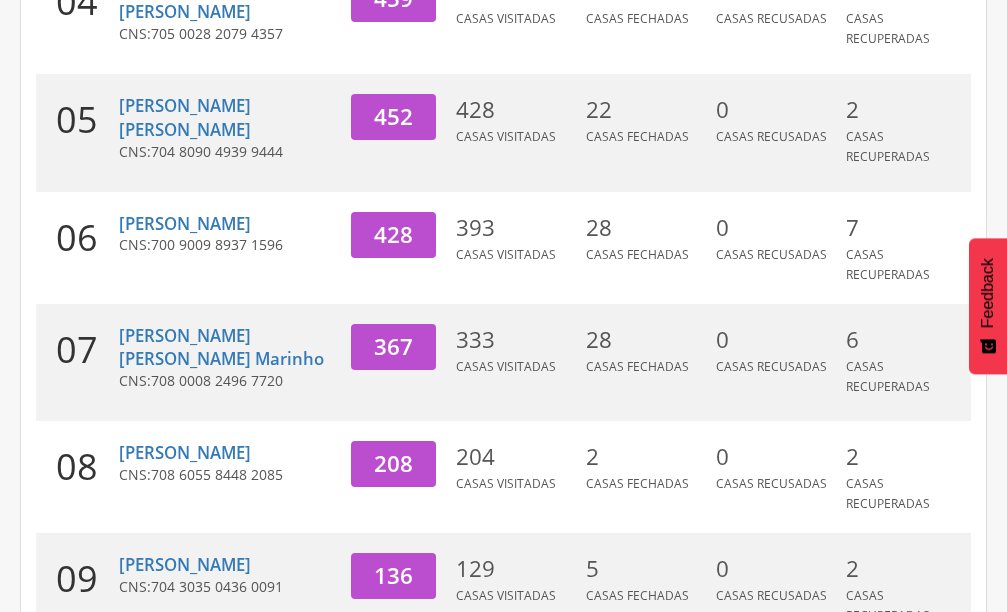 scroll, scrollTop: 760, scrollLeft: 0, axis: vertical 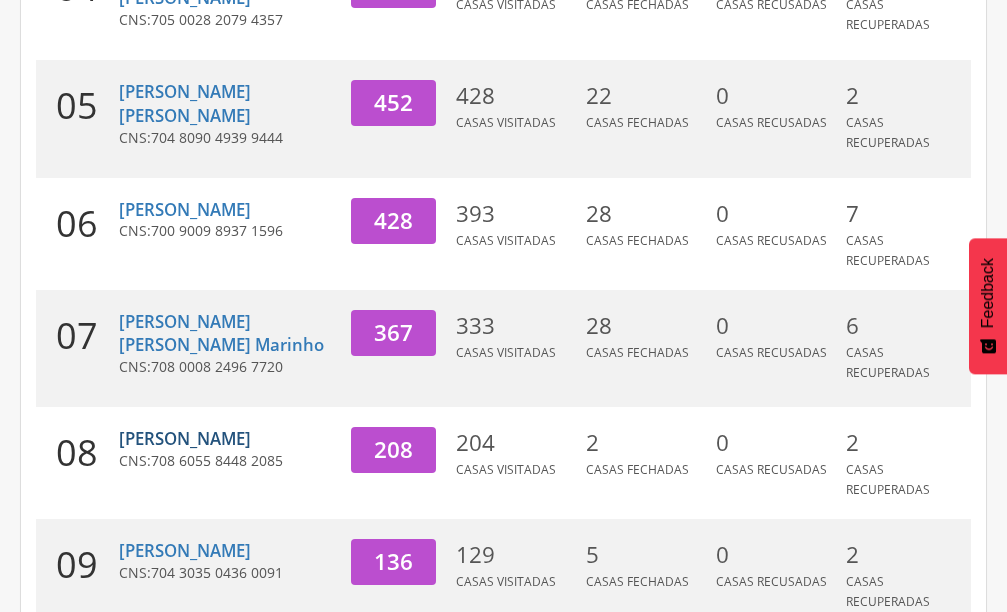 click on "[PERSON_NAME]" at bounding box center [185, 438] 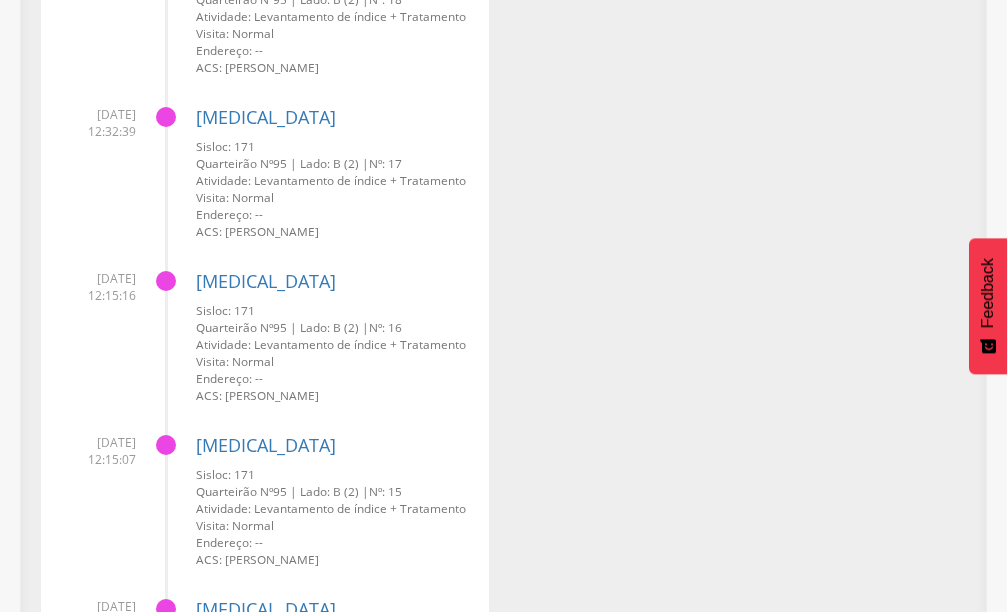 scroll, scrollTop: 1460, scrollLeft: 0, axis: vertical 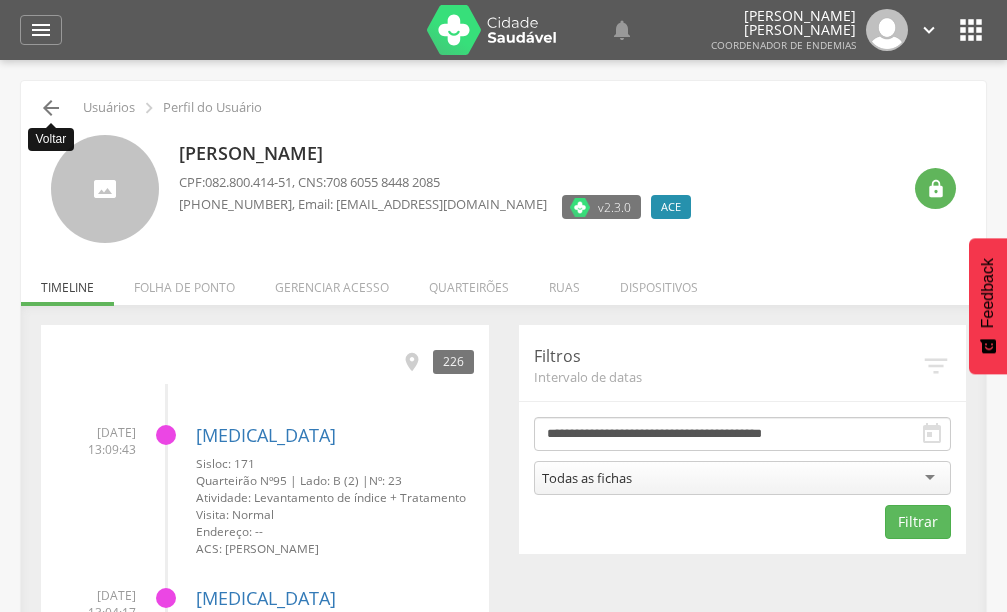 click on "" at bounding box center [51, 108] 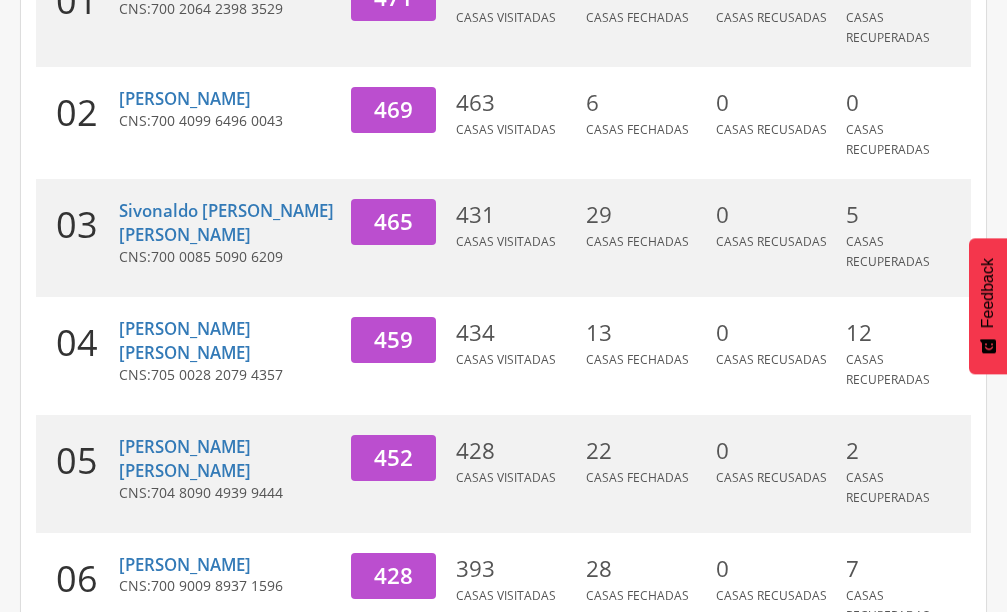 scroll, scrollTop: 460, scrollLeft: 0, axis: vertical 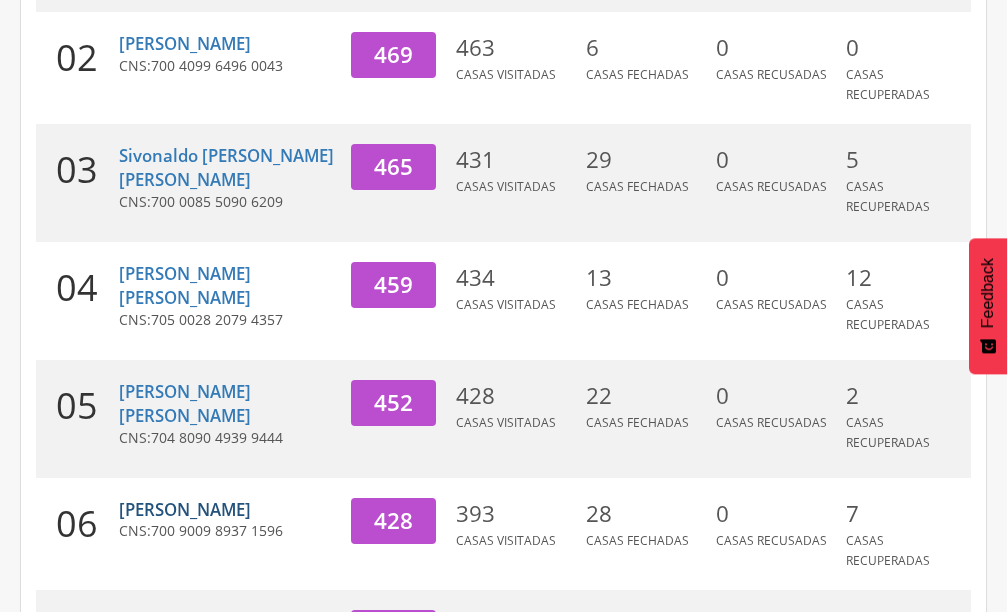 click on "[PERSON_NAME]" at bounding box center [185, 509] 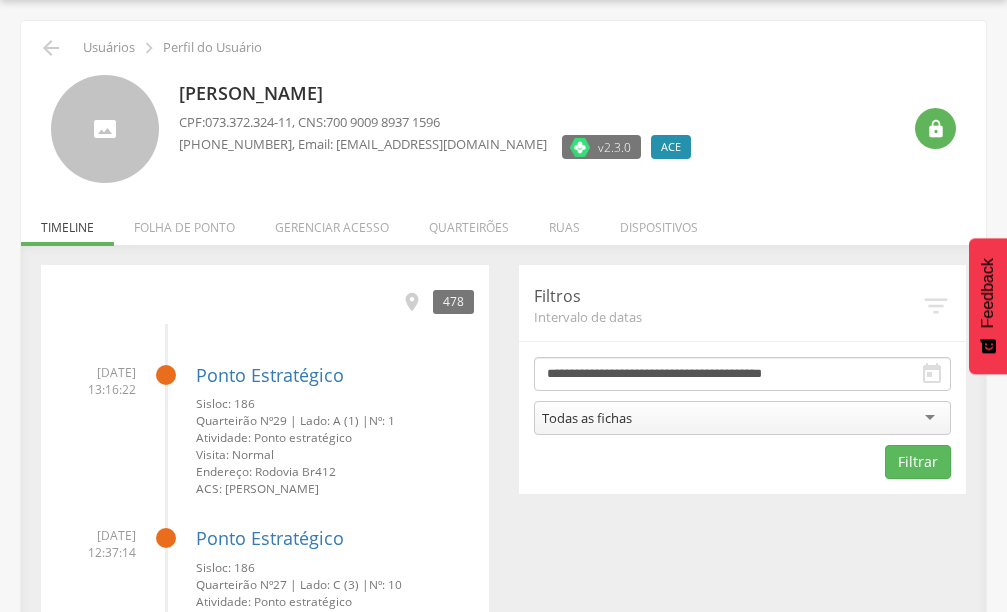 scroll, scrollTop: 0, scrollLeft: 0, axis: both 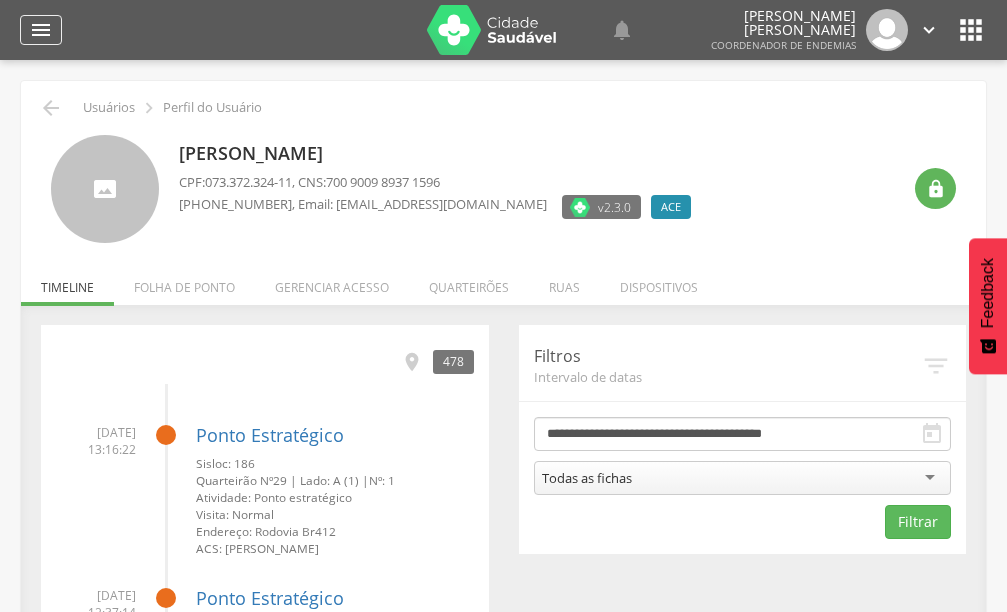 click on "" at bounding box center (41, 30) 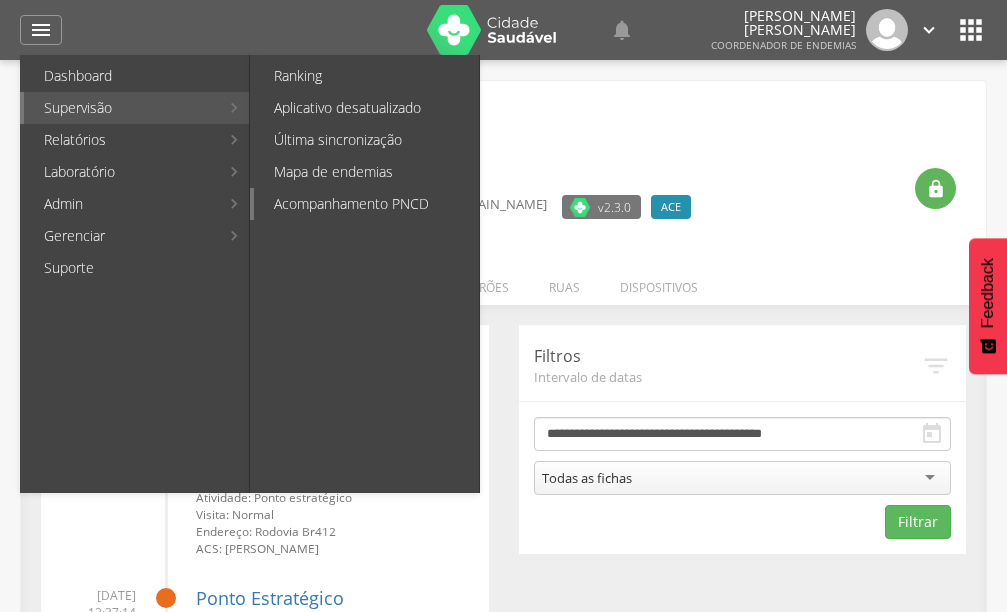 click on "Acompanhamento PNCD" at bounding box center [366, 204] 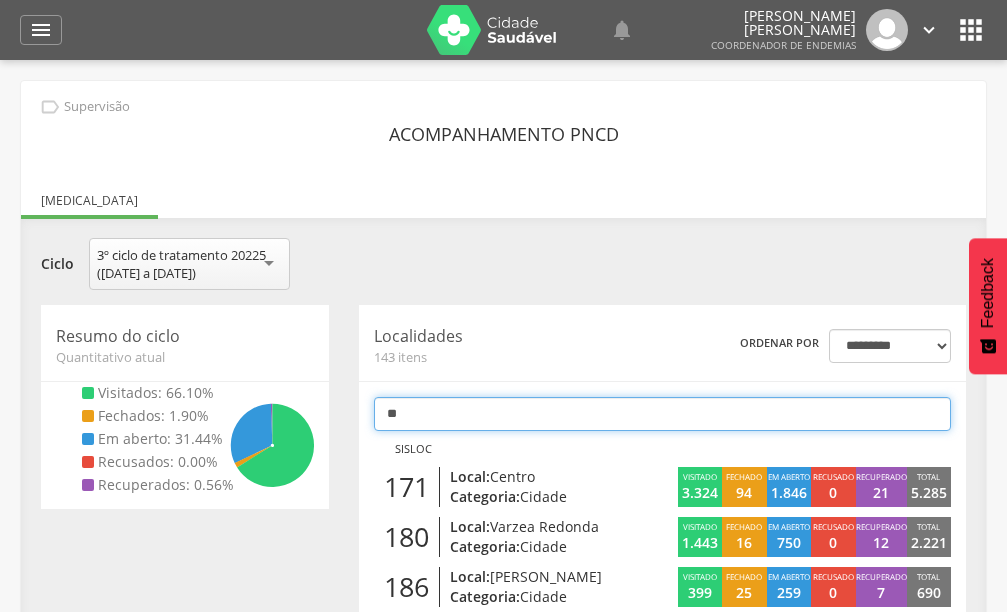 click on "**" at bounding box center [662, 414] 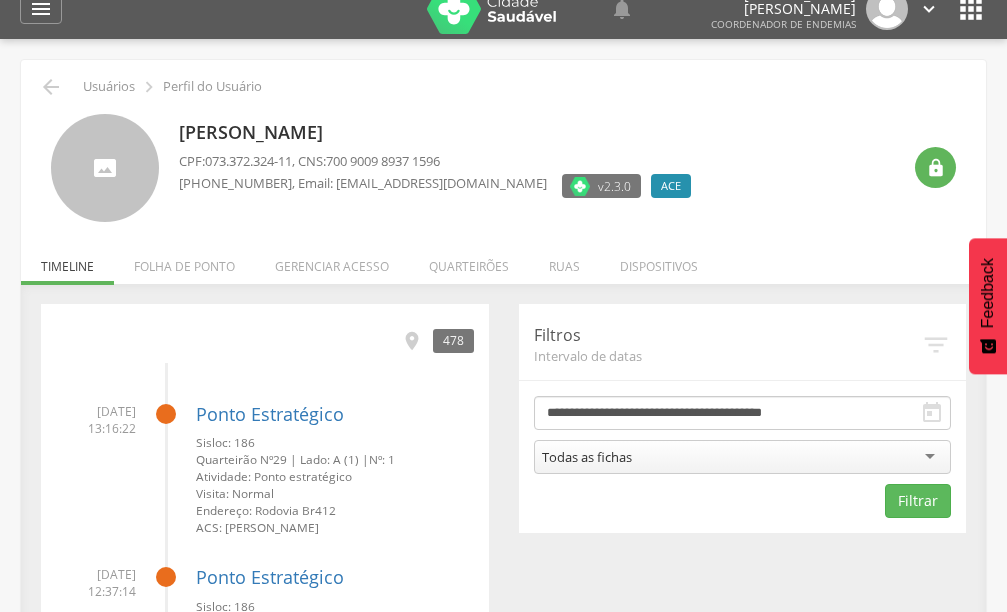 scroll, scrollTop: 0, scrollLeft: 0, axis: both 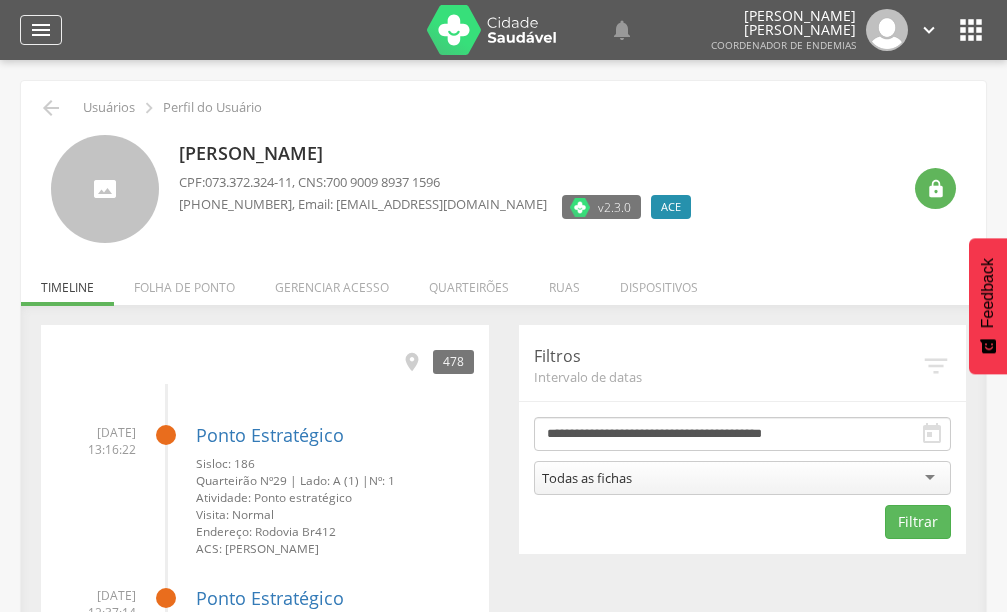 click on "" at bounding box center [41, 30] 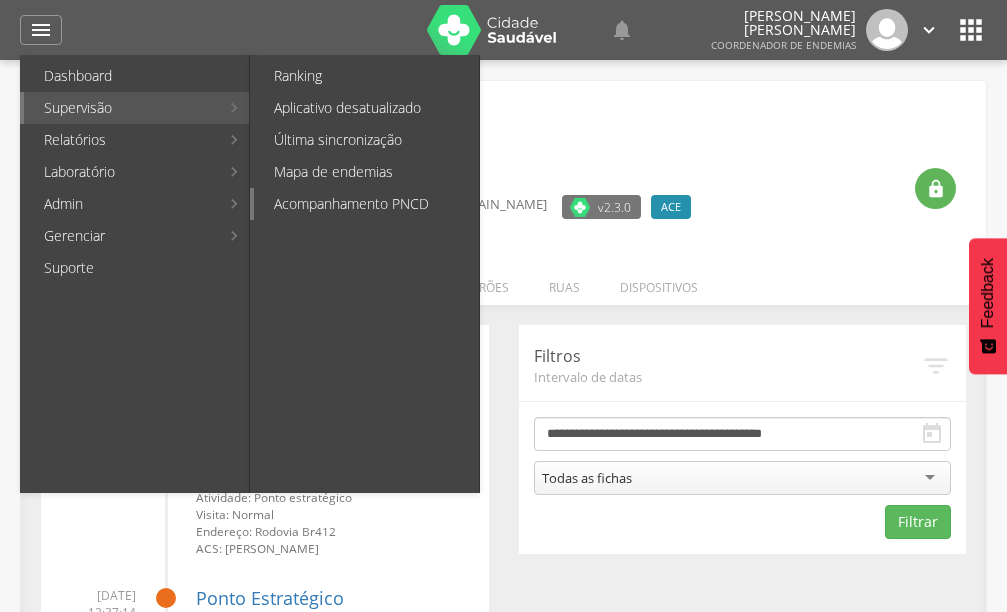 click on "Acompanhamento PNCD" at bounding box center (366, 204) 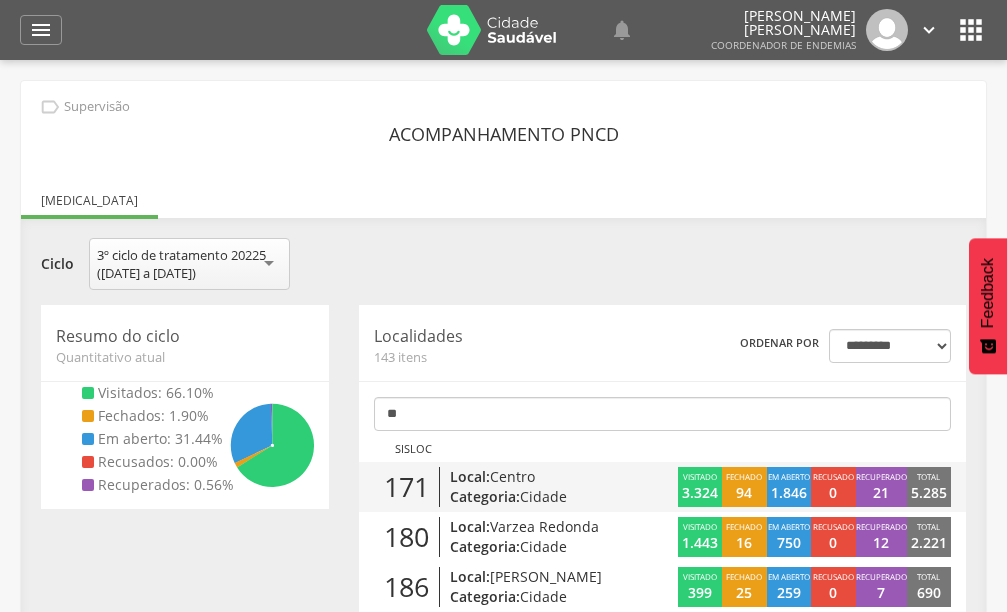 click on "Centro" at bounding box center [512, 476] 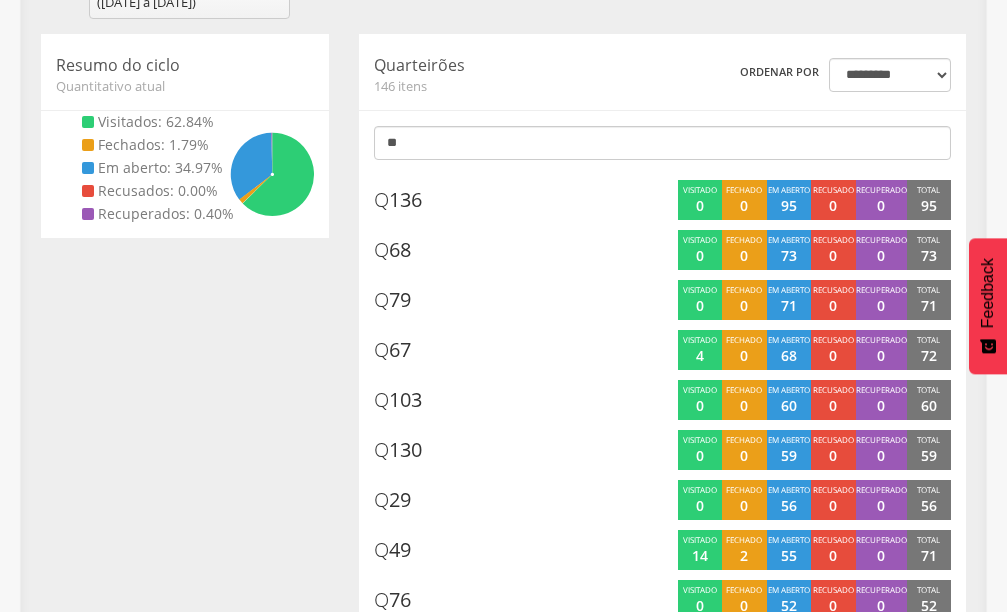 scroll, scrollTop: 300, scrollLeft: 0, axis: vertical 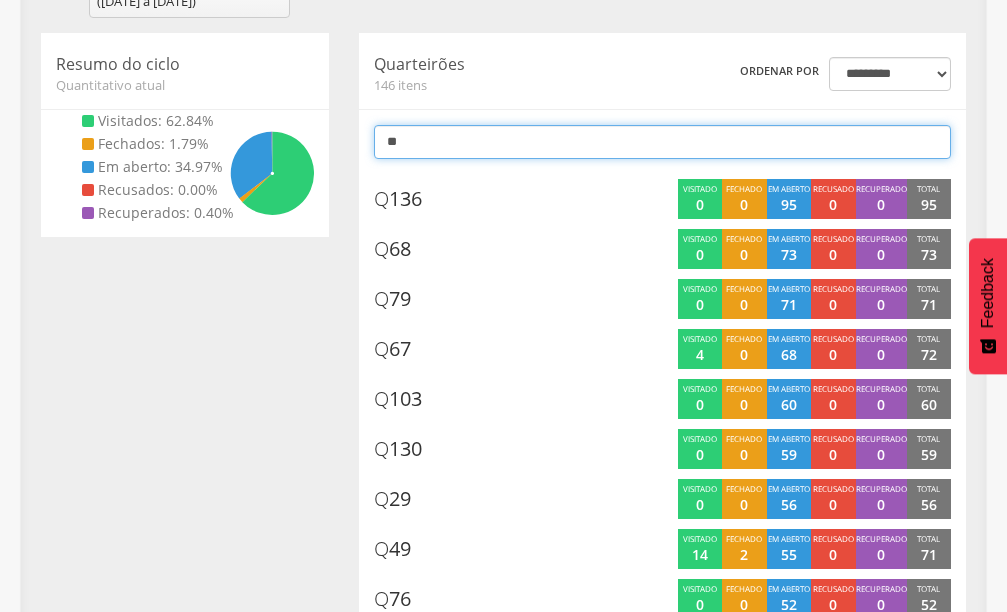 click on "**" at bounding box center [662, 142] 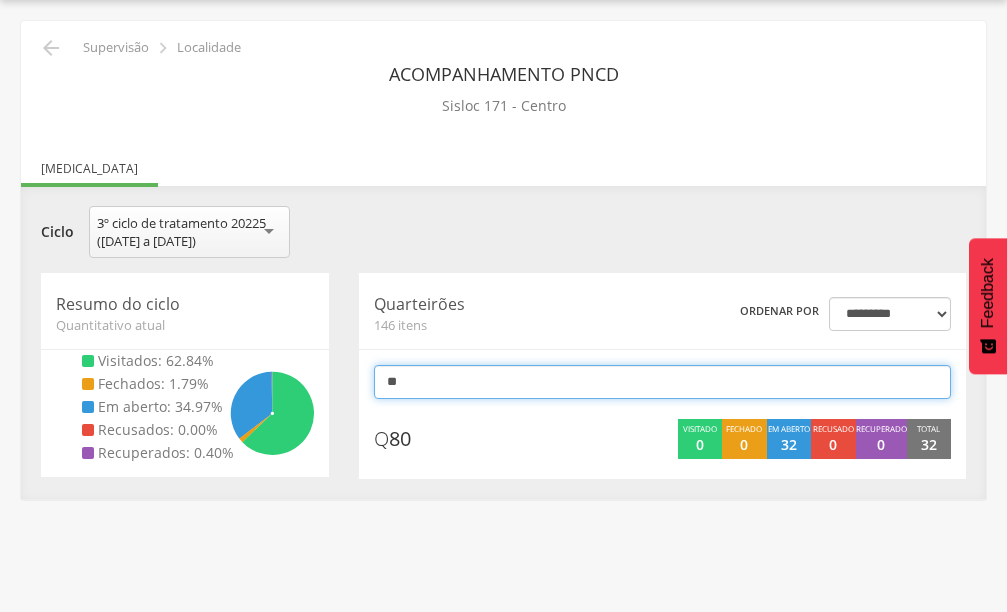 scroll, scrollTop: 60, scrollLeft: 0, axis: vertical 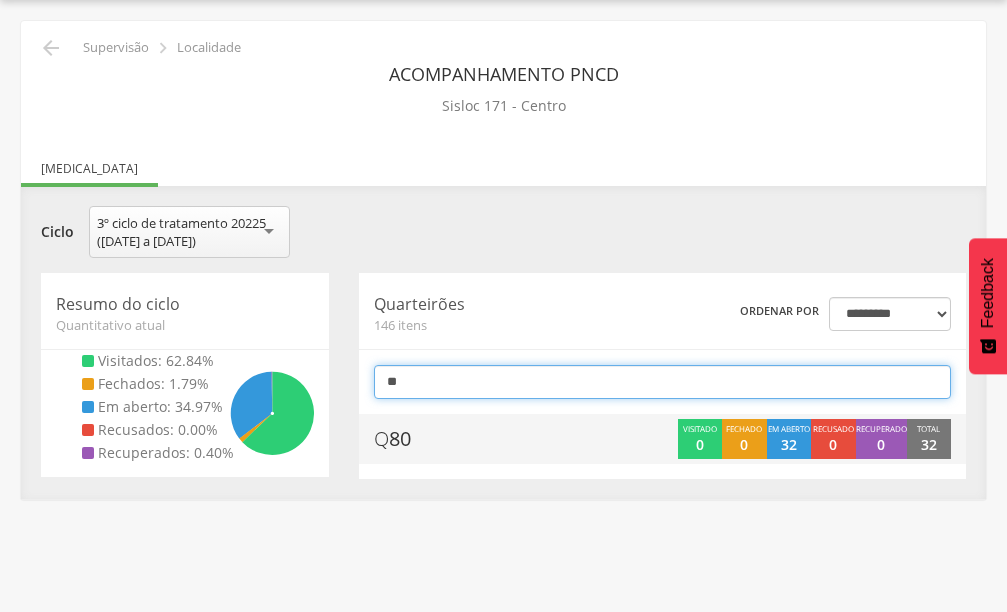 type on "*" 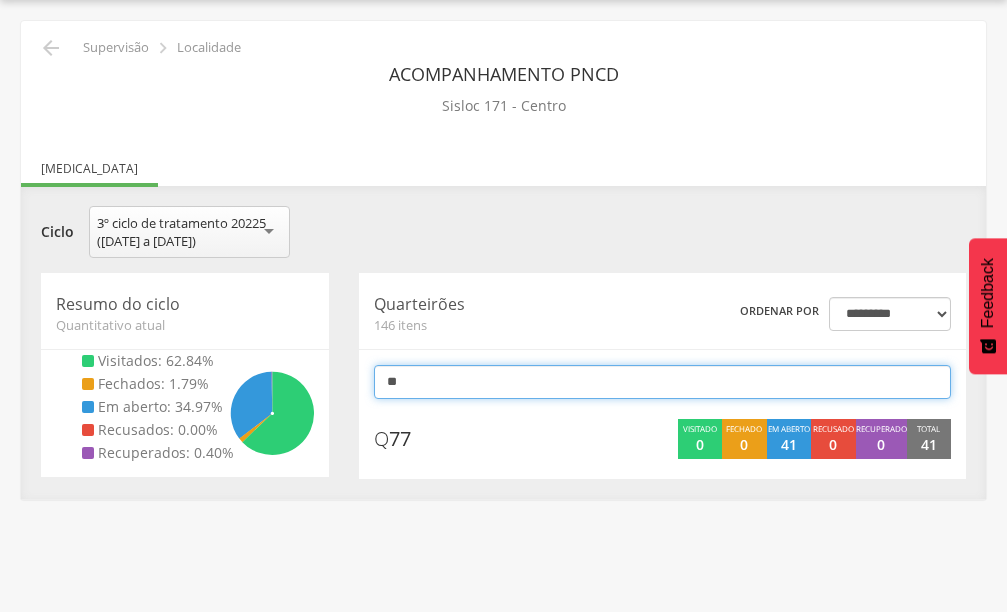 scroll, scrollTop: 60, scrollLeft: 0, axis: vertical 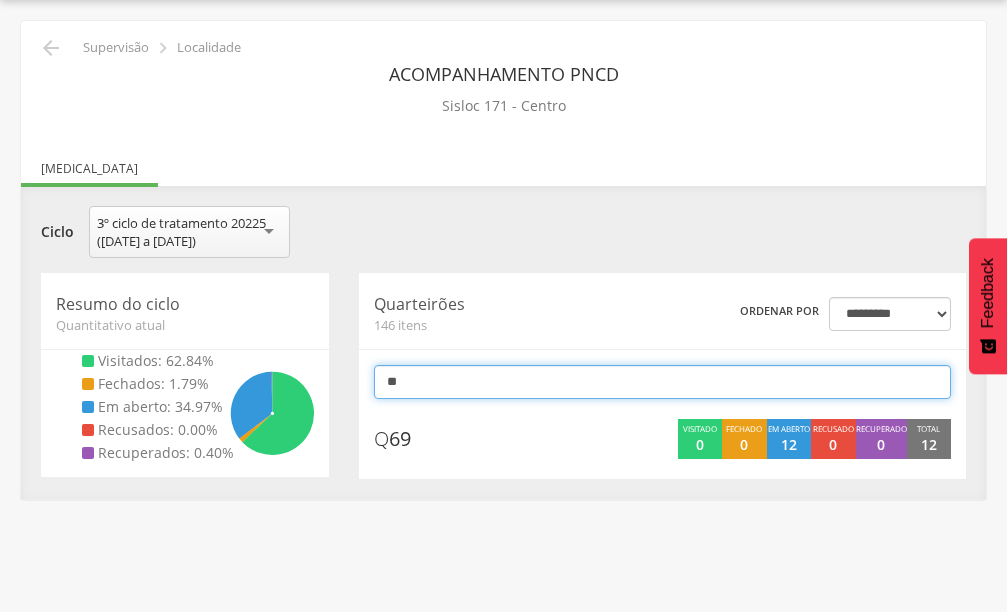 type on "*" 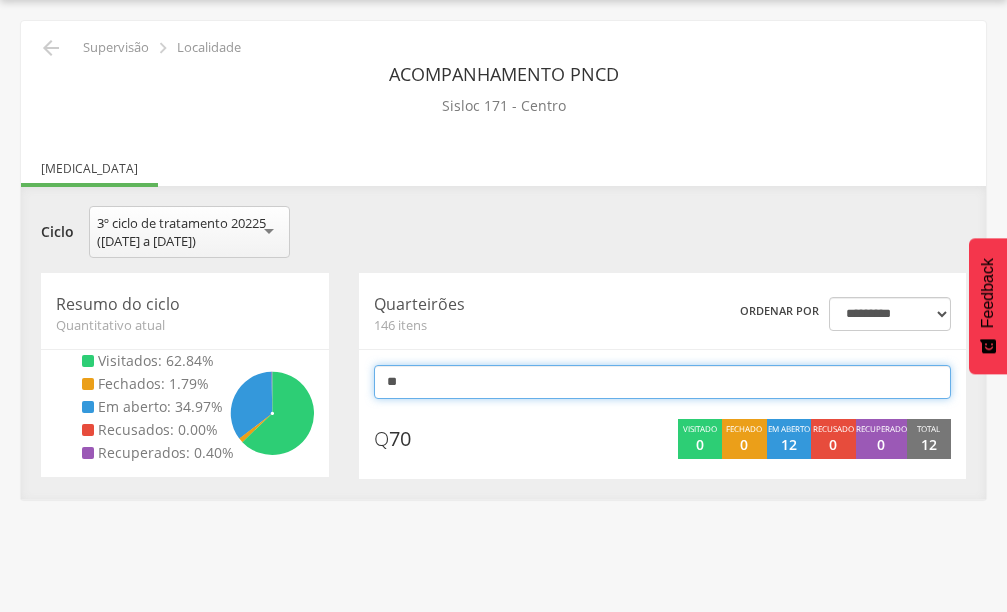 scroll, scrollTop: 60, scrollLeft: 0, axis: vertical 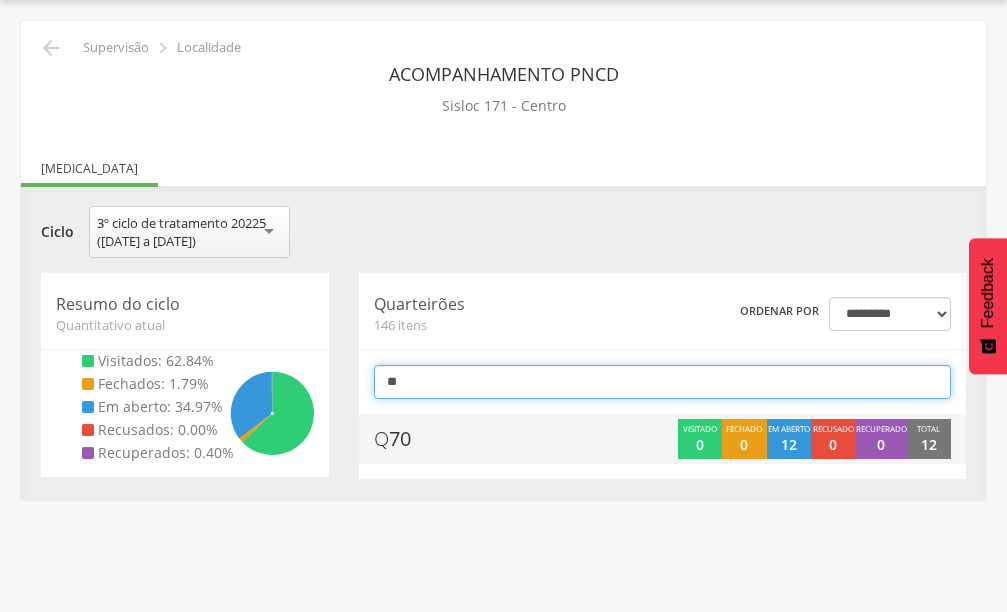type on "*" 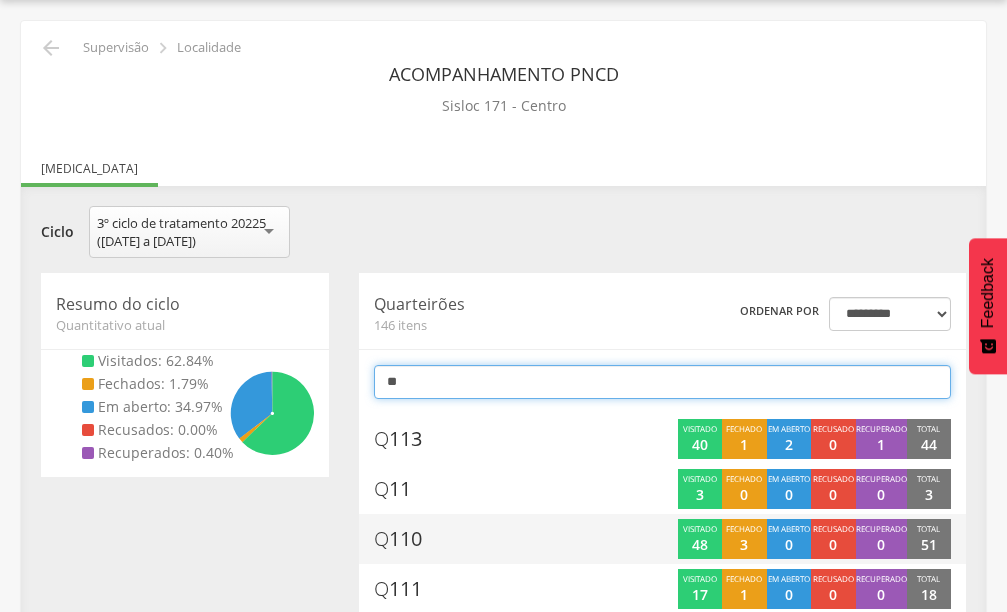 scroll, scrollTop: 300, scrollLeft: 0, axis: vertical 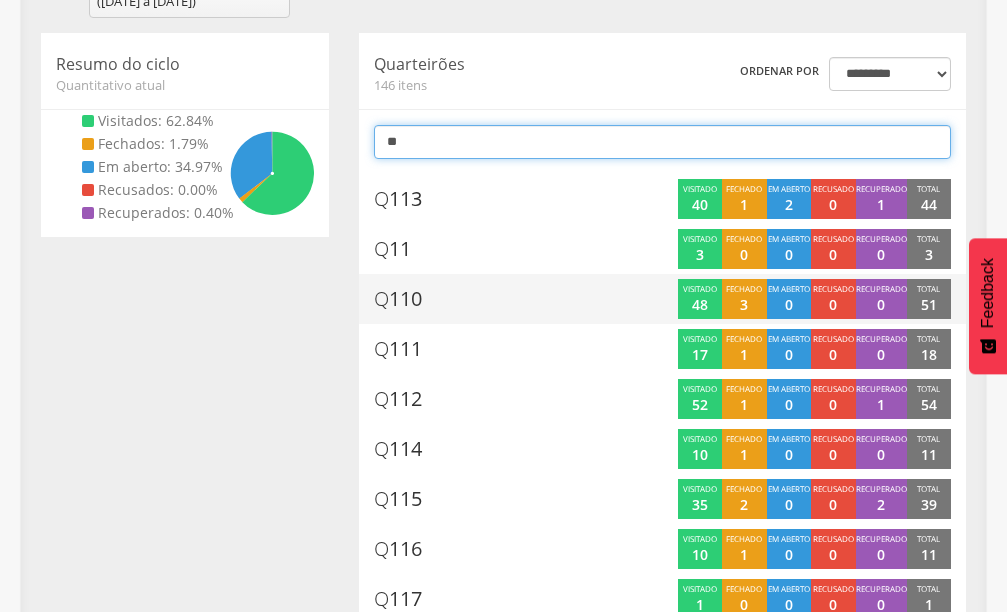 type on "*" 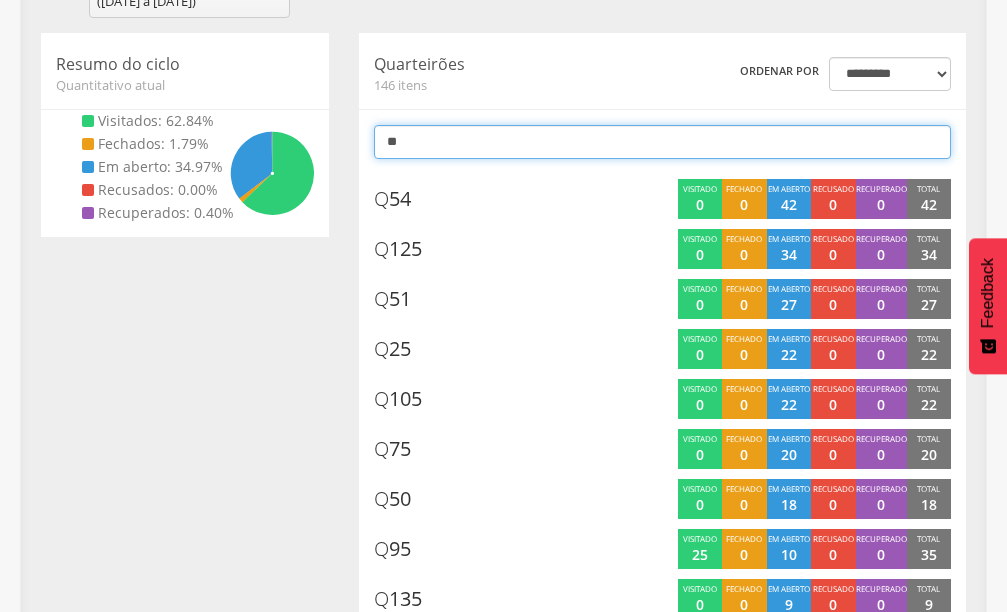 scroll, scrollTop: 60, scrollLeft: 0, axis: vertical 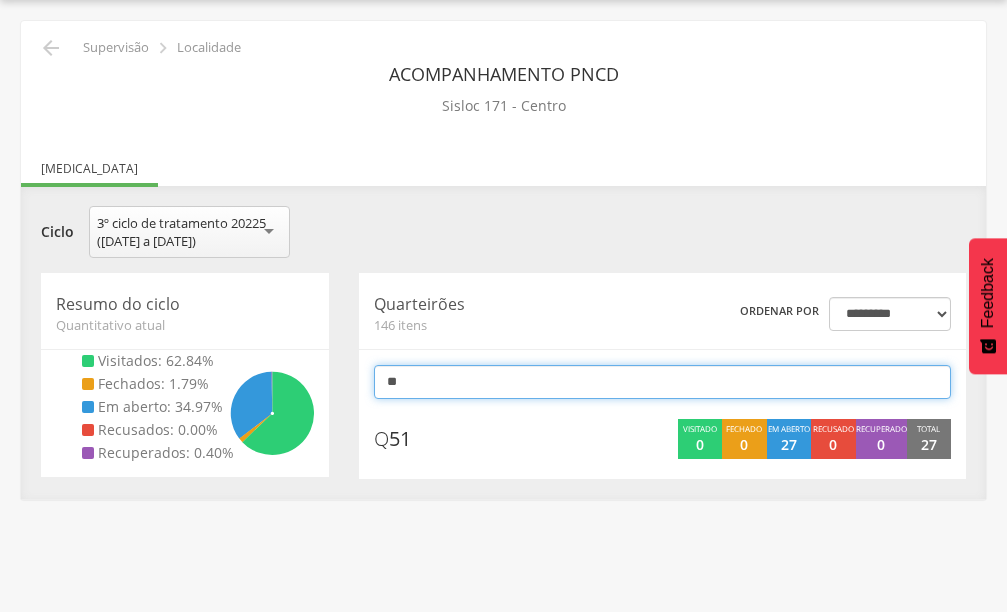 type on "*" 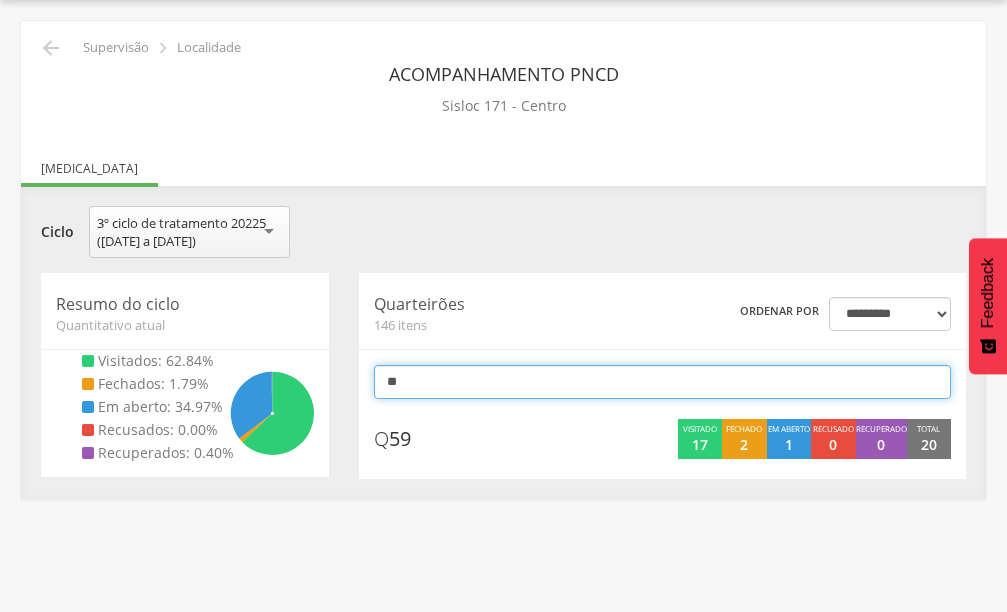 scroll, scrollTop: 60, scrollLeft: 0, axis: vertical 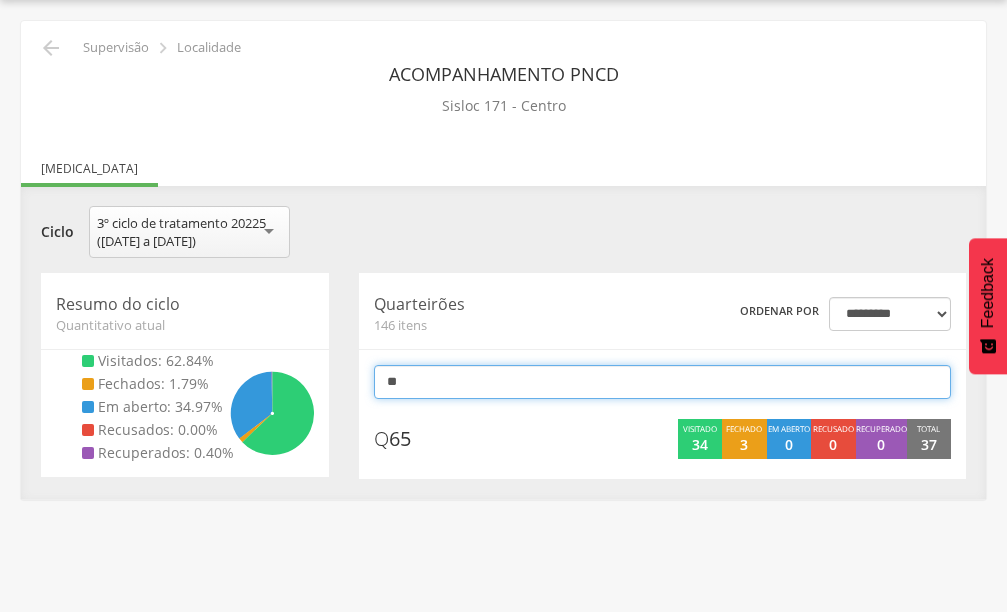 type on "*" 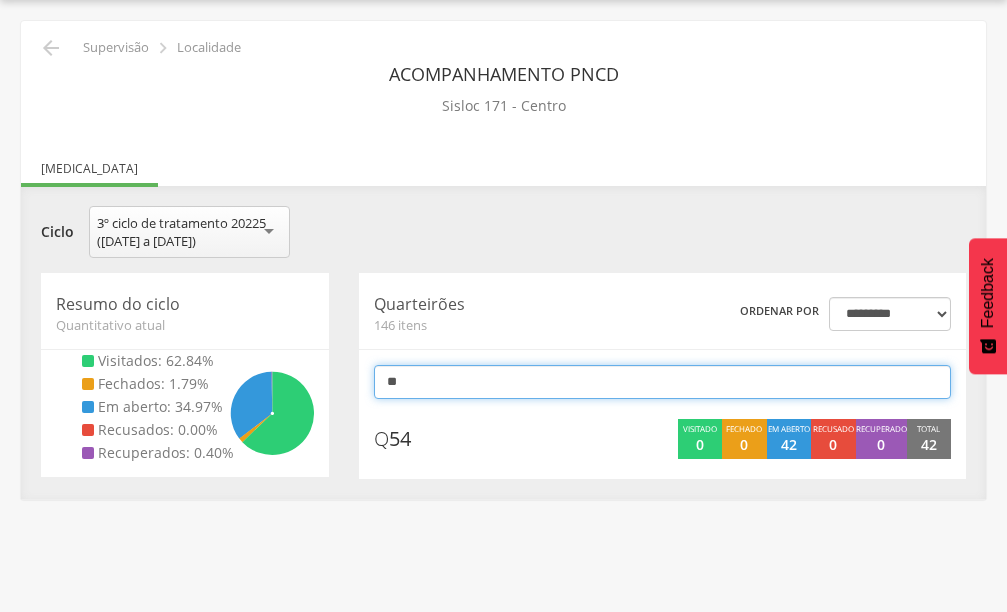 scroll, scrollTop: 60, scrollLeft: 0, axis: vertical 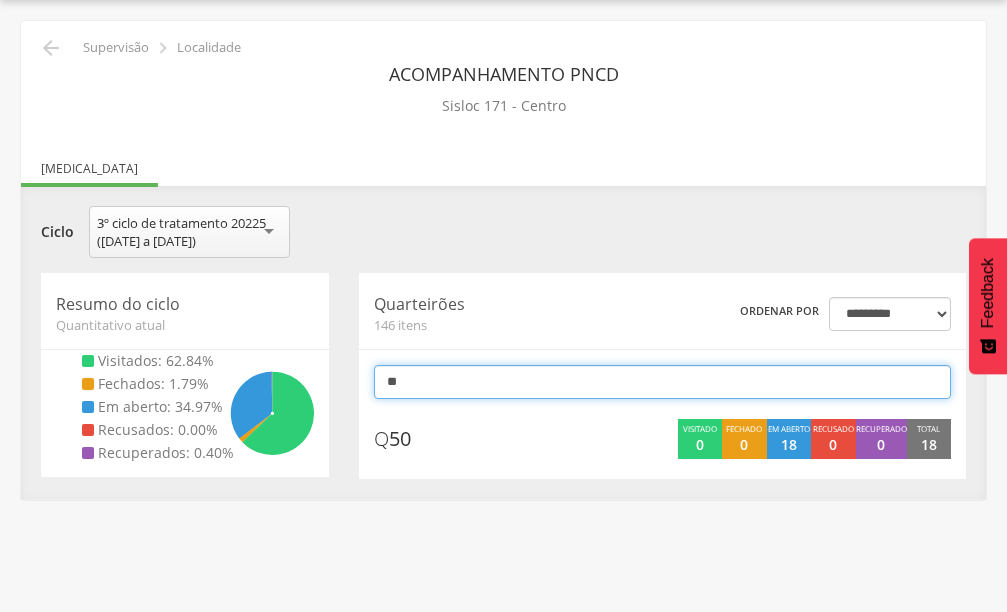 type on "*" 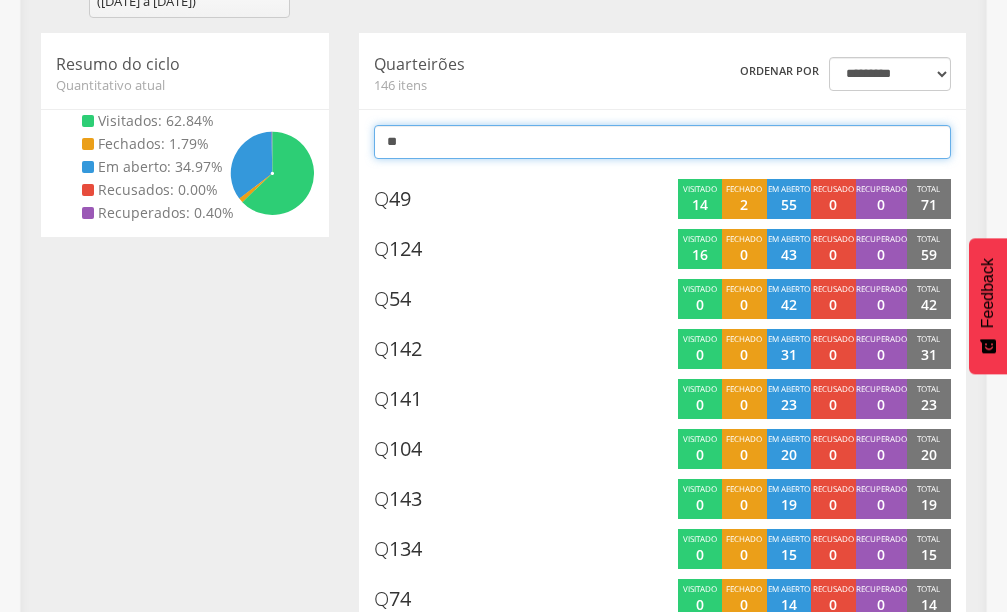 scroll, scrollTop: 60, scrollLeft: 0, axis: vertical 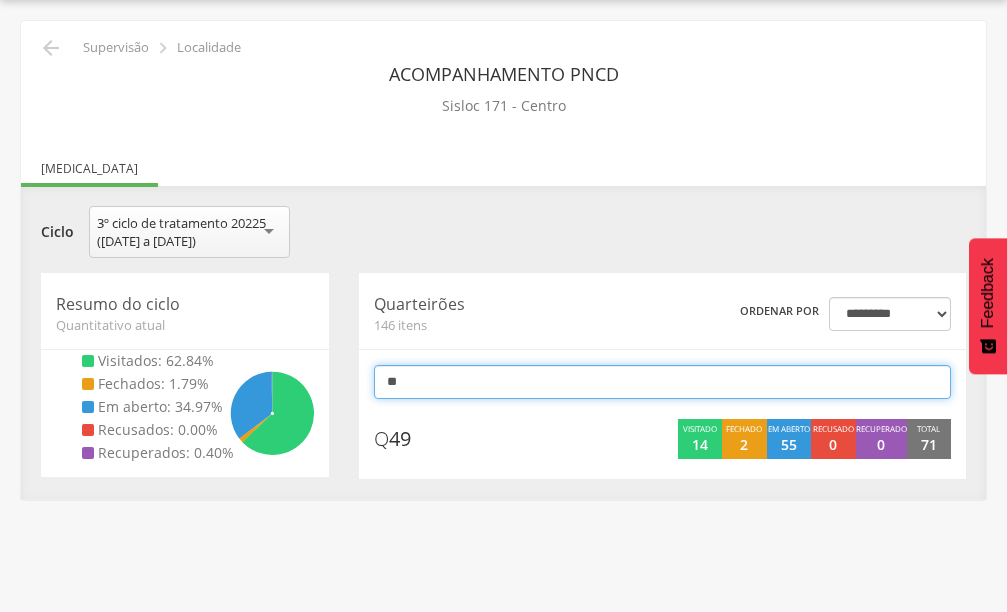 type on "*" 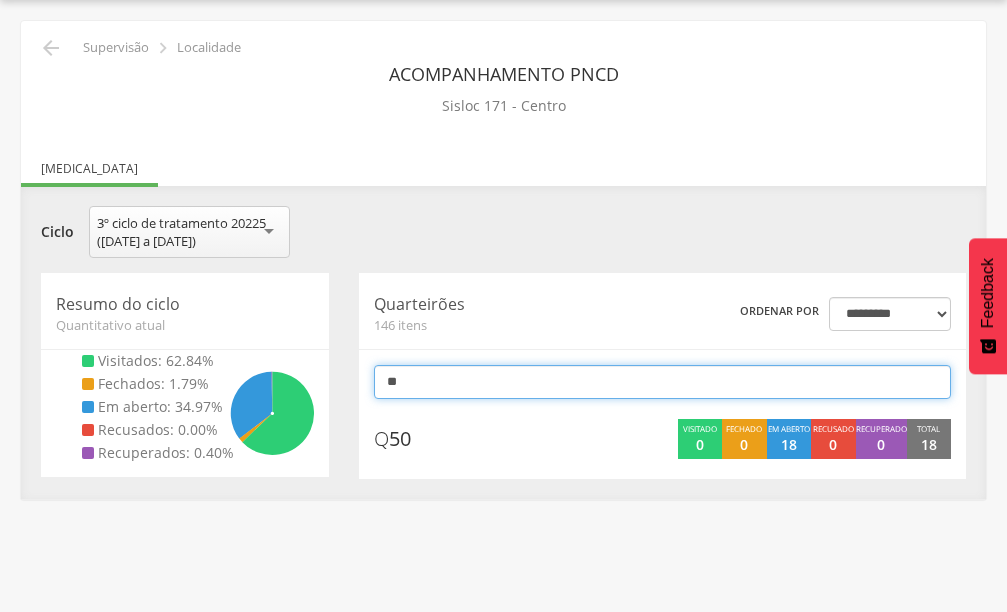 scroll, scrollTop: 60, scrollLeft: 0, axis: vertical 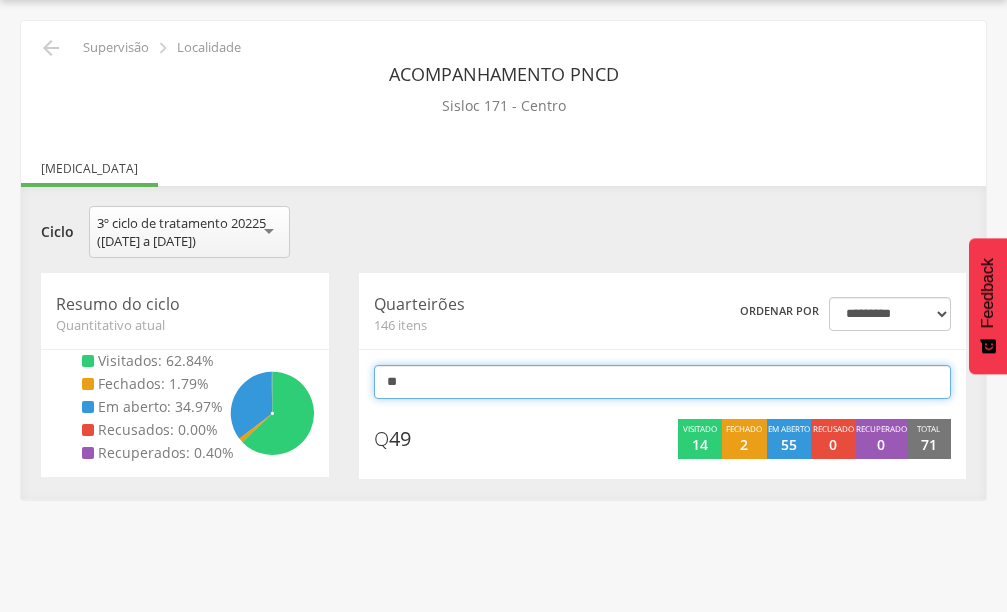 type on "*" 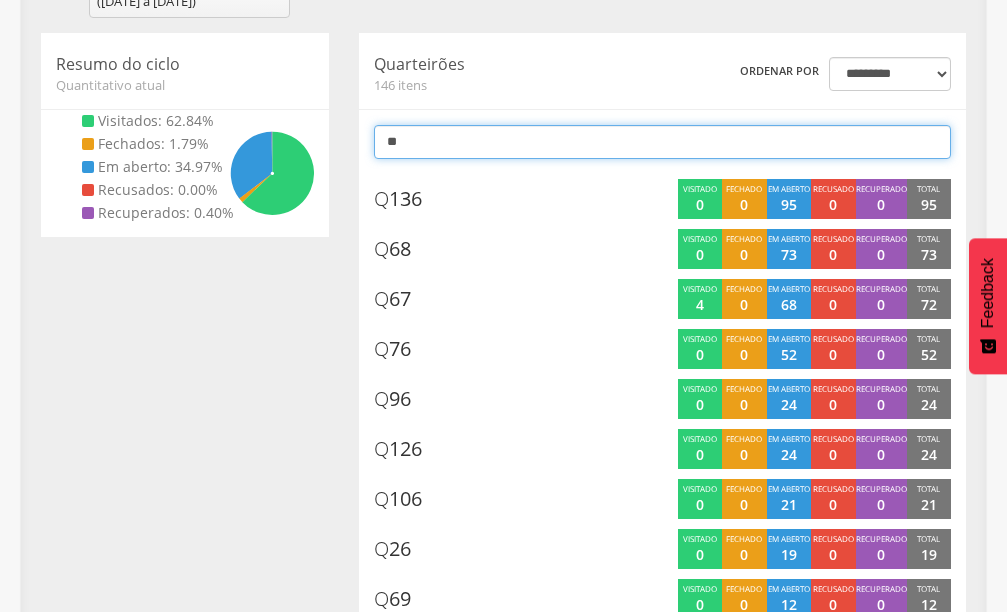 scroll, scrollTop: 60, scrollLeft: 0, axis: vertical 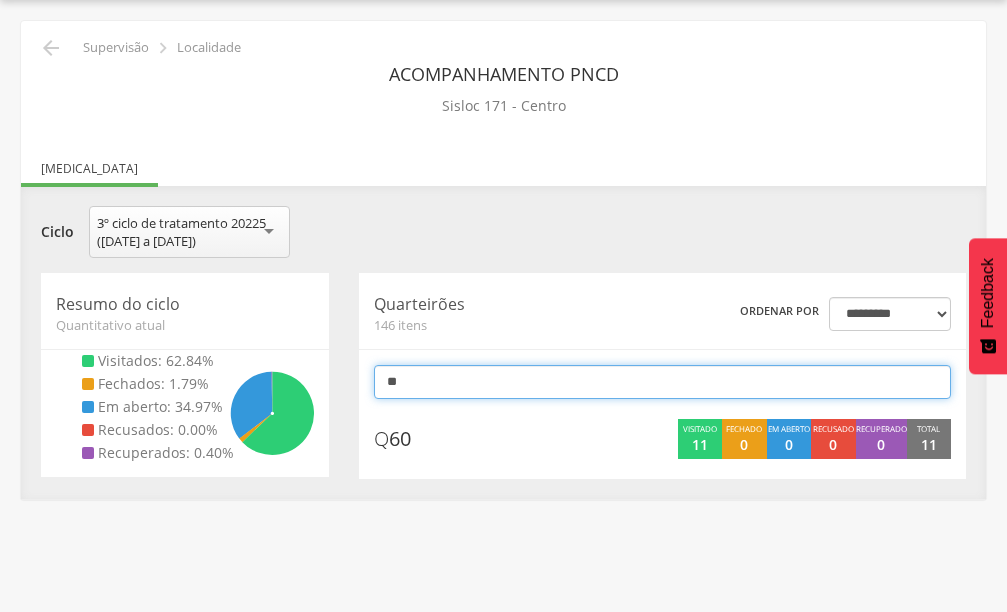 type on "*" 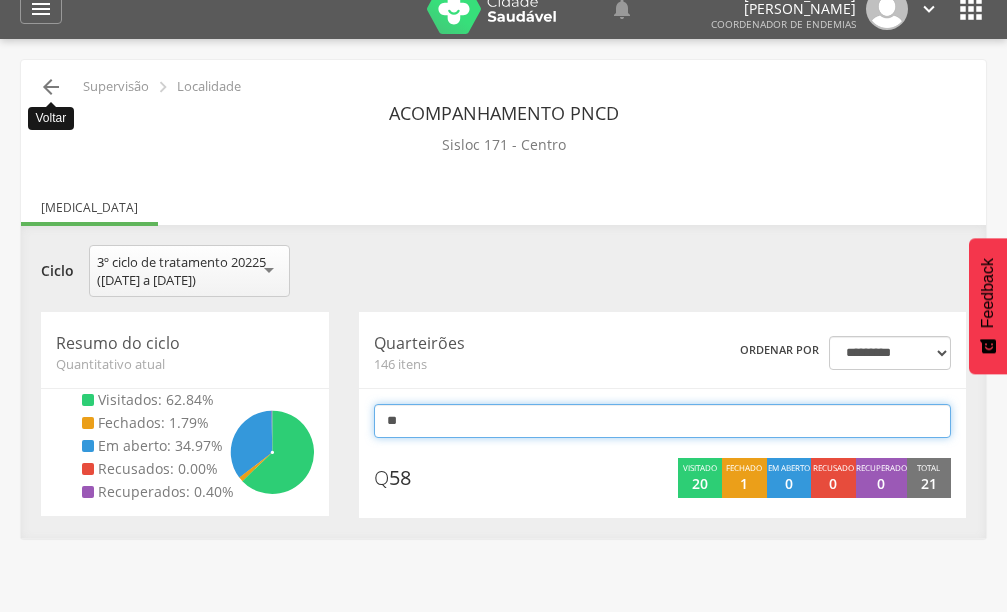 scroll, scrollTop: 0, scrollLeft: 0, axis: both 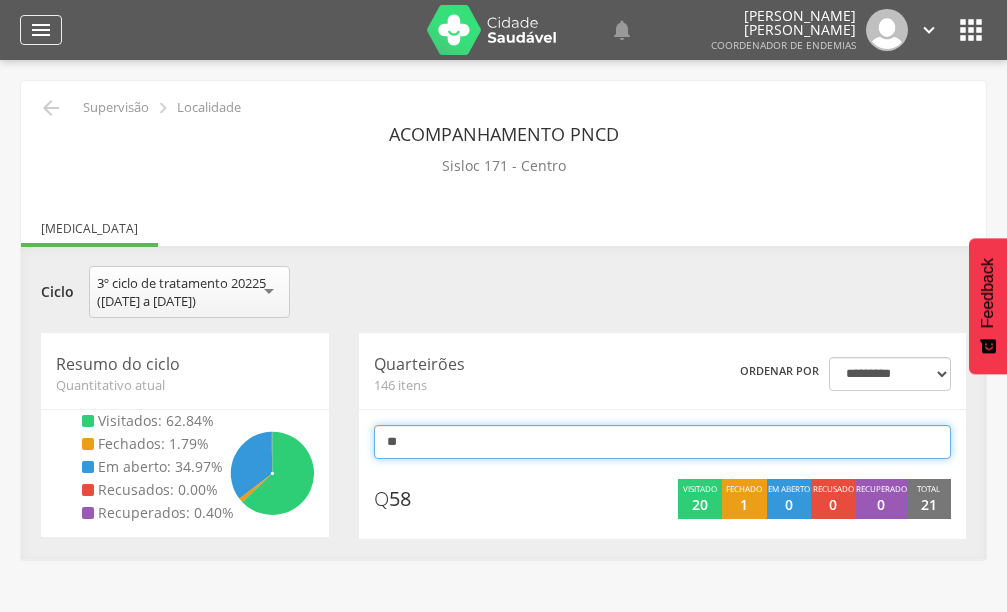 type on "**" 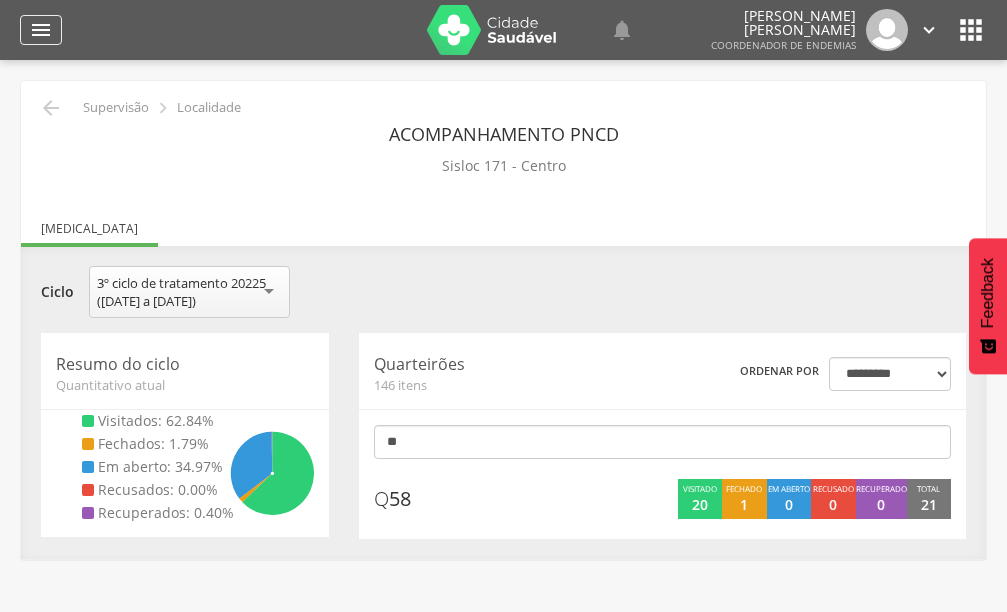 click on "" at bounding box center (41, 30) 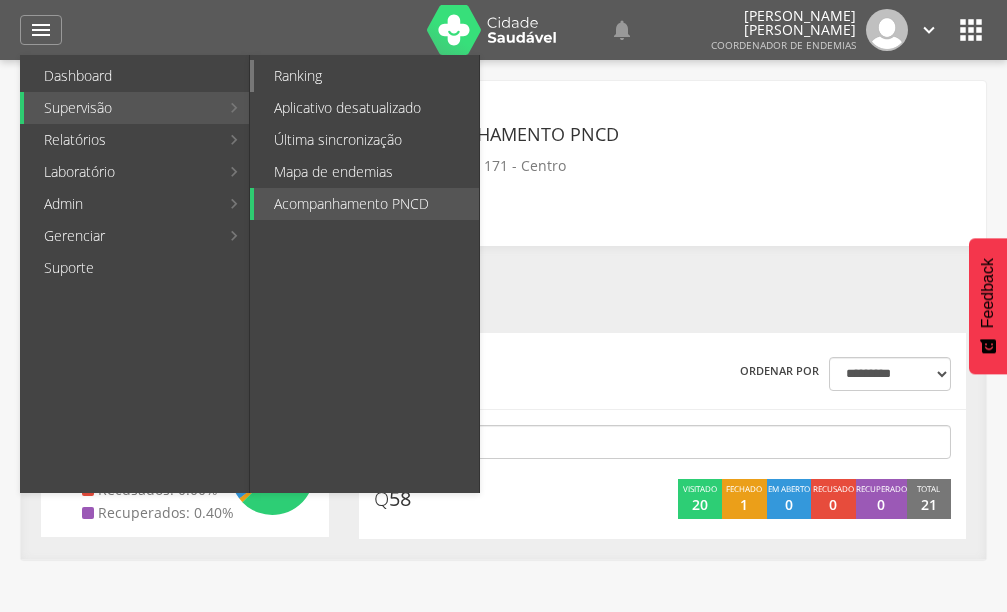 click on "Ranking" at bounding box center [366, 76] 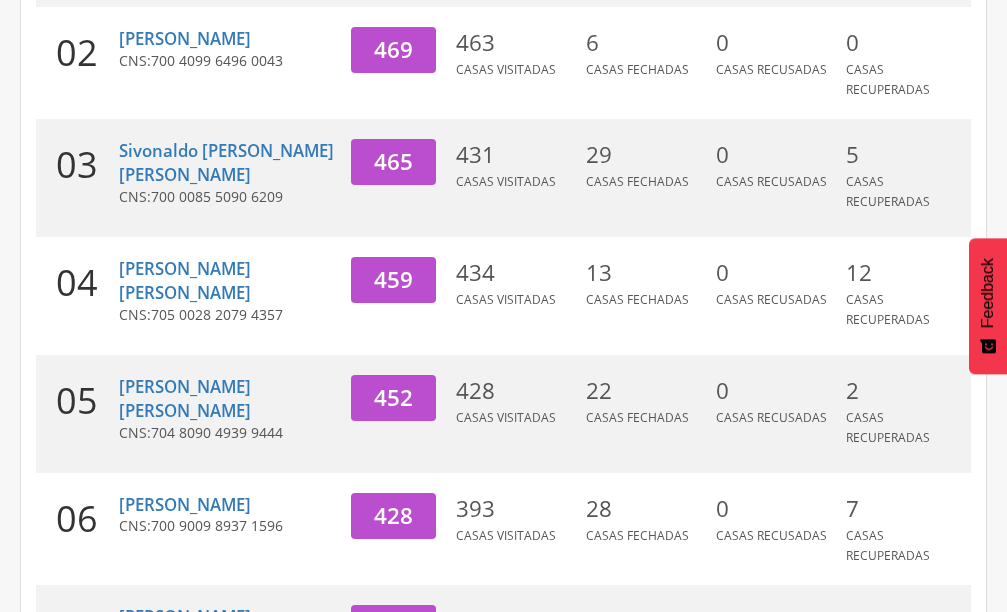 scroll, scrollTop: 600, scrollLeft: 0, axis: vertical 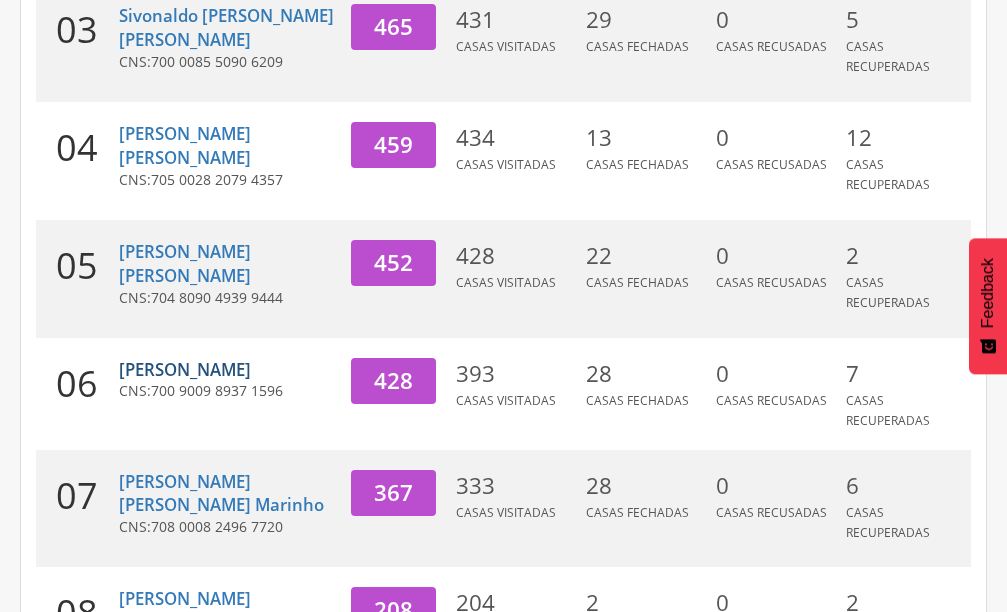 click on "[PERSON_NAME]" at bounding box center [185, 369] 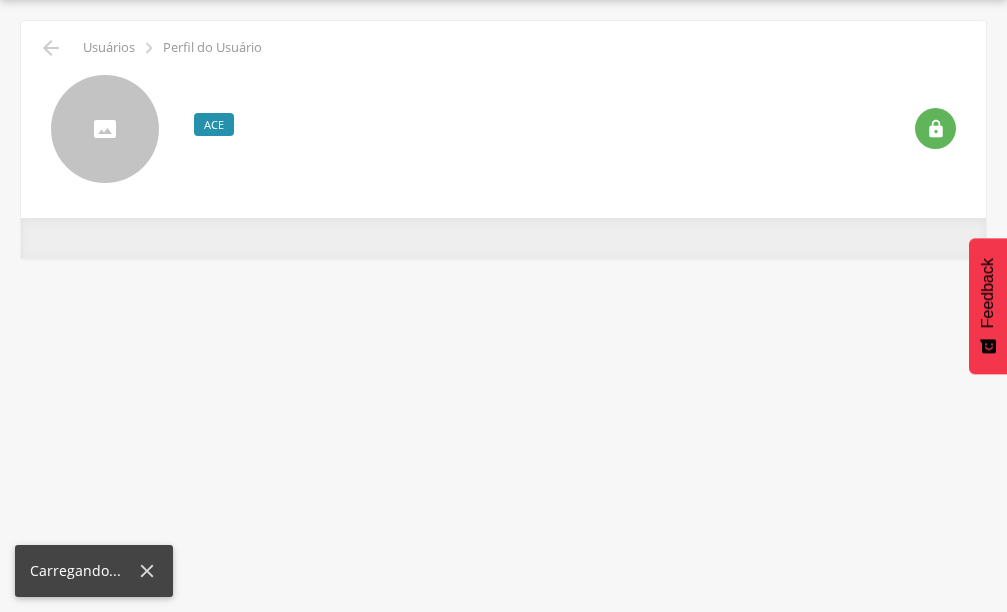 scroll, scrollTop: 60, scrollLeft: 0, axis: vertical 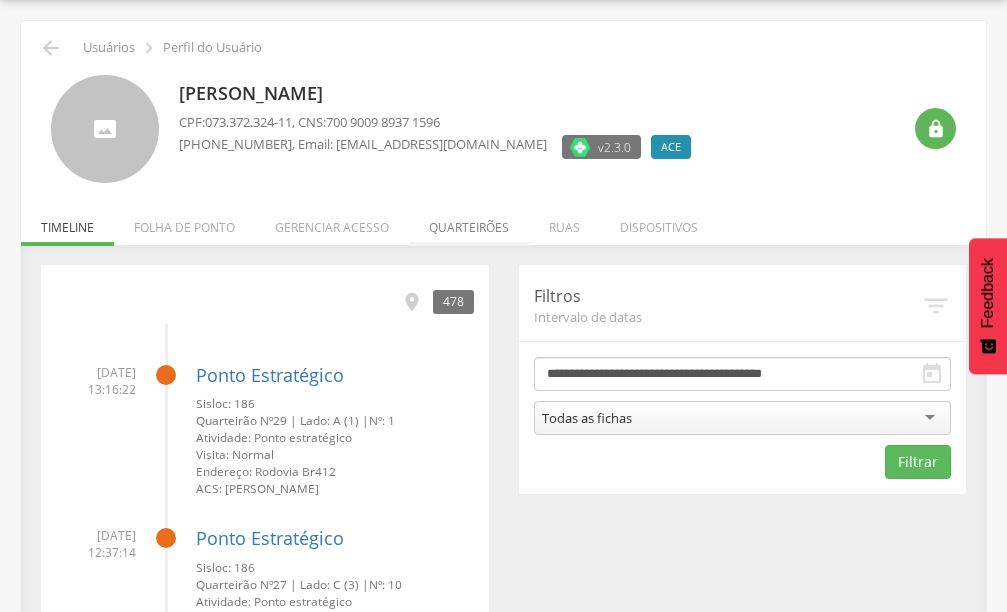 click on "Quarteirões" at bounding box center [469, 222] 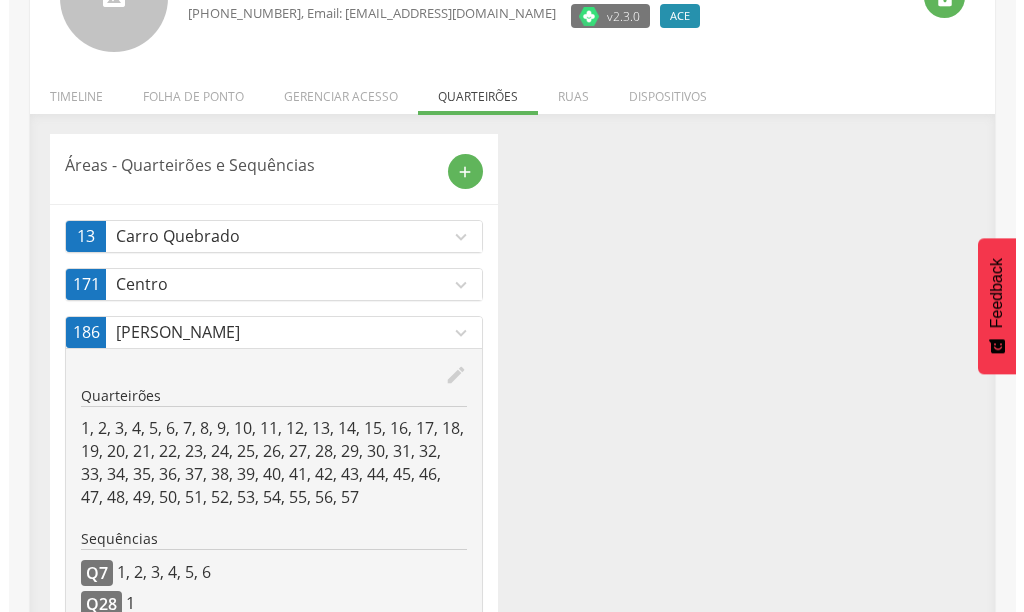 scroll, scrollTop: 165, scrollLeft: 0, axis: vertical 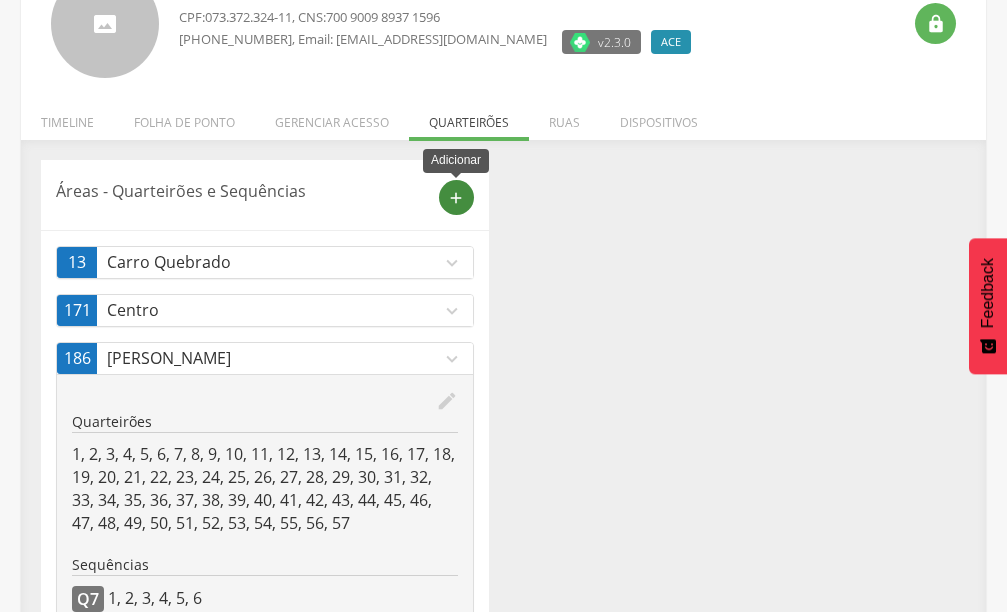 click on "add" at bounding box center [456, 198] 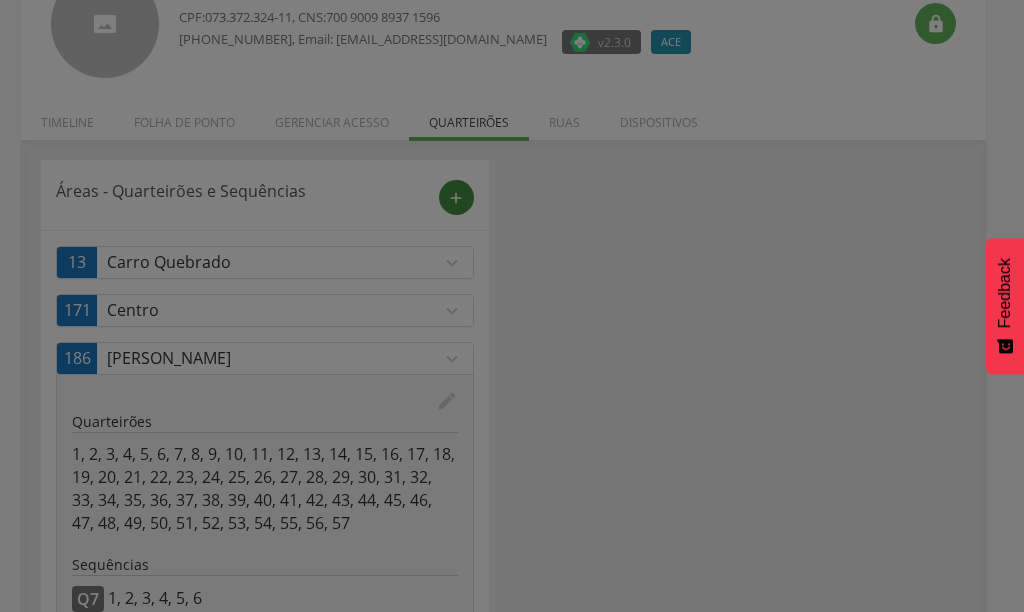 scroll, scrollTop: 0, scrollLeft: 0, axis: both 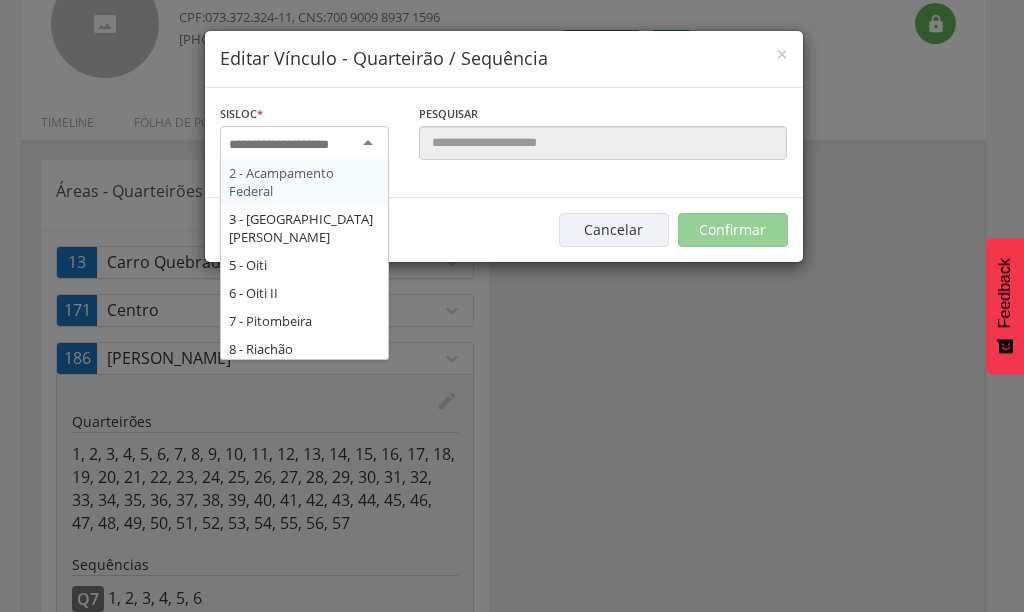 click at bounding box center (292, 145) 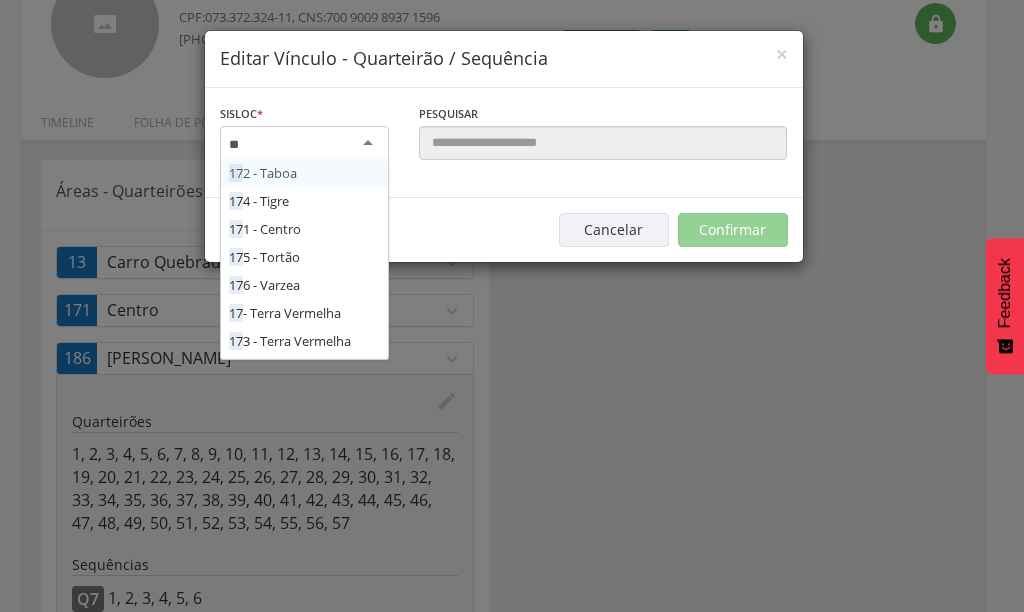 type on "***" 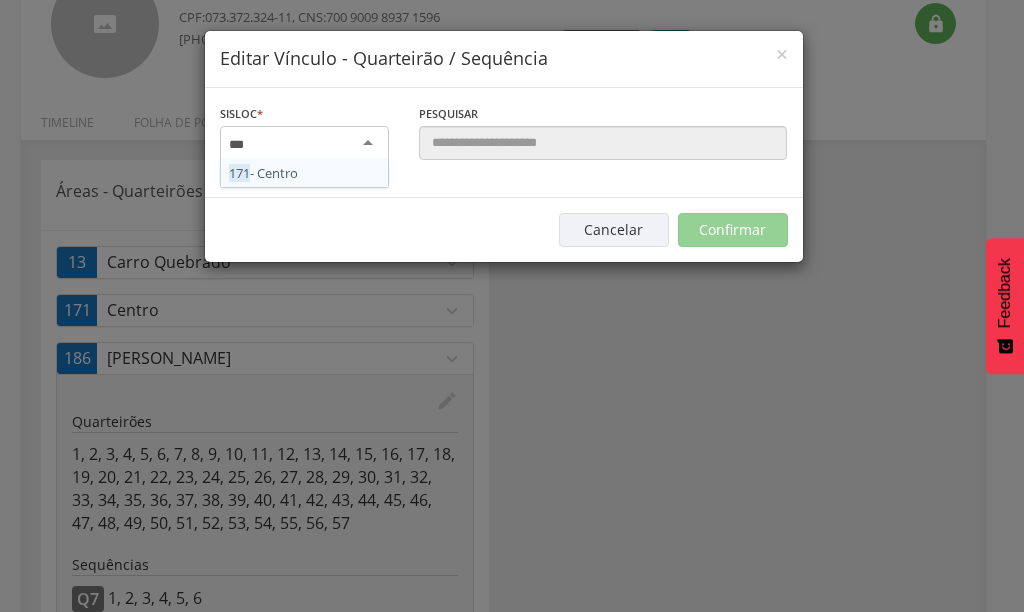 type 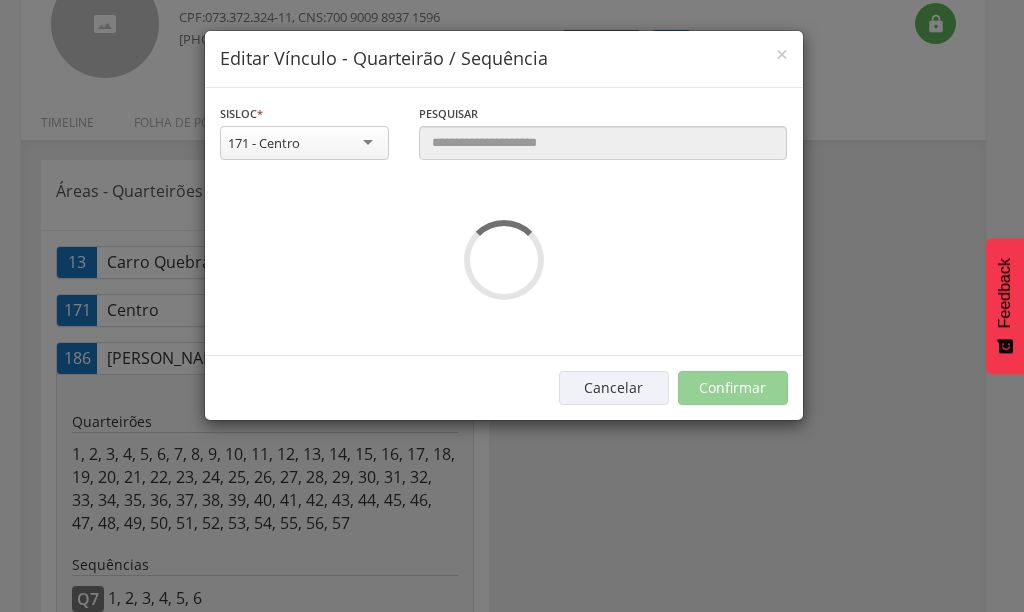 scroll, scrollTop: 0, scrollLeft: 0, axis: both 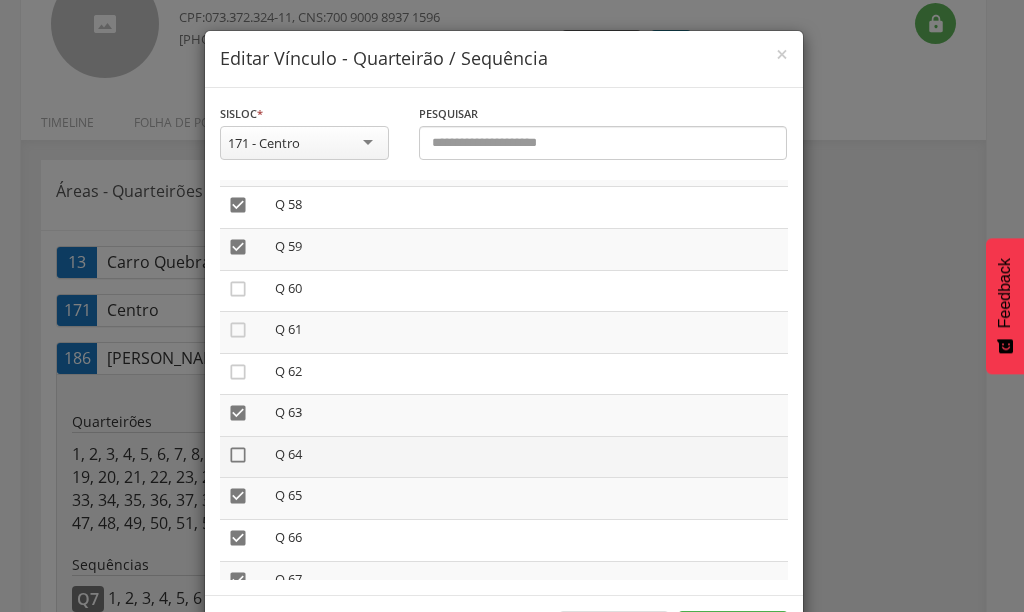 click on "" at bounding box center [238, 455] 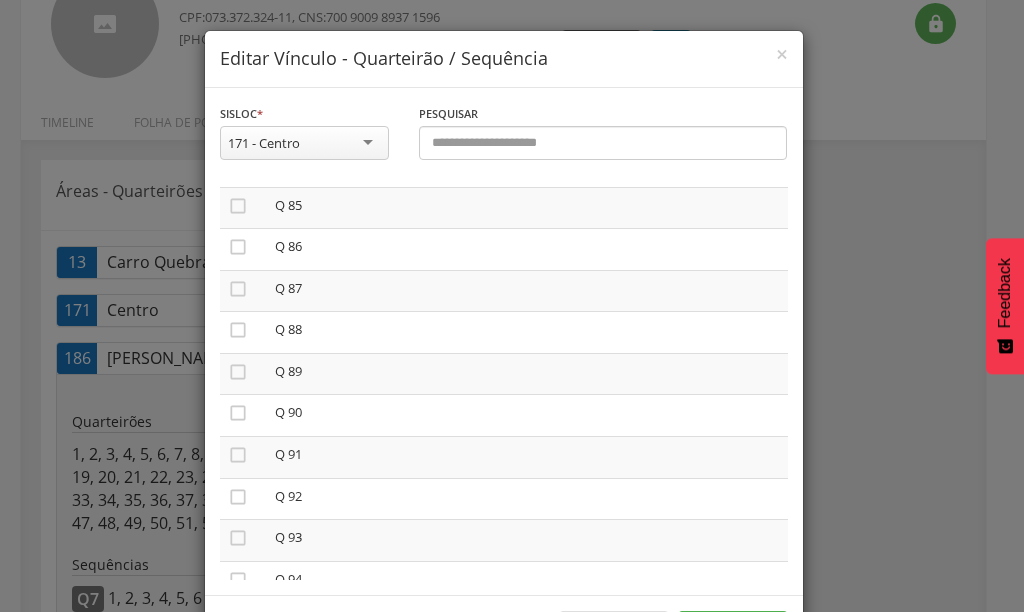 scroll, scrollTop: 3400, scrollLeft: 0, axis: vertical 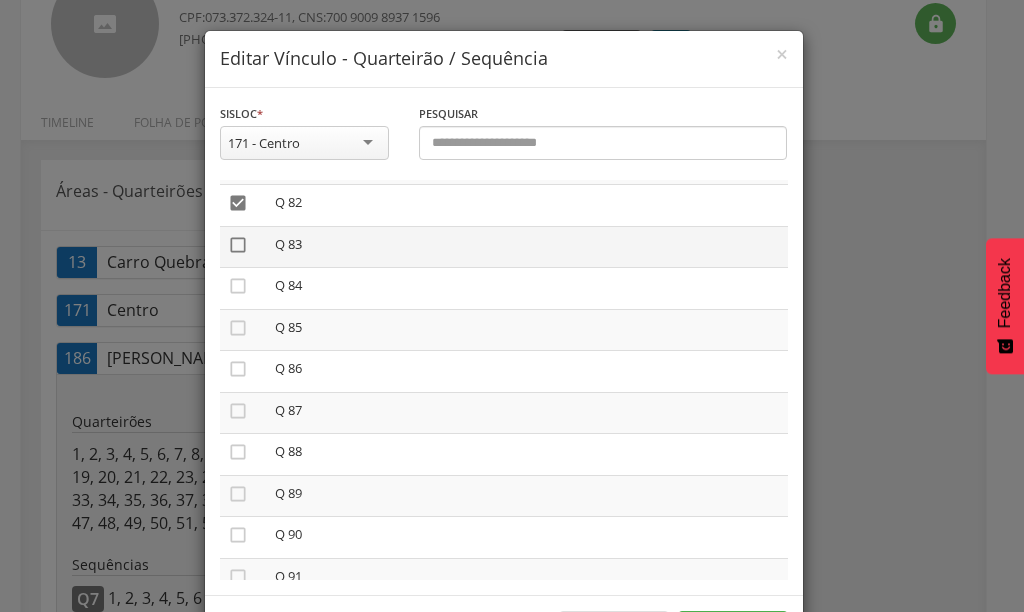 click on "" at bounding box center (238, 245) 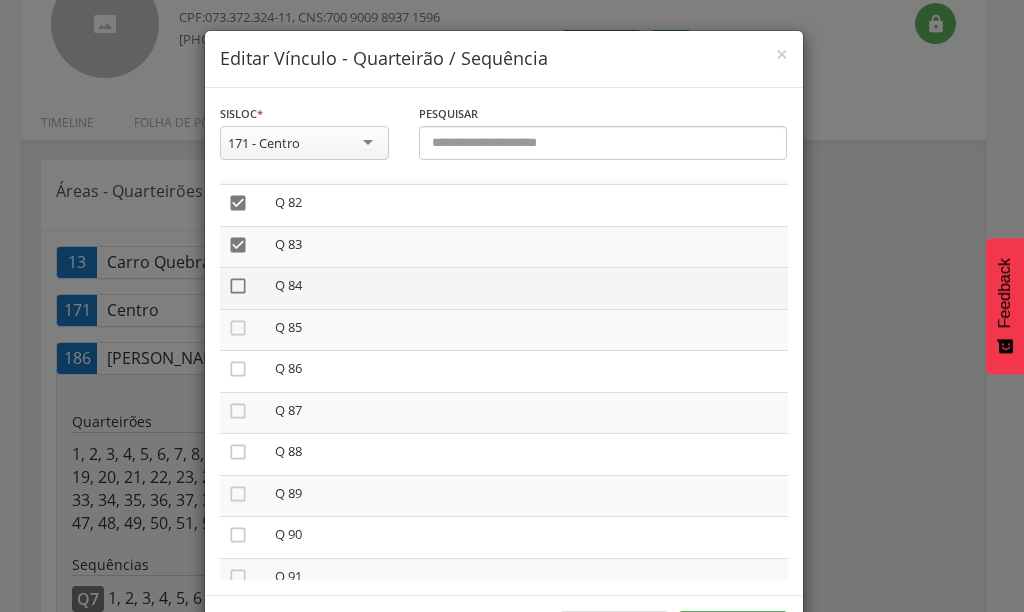 click on "" at bounding box center (238, 286) 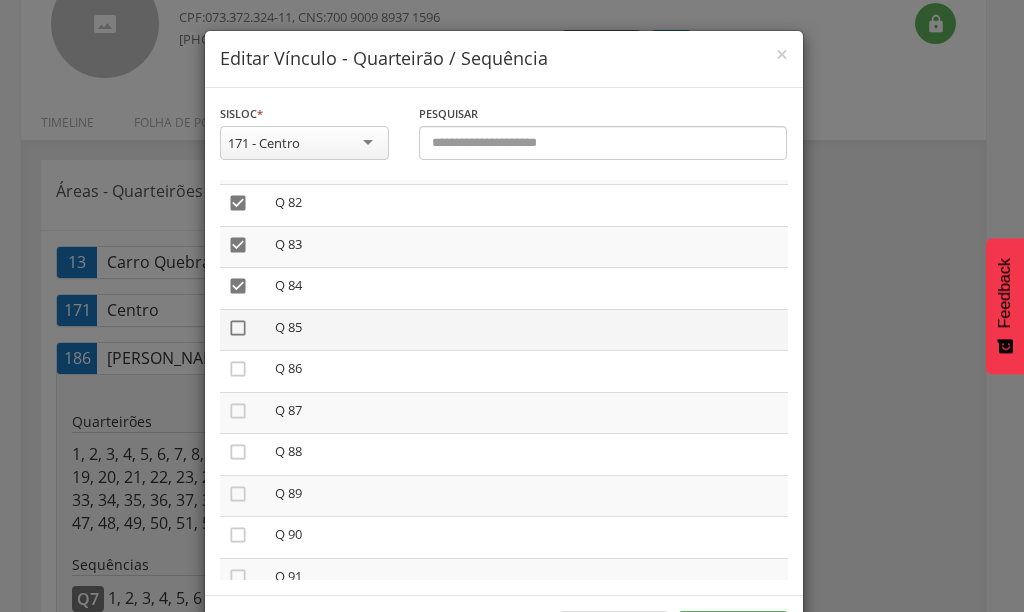 click on "" at bounding box center (238, 328) 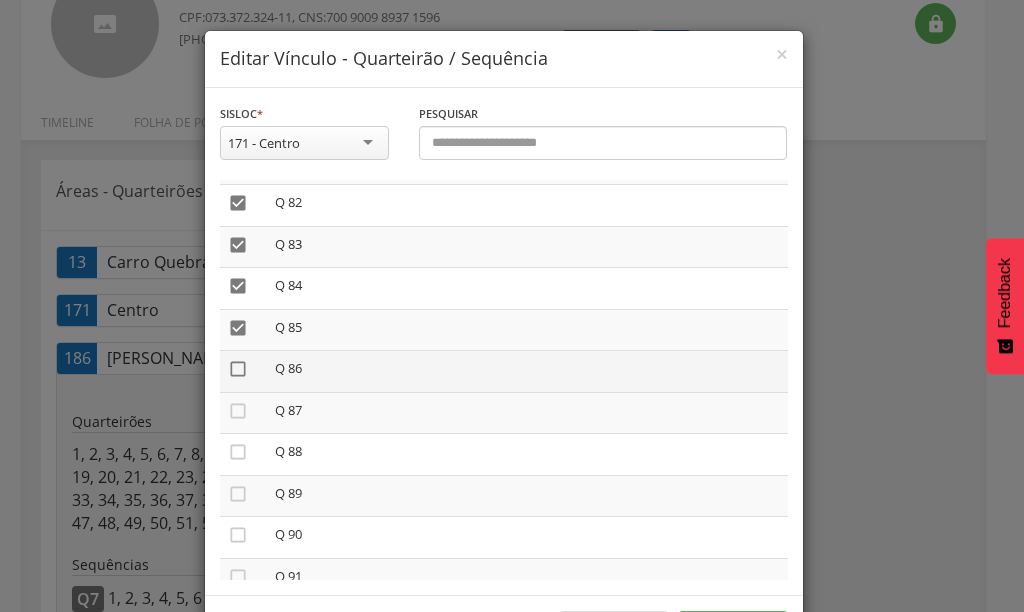click on "" at bounding box center [238, 369] 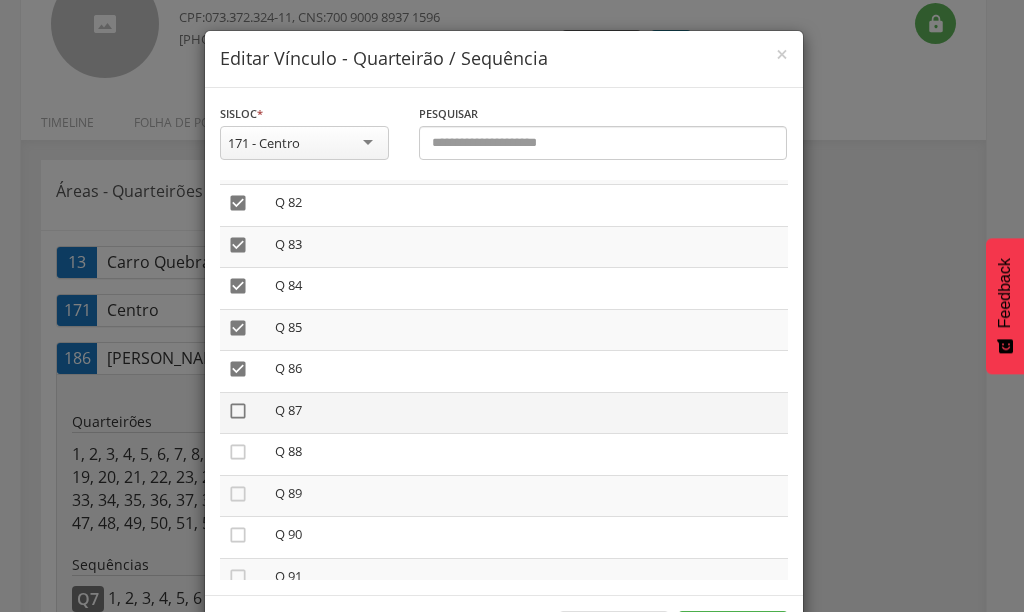 click on "" at bounding box center (238, 411) 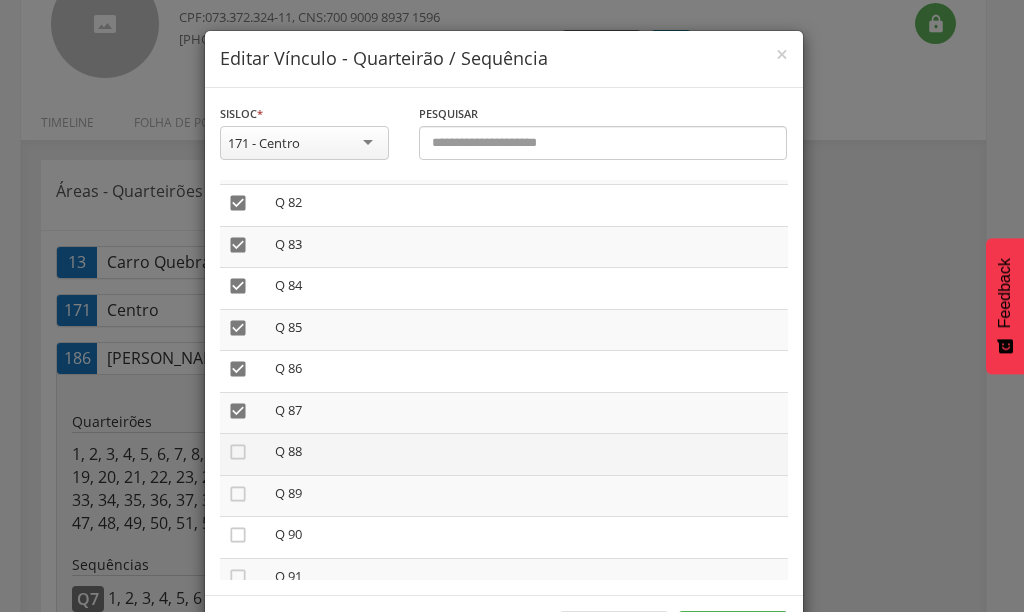drag, startPoint x: 224, startPoint y: 451, endPoint x: 226, endPoint y: 471, distance: 20.09975 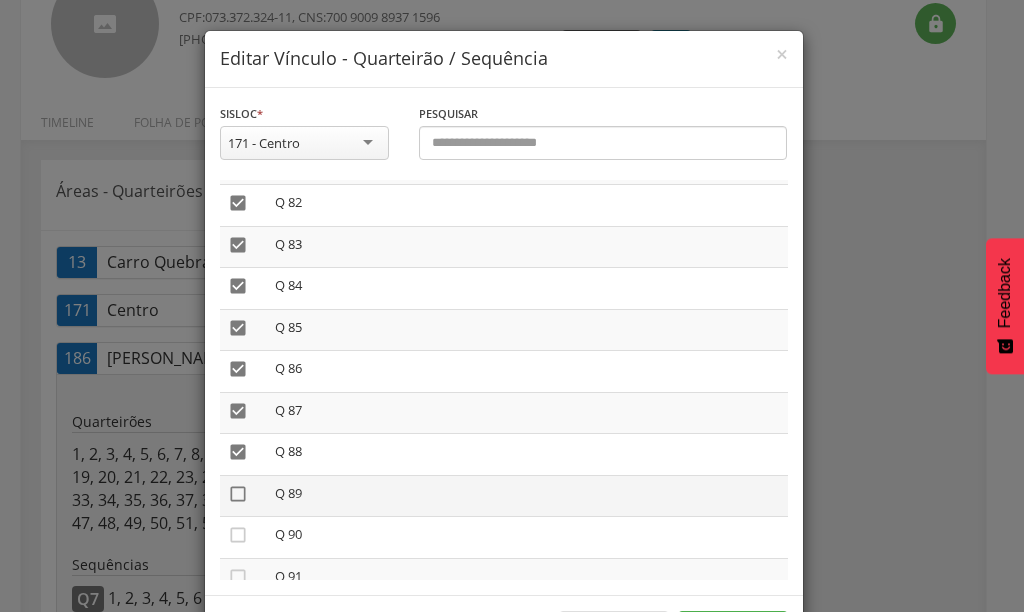 click on "" at bounding box center (238, 494) 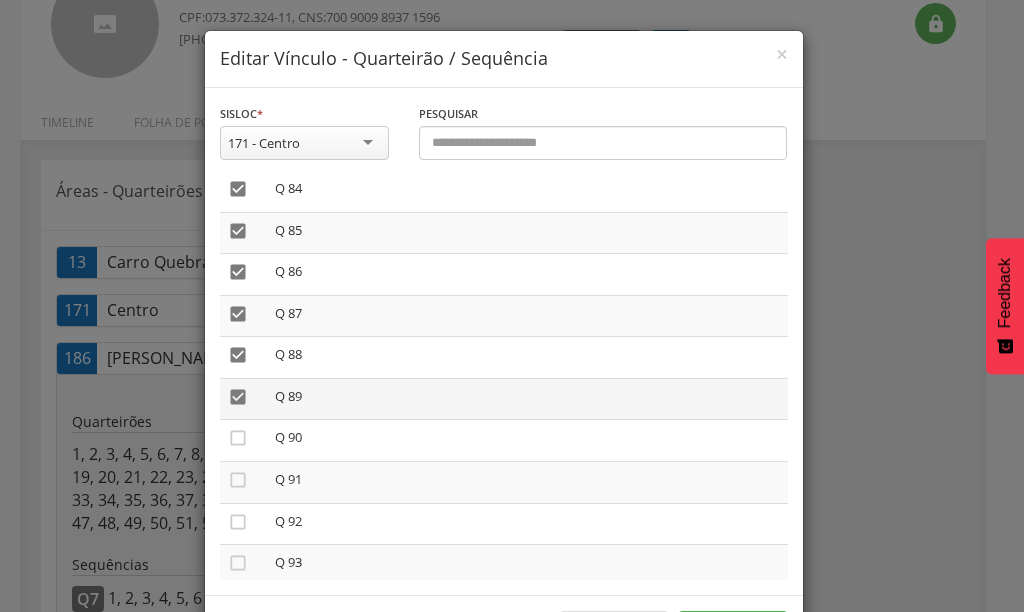 scroll, scrollTop: 3600, scrollLeft: 0, axis: vertical 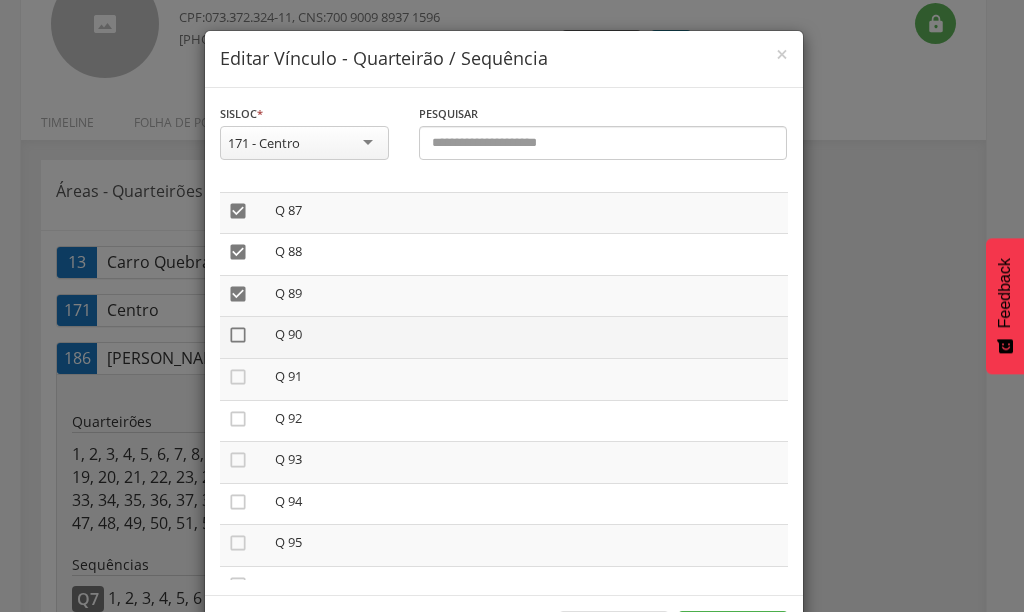 click on "" at bounding box center [238, 335] 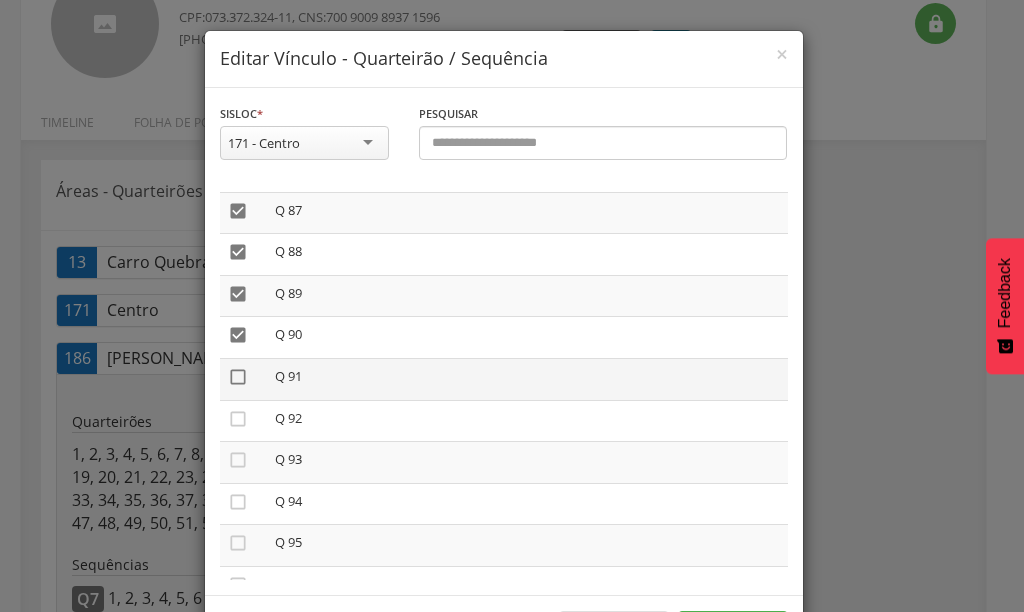 click on "" at bounding box center (238, 377) 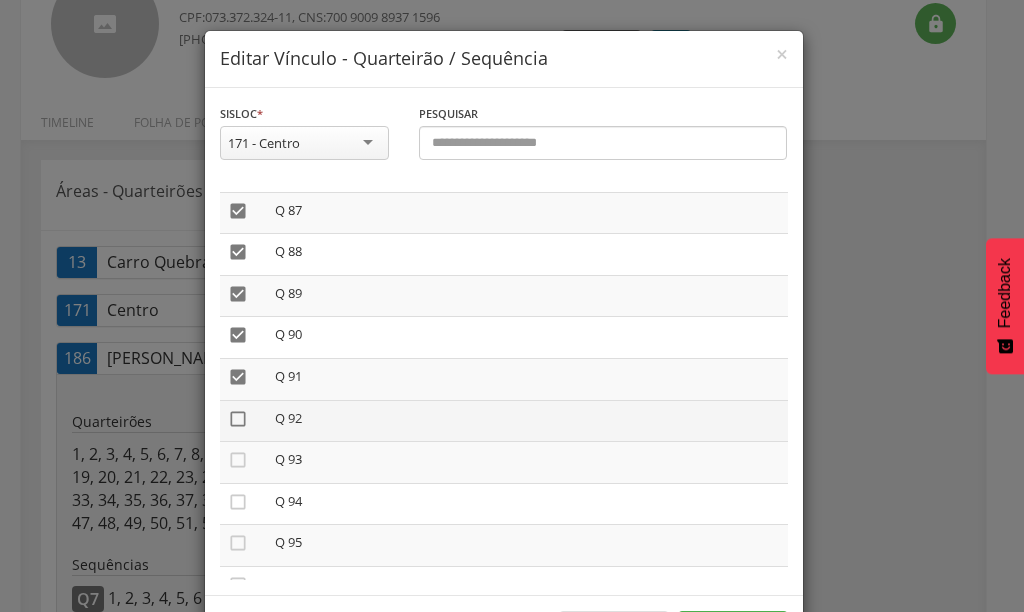 click on "" at bounding box center [238, 419] 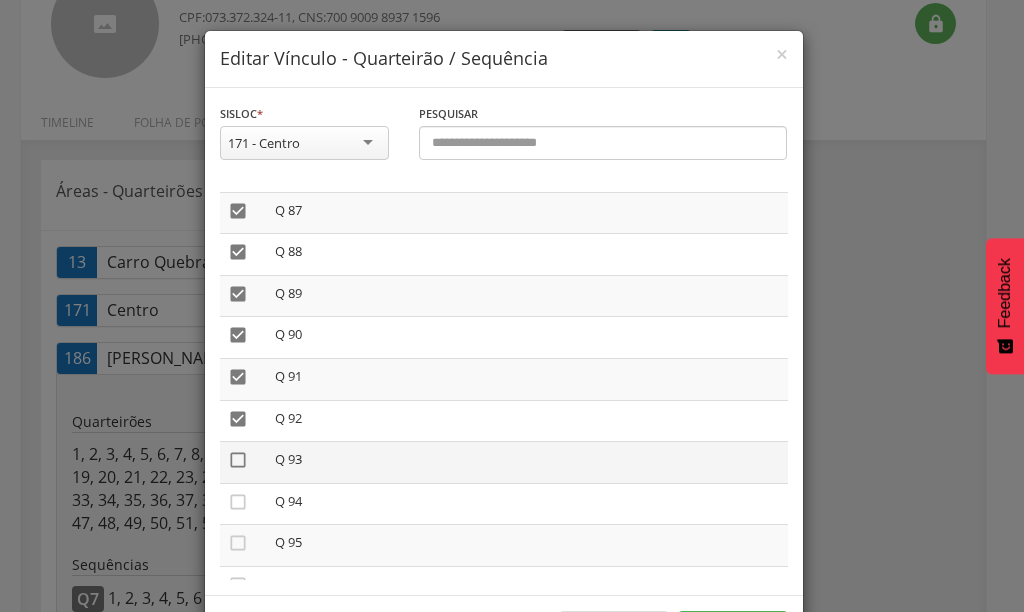 click on "" at bounding box center [238, 460] 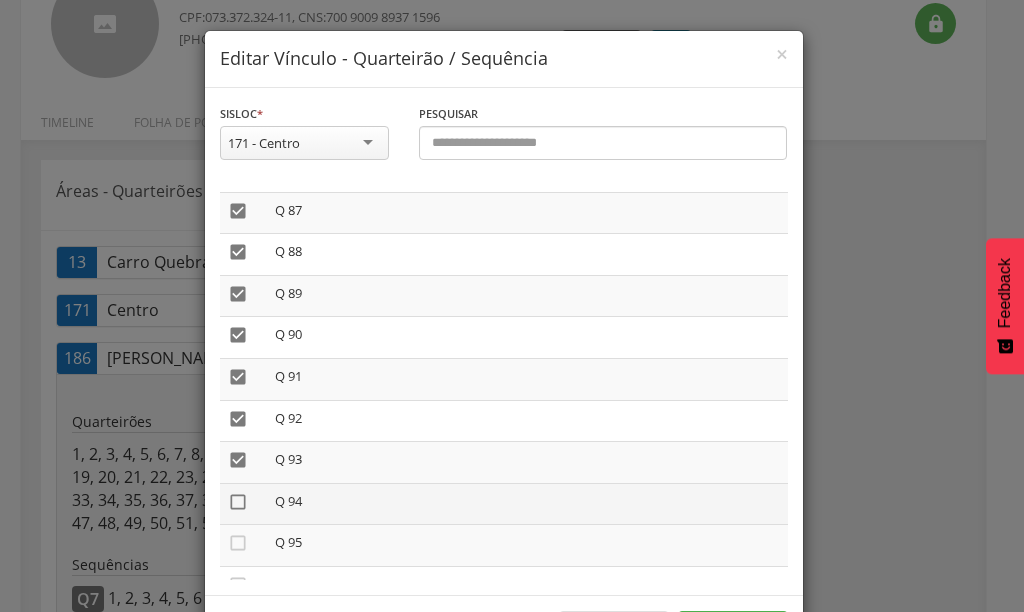 click on "" at bounding box center [238, 502] 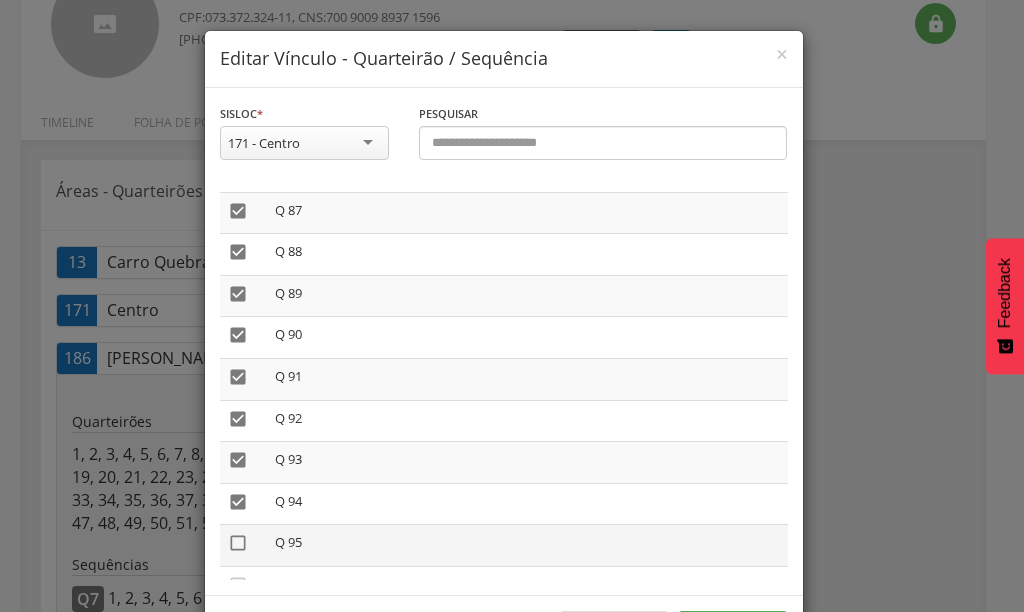 click on "" at bounding box center [238, 543] 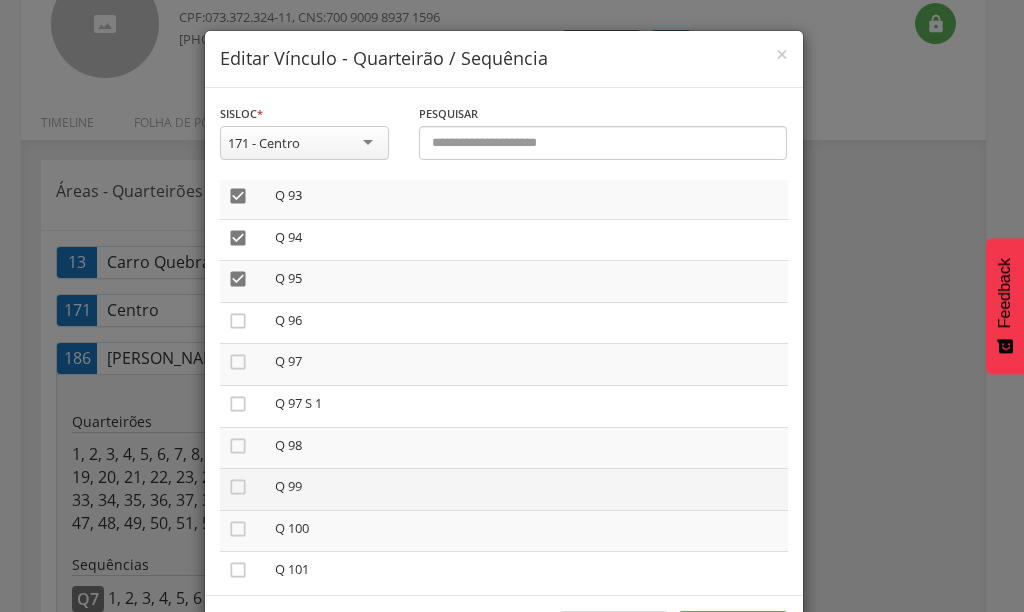 scroll, scrollTop: 3900, scrollLeft: 0, axis: vertical 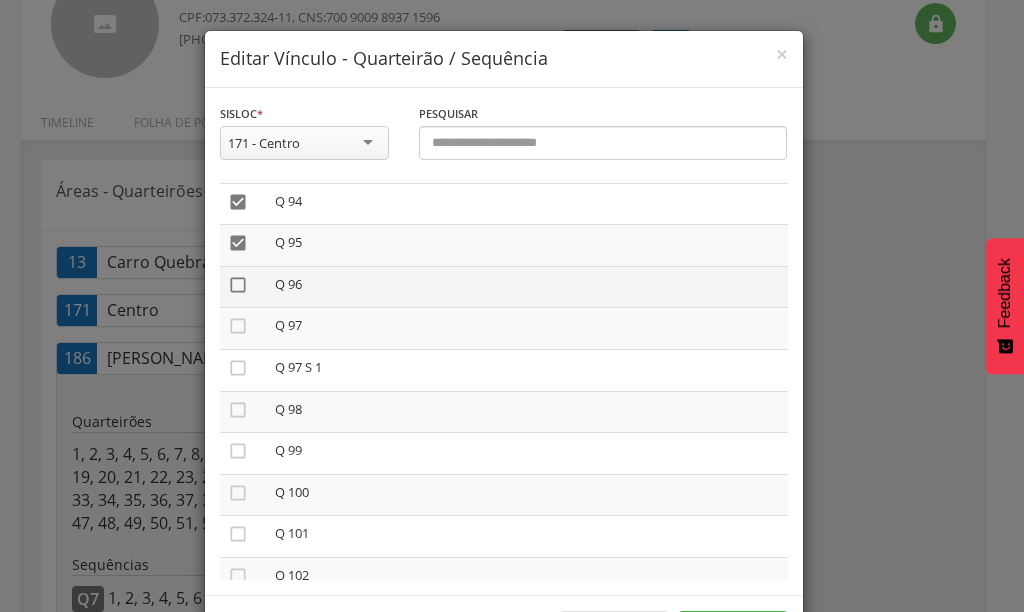 click on "" at bounding box center [238, 285] 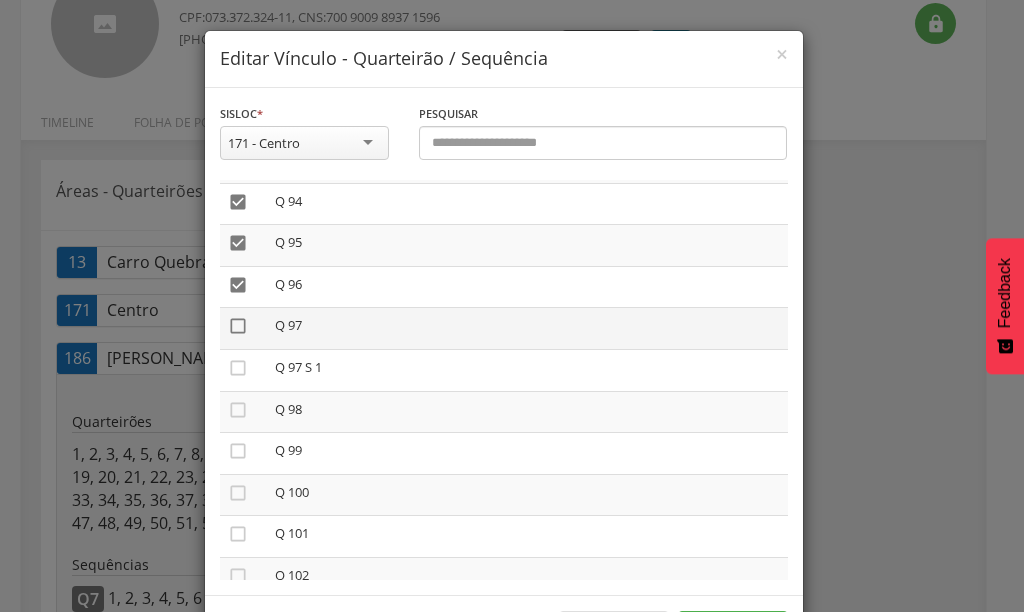click on "" at bounding box center [238, 326] 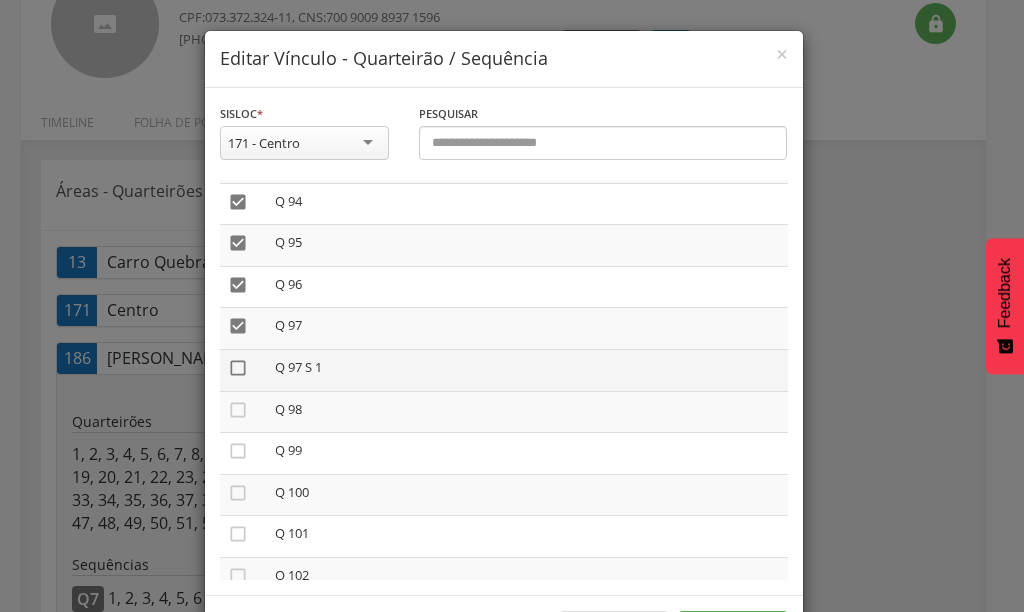 click on "" at bounding box center [238, 368] 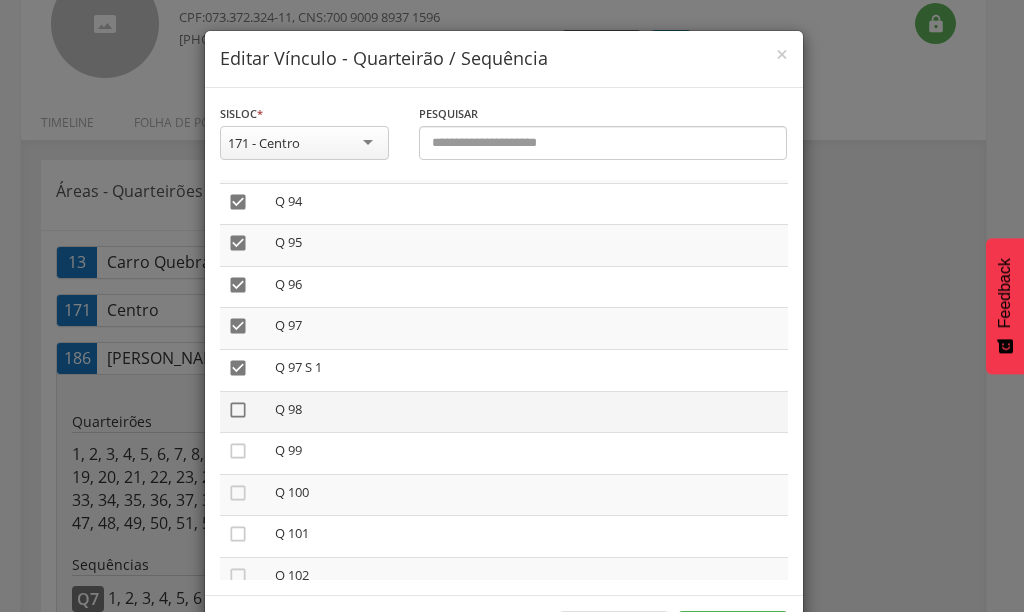 click on "" at bounding box center [238, 410] 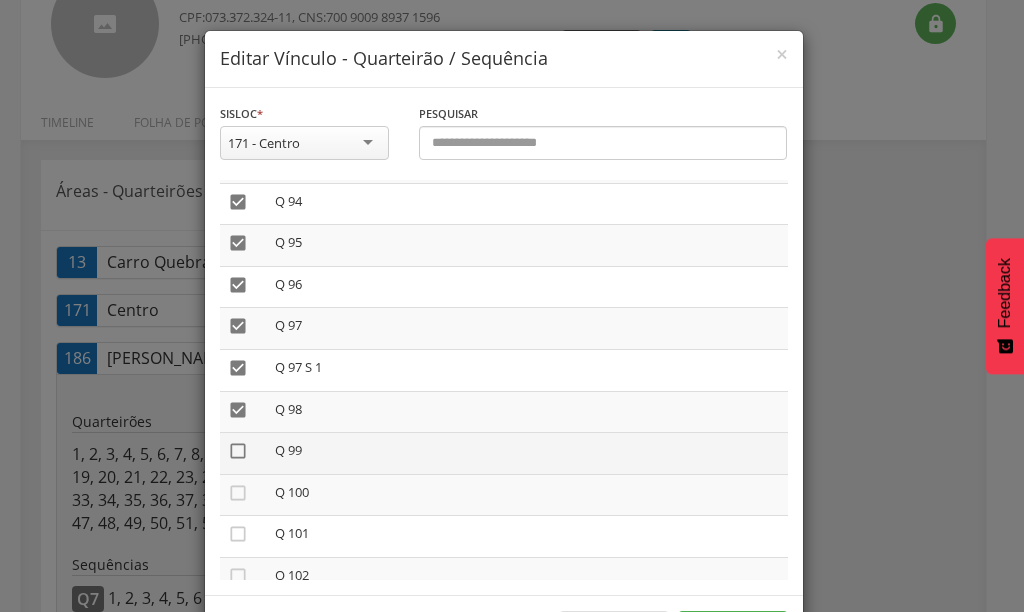 click on "" at bounding box center (238, 451) 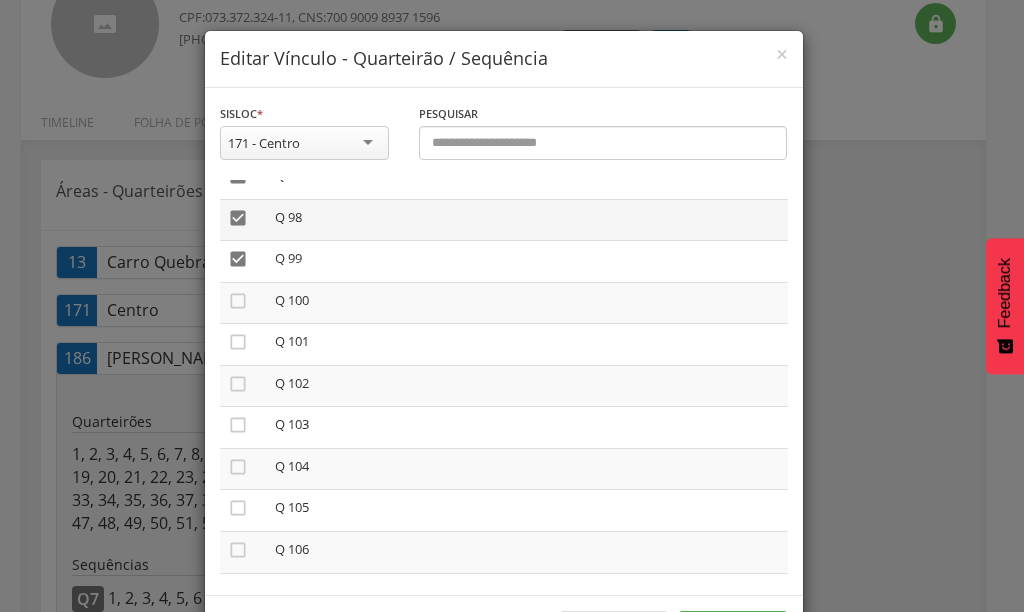 scroll, scrollTop: 4100, scrollLeft: 0, axis: vertical 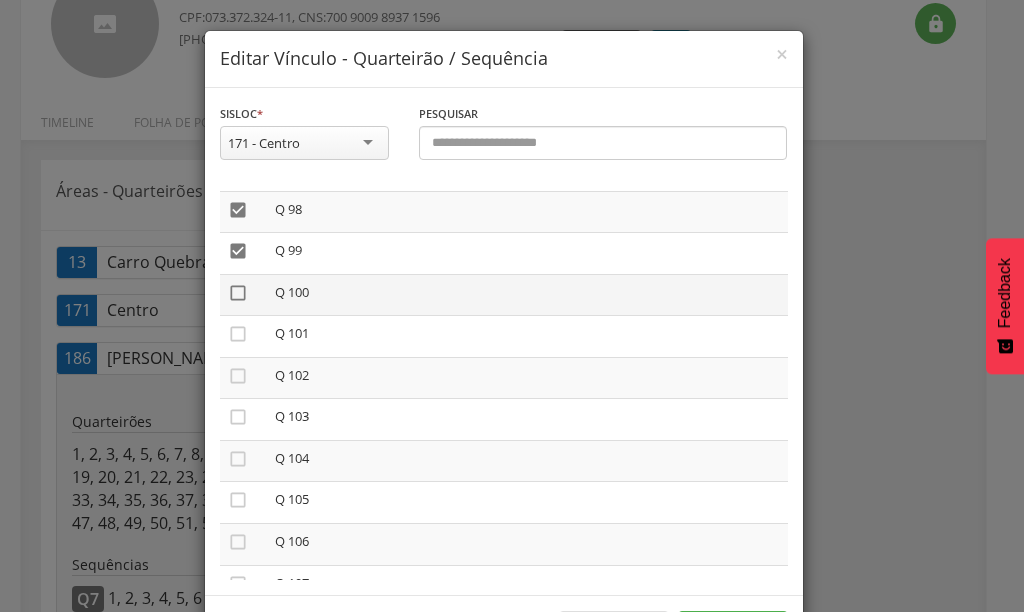 click on "" at bounding box center (238, 293) 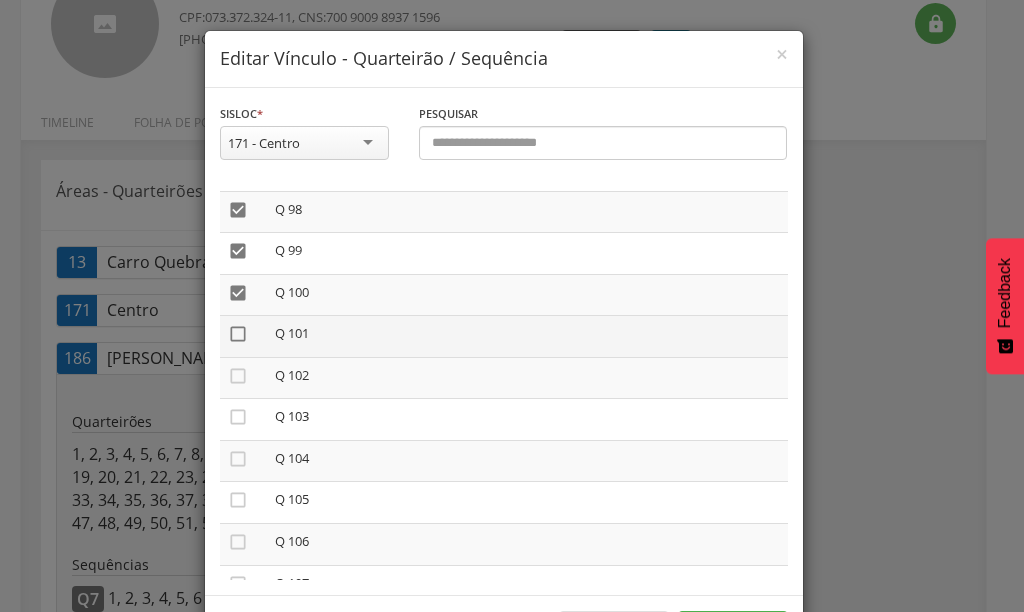 click on "" at bounding box center (238, 334) 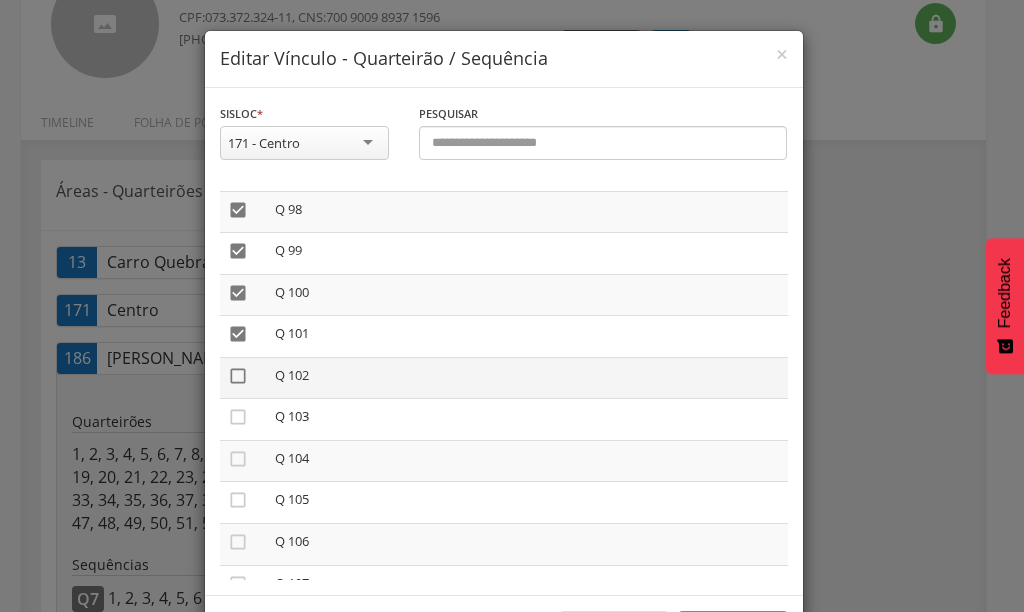 click on "" at bounding box center (238, 376) 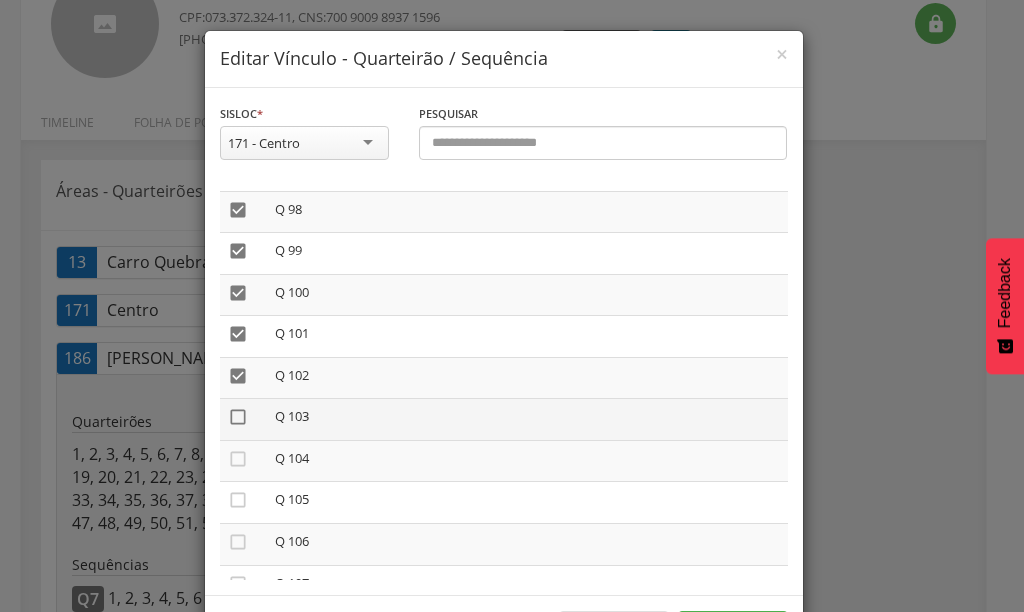 click on "" at bounding box center [238, 417] 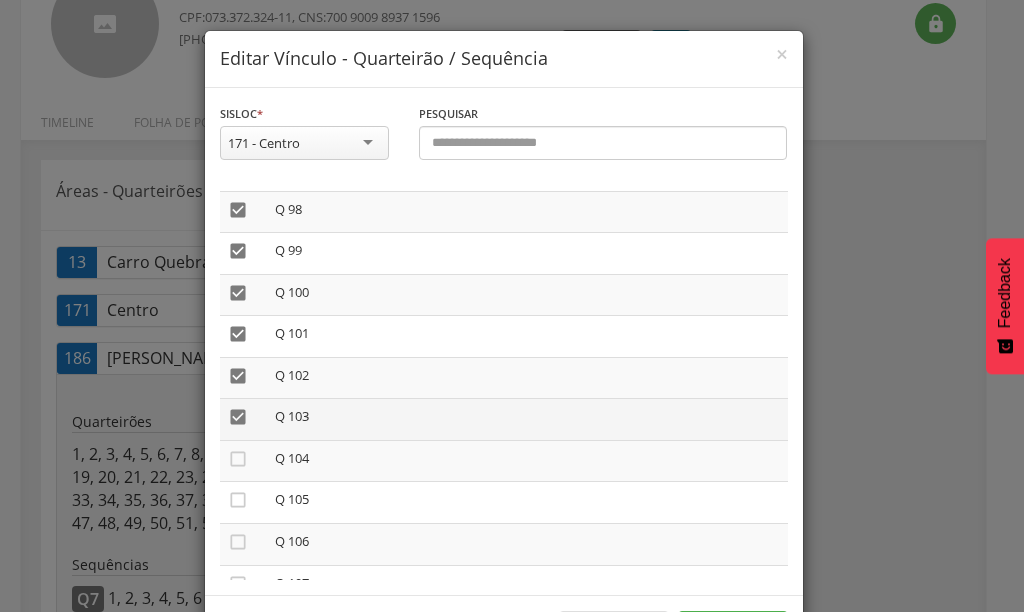 scroll, scrollTop: 4200, scrollLeft: 0, axis: vertical 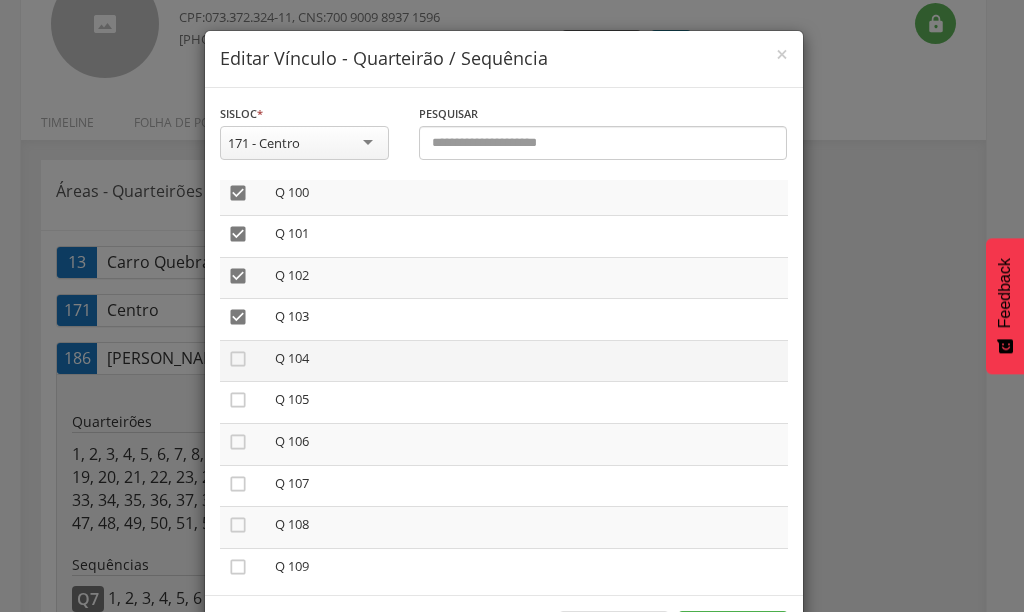 drag, startPoint x: 231, startPoint y: 357, endPoint x: 230, endPoint y: 370, distance: 13.038404 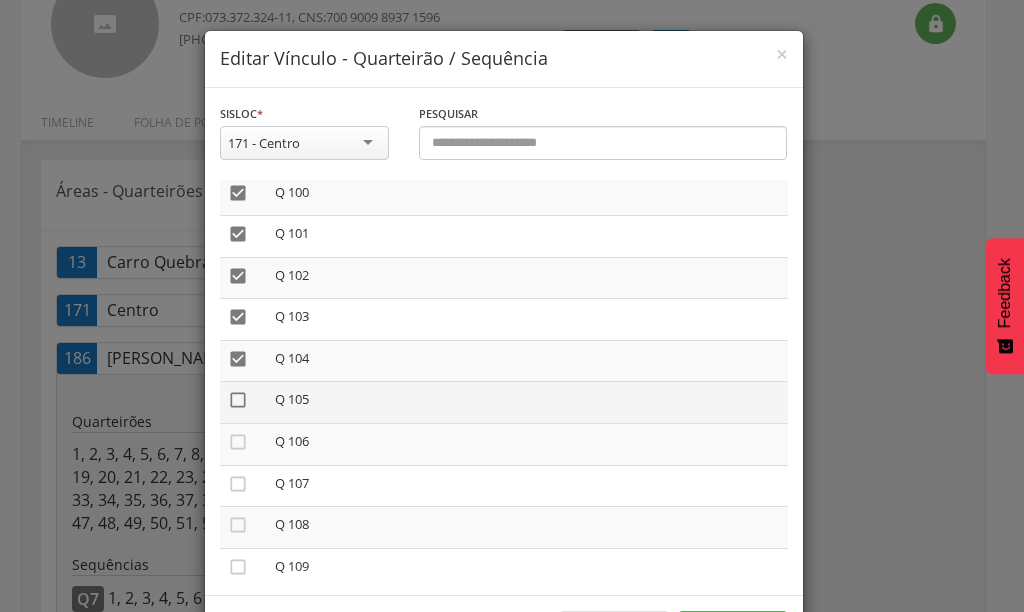 click on "" at bounding box center [238, 400] 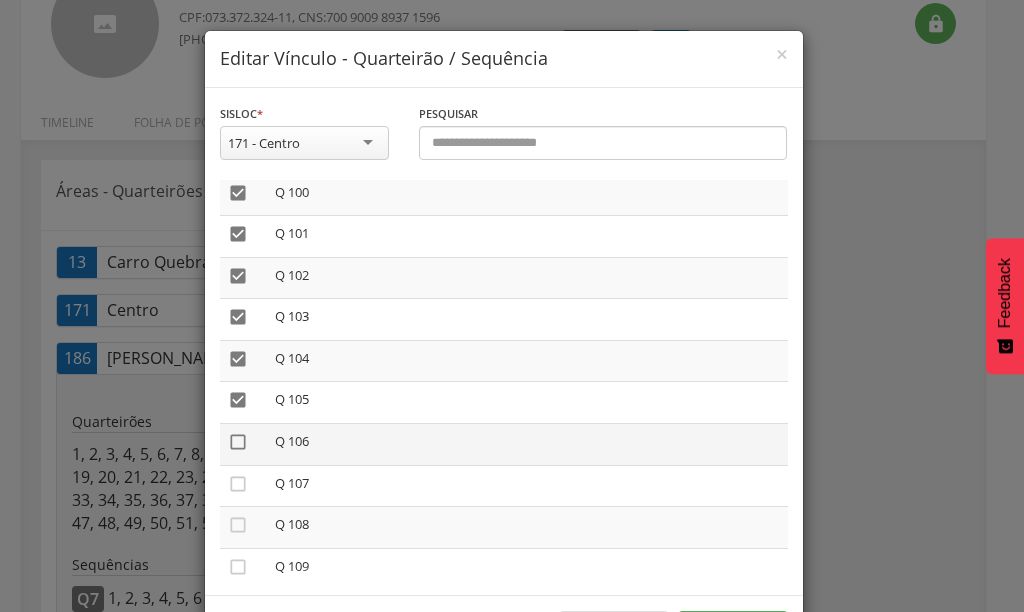 click on "" at bounding box center (238, 442) 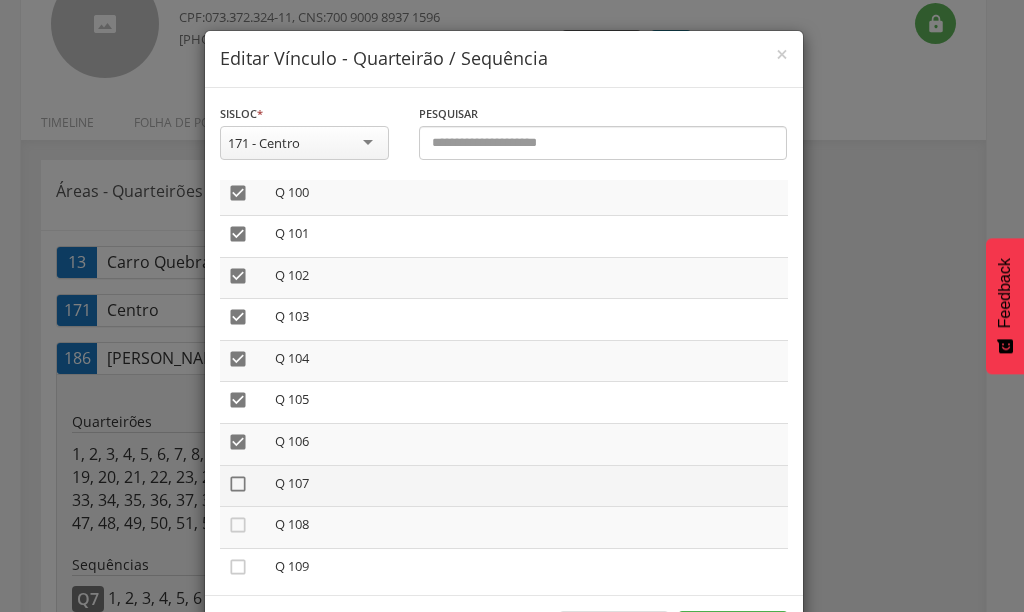 click on "" at bounding box center (238, 484) 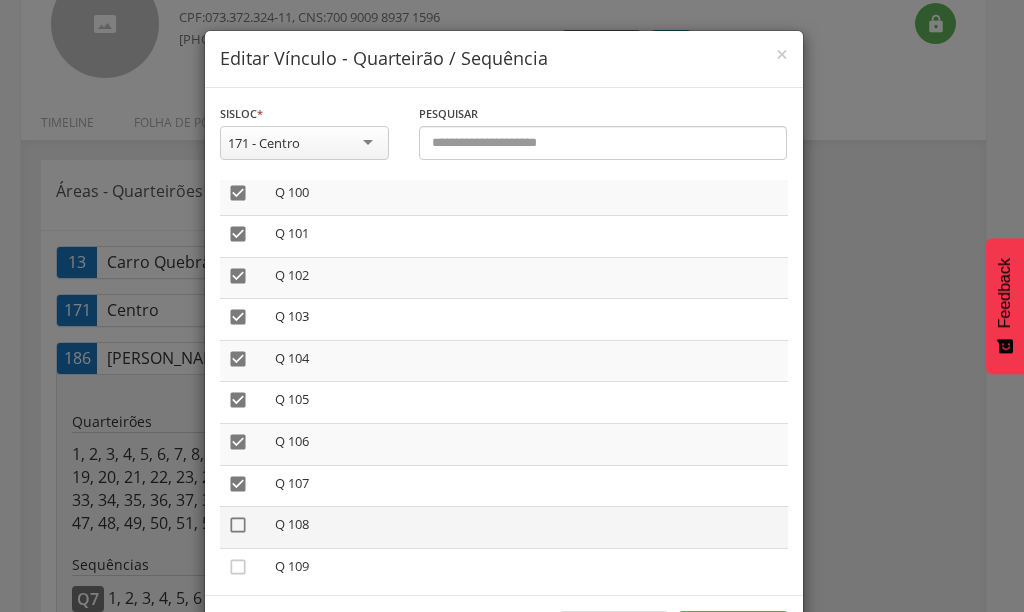 click on "" at bounding box center (238, 525) 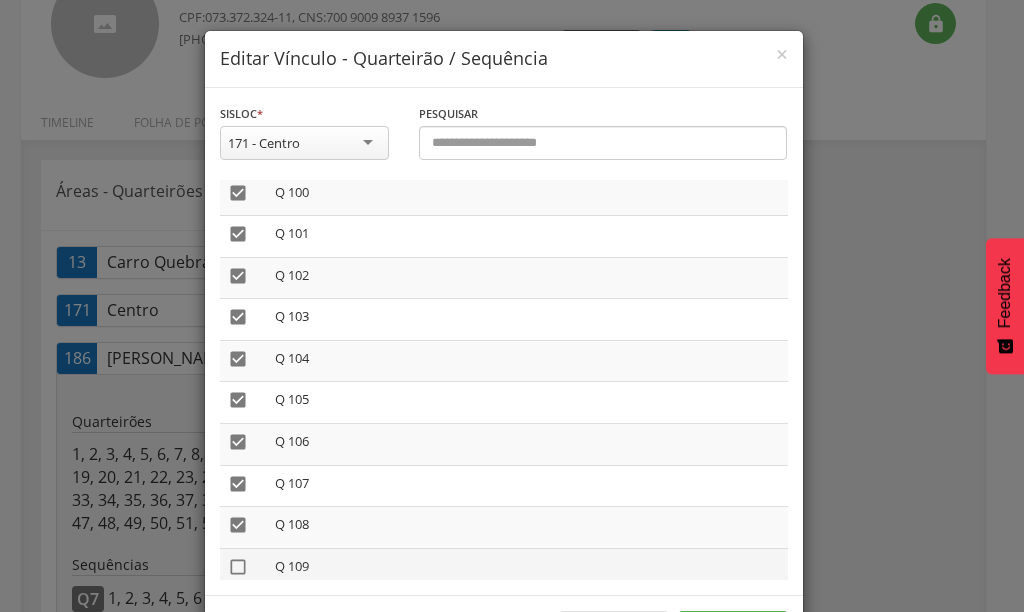 click on "" at bounding box center (238, 567) 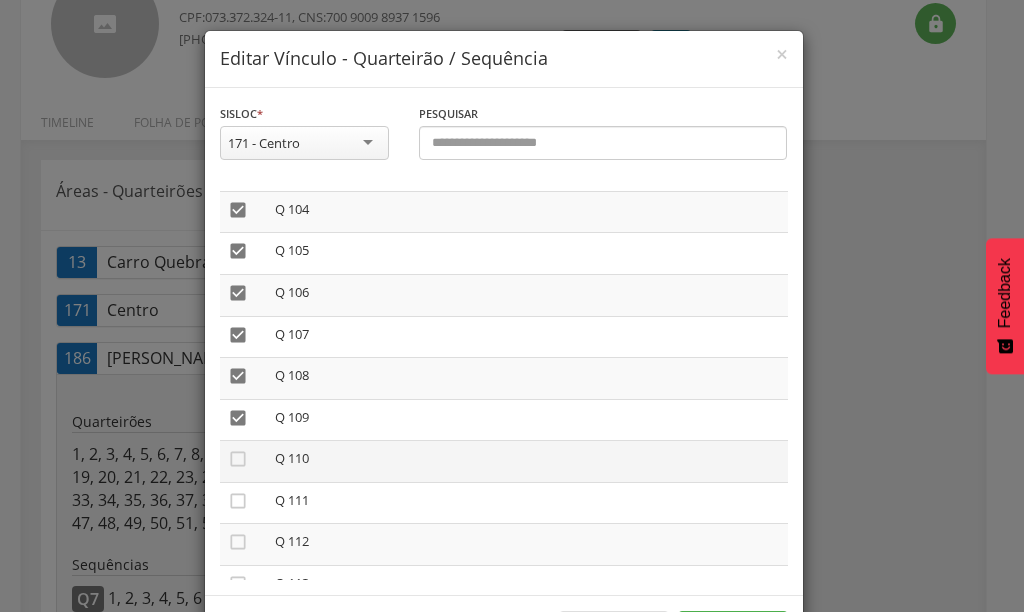 scroll, scrollTop: 4400, scrollLeft: 0, axis: vertical 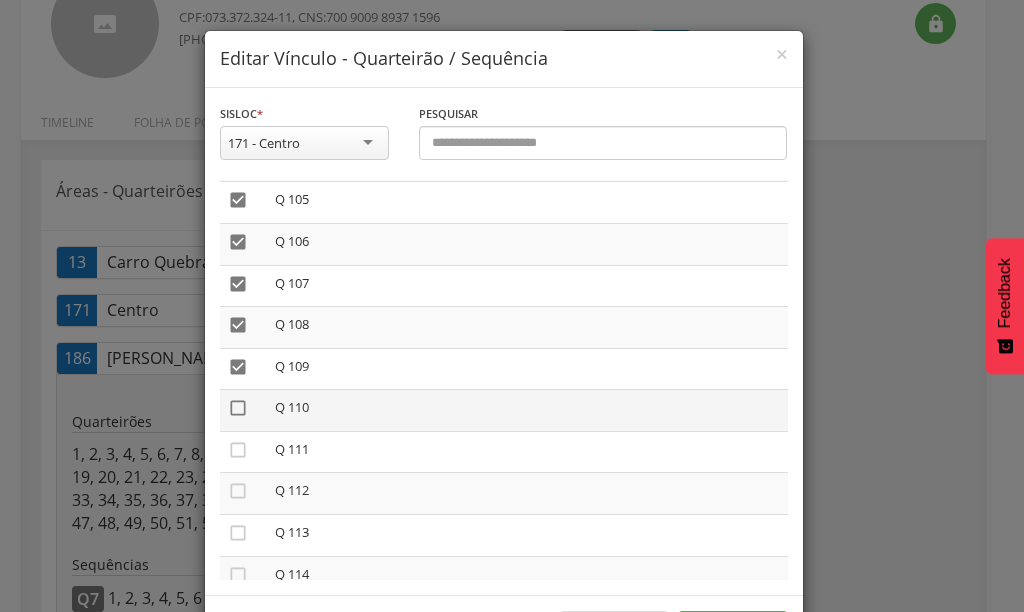 click on "" at bounding box center (238, 408) 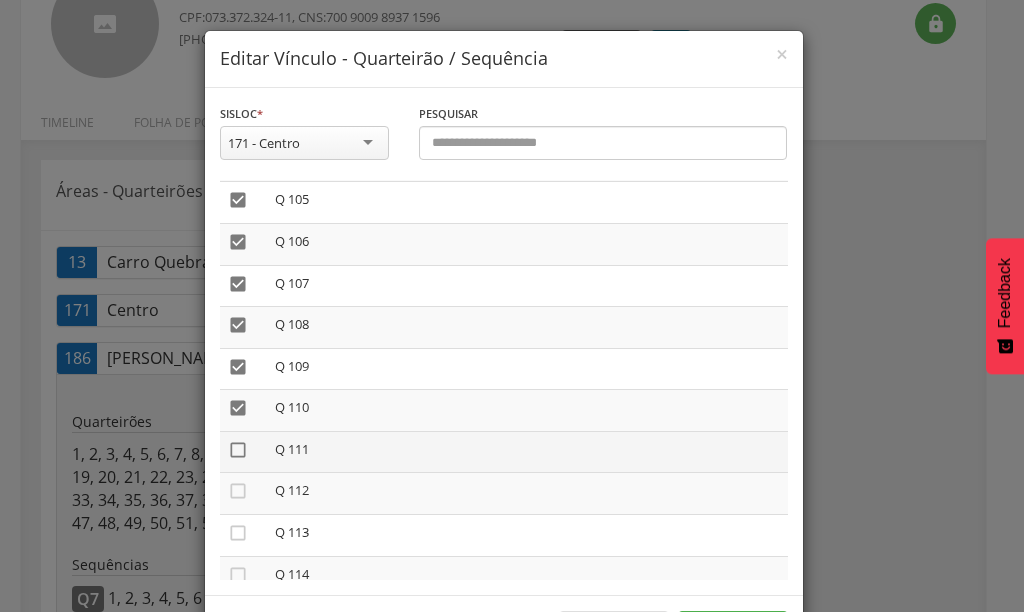 click on "" at bounding box center [238, 450] 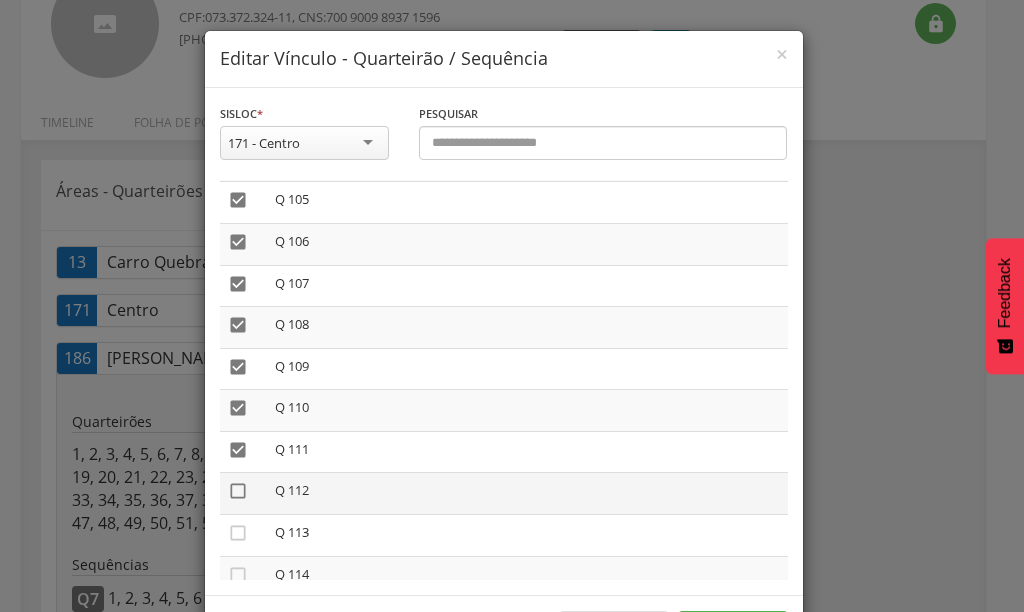 click on "" at bounding box center [238, 491] 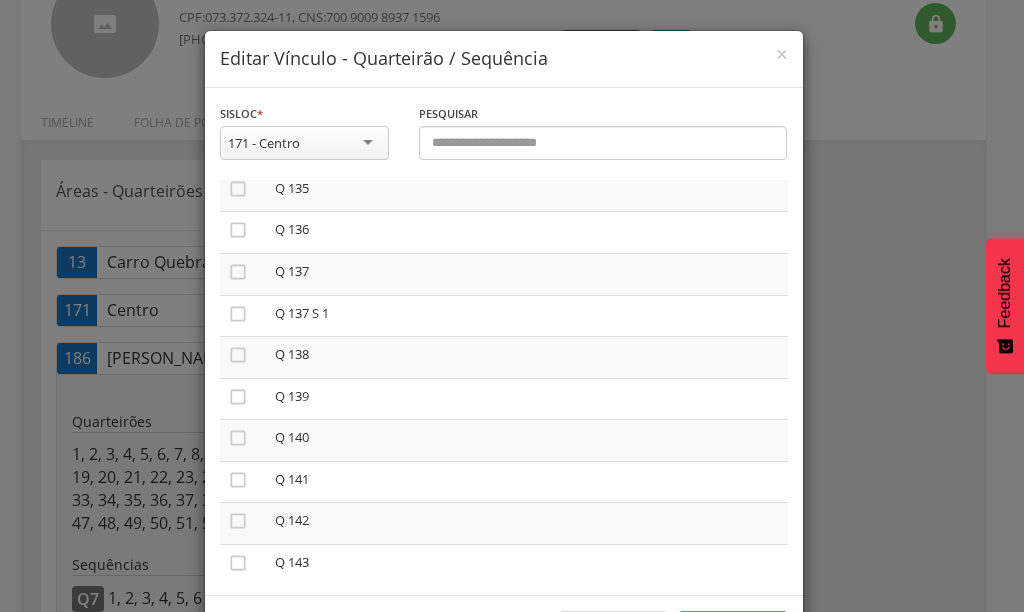 scroll, scrollTop: 5725, scrollLeft: 0, axis: vertical 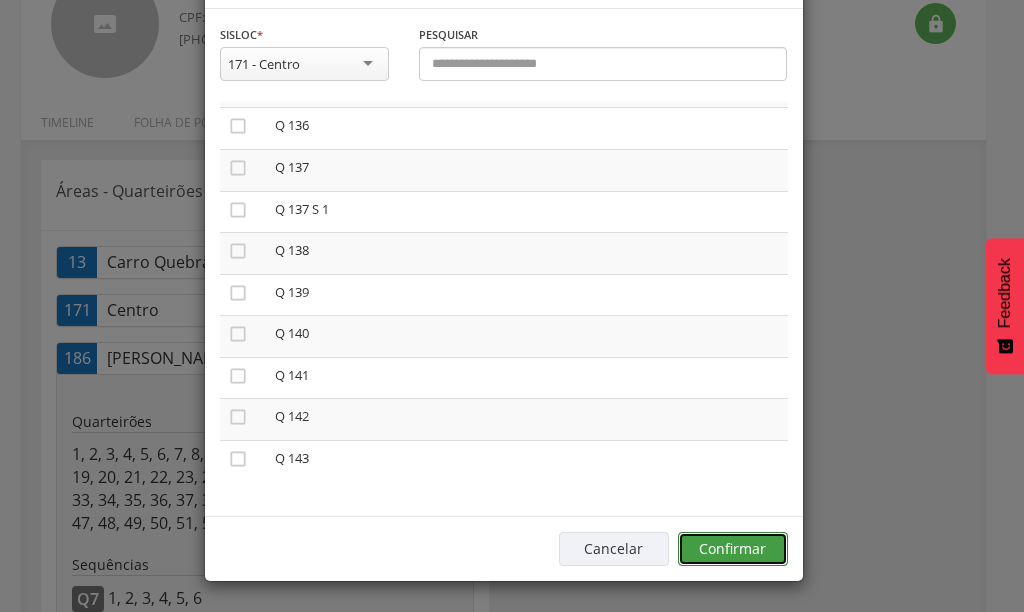 click on "Confirmar" at bounding box center (733, 549) 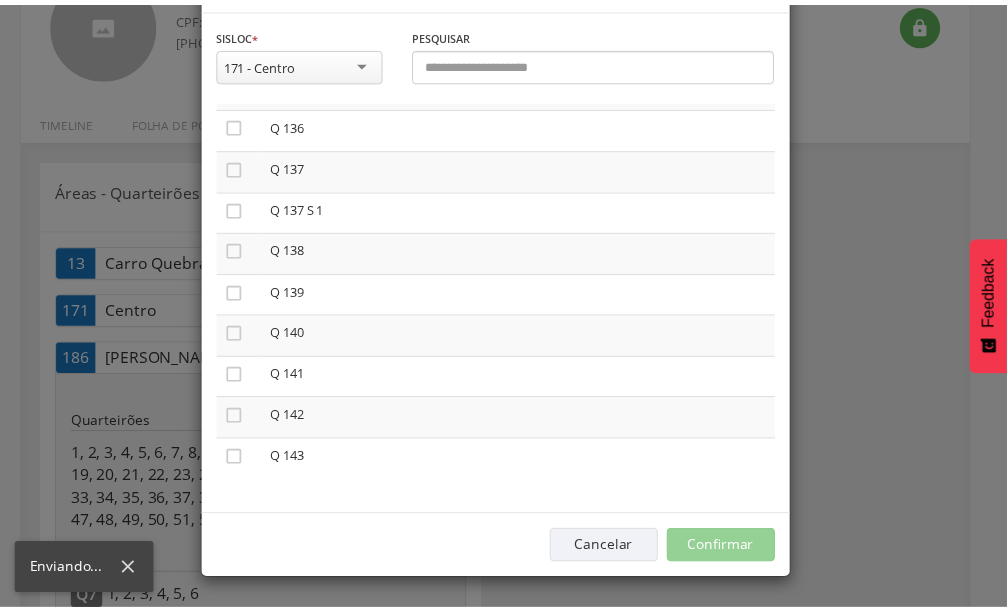 scroll, scrollTop: 60, scrollLeft: 0, axis: vertical 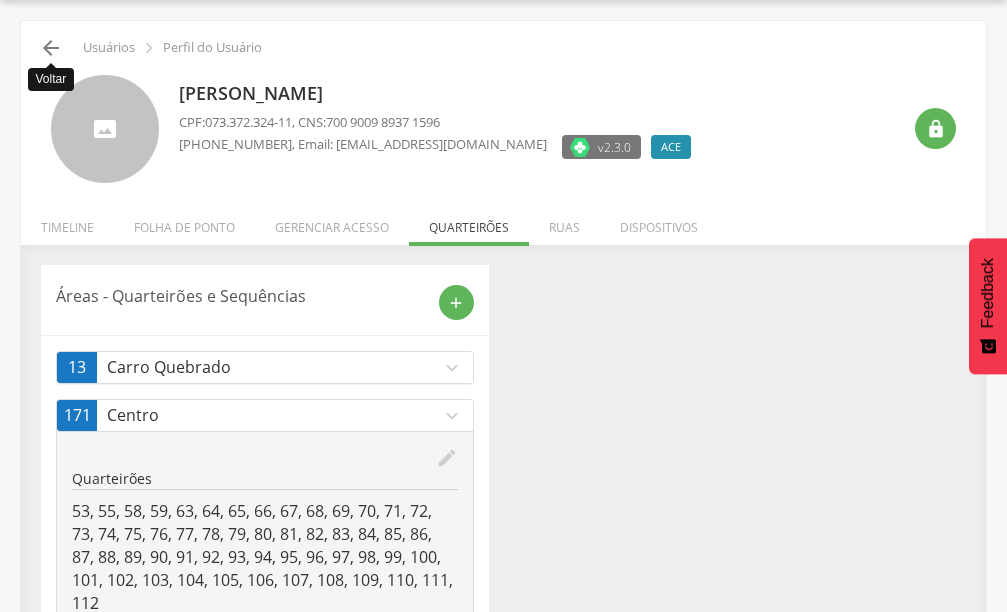 click on "" at bounding box center (51, 48) 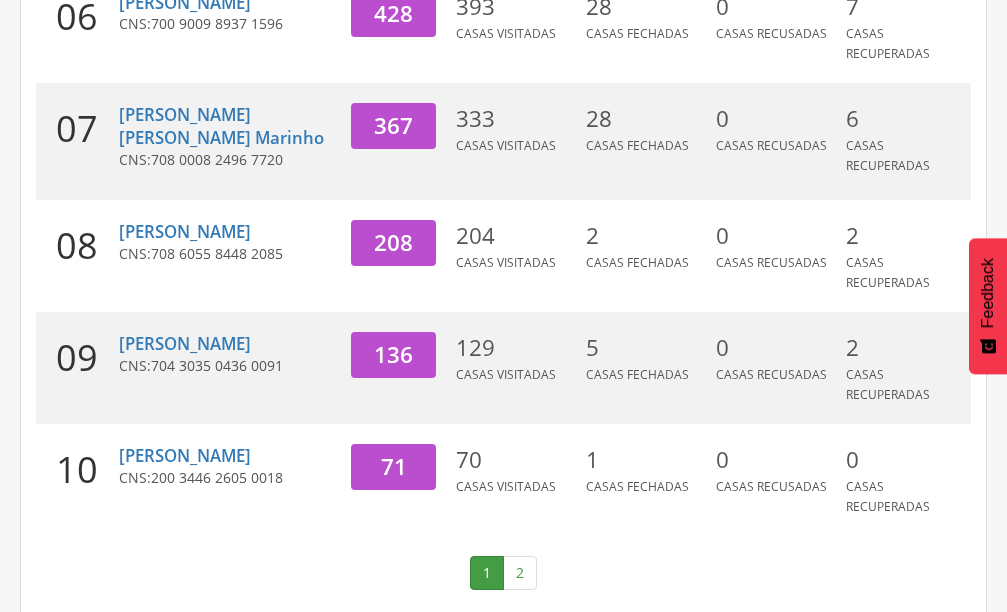 scroll, scrollTop: 970, scrollLeft: 0, axis: vertical 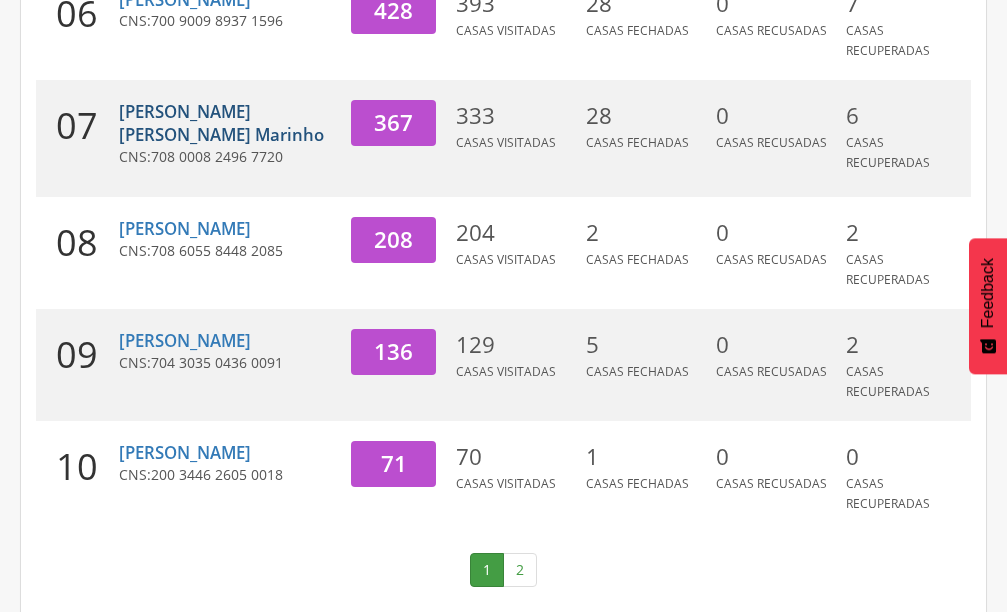 click on "[PERSON_NAME] [PERSON_NAME] Marinho" at bounding box center [221, 123] 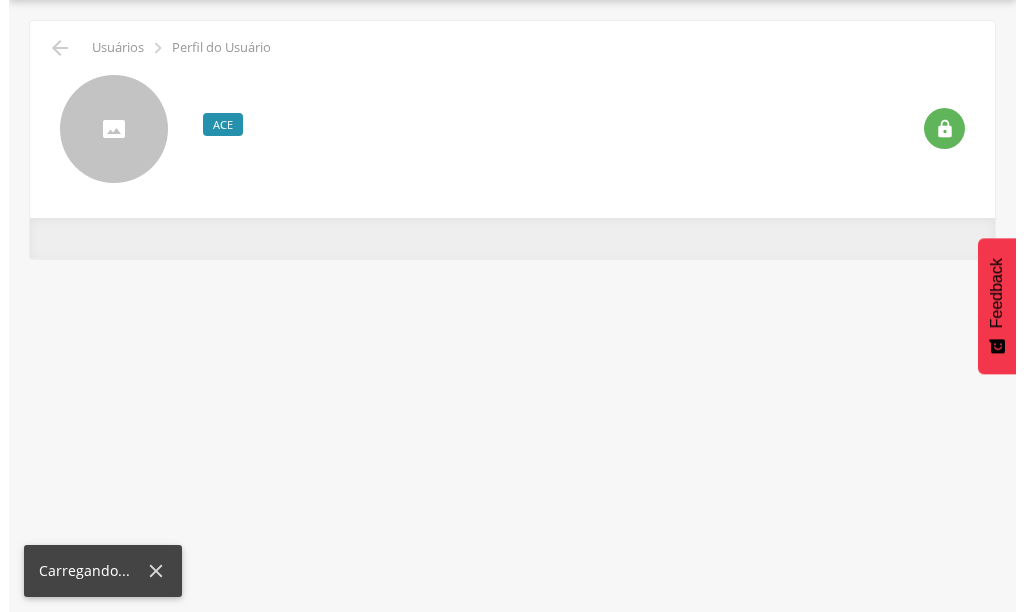 scroll, scrollTop: 60, scrollLeft: 0, axis: vertical 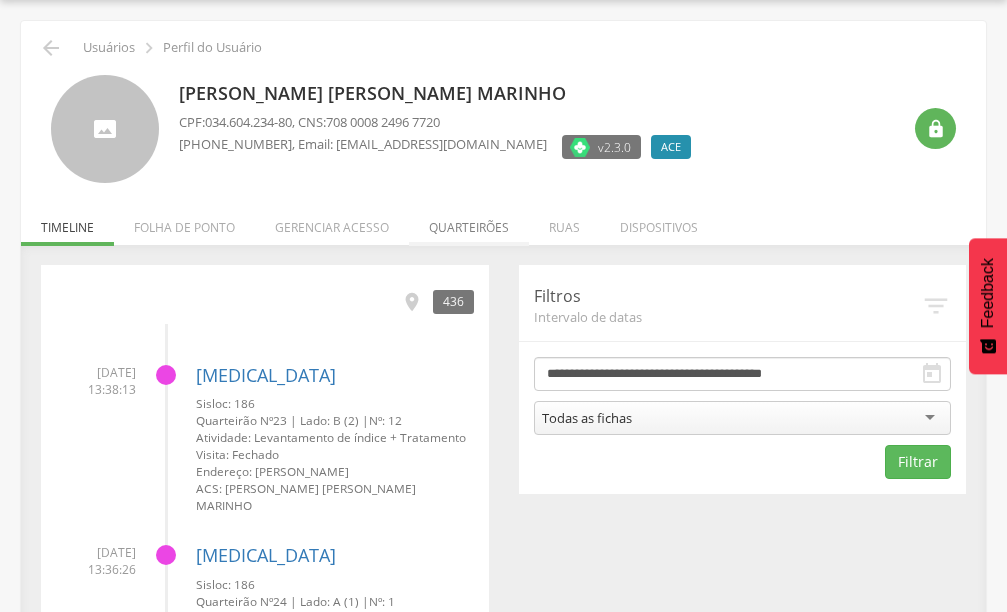 click on "Quarteirões" at bounding box center [469, 222] 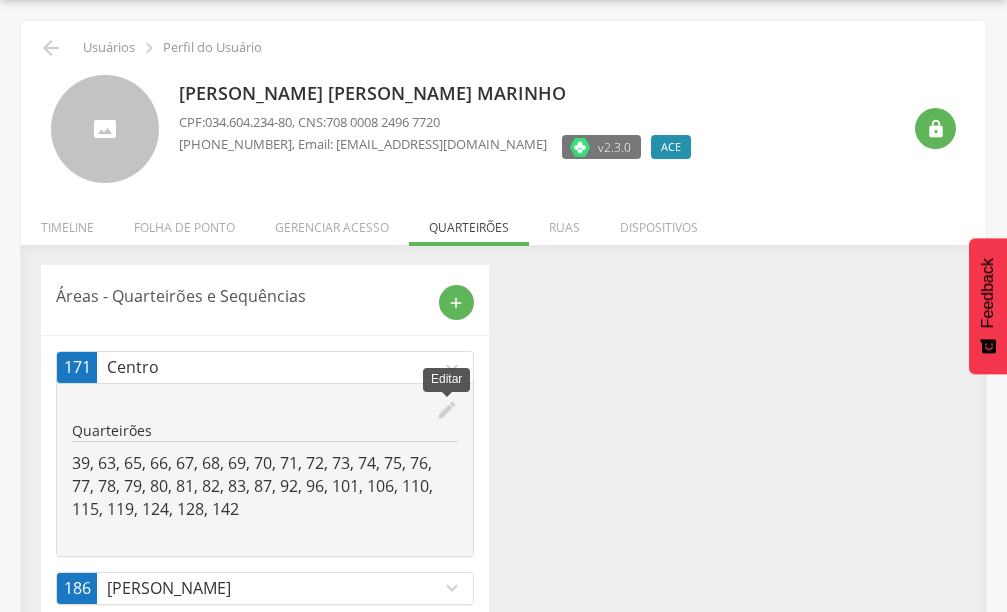 click on "edit" at bounding box center [447, 410] 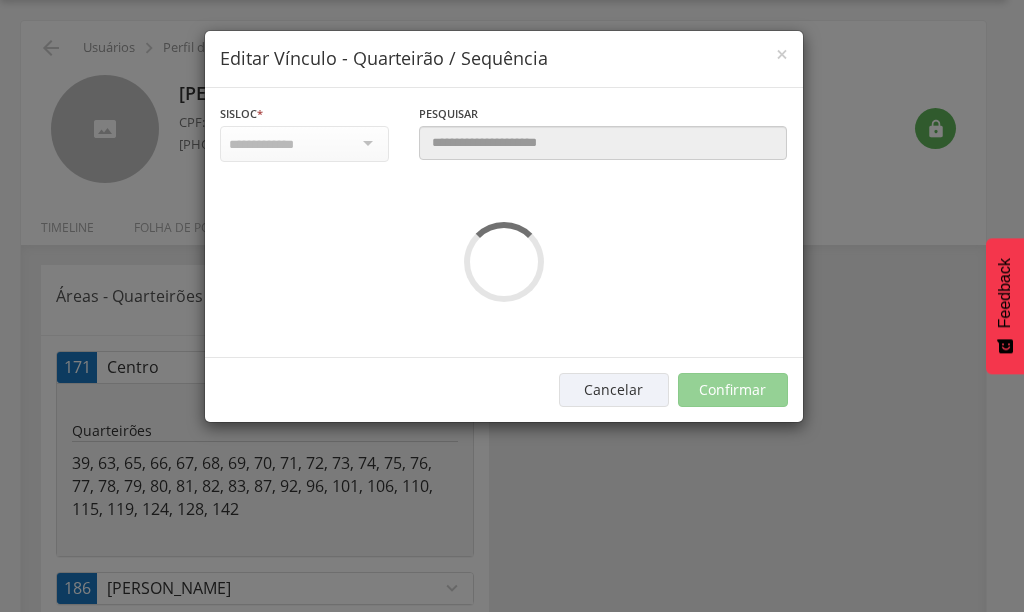 scroll, scrollTop: 0, scrollLeft: 0, axis: both 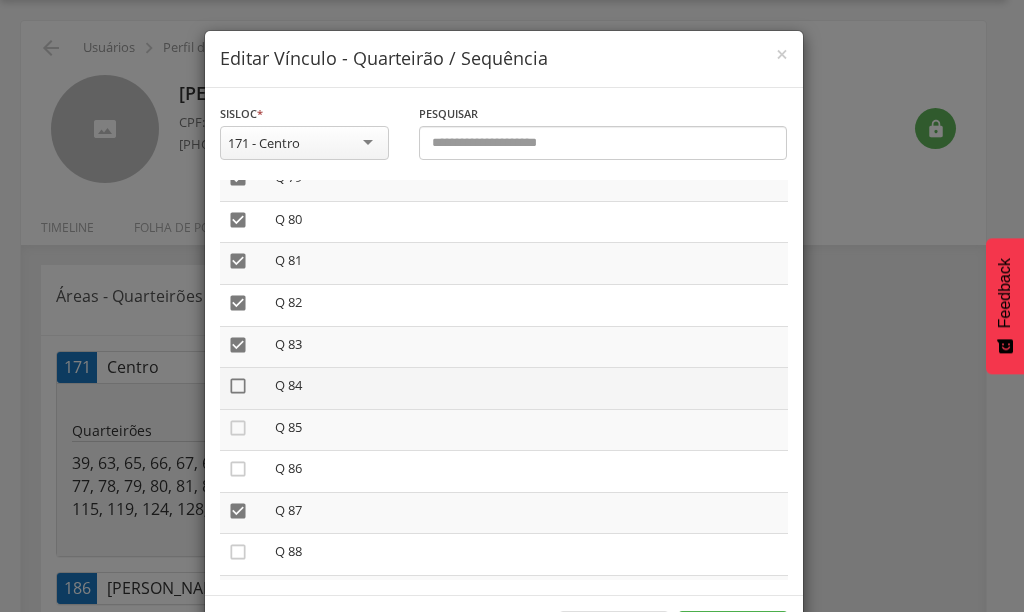click on "" at bounding box center (238, 386) 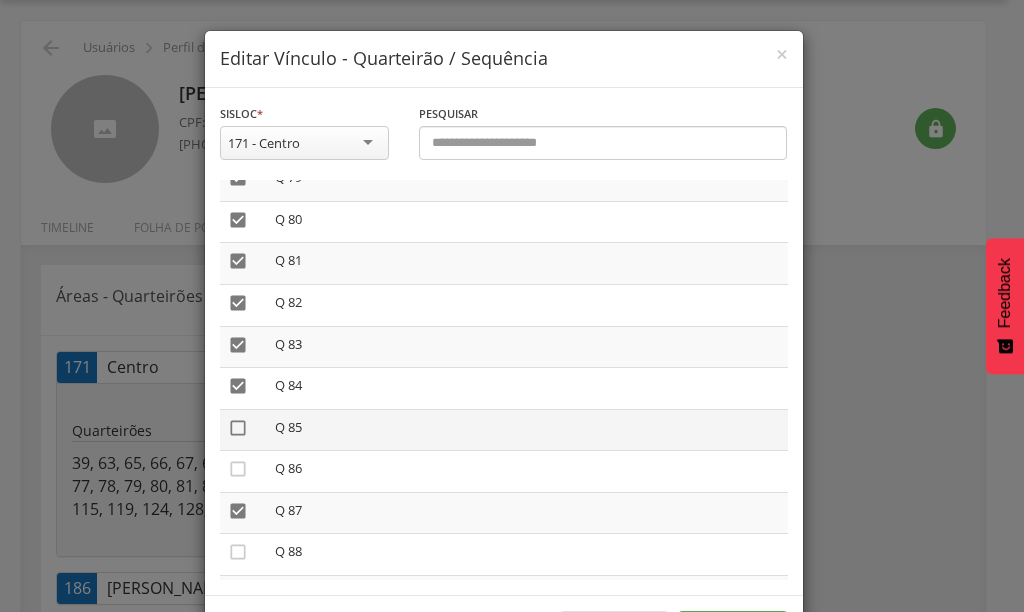 click on "" at bounding box center [238, 428] 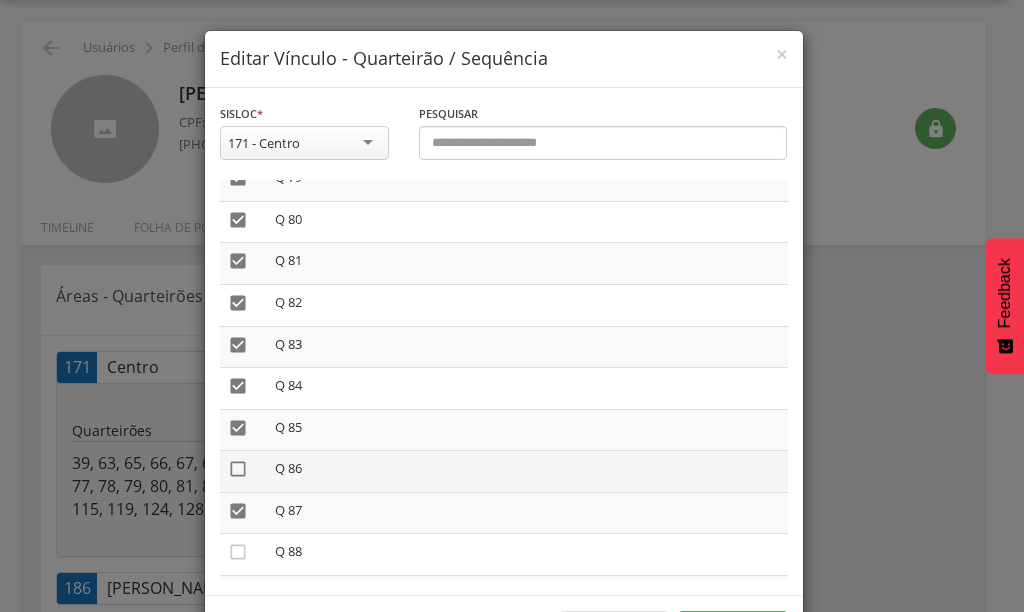click on "" at bounding box center (238, 469) 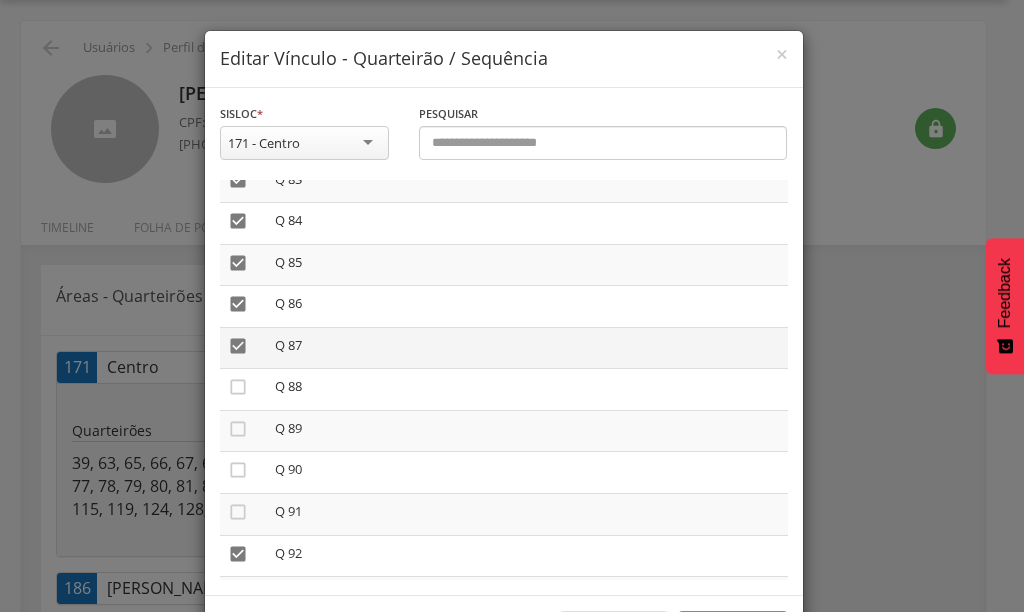 scroll, scrollTop: 3500, scrollLeft: 0, axis: vertical 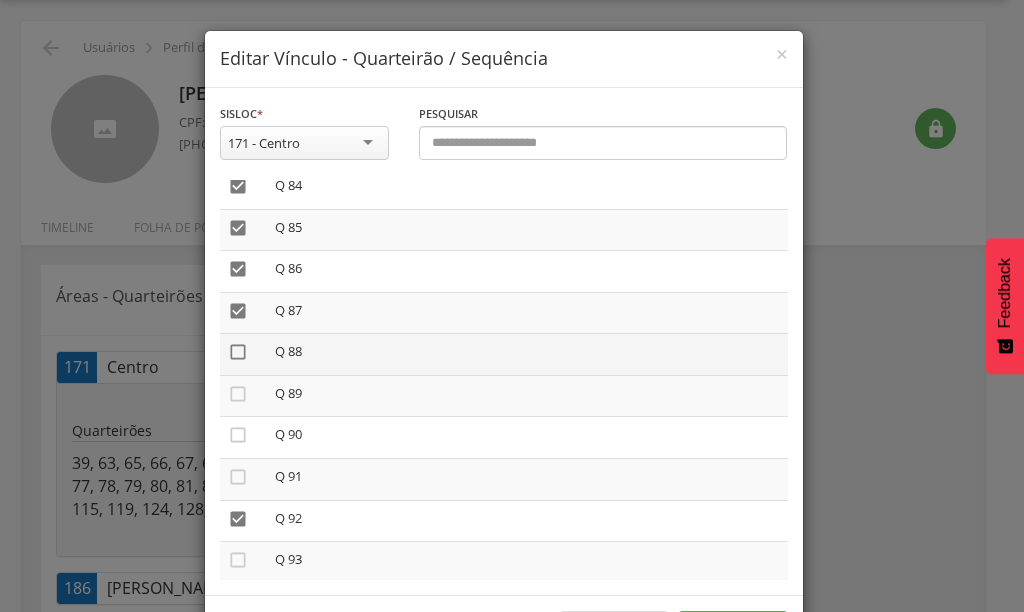 click on "" at bounding box center (238, 352) 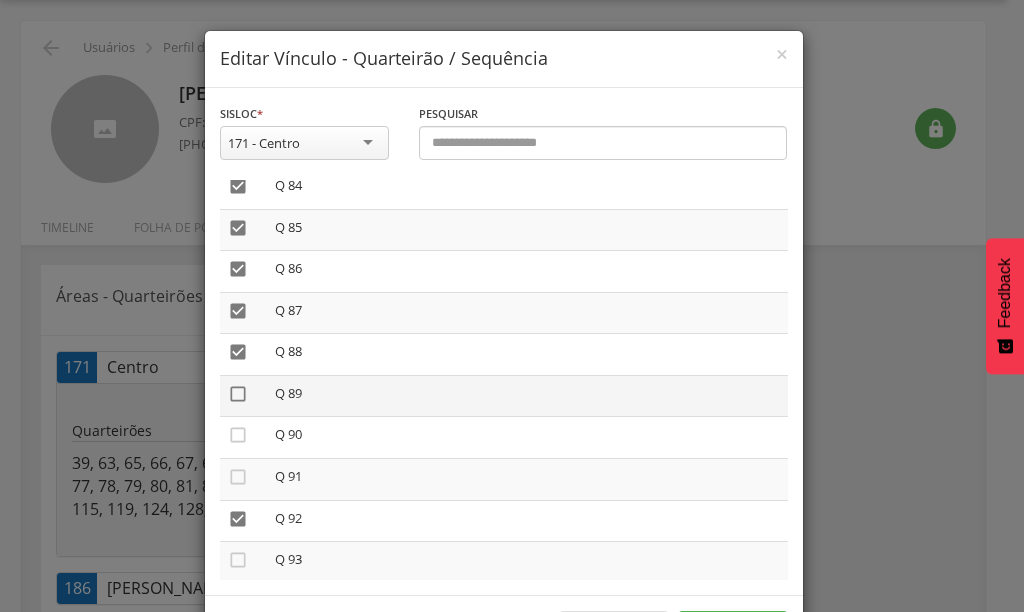 drag, startPoint x: 231, startPoint y: 388, endPoint x: 231, endPoint y: 421, distance: 33 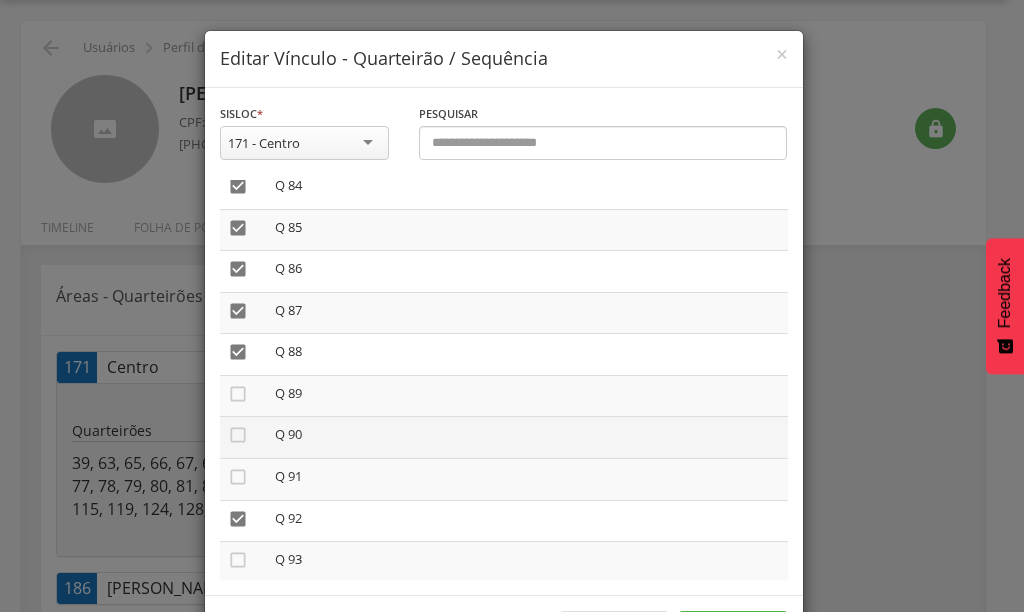click on "" at bounding box center [238, 394] 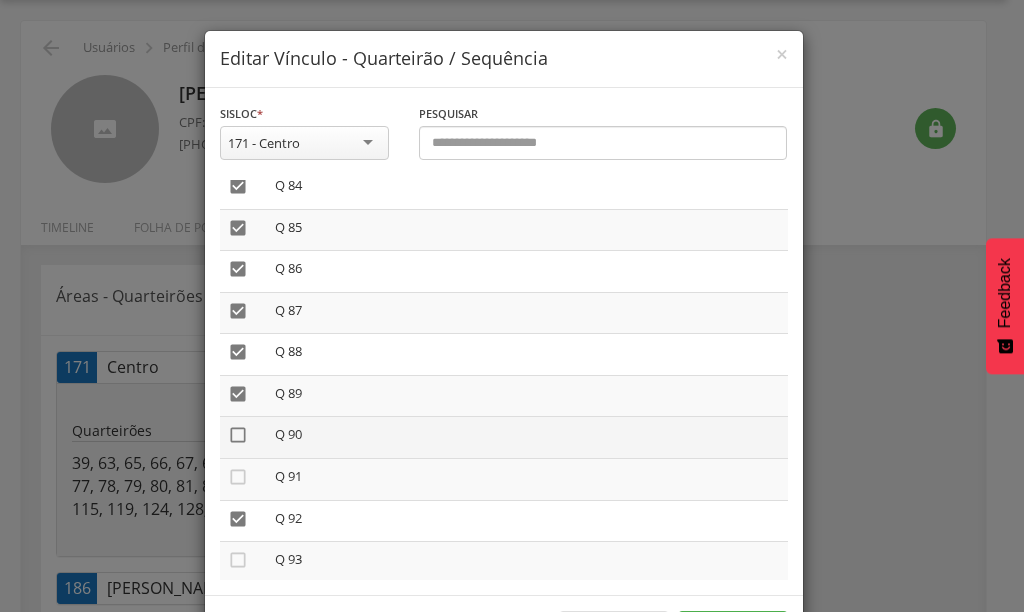 click on "" at bounding box center (238, 435) 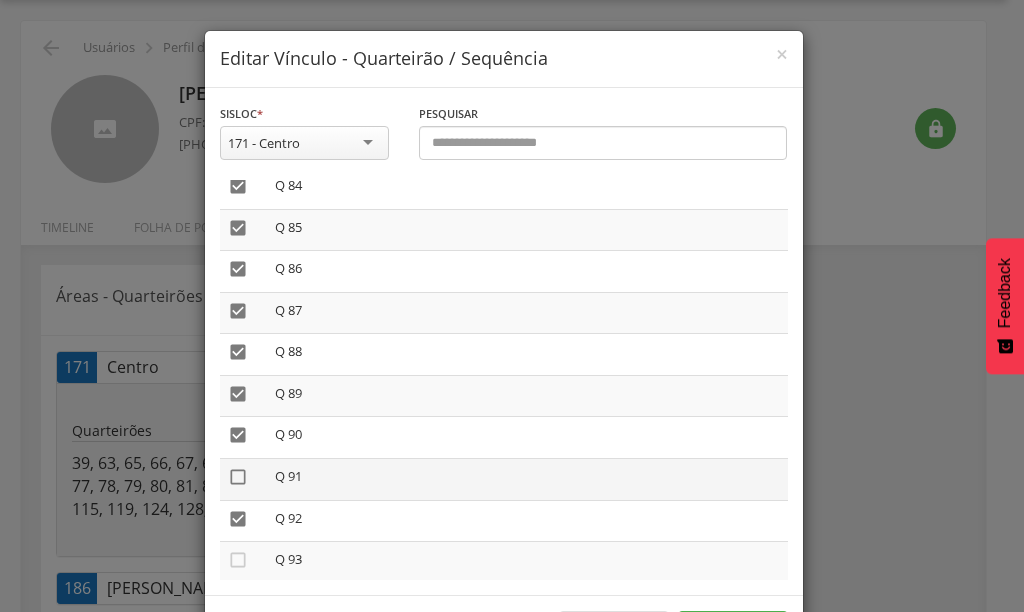 click on "" at bounding box center (238, 477) 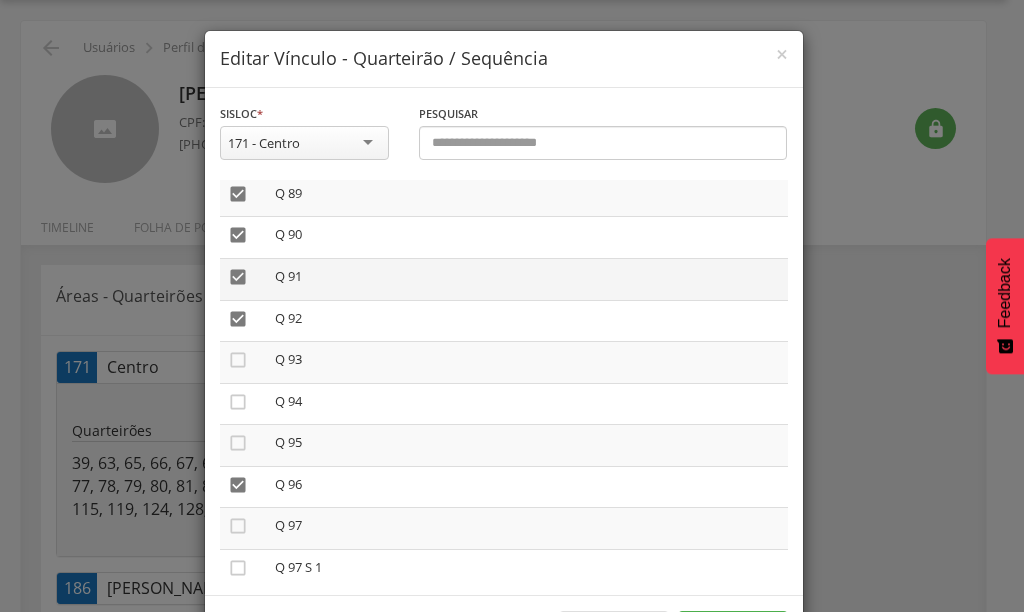 scroll, scrollTop: 3800, scrollLeft: 0, axis: vertical 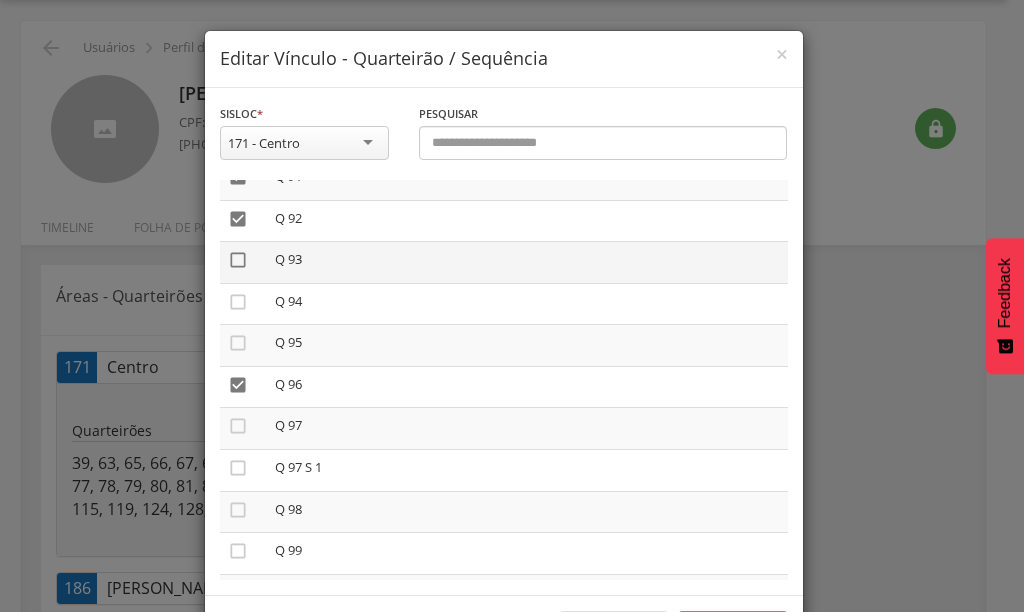 click on "" at bounding box center (238, 260) 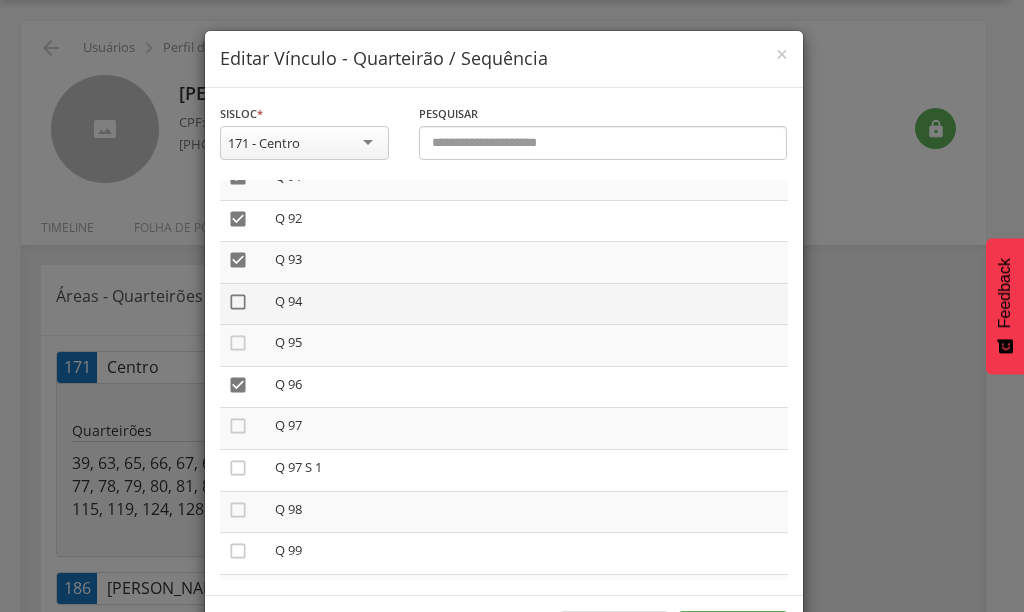 click on "" at bounding box center (238, 302) 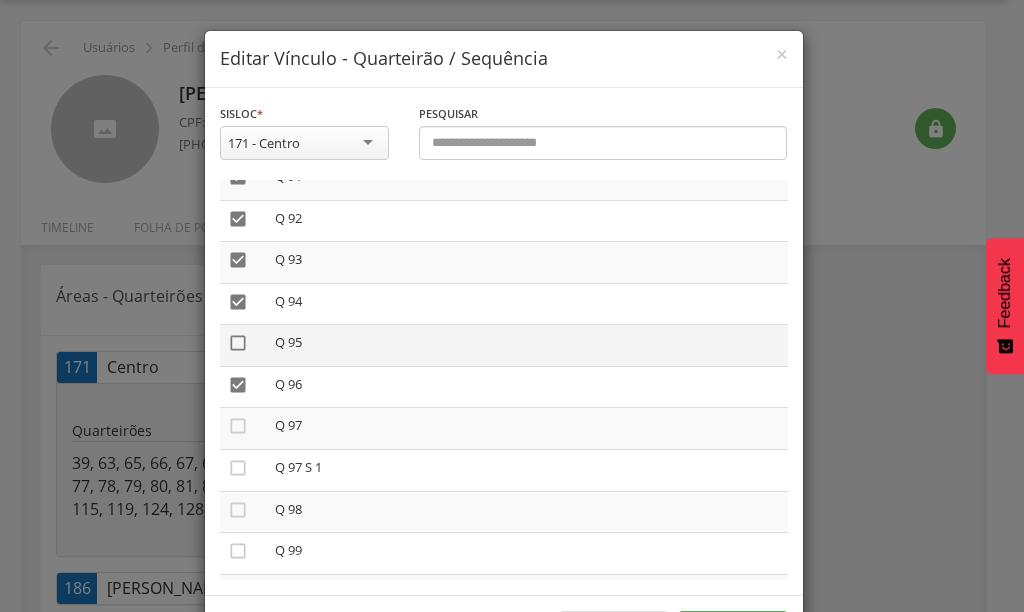click on "" at bounding box center [238, 343] 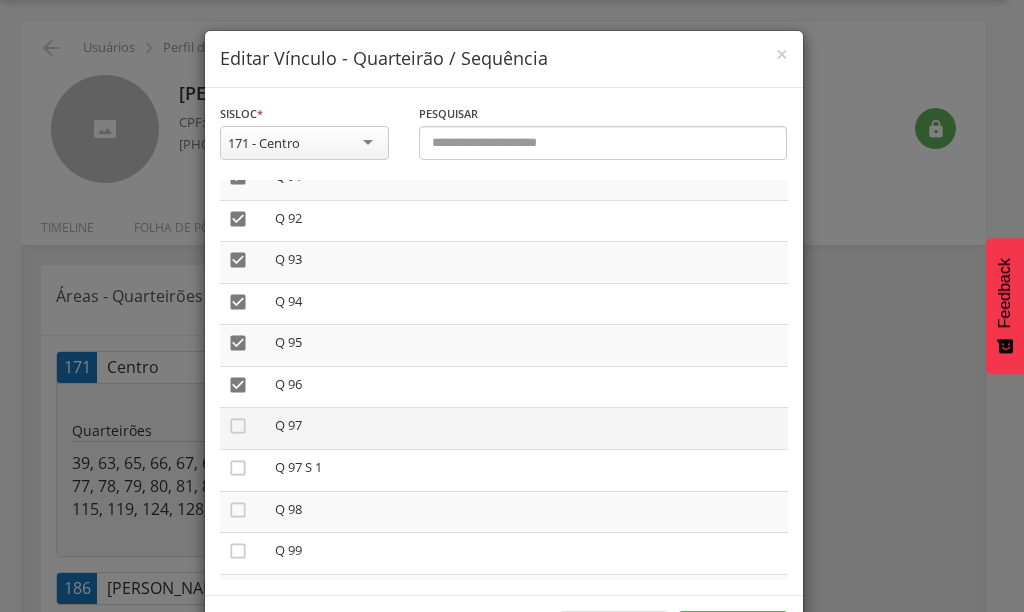 scroll, scrollTop: 3900, scrollLeft: 0, axis: vertical 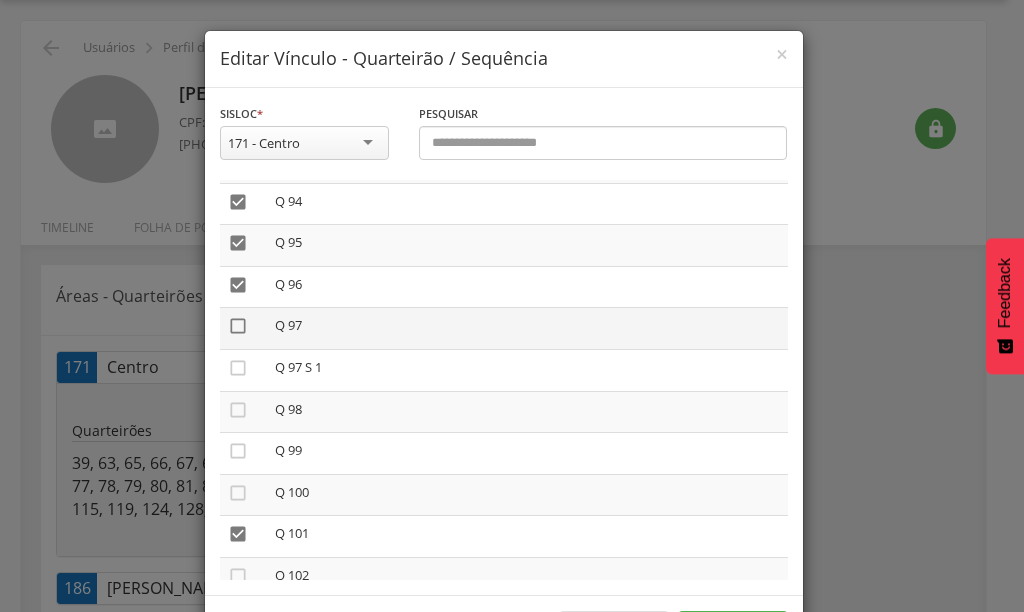 click on "" at bounding box center (238, 326) 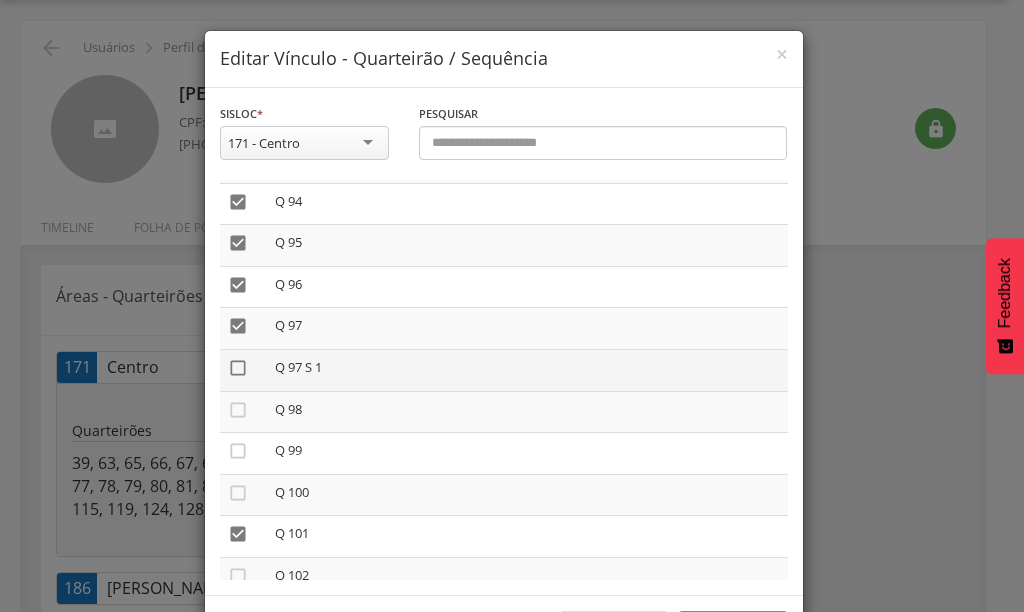 click on "" at bounding box center [238, 368] 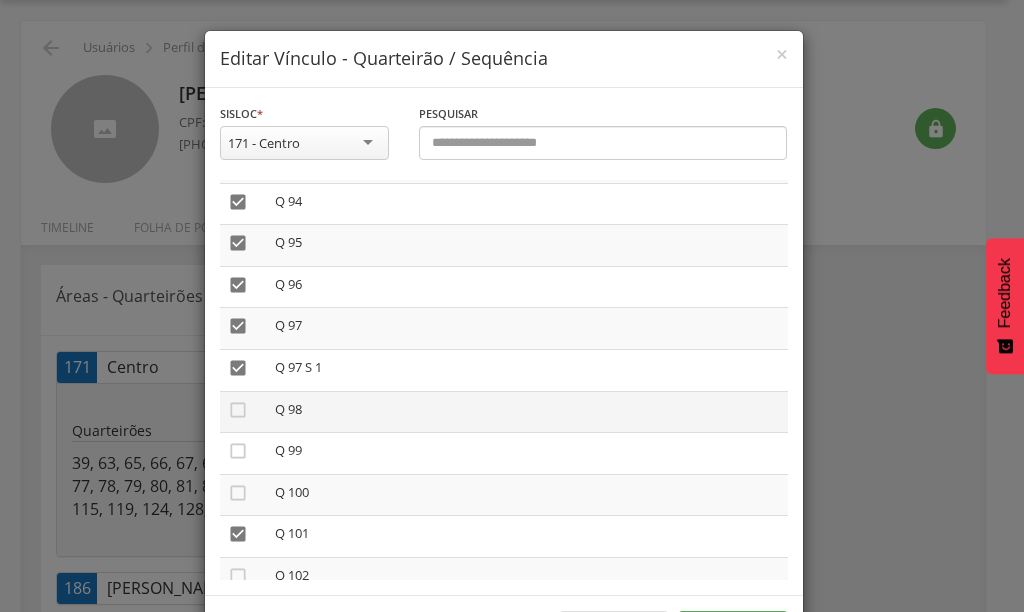 drag, startPoint x: 223, startPoint y: 404, endPoint x: 225, endPoint y: 426, distance: 22.090721 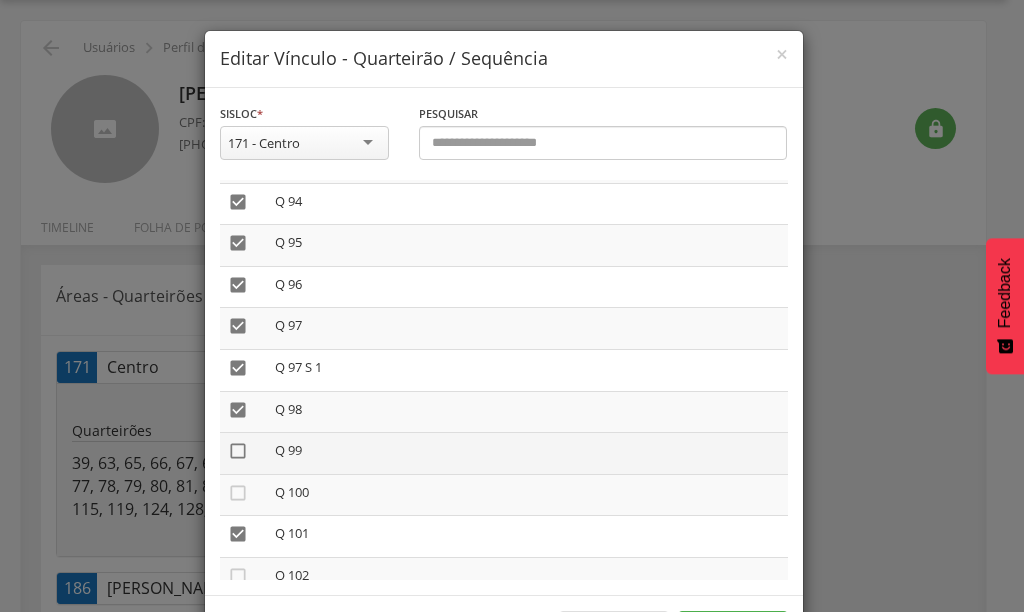 drag, startPoint x: 225, startPoint y: 441, endPoint x: 225, endPoint y: 458, distance: 17 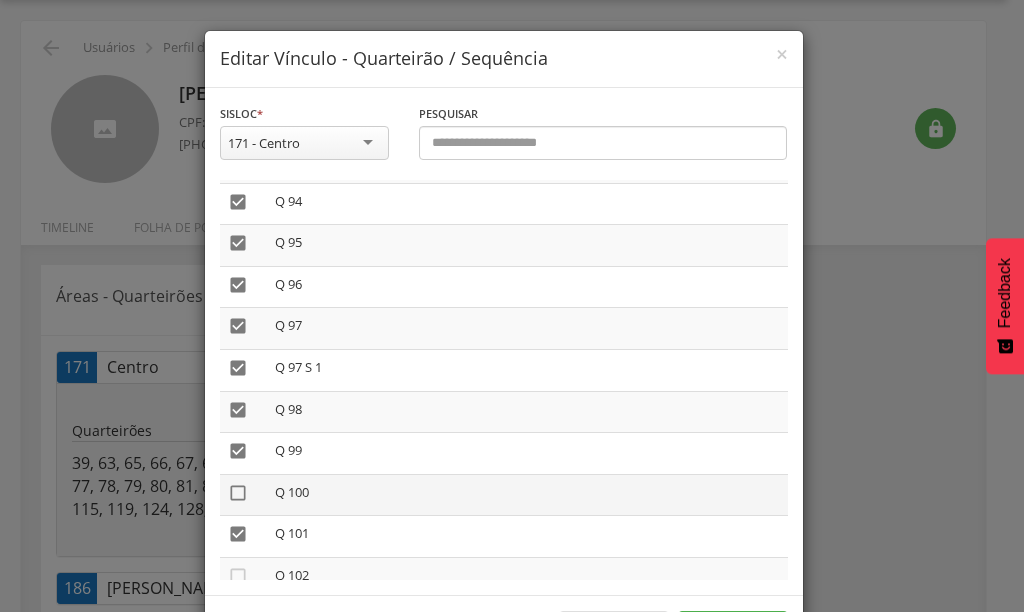 click on "" at bounding box center [238, 493] 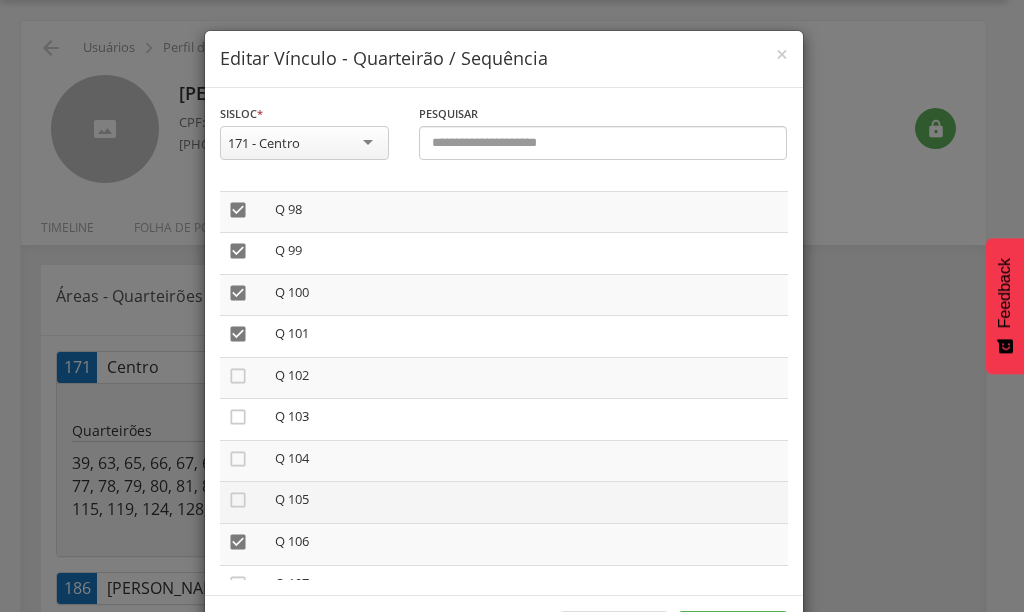 scroll, scrollTop: 4200, scrollLeft: 0, axis: vertical 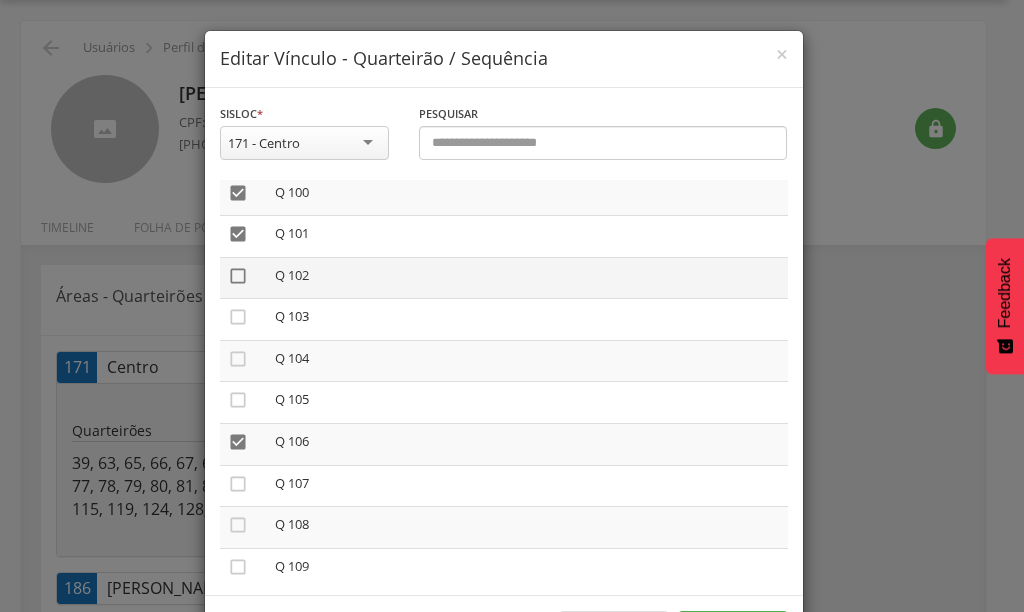 click on "" at bounding box center [238, 276] 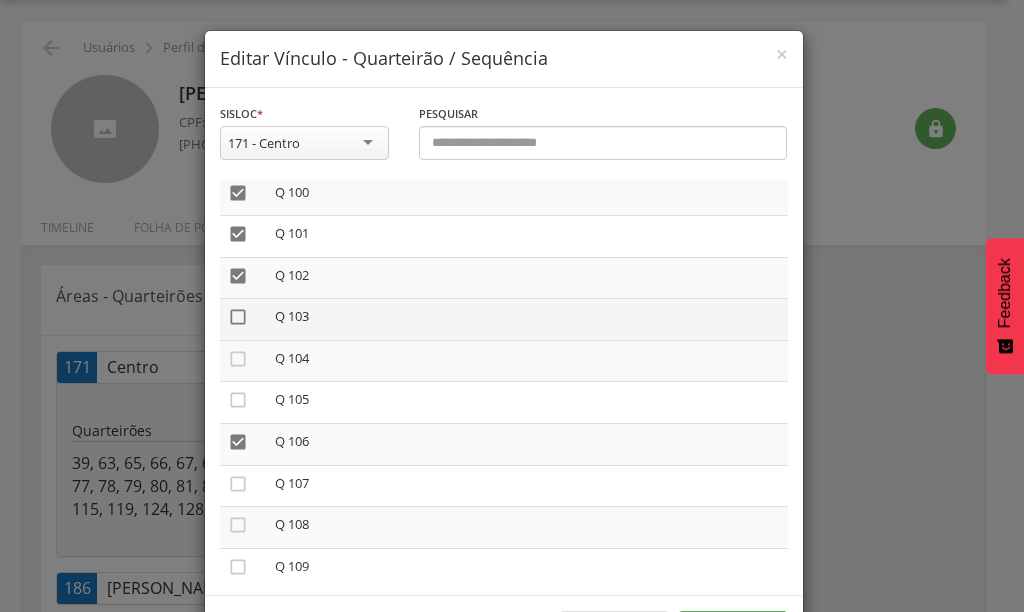 click on "" at bounding box center [238, 317] 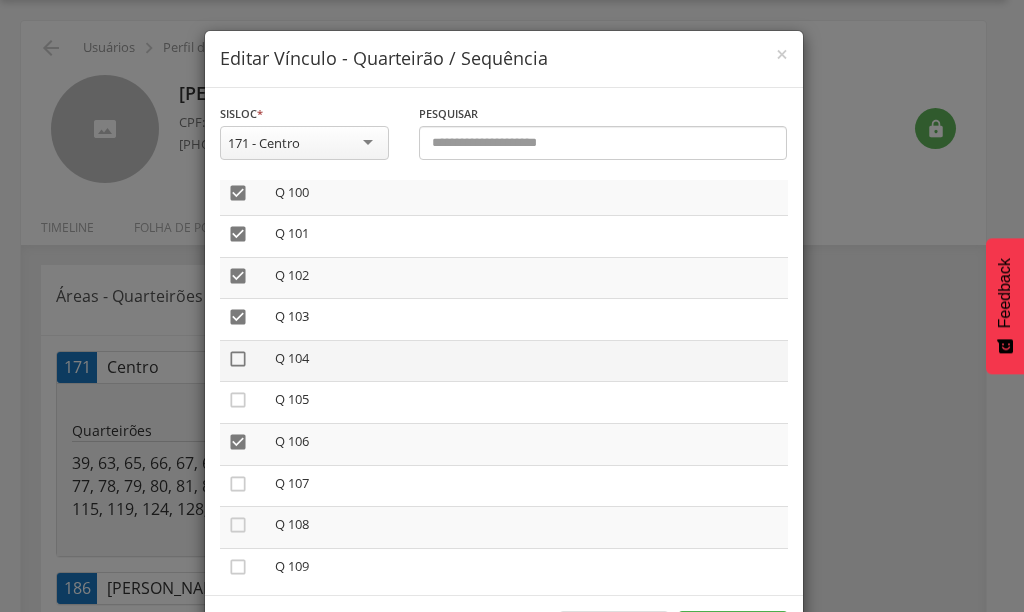 click on "" at bounding box center [238, 359] 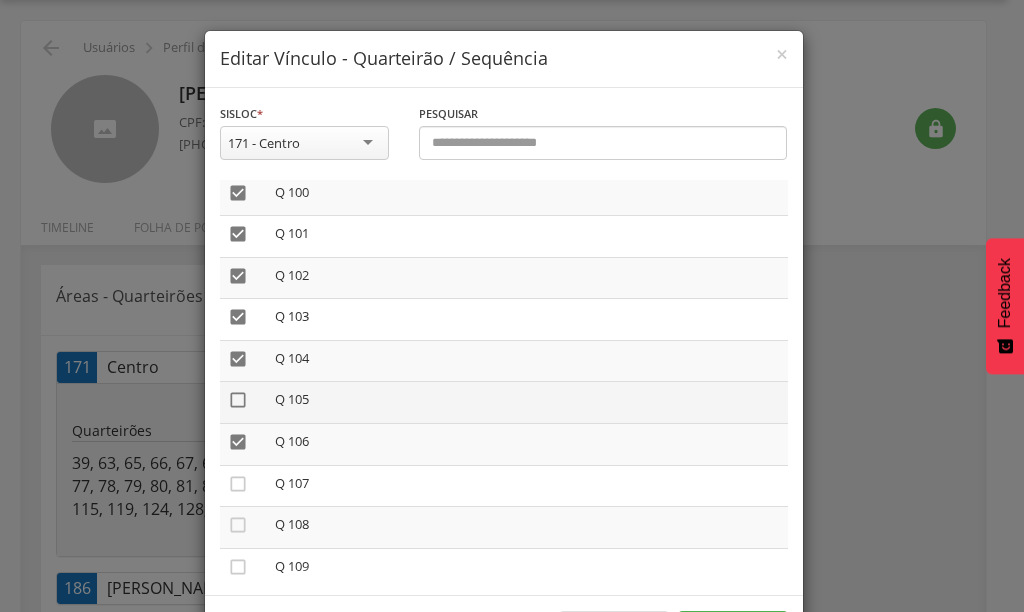 click on "" at bounding box center [238, 400] 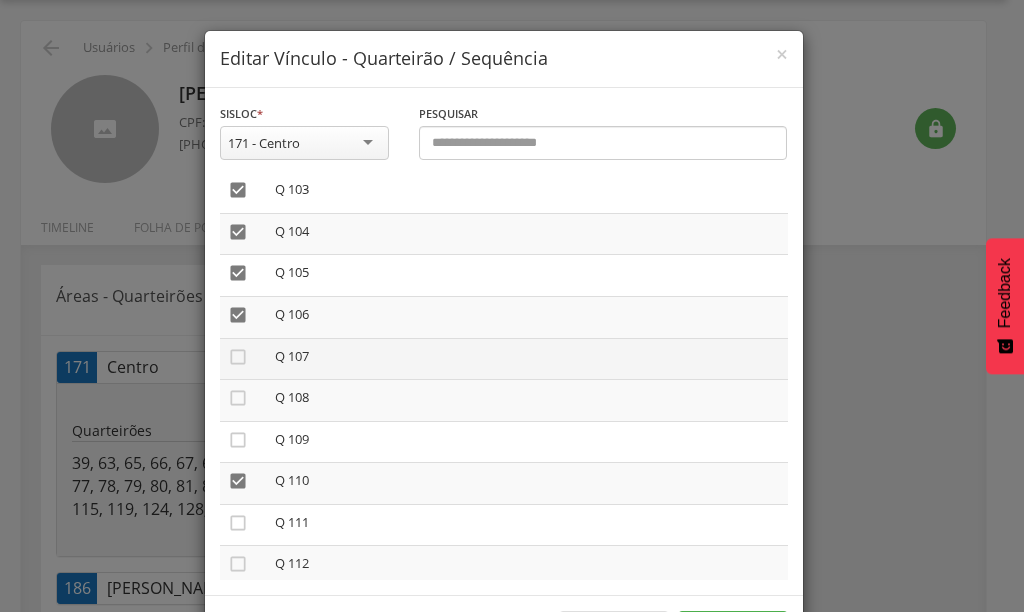 scroll, scrollTop: 4400, scrollLeft: 0, axis: vertical 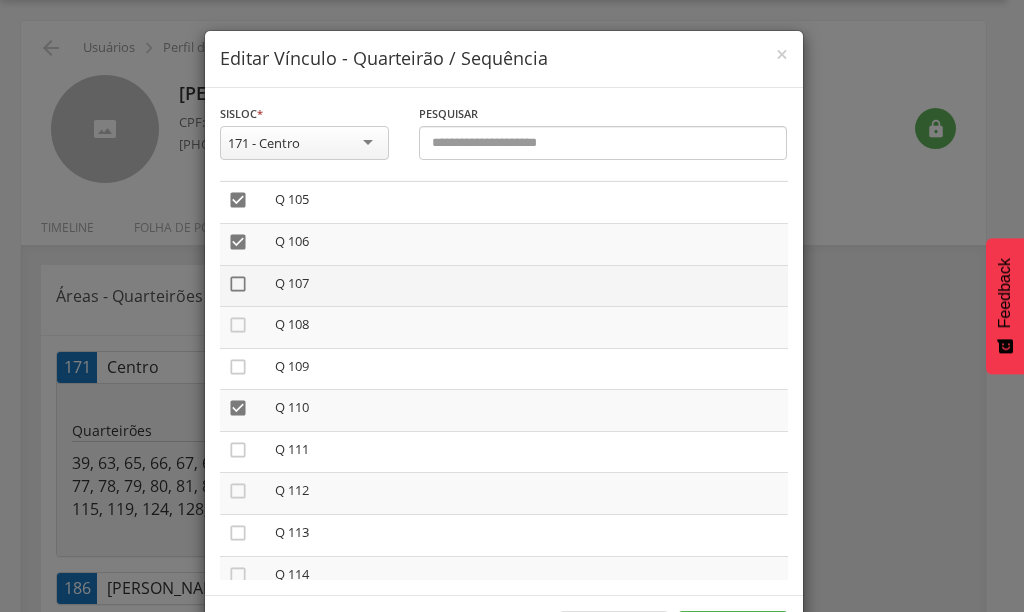 click on "" at bounding box center (238, 284) 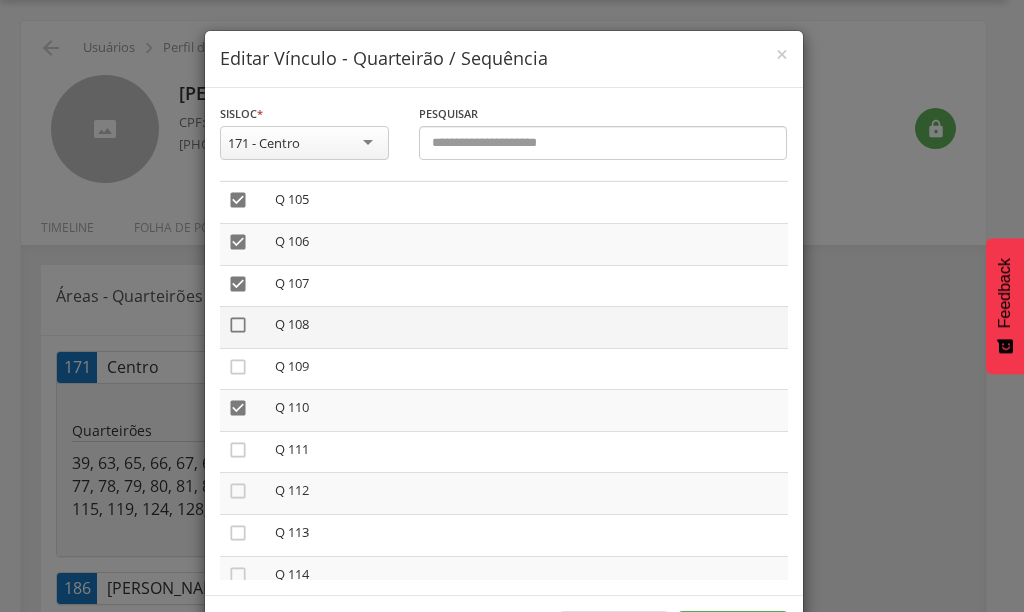 click on "" at bounding box center [238, 325] 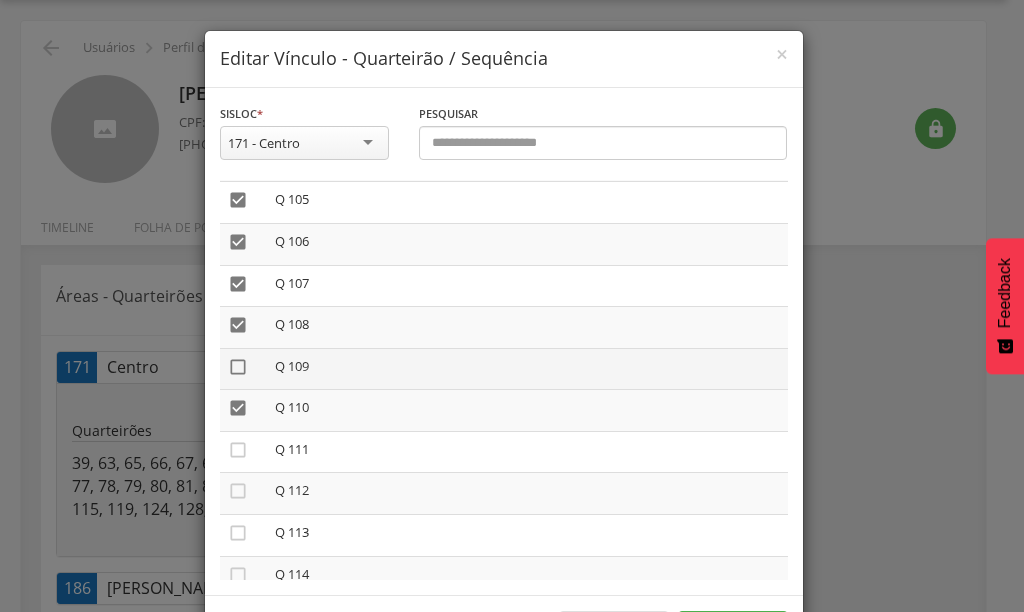 click on "" at bounding box center [238, 367] 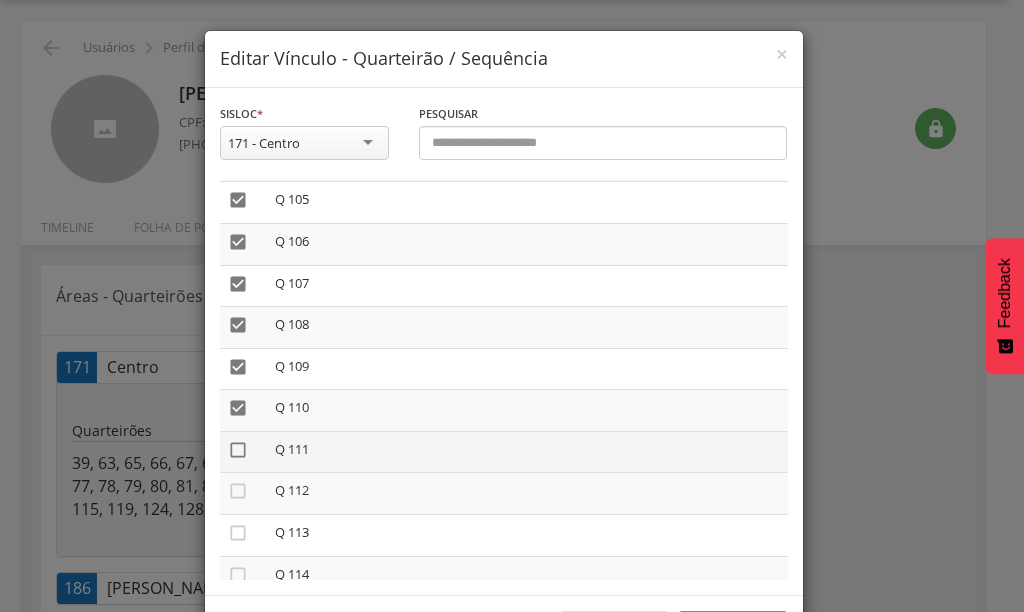 click on "" at bounding box center [238, 450] 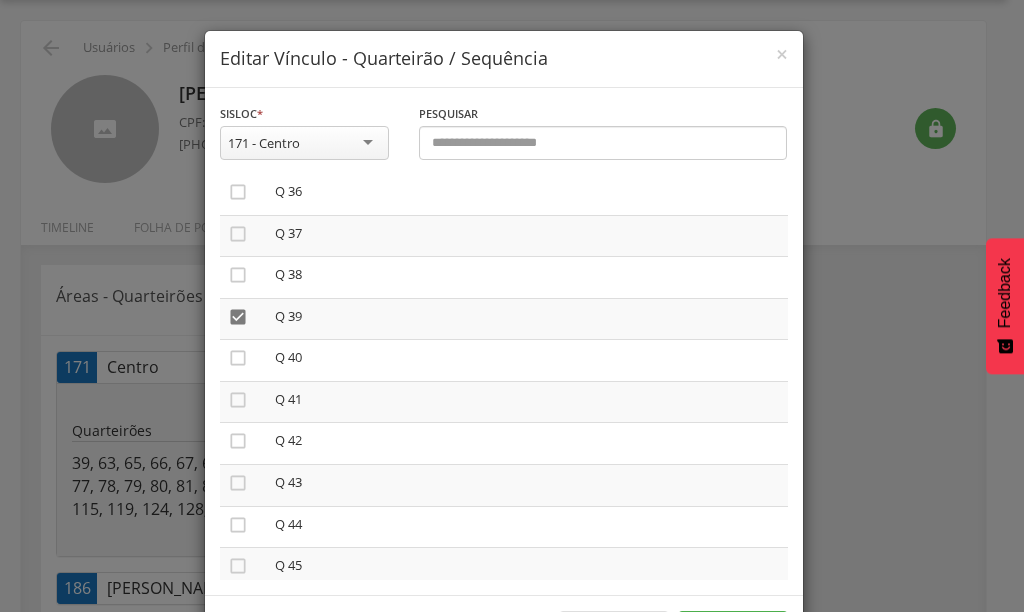 scroll, scrollTop: 1500, scrollLeft: 0, axis: vertical 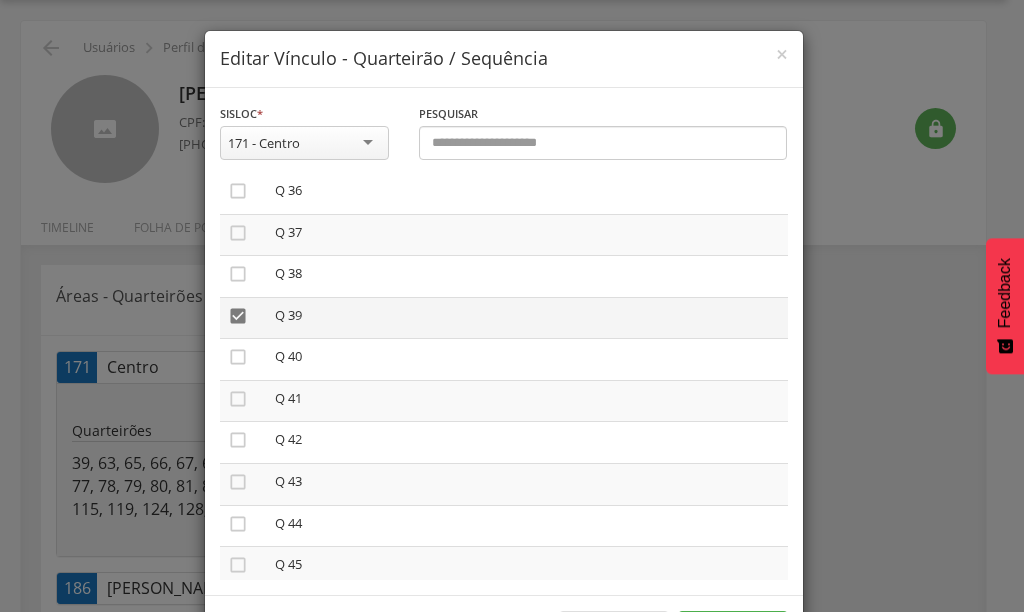 click on "" at bounding box center [238, 316] 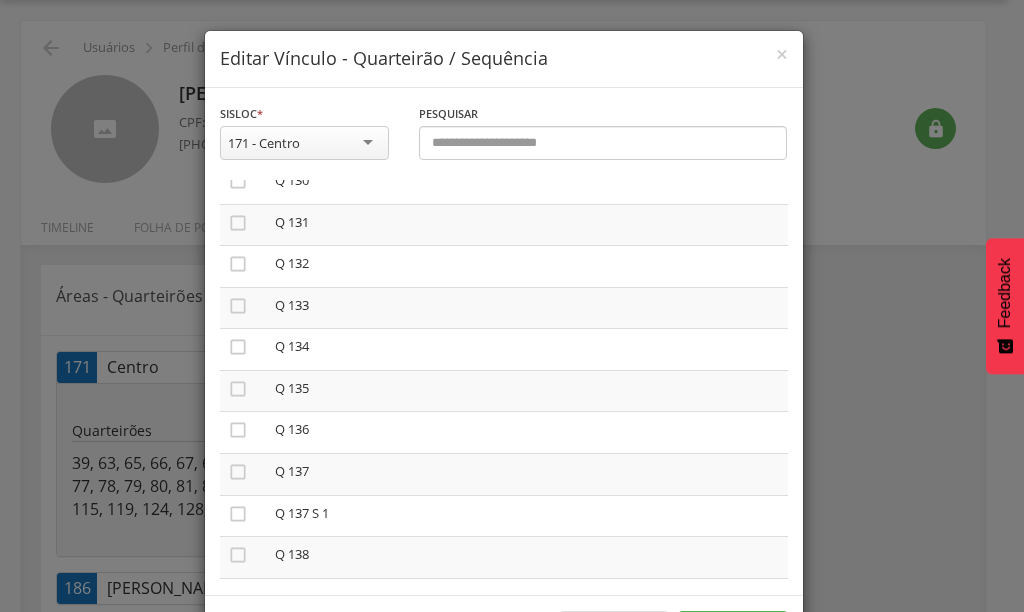 scroll, scrollTop: 5725, scrollLeft: 0, axis: vertical 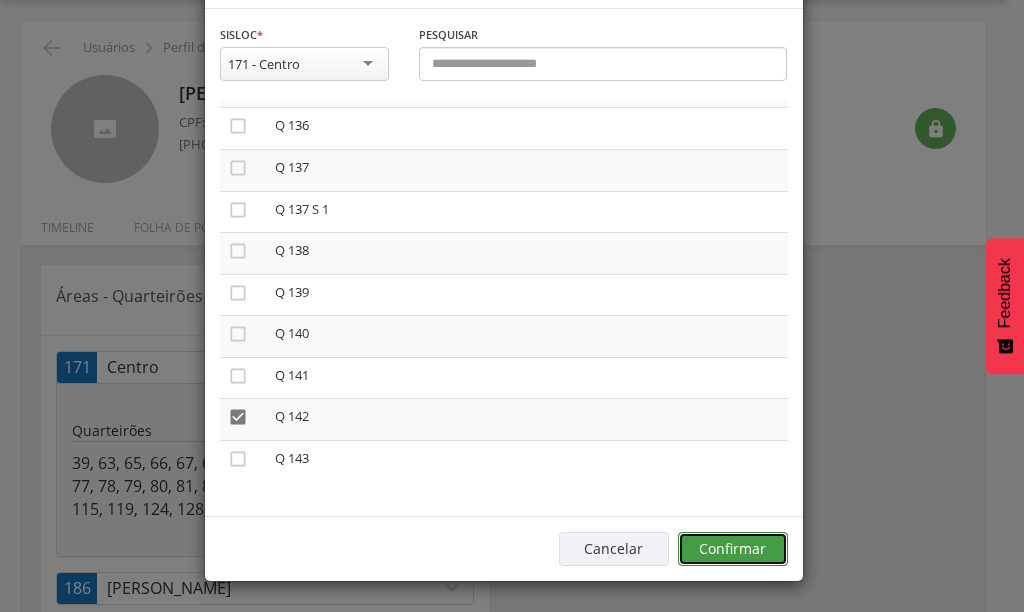 click on "Confirmar" at bounding box center (733, 549) 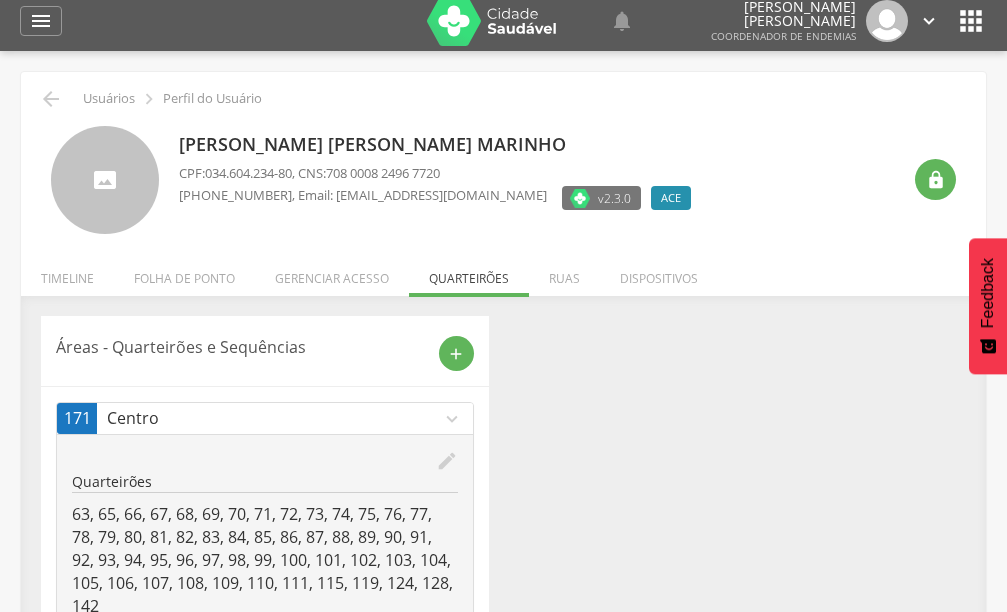 scroll, scrollTop: 0, scrollLeft: 0, axis: both 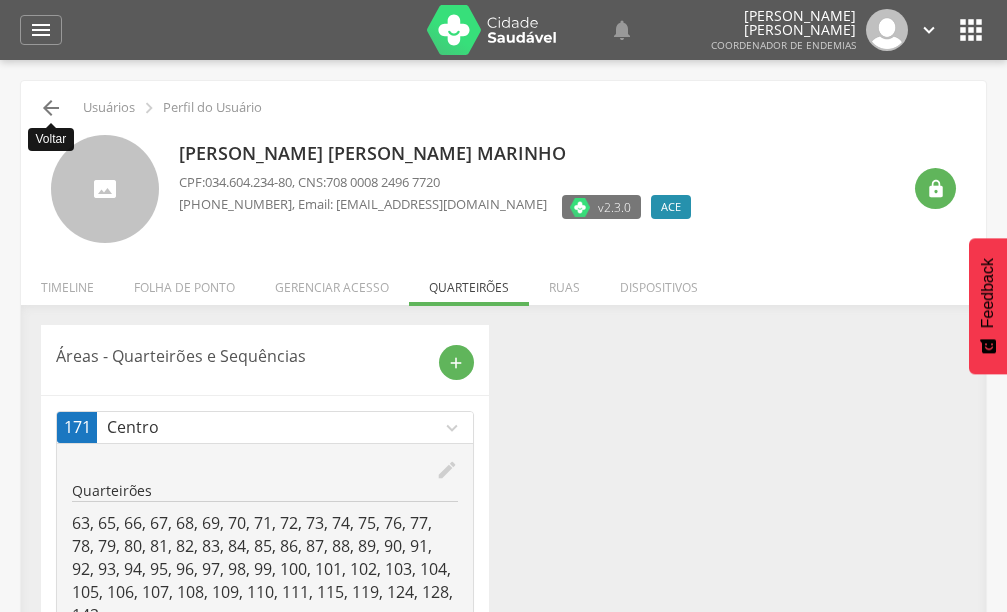 click on "" at bounding box center [51, 108] 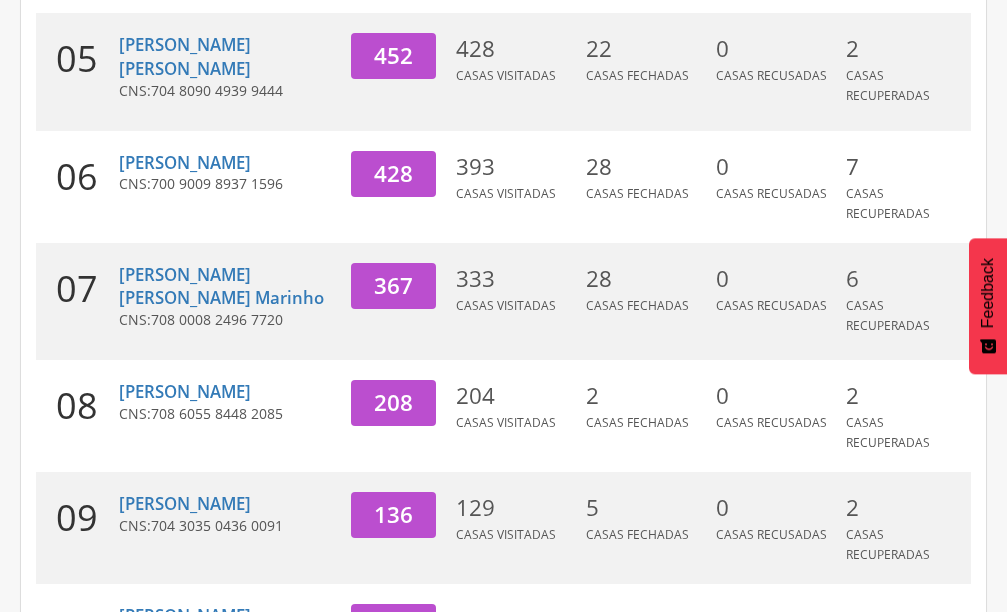 scroll, scrollTop: 809, scrollLeft: 0, axis: vertical 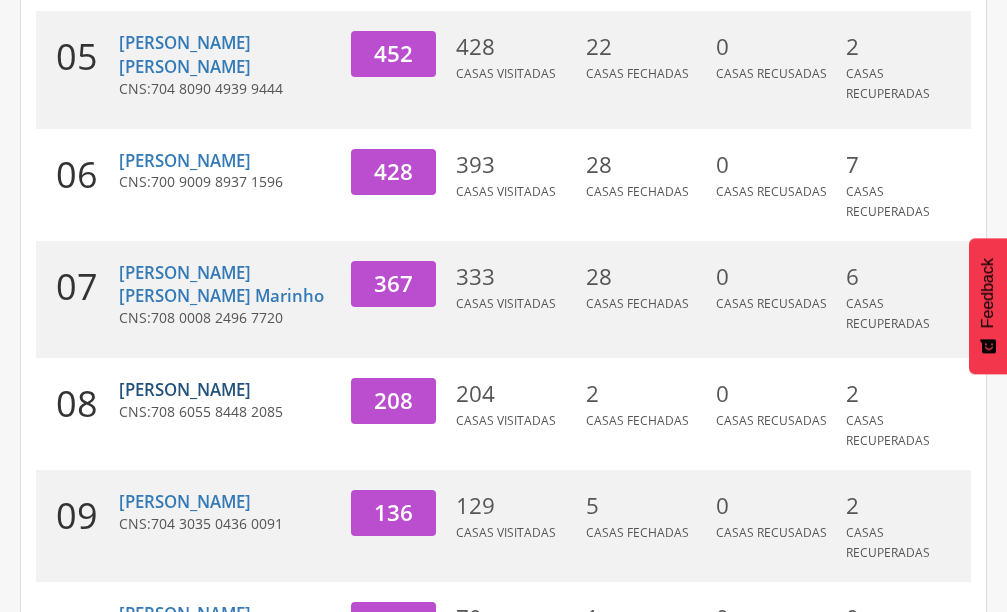 click on "[PERSON_NAME]" at bounding box center (185, 389) 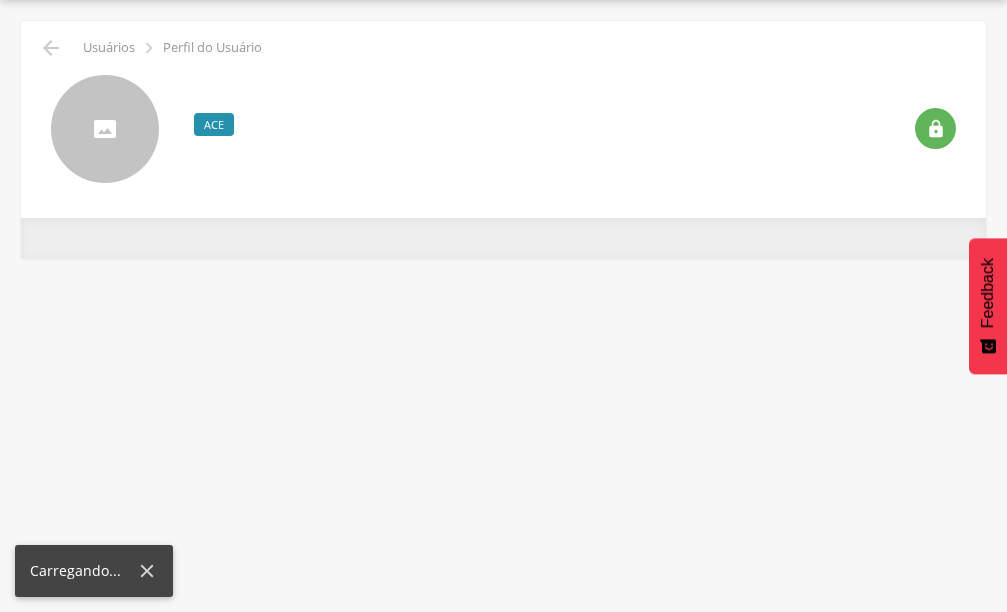 scroll, scrollTop: 60, scrollLeft: 0, axis: vertical 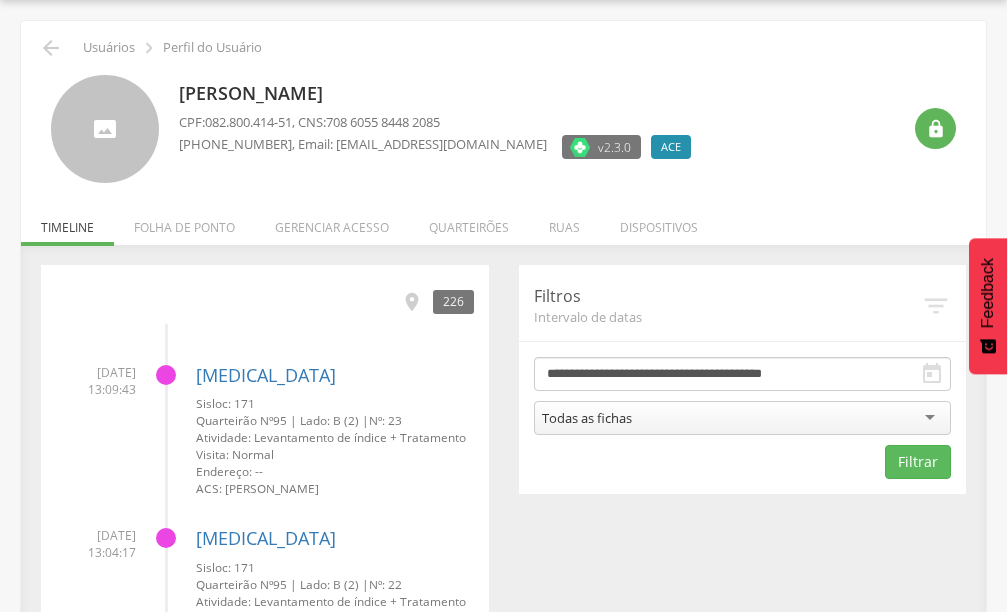 drag, startPoint x: 450, startPoint y: 222, endPoint x: 450, endPoint y: 237, distance: 15 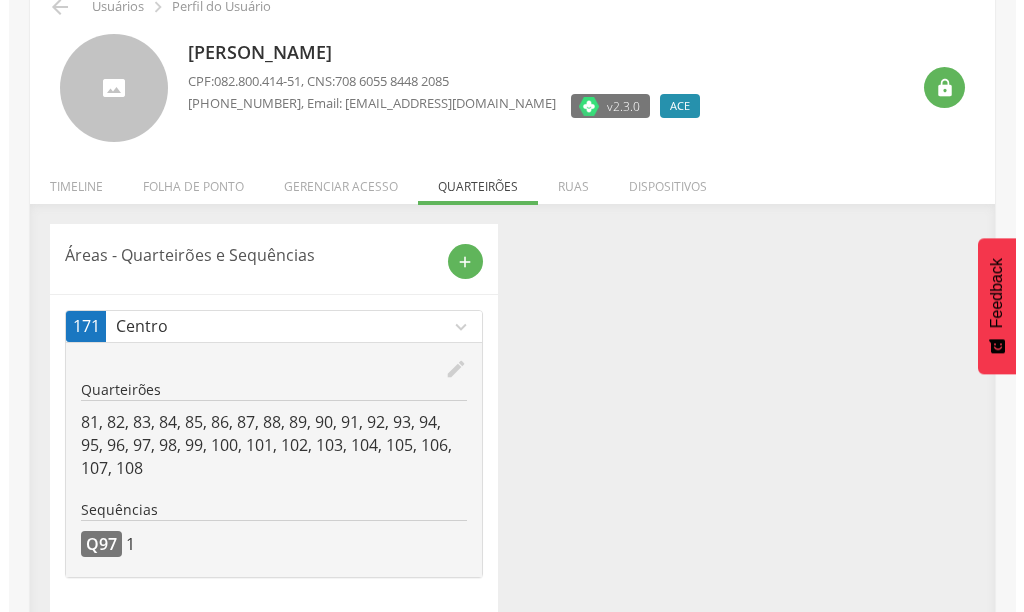 scroll, scrollTop: 123, scrollLeft: 0, axis: vertical 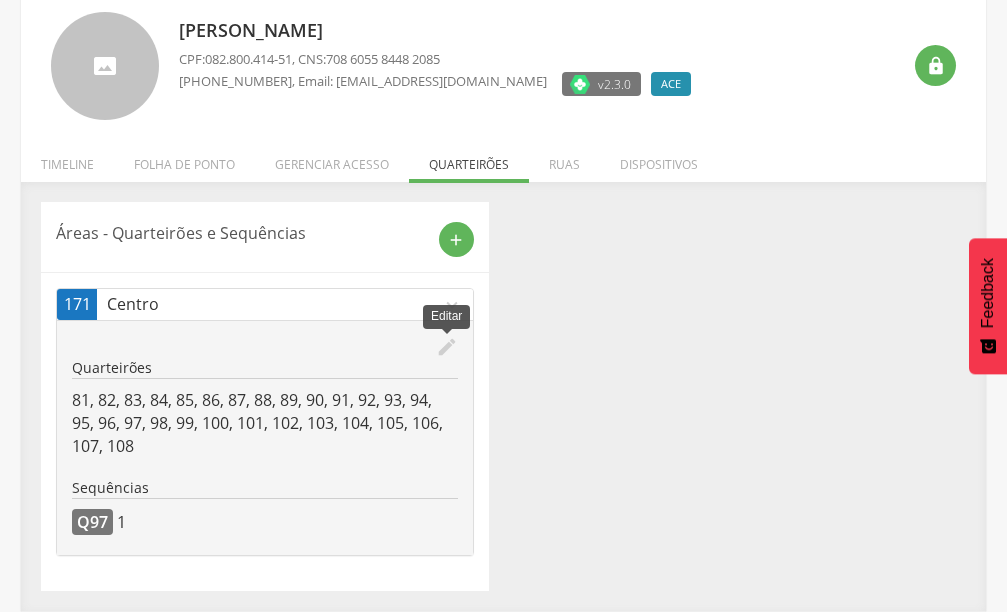 click on "edit" at bounding box center [447, 347] 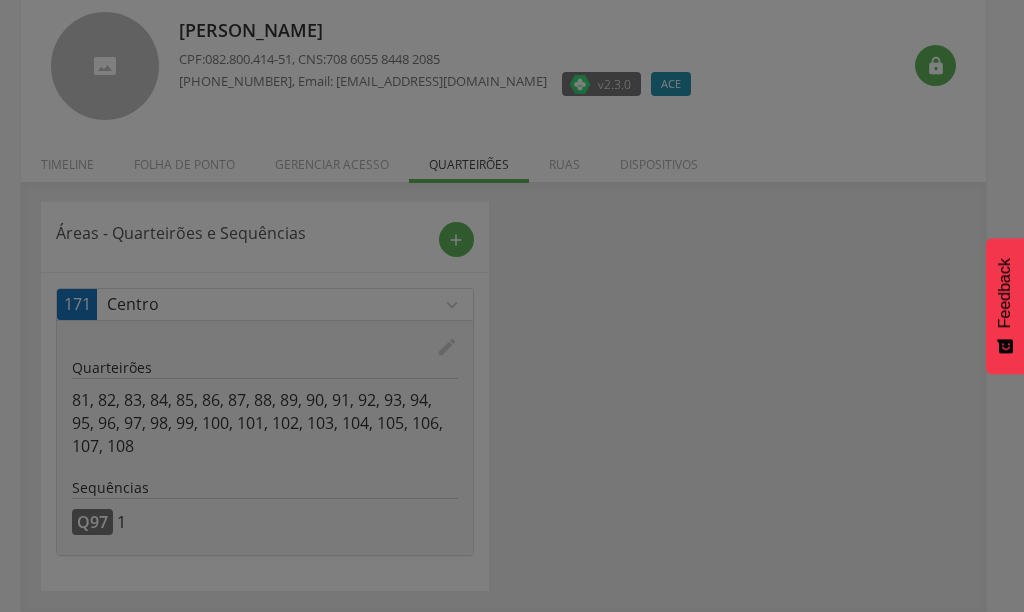 scroll, scrollTop: 0, scrollLeft: 0, axis: both 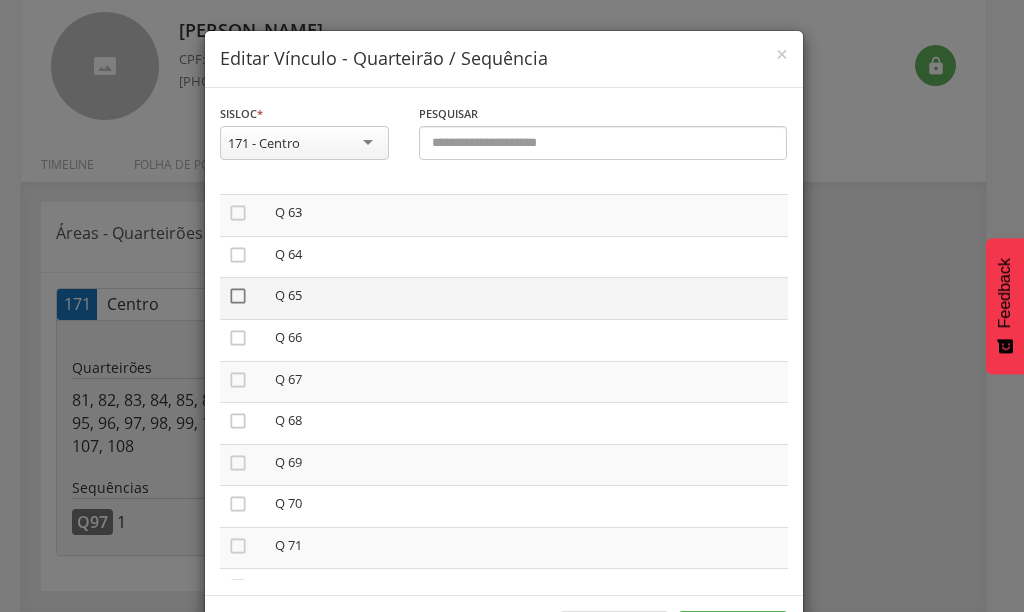 click on "" at bounding box center [238, 296] 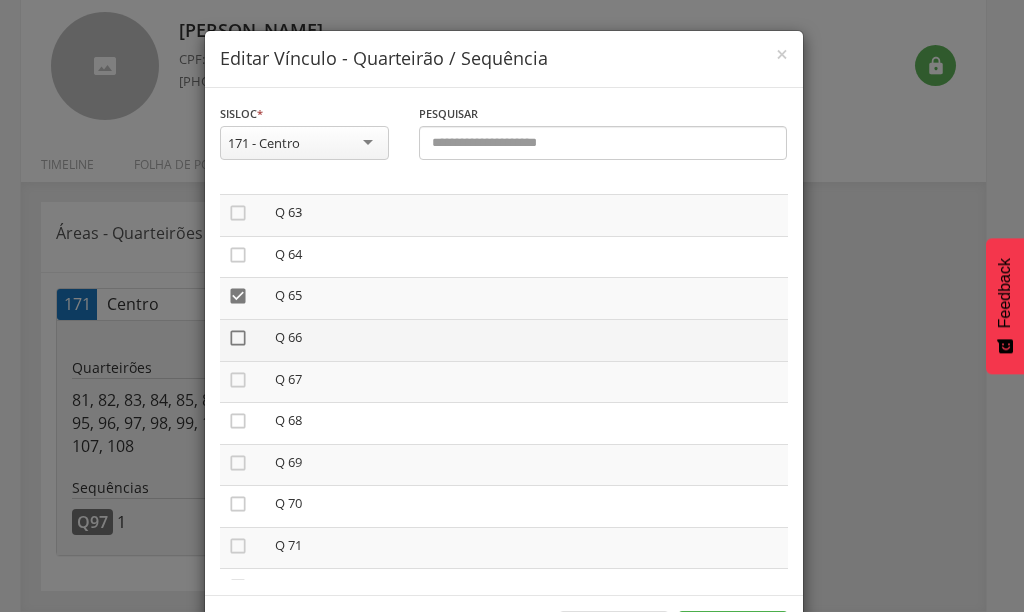 click on "" at bounding box center [238, 338] 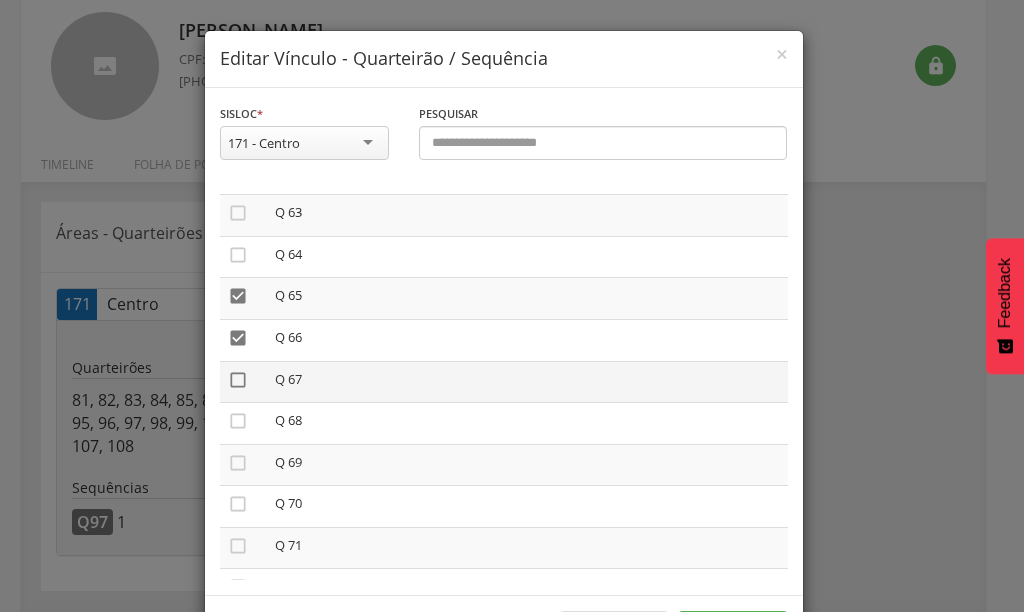 click on "" at bounding box center (238, 380) 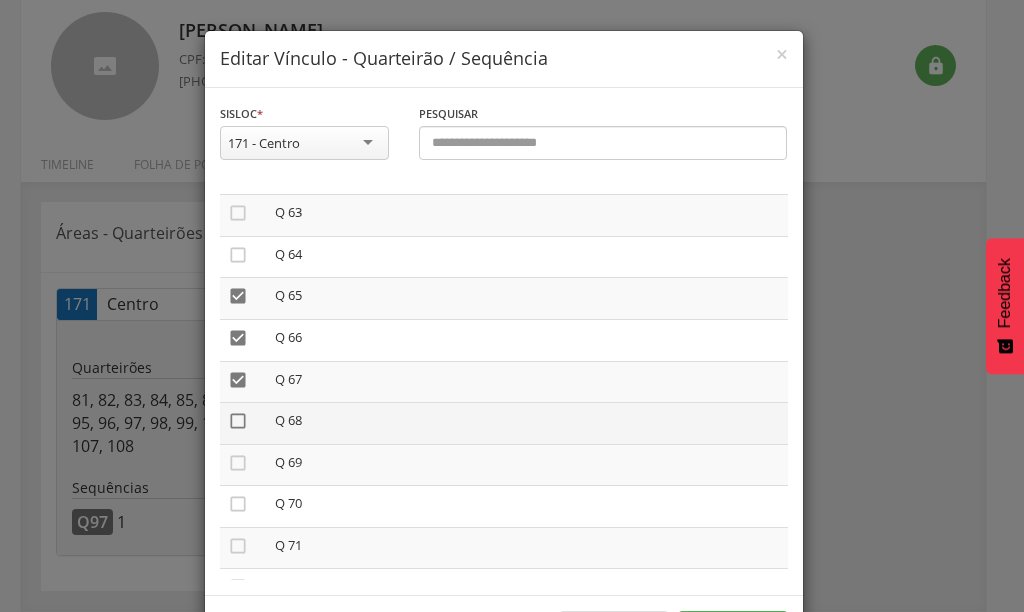 click on "" at bounding box center [238, 421] 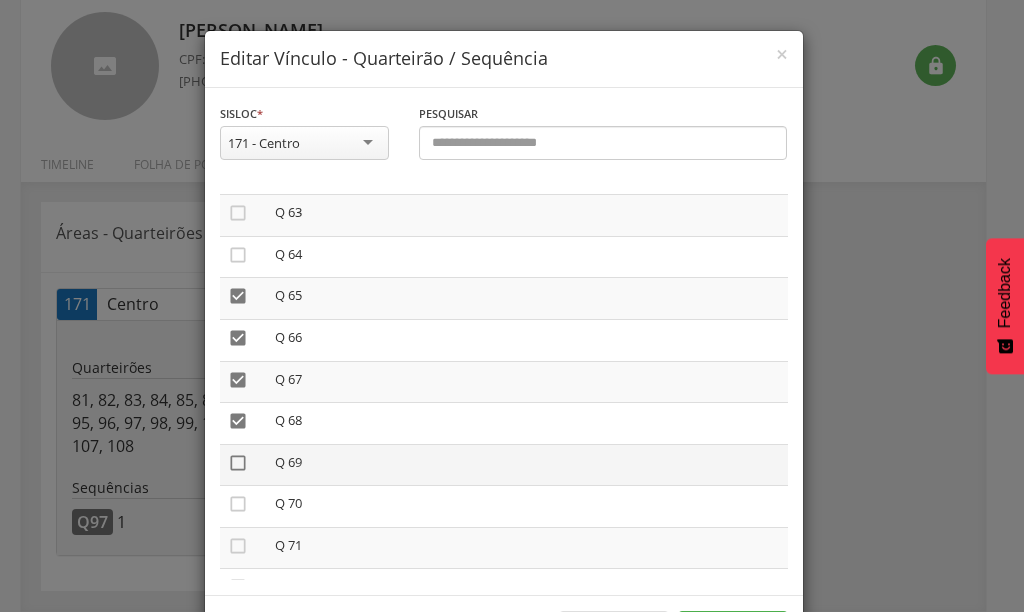click on "" at bounding box center (238, 463) 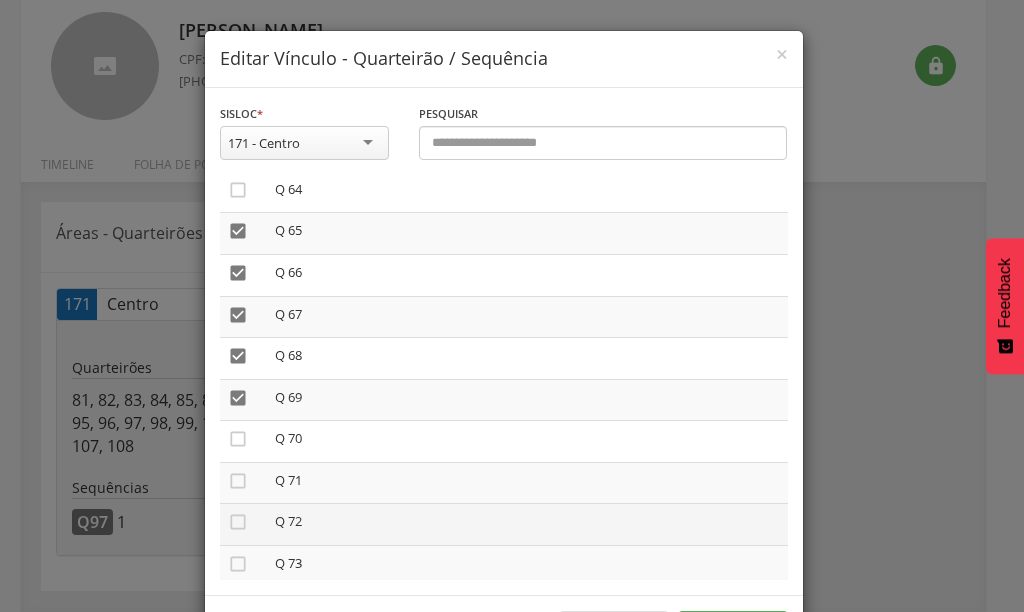 scroll, scrollTop: 2700, scrollLeft: 0, axis: vertical 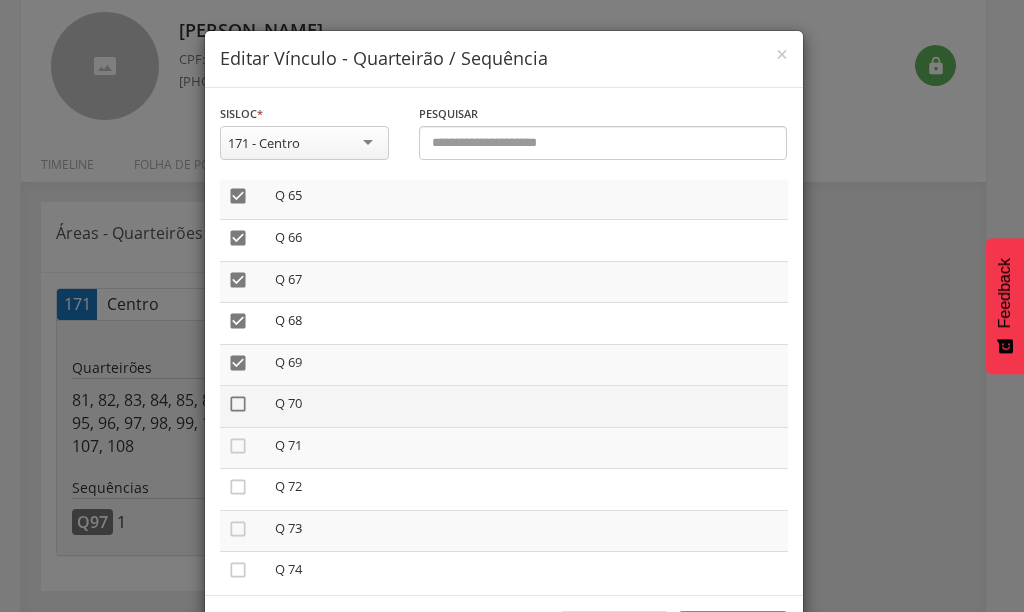 click on "" at bounding box center [238, 404] 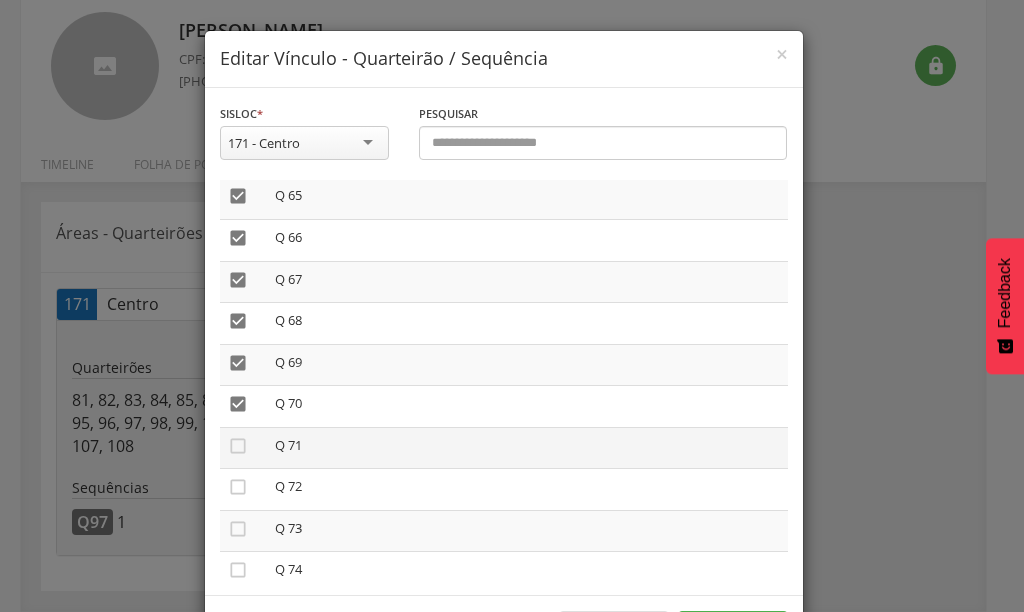 drag, startPoint x: 229, startPoint y: 444, endPoint x: 229, endPoint y: 459, distance: 15 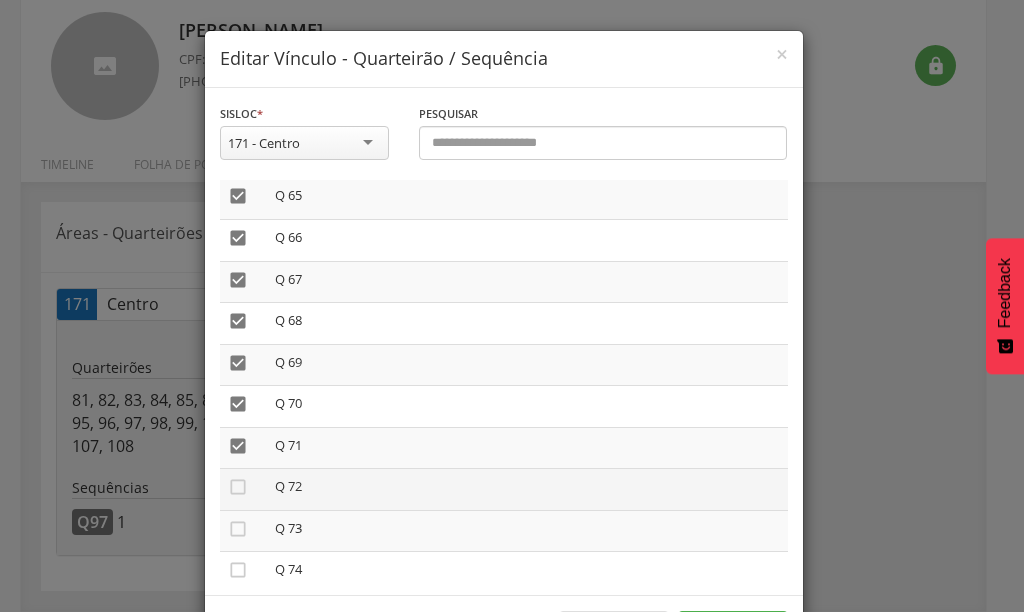 drag, startPoint x: 230, startPoint y: 485, endPoint x: 232, endPoint y: 498, distance: 13.152946 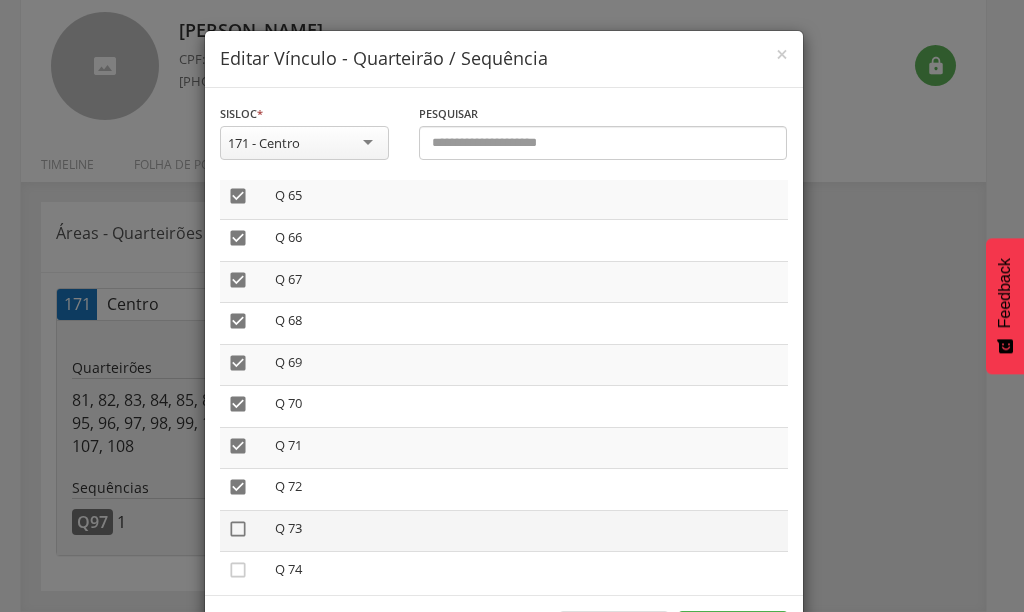 click on "" at bounding box center [238, 529] 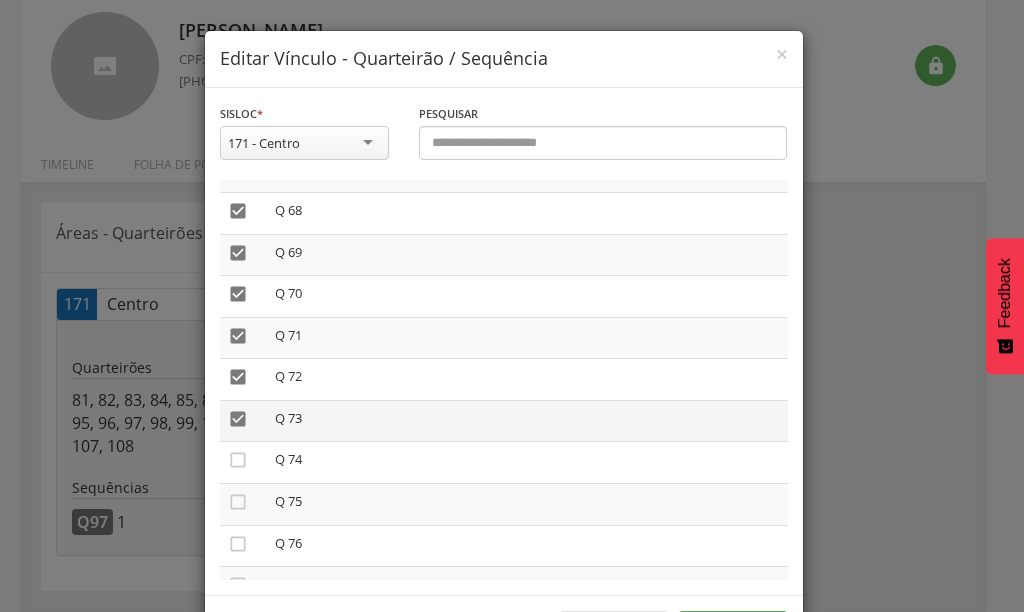 scroll, scrollTop: 2900, scrollLeft: 0, axis: vertical 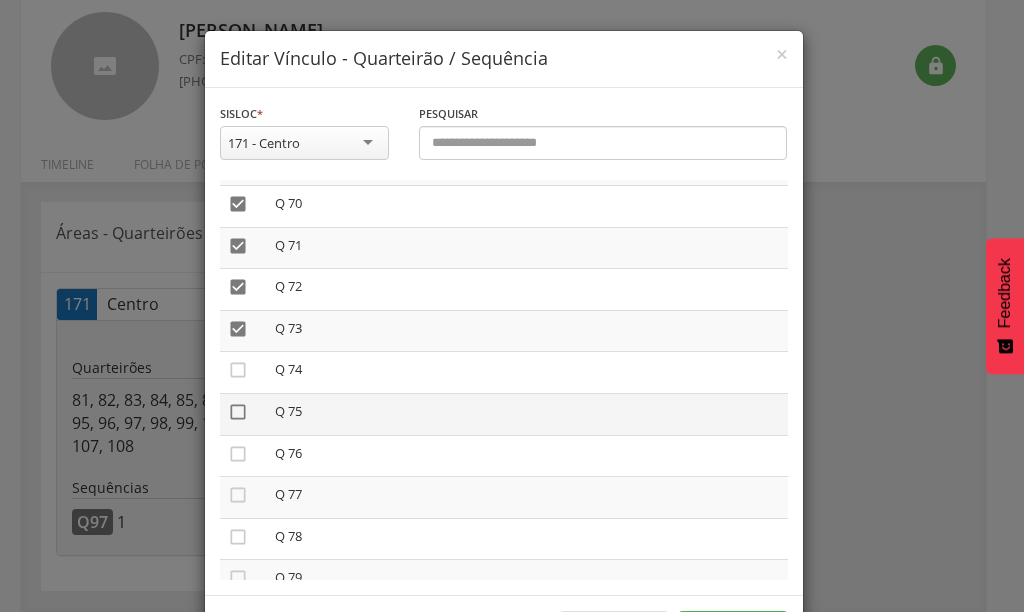 drag, startPoint x: 230, startPoint y: 372, endPoint x: 229, endPoint y: 402, distance: 30.016663 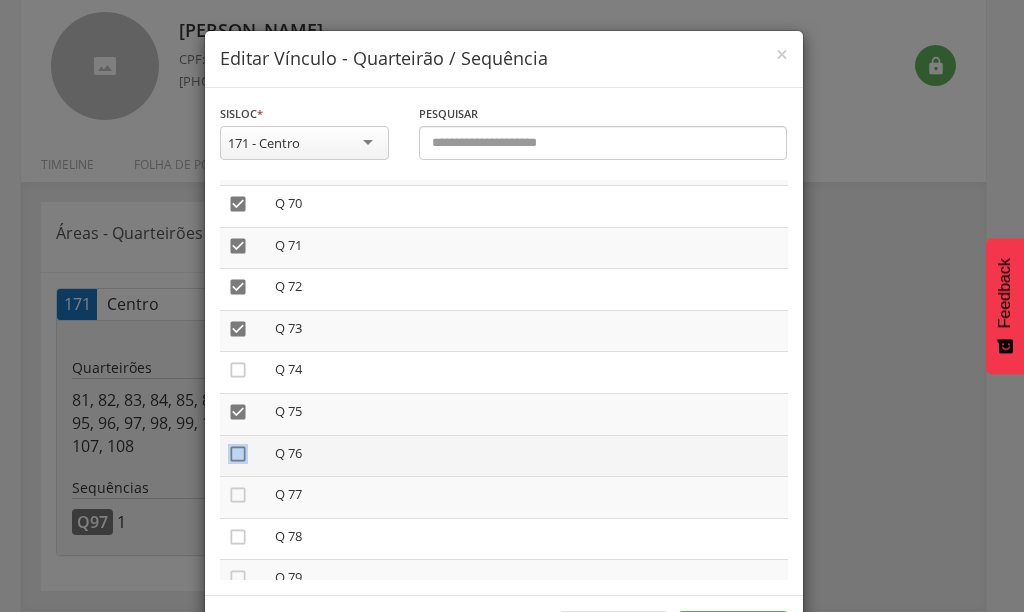 click on "" at bounding box center (238, 454) 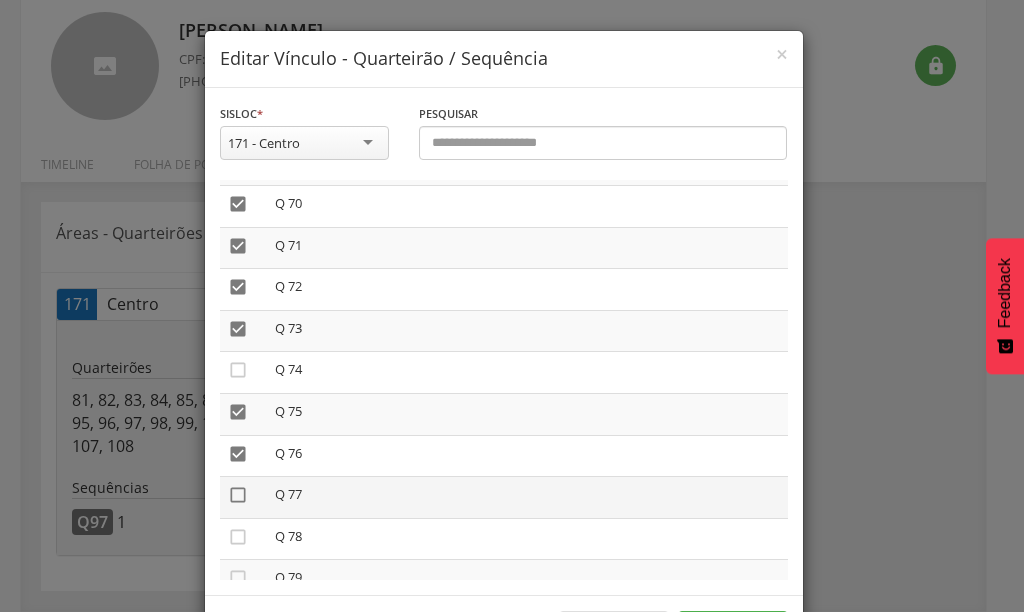 click on "" at bounding box center [238, 495] 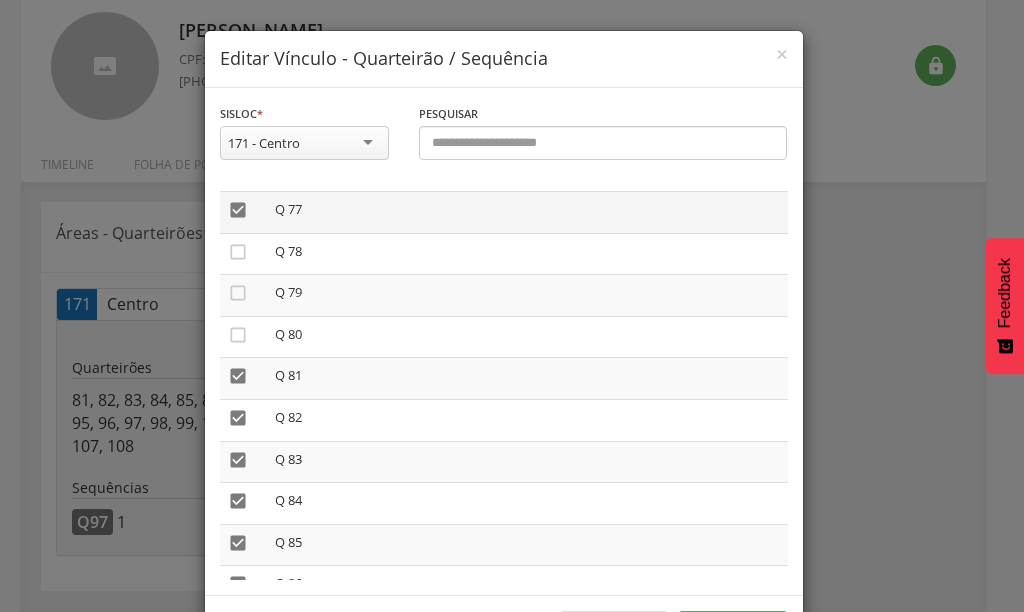 scroll, scrollTop: 3200, scrollLeft: 0, axis: vertical 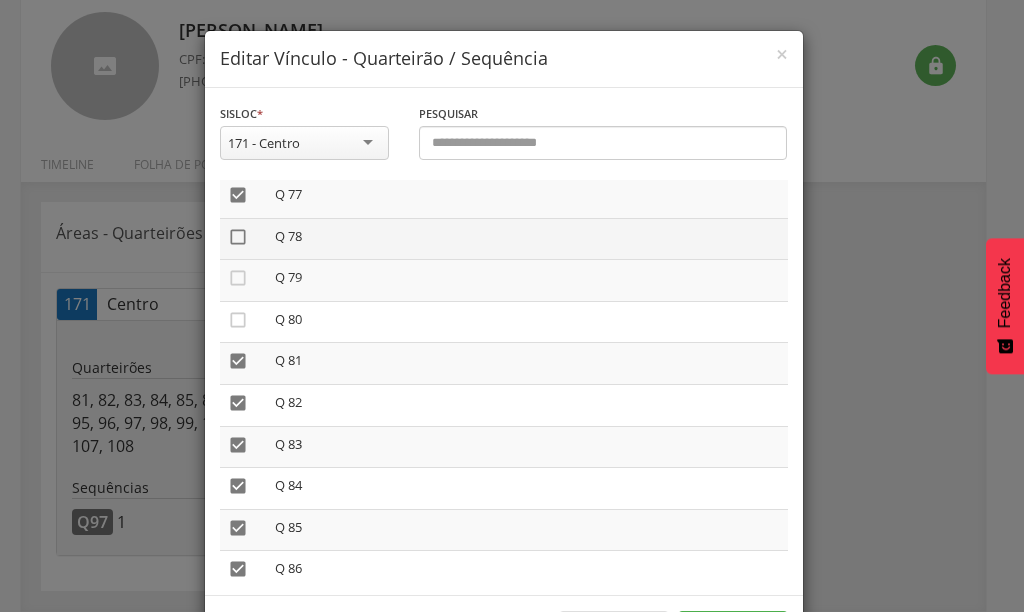 click on "" at bounding box center (238, 237) 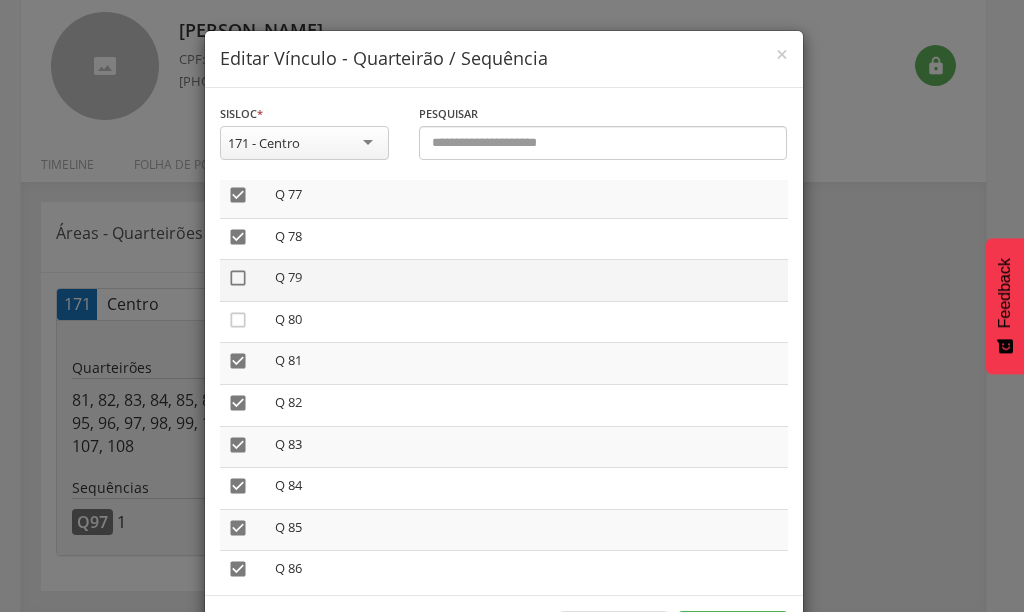 click on "" at bounding box center (238, 278) 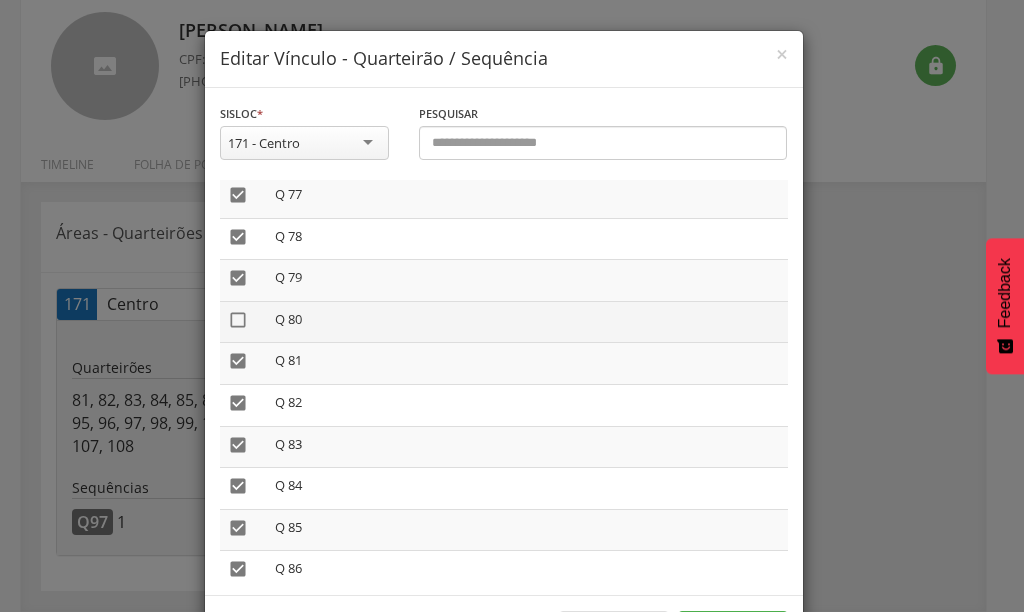 click on "" at bounding box center [238, 320] 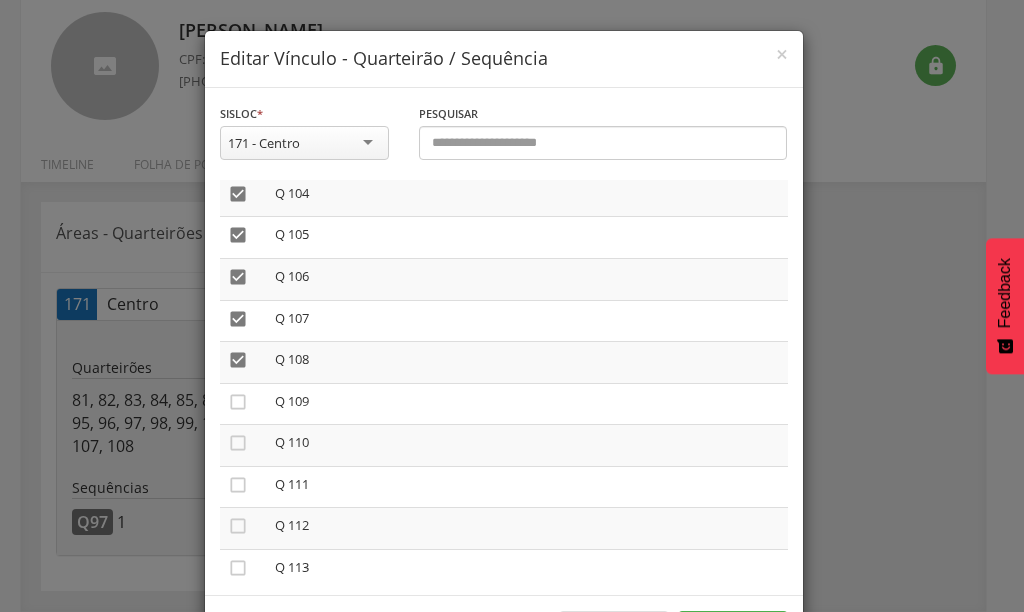 scroll, scrollTop: 4400, scrollLeft: 0, axis: vertical 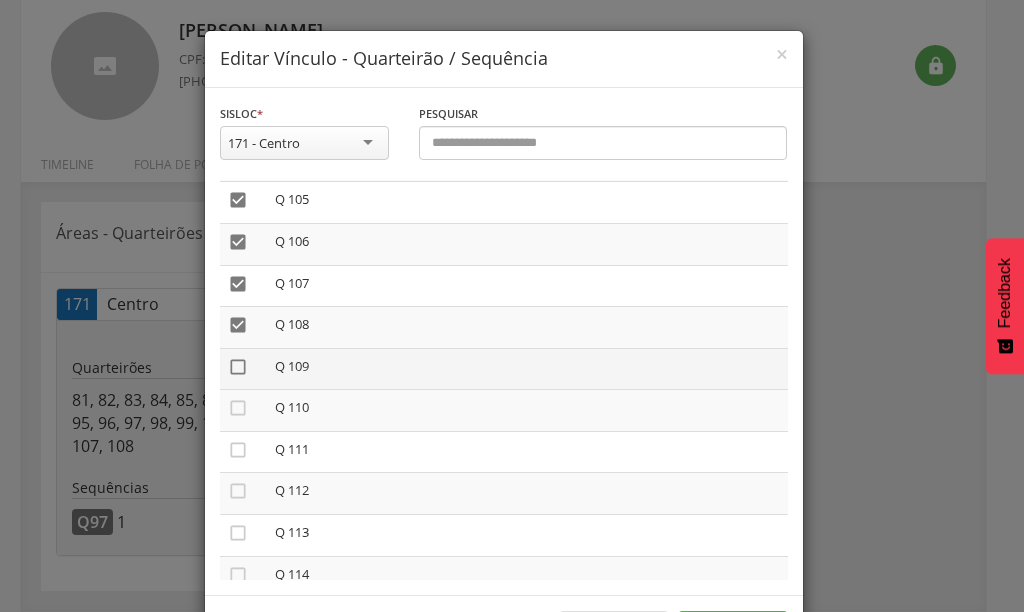 drag, startPoint x: 229, startPoint y: 361, endPoint x: 229, endPoint y: 390, distance: 29 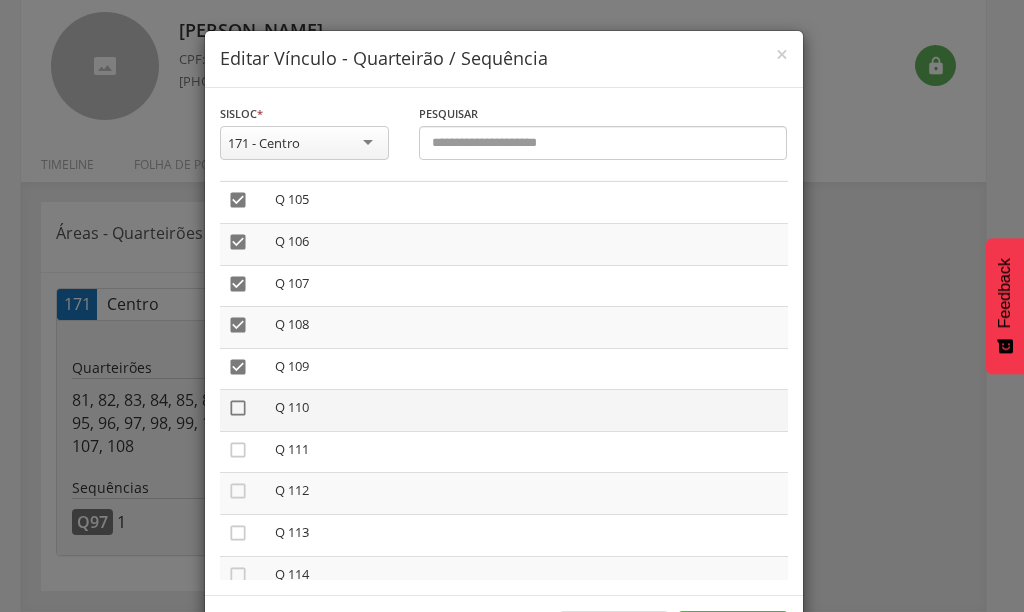 click on "" at bounding box center [238, 408] 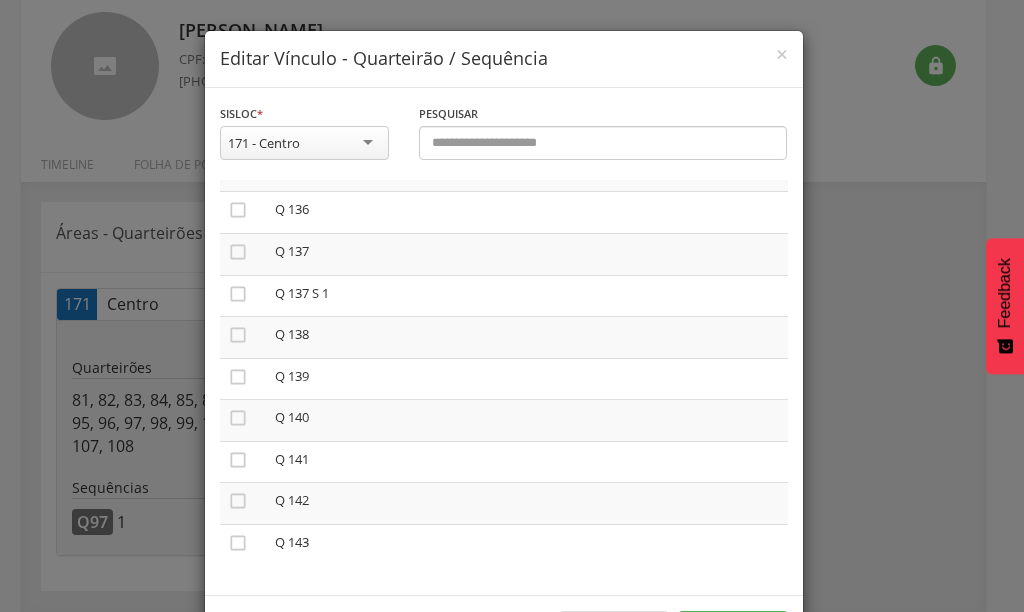 scroll, scrollTop: 5725, scrollLeft: 0, axis: vertical 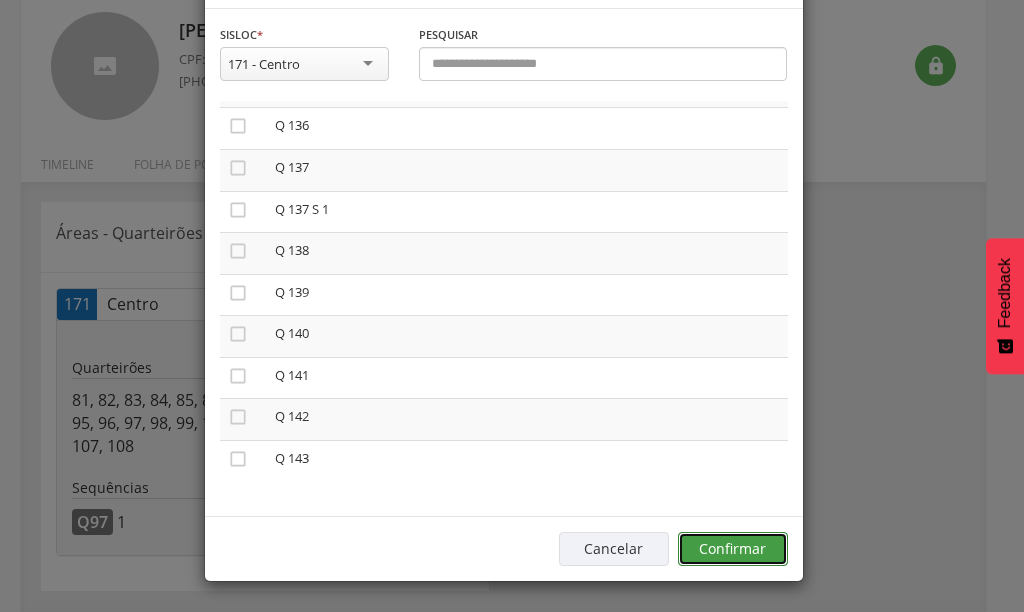 click on "Confirmar" at bounding box center [733, 549] 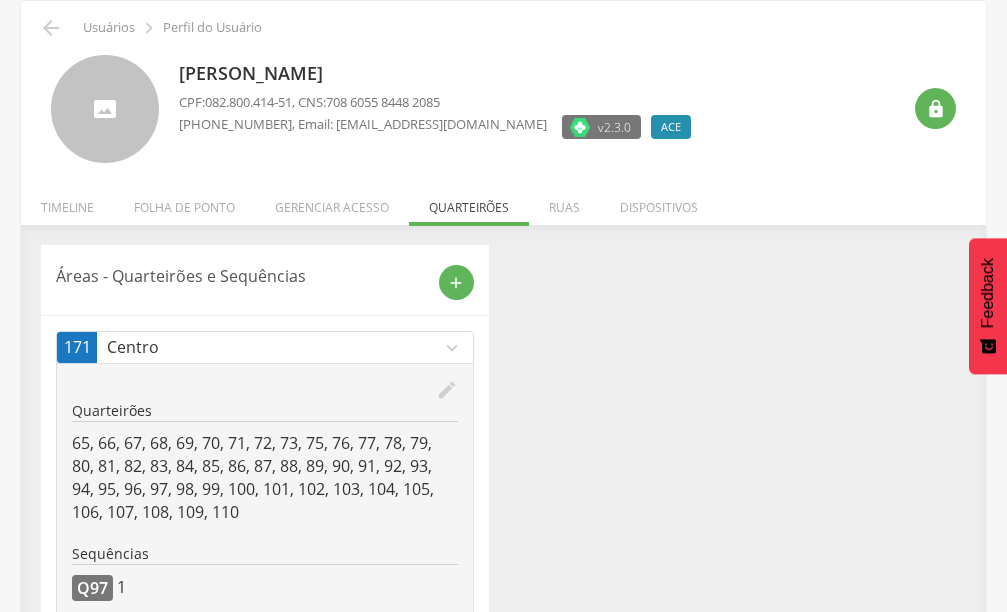 scroll, scrollTop: 0, scrollLeft: 0, axis: both 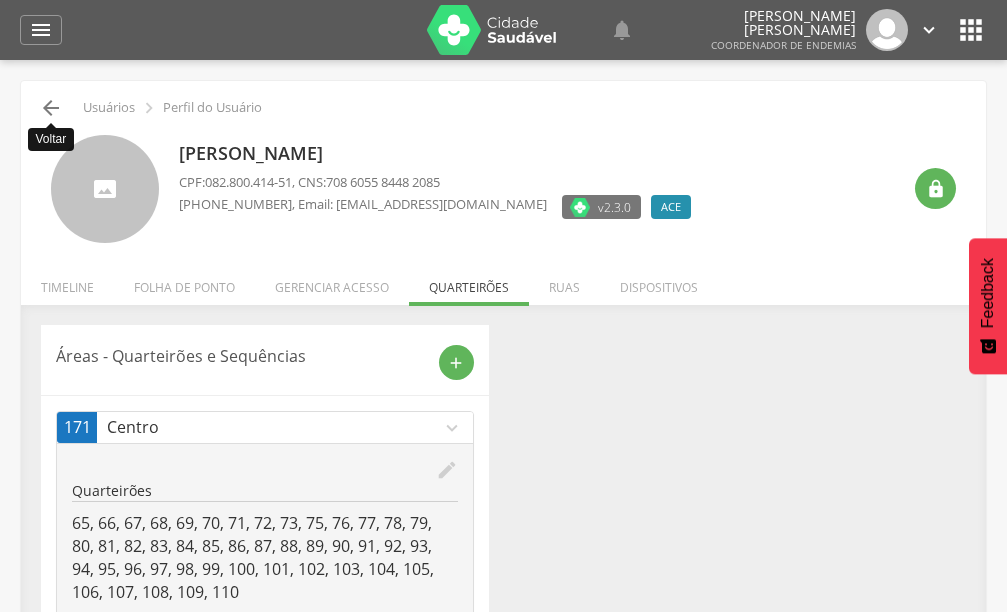 click on "" at bounding box center (51, 108) 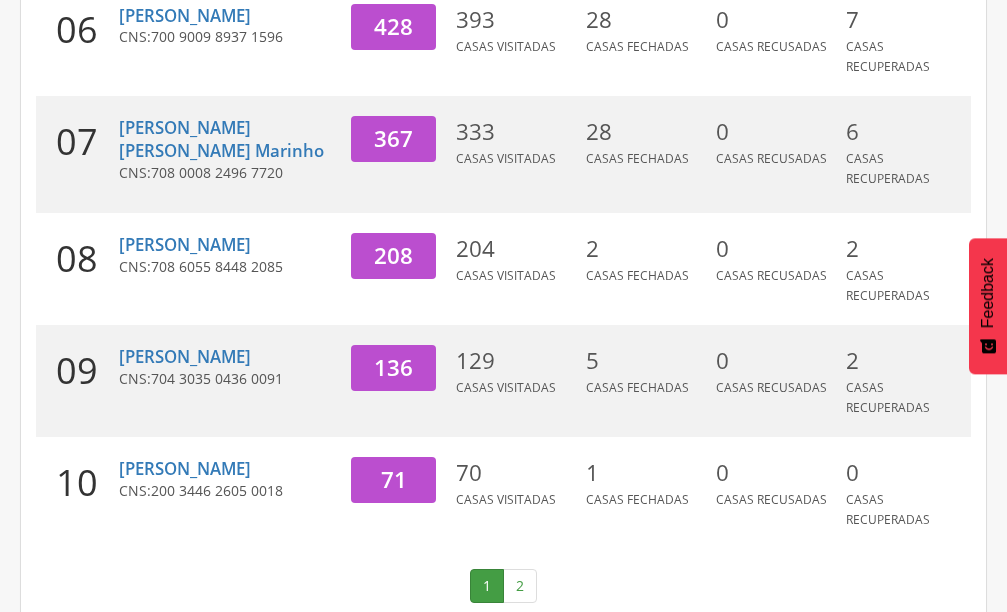 scroll, scrollTop: 970, scrollLeft: 0, axis: vertical 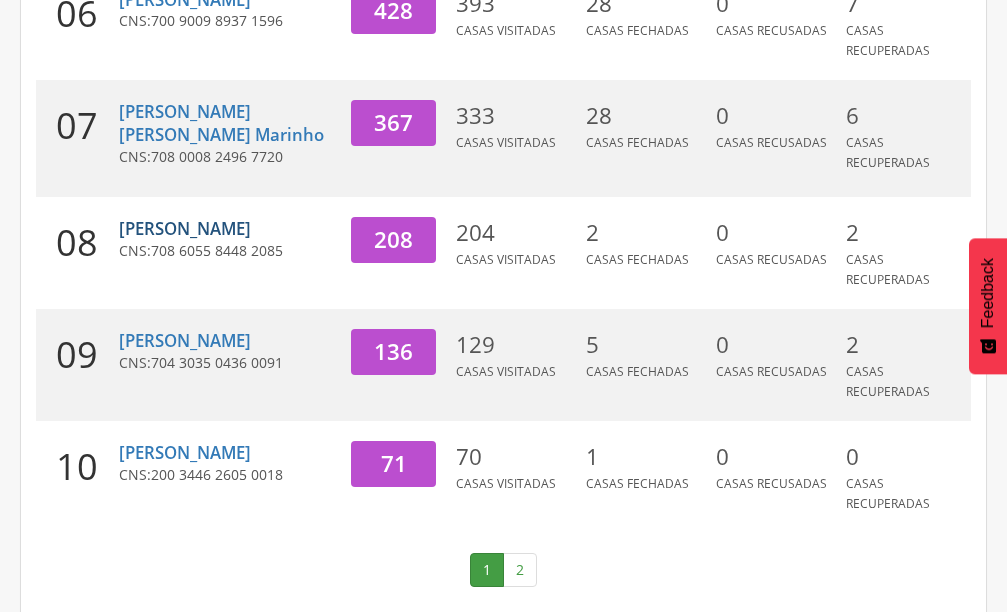 click on "[PERSON_NAME]" at bounding box center (185, 228) 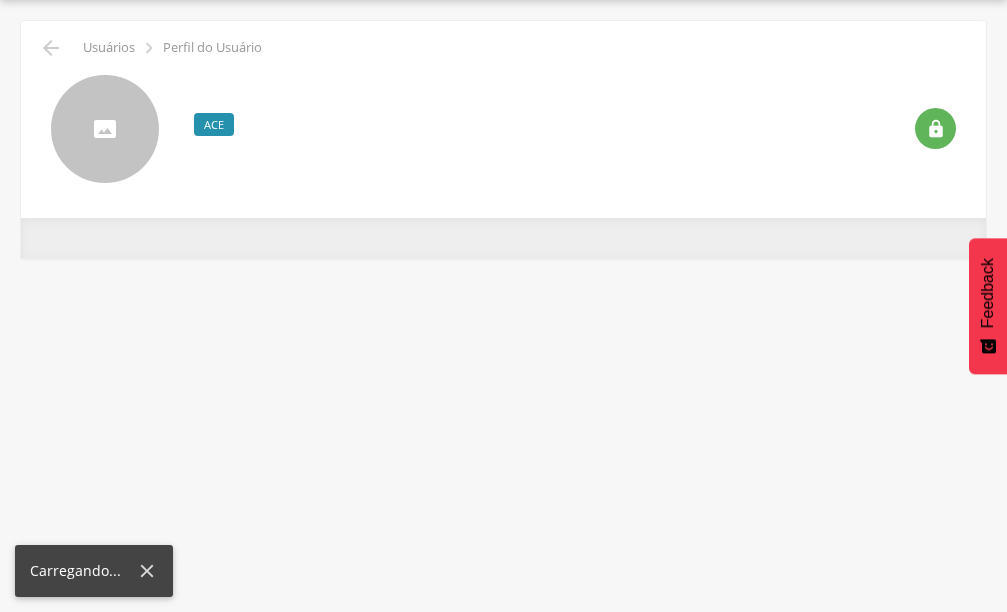 scroll, scrollTop: 60, scrollLeft: 0, axis: vertical 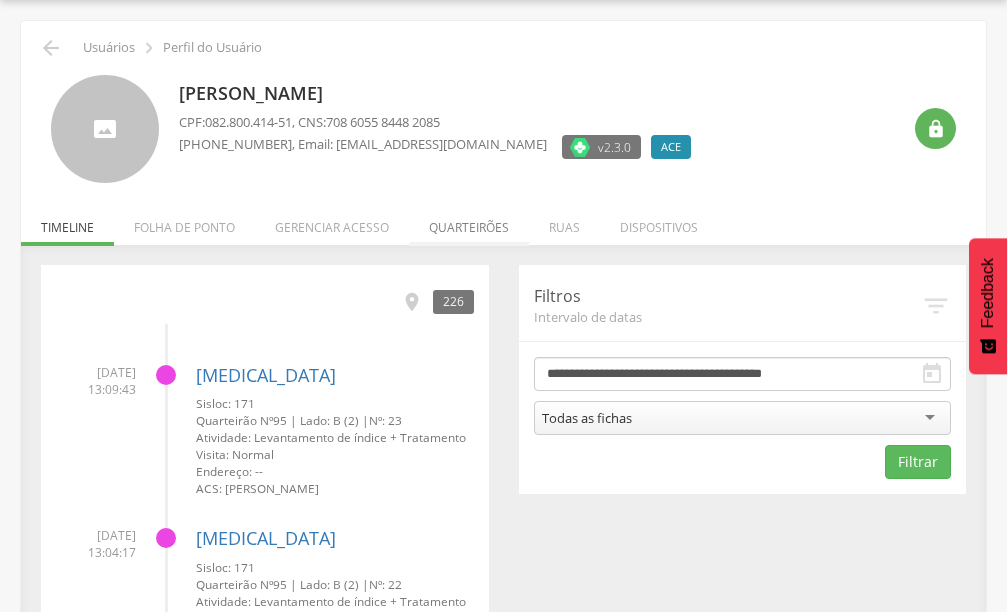 click on "Quarteirões" at bounding box center (469, 222) 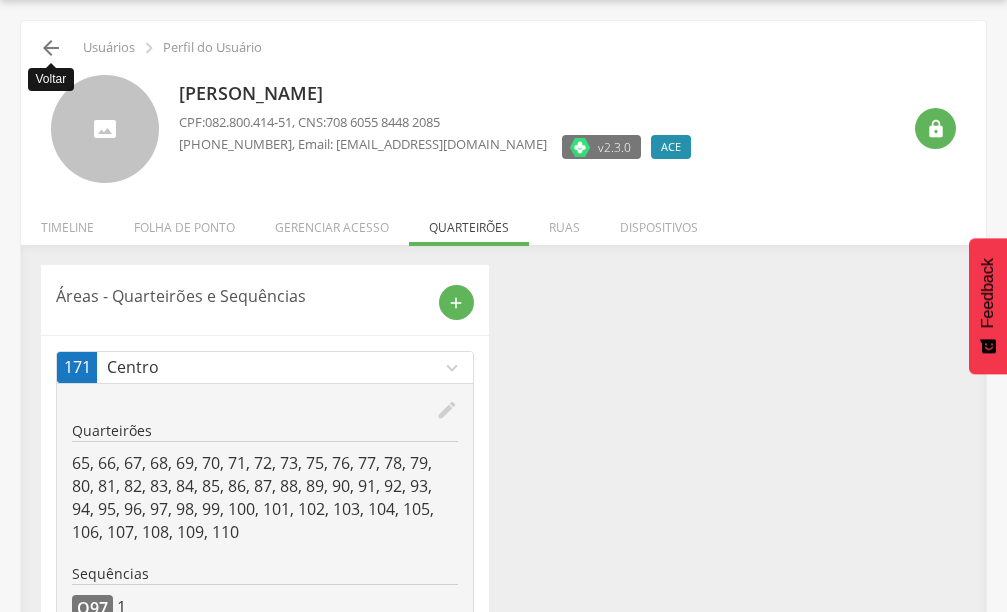 click on "" at bounding box center (51, 48) 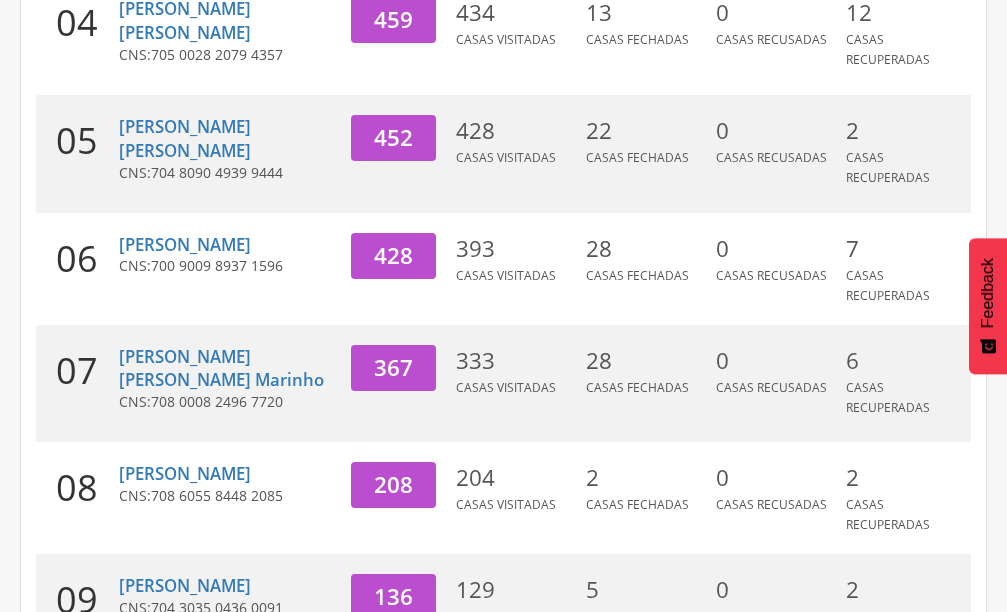 scroll, scrollTop: 970, scrollLeft: 0, axis: vertical 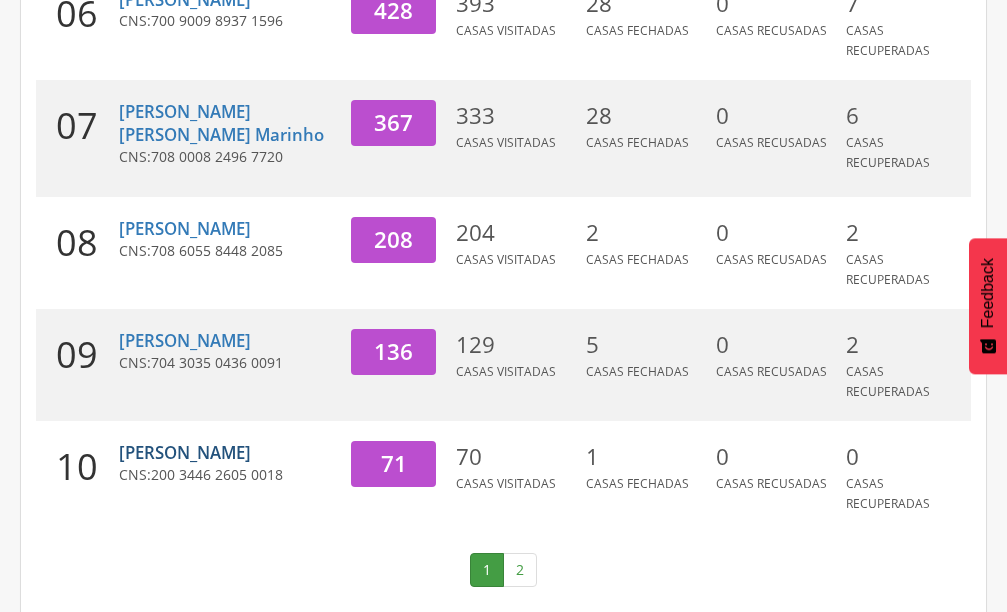 click on "[PERSON_NAME]" at bounding box center [185, 452] 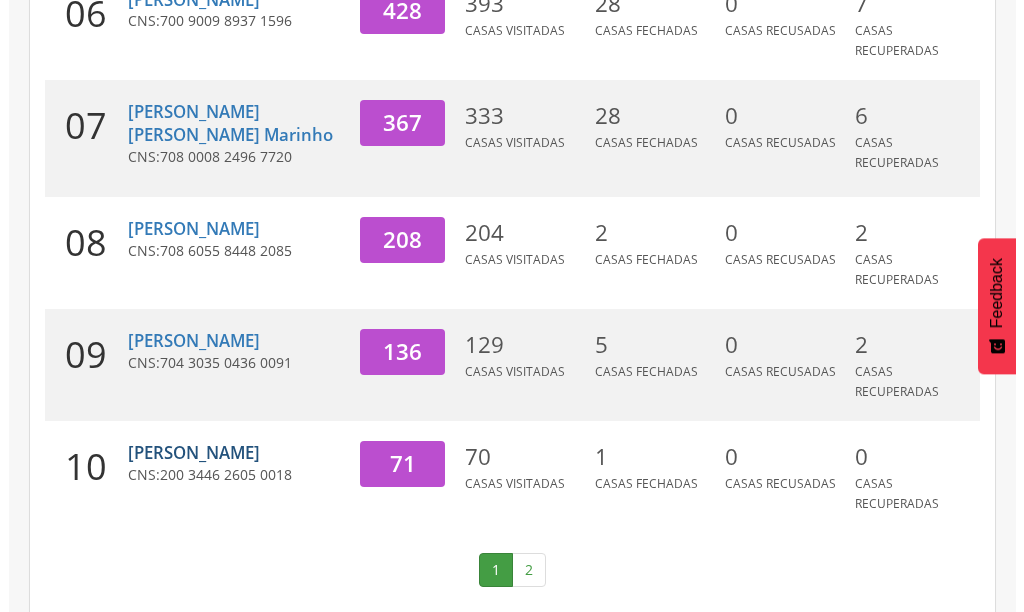 scroll, scrollTop: 60, scrollLeft: 0, axis: vertical 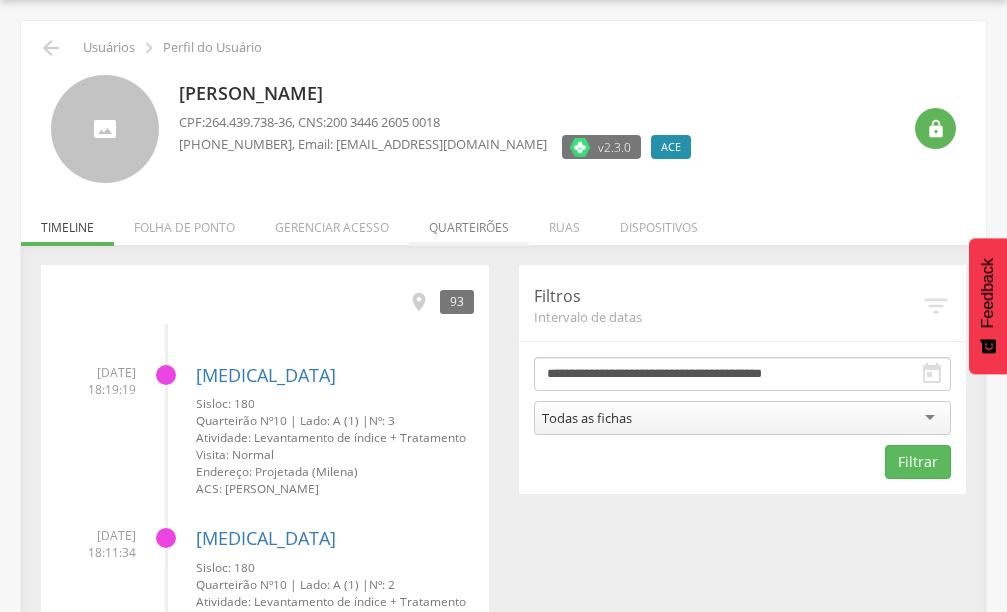 click on "Quarteirões" at bounding box center [469, 222] 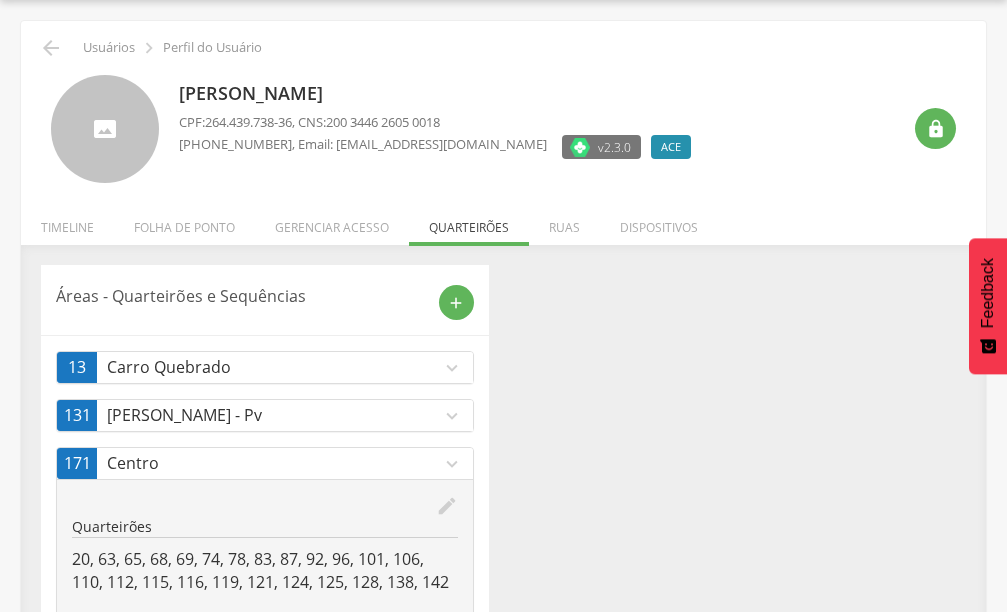 click on "expand_more" at bounding box center [452, 368] 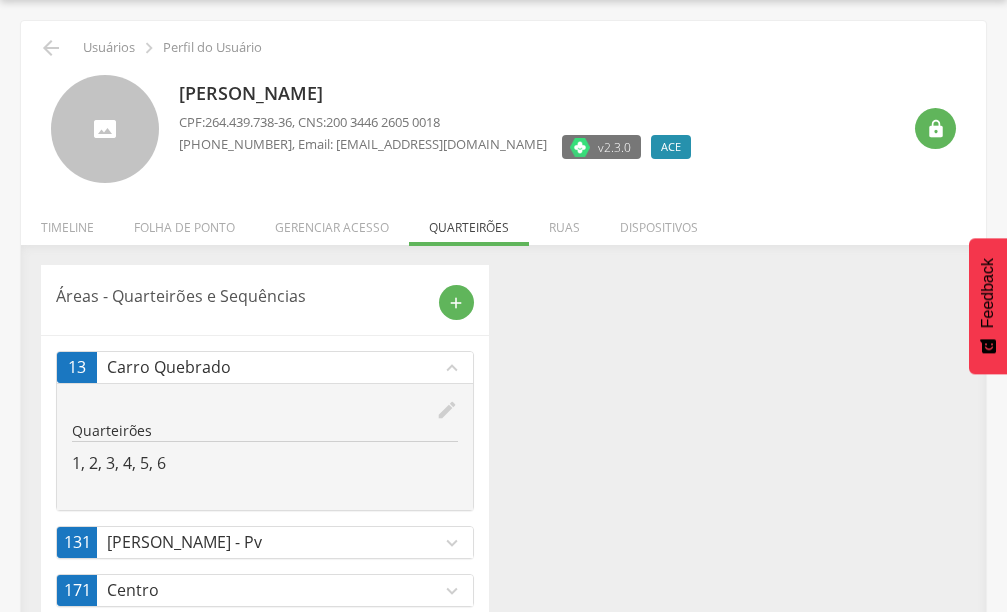 click on "Áreas - Quarteirões e Sequências
add
13 Carro Quebrado expand_less edit Quarteirões 1, 2, 3, 4, 5, 6 131 Pio X - Pv expand_more edit Quarteirões 1, 2, 3, 4, 5, 6, 7, 8, 9, 10, 11, 12, 13, 14, 15, 16, 17, 18 171 Centro expand_more edit Quarteirões 20, 63, 65, 68, 69, 74, 78, 83, 87, 92, 96, 101, 106, 110, 112, 115, 116, 119, 121, 124, 125, 128, 138, 142 180 Varzea Redonda expand_more edit Quarteirões 1, 2, 3, 4, 5, 6, 7, 8, 9, 10, 11, 12, 13, 14, 15, 16, 17, 18, 19, 20, 21, 22, 23, 24, 25, 26, 27, 28, 29, 30, 31, 32, 33, 34, 35, 36, 37, 38, 39, 40, 41, 42, 43, 44 Sequências Q26 1 186 [PERSON_NAME] - Br expand_more edit Quarteirões 4, 8, 12, 17, 21, 26, 30, 35, 39, 44, 48, 53, 57" at bounding box center [265, 501] 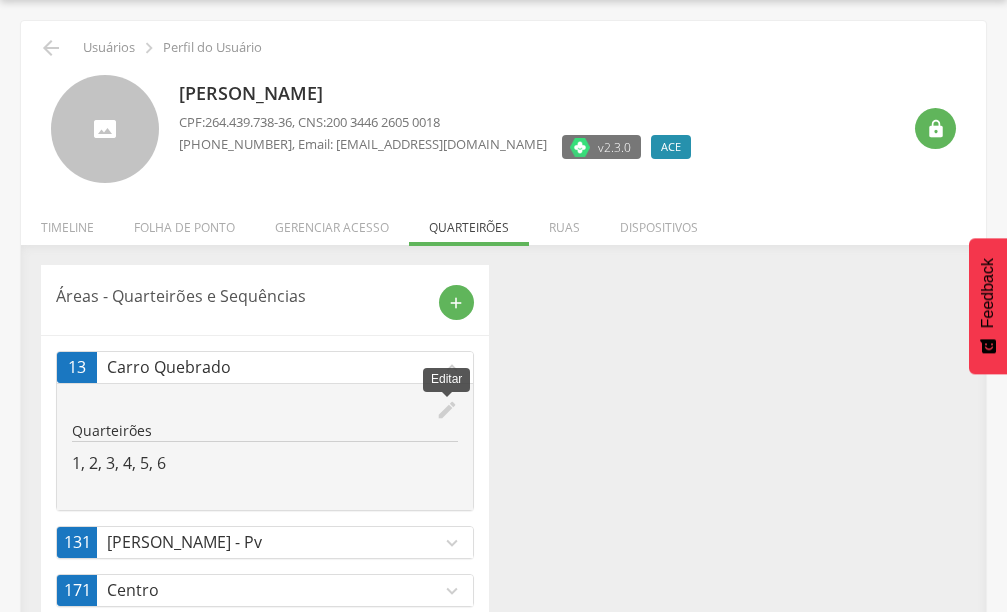 click on "edit" at bounding box center (447, 410) 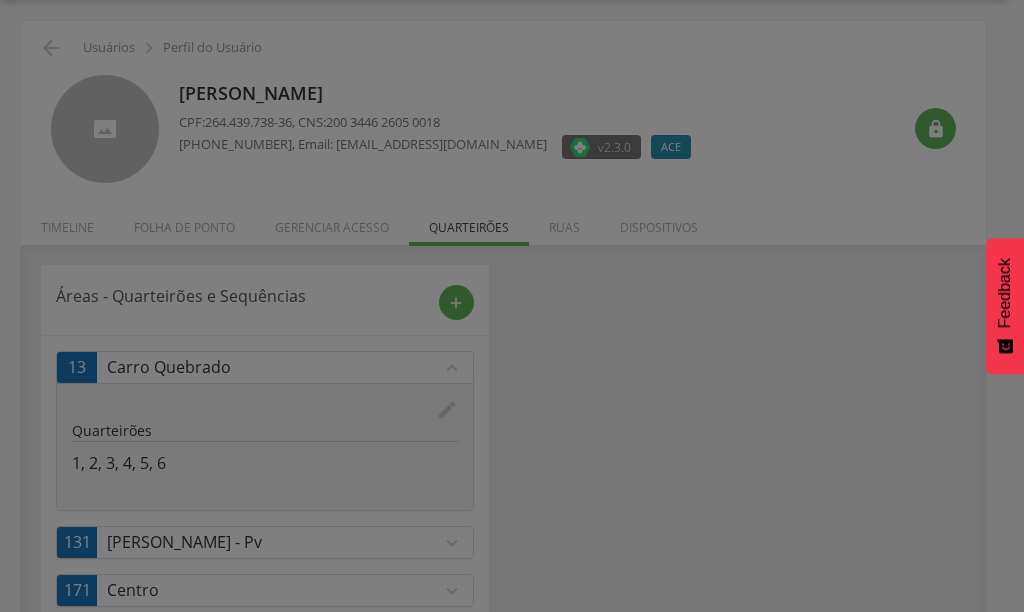 scroll, scrollTop: 0, scrollLeft: 0, axis: both 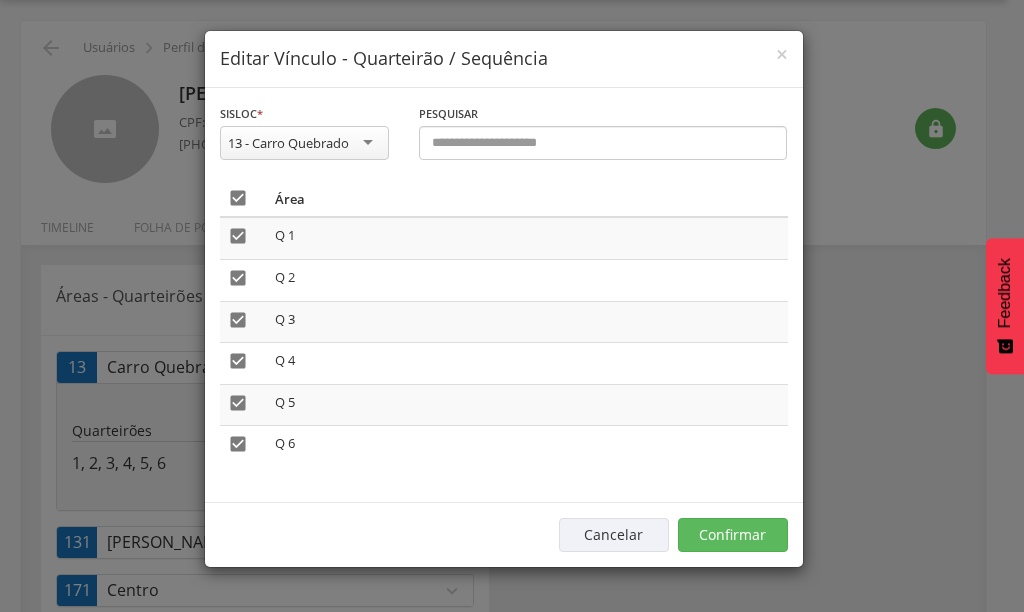 click on "" at bounding box center [238, 198] 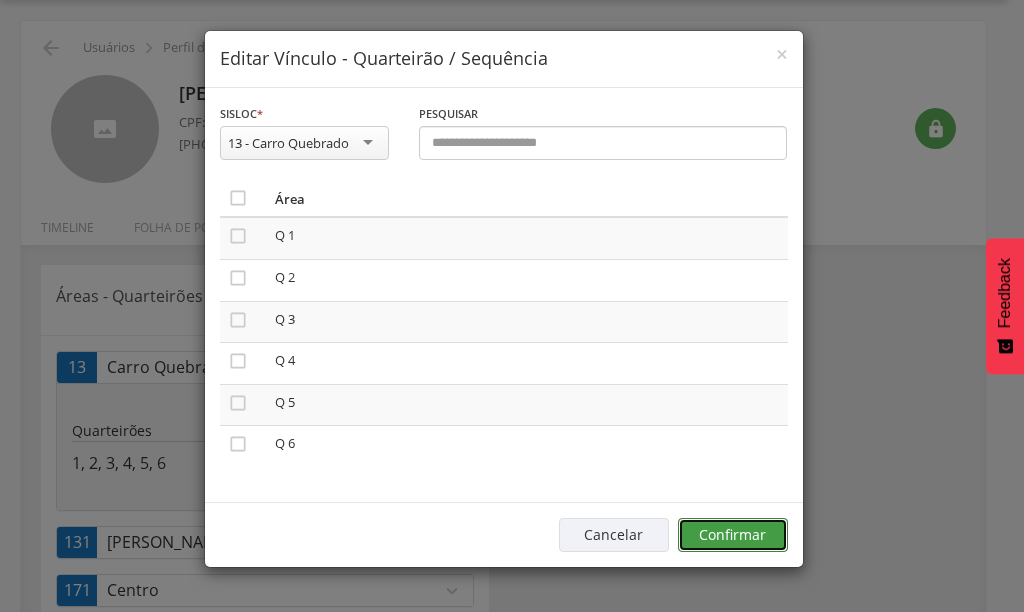 click on "Confirmar" at bounding box center (733, 535) 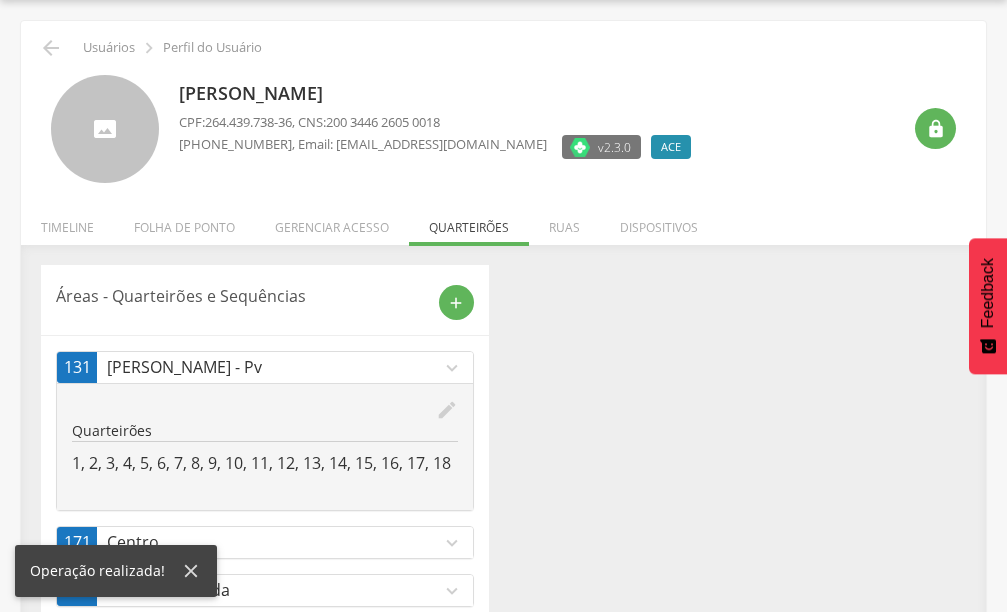 click on "Áreas - Quarteirões e Sequências
add
131 Pio X - Pv expand_more edit Quarteirões 1, 2, 3, 4, 5, 6, 7, 8, 9, 10, 11, 12, 13, 14, 15, 16, 17, 18 171 Centro expand_more edit Quarteirões 20, 63, 65, 68, 69, 74, 78, 83, 87, 92, 96, 101, 106, 110, 112, 115, 116, 119, 121, 124, 125, 128, 138, 142 180 Varzea Redonda expand_more edit Quarteirões 1, 2, 3, 4, 5, 6, 7, 8, 9, 10, 11, 12, 13, 14, 15, 16, 17, 18, 19, 20, 21, 22, 23, 24, 25, 26, 27, 28, 29, 30, 31, 32, 33, 34, 35, 36, 37, 38, 39, 40, 41, 42, 43, 44 Sequências Q26 1 186 [PERSON_NAME] - Br expand_more edit Quarteirões 4, 8, 12, 17, 21, 26, 30, 35, 39, 44, 48, 53, 57" at bounding box center [503, 477] 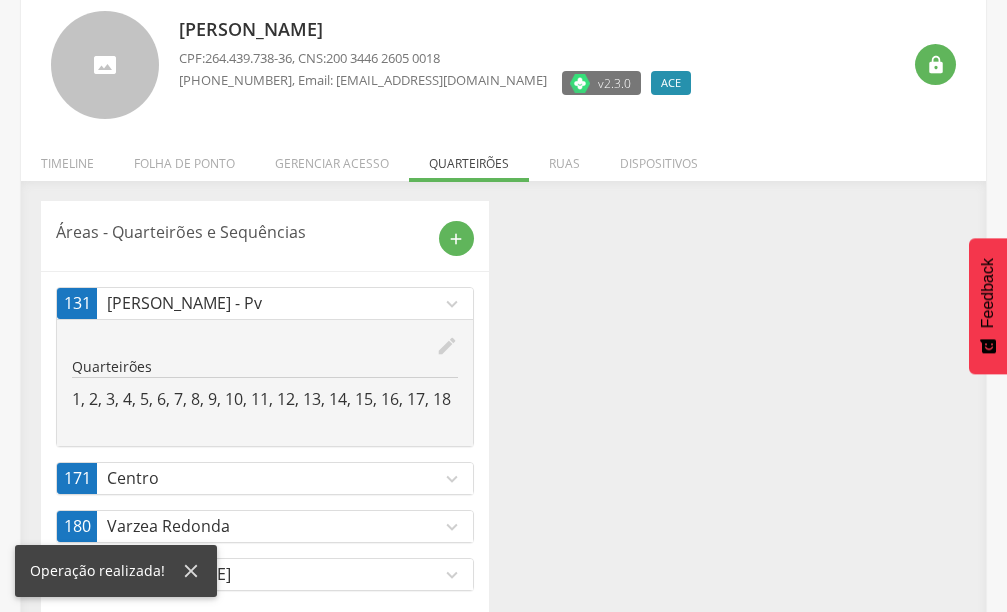 scroll, scrollTop: 159, scrollLeft: 0, axis: vertical 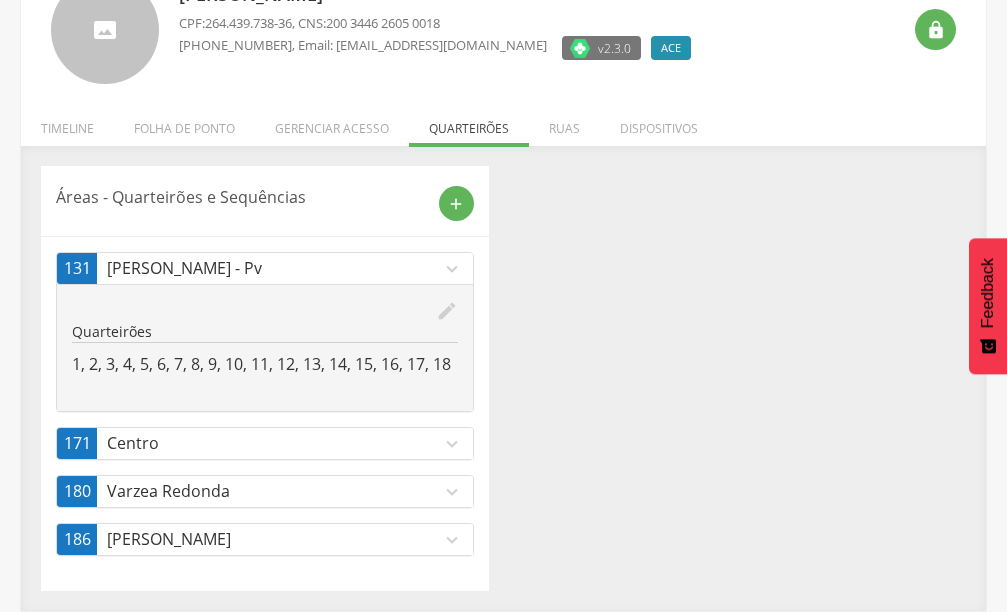 click on "expand_more" at bounding box center (452, 492) 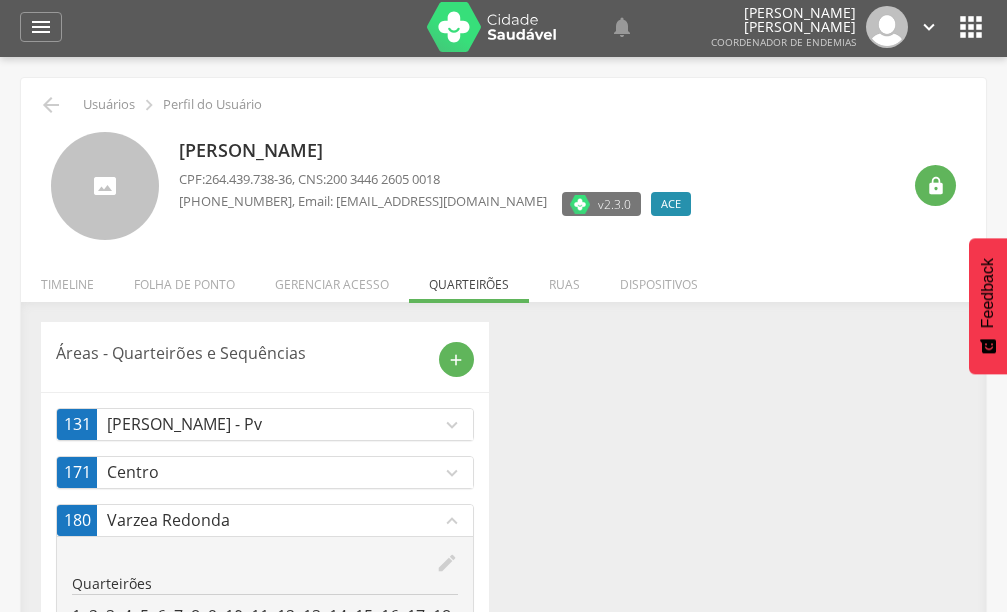 scroll, scrollTop: 0, scrollLeft: 0, axis: both 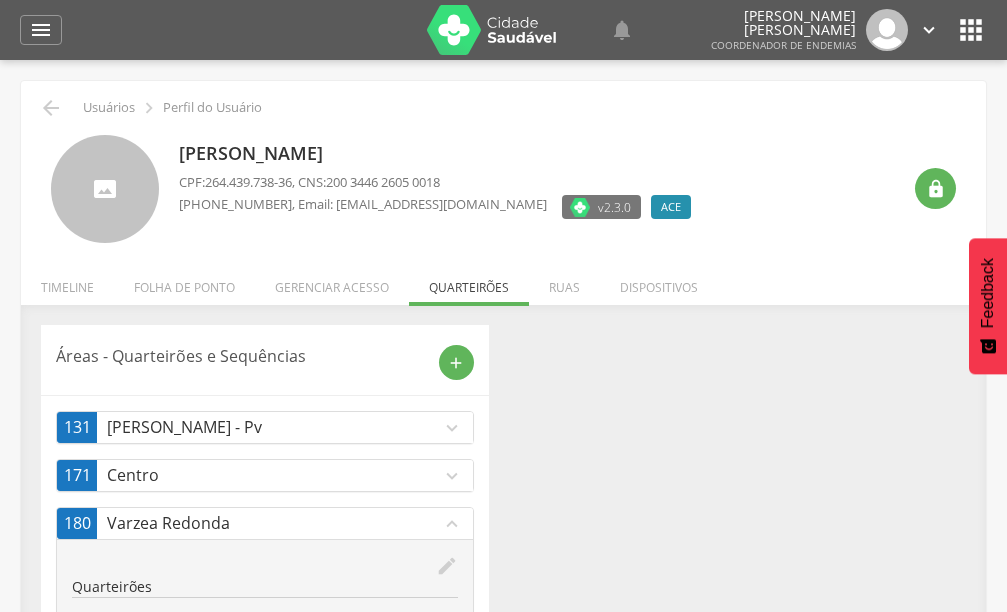 click on "Áreas - Quarteirões e Sequências
add
131 Pio X - Pv expand_more edit Quarteirões 1, 2, 3, 4, 5, 6, 7, 8, 9, 10, 11, 12, 13, 14, 15, 16, 17, 18 171 Centro expand_more edit Quarteirões 20, 63, 65, 68, 69, 74, 78, 83, 87, 92, 96, 101, 106, 110, 112, 115, 116, 119, 121, 124, 125, 128, 138, 142 180 Varzea Redonda expand_less edit Quarteirões 1, 2, 3, 4, 5, 6, 7, 8, 9, 10, 11, 12, 13, 14, 15, 16, 17, 18, 19, 20, 21, 22, 23, 24, 25, 26, 27, 28, 29, 30, 31, 32, 33, 34, 35, 36, 37, 38, 39, 40, 41, 42, 43, 44 Sequências Q26 1 186 [PERSON_NAME] - Br expand_more edit Quarteirões 4, 8, 12, 17, 21, 26, 30, 35, 39, 44, 48, 53, 57" at bounding box center [503, 591] 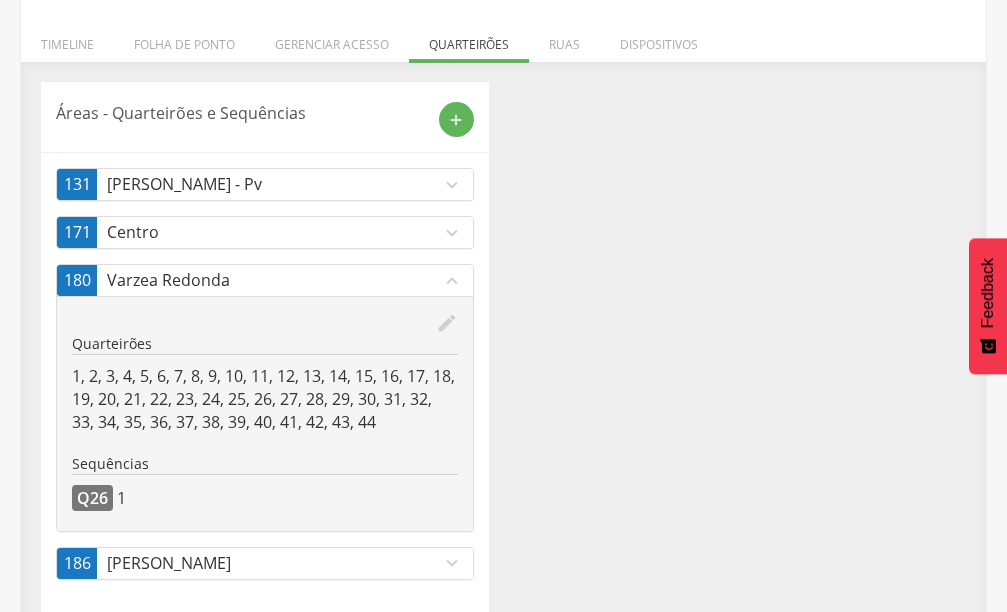 scroll, scrollTop: 267, scrollLeft: 0, axis: vertical 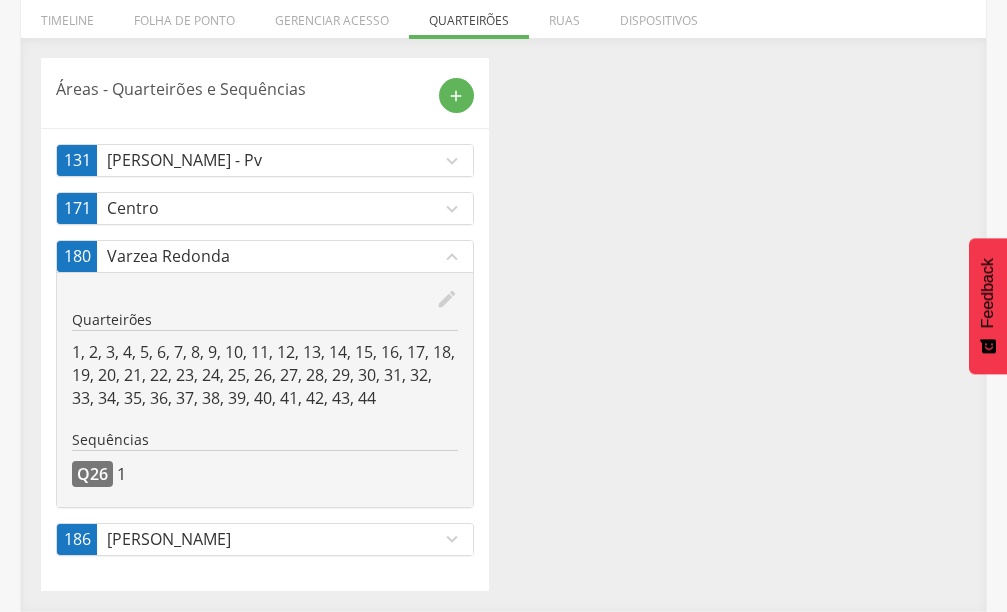 click on "expand_more" at bounding box center (452, 539) 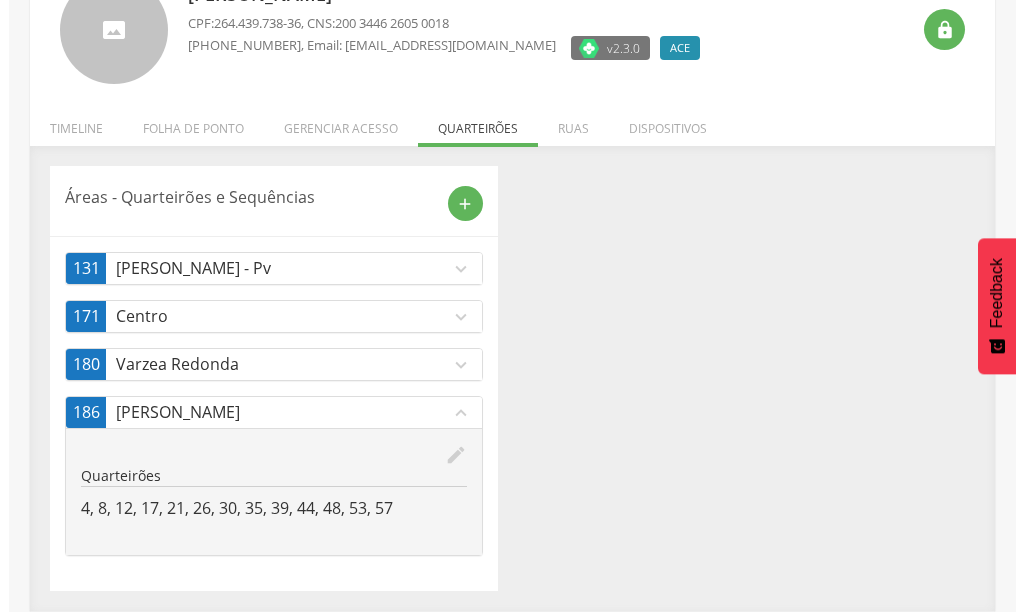 scroll, scrollTop: 159, scrollLeft: 0, axis: vertical 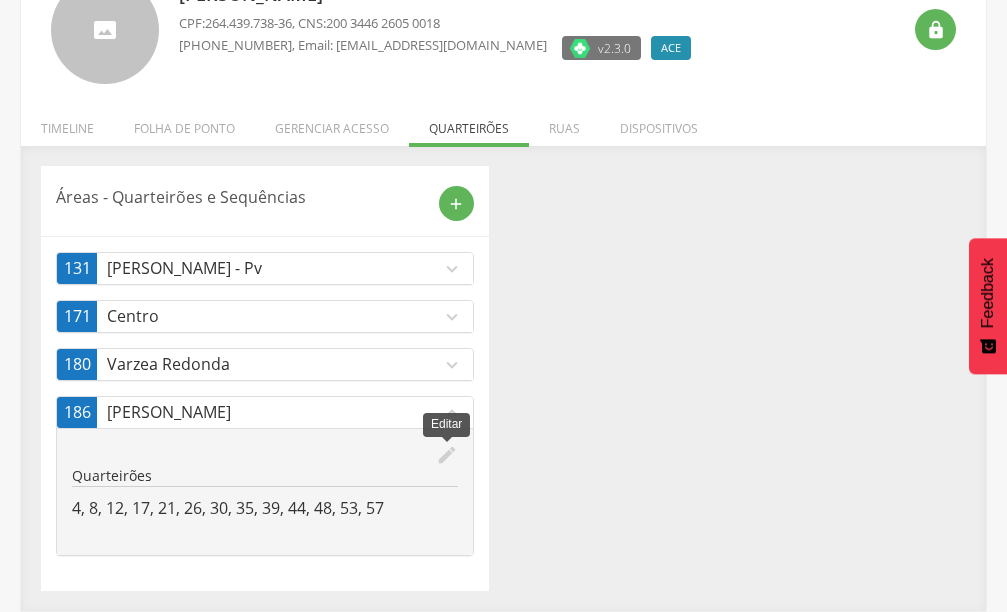 click on "edit" at bounding box center [447, 455] 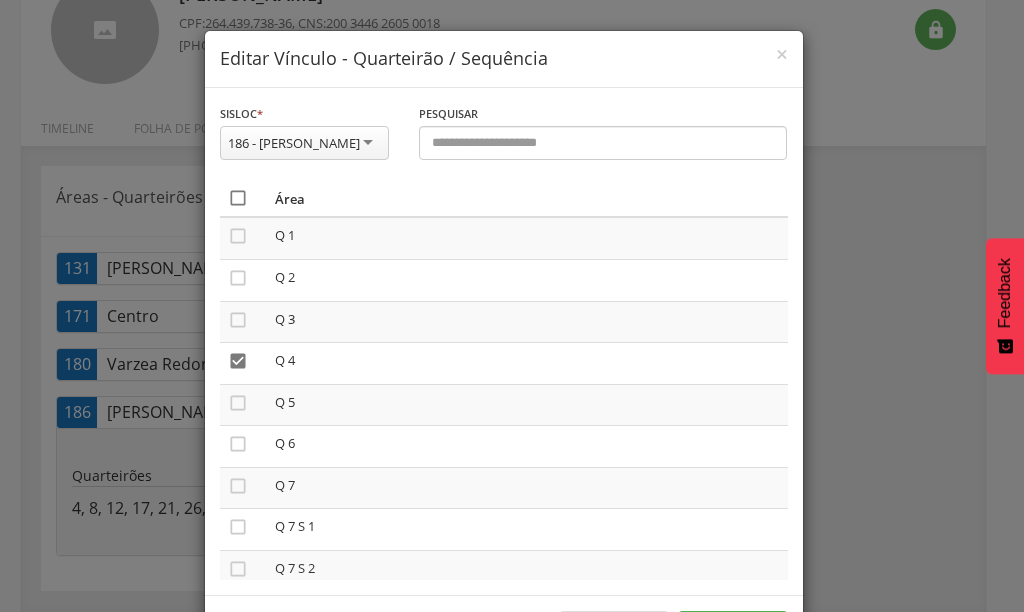 click on "" at bounding box center (238, 198) 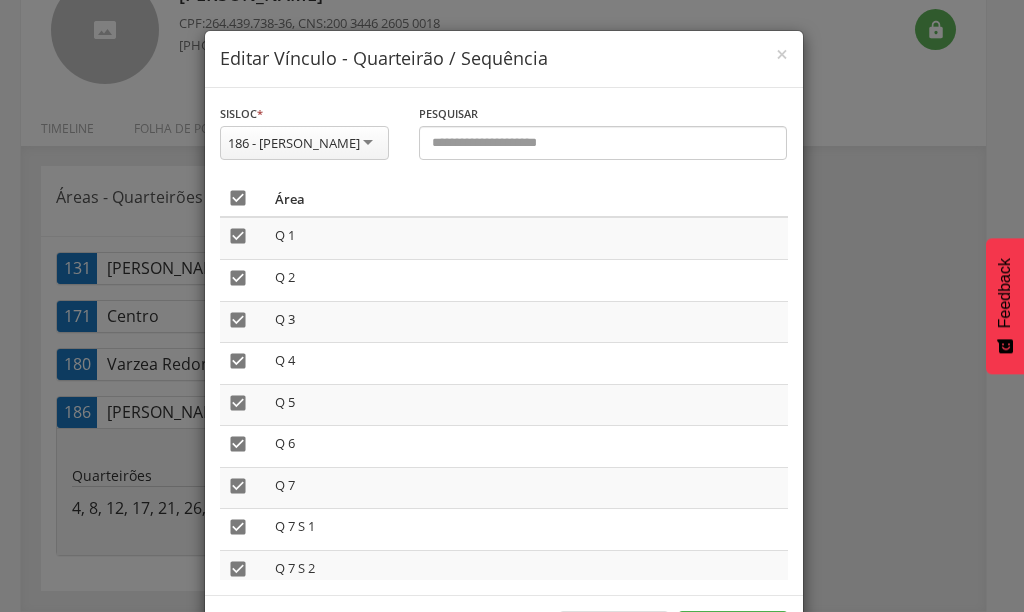 click on "" at bounding box center (238, 198) 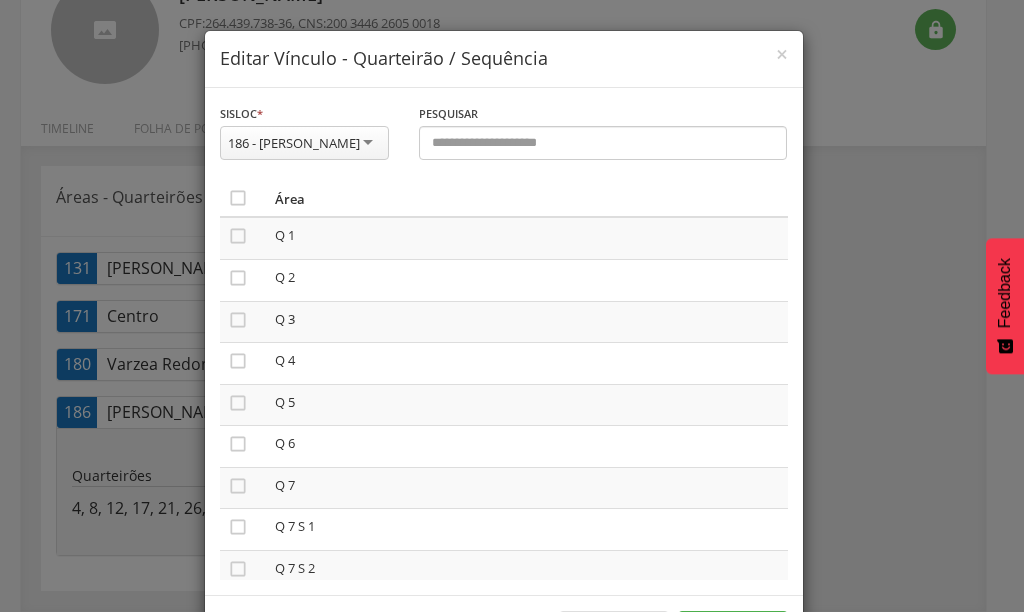 scroll, scrollTop: 97, scrollLeft: 0, axis: vertical 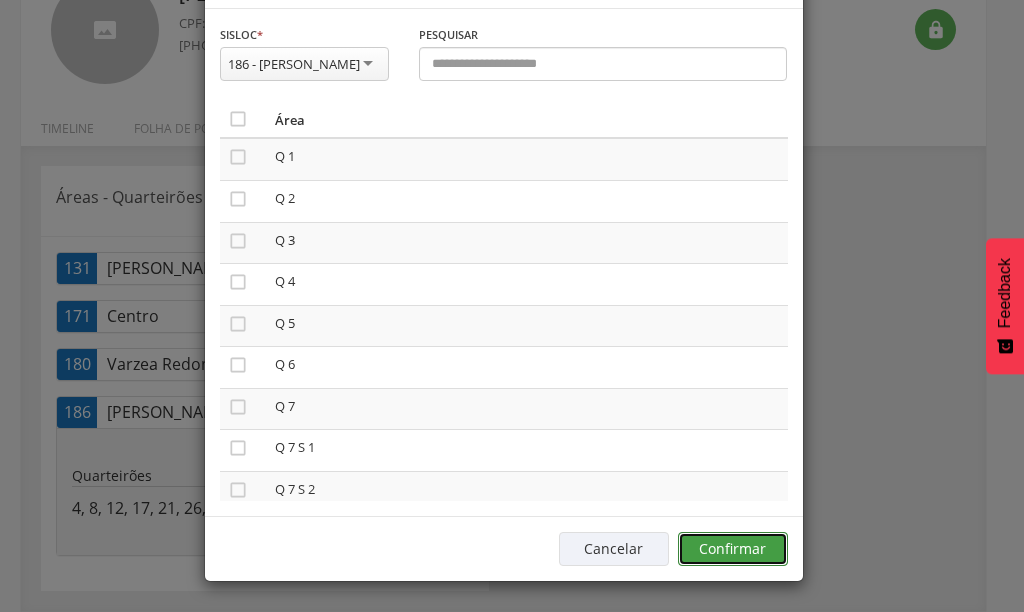 click on "Confirmar" at bounding box center (733, 549) 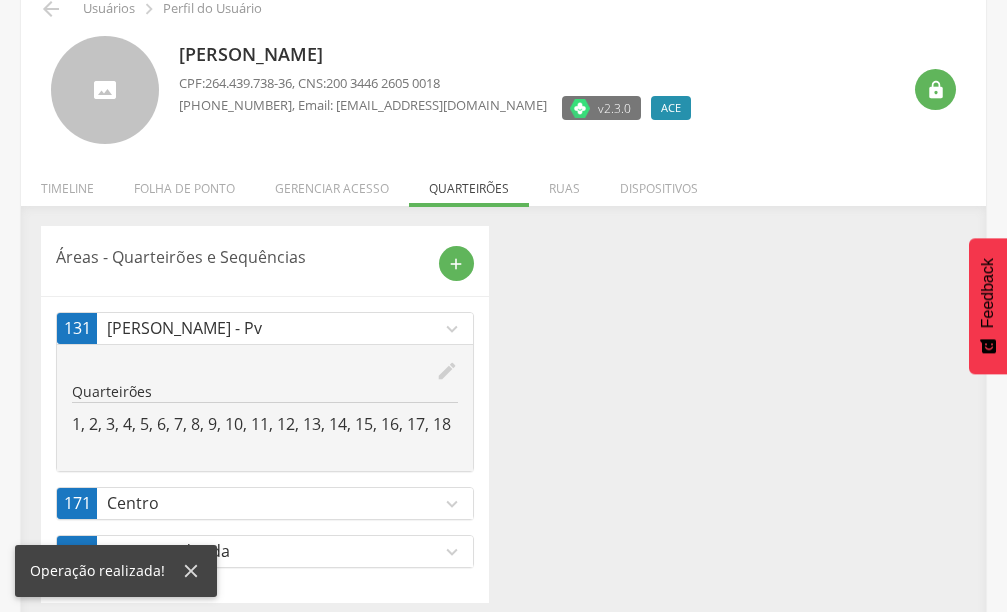 scroll, scrollTop: 111, scrollLeft: 0, axis: vertical 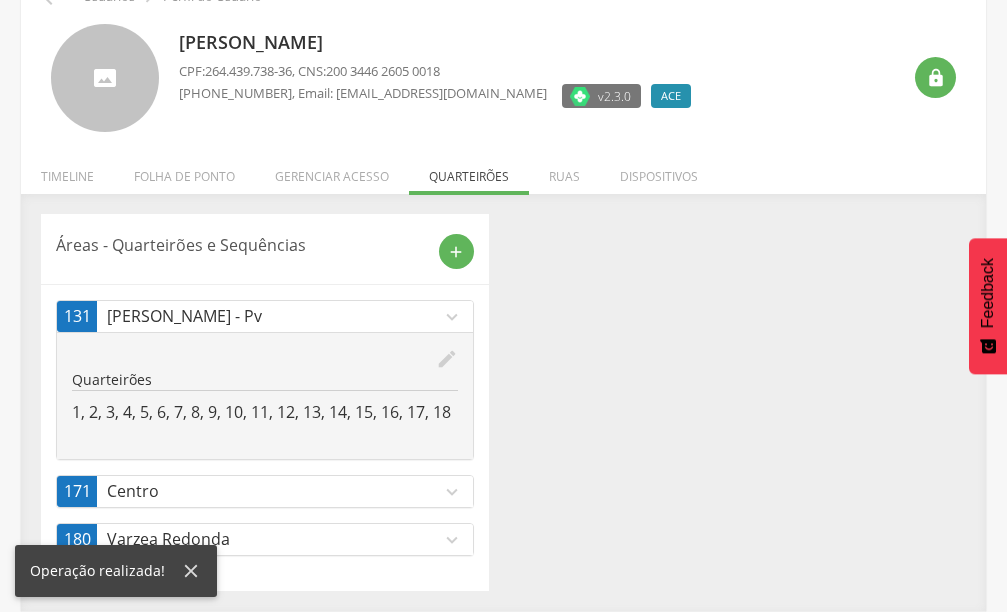 click on "Áreas - Quarteirões e Sequências
add
131 Pio X - Pv expand_more edit Quarteirões 1, 2, 3, 4, 5, 6, 7, 8, 9, 10, 11, 12, 13, 14, 15, 16, 17, 18 171 Centro expand_more edit Quarteirões 20, 63, 65, 68, 69, 74, 78, 83, 87, 92, 96, 101, 106, 110, 112, 115, 116, 119, 121, 124, 125, 128, 138, 142 180 Varzea Redonda expand_more edit Quarteirões 1, 2, 3, 4, 5, 6, 7, 8, 9, 10, 11, 12, 13, 14, 15, 16, 17, 18, 19, 20, 21, 22, 23, 24, 25, 26, 27, 28, 29, 30, 31, 32, 33, 34, 35, 36, 37, 38, 39, 40, 41, 42, 43, 44 Sequências Q26 1" at bounding box center [503, 402] 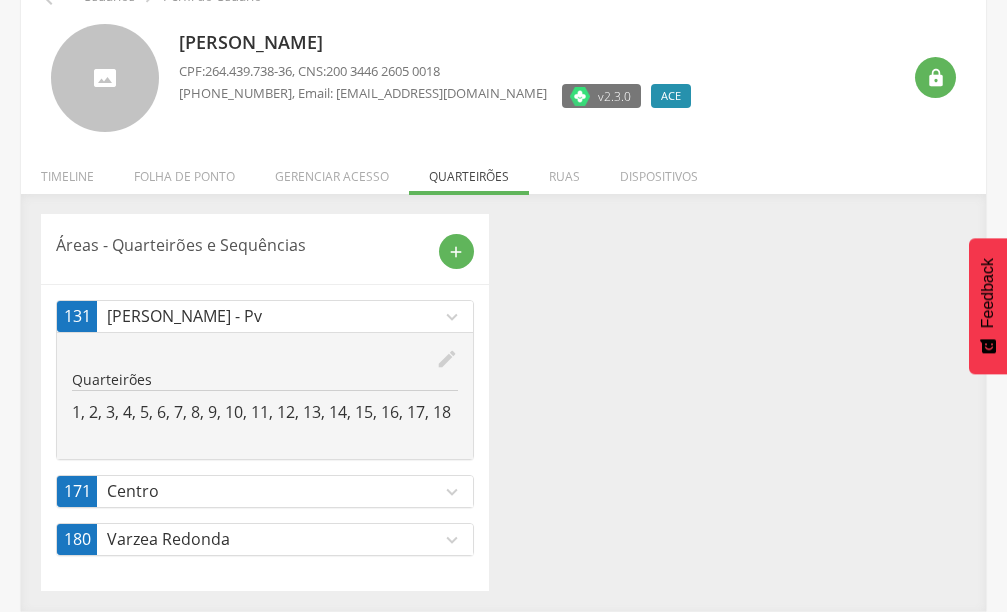 scroll, scrollTop: 0, scrollLeft: 0, axis: both 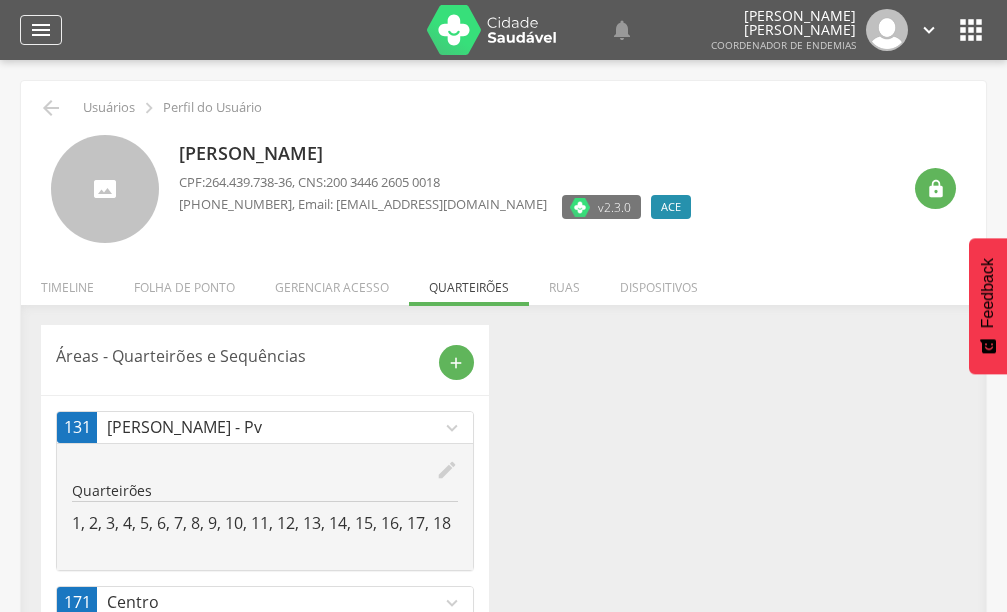 click on "" at bounding box center [41, 30] 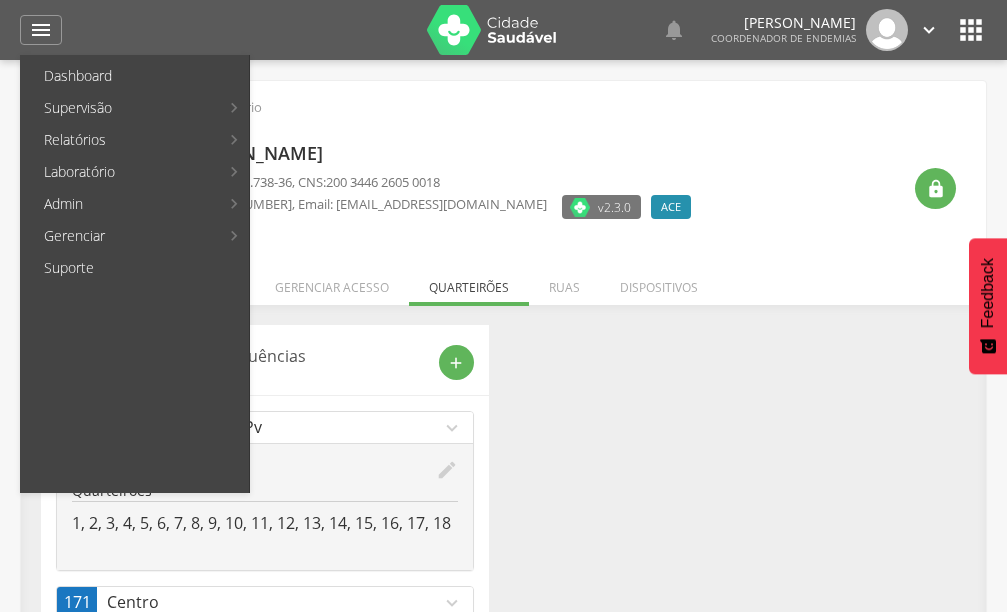 scroll, scrollTop: 0, scrollLeft: 0, axis: both 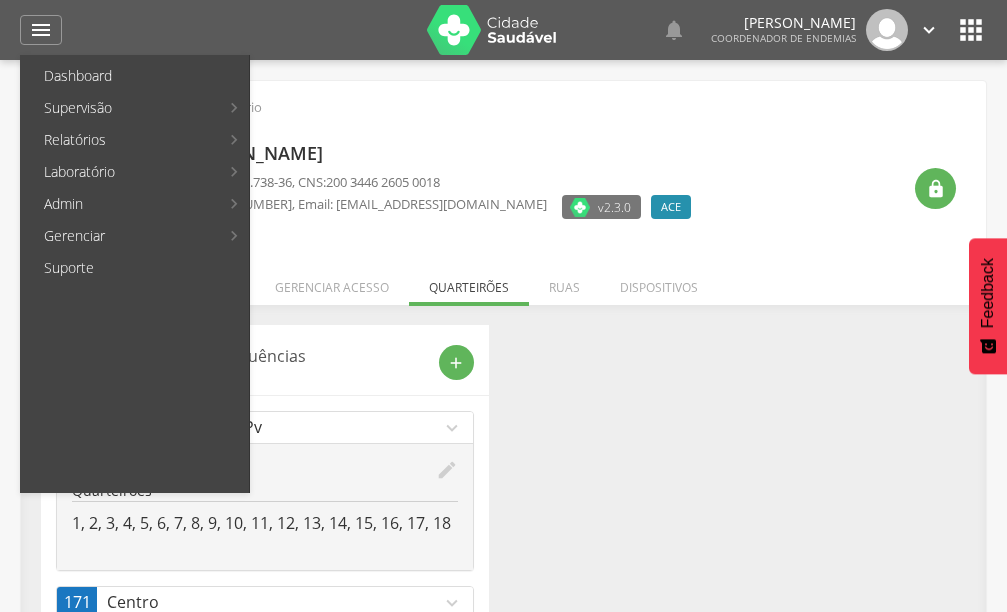 click on "[PERSON_NAME]
CPF:  264.439.738-36 , CNS:  200 3446 2605 0018
[PHONE_NUMBER] , Email: [EMAIL_ADDRESS][DOMAIN_NAME]
v2.3.0
ACE
Desativado" at bounding box center [539, 189] 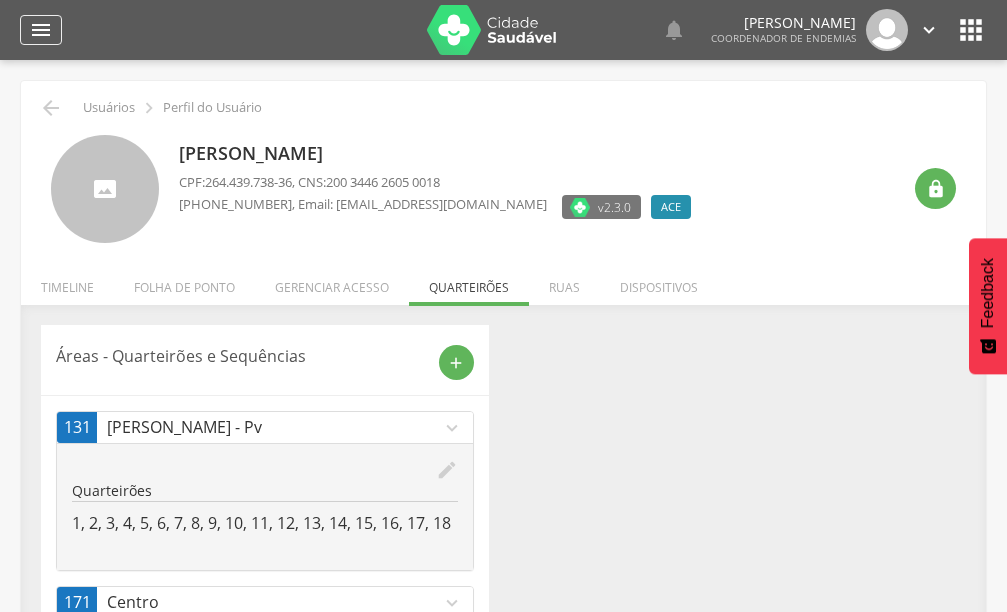 click on "" at bounding box center (41, 30) 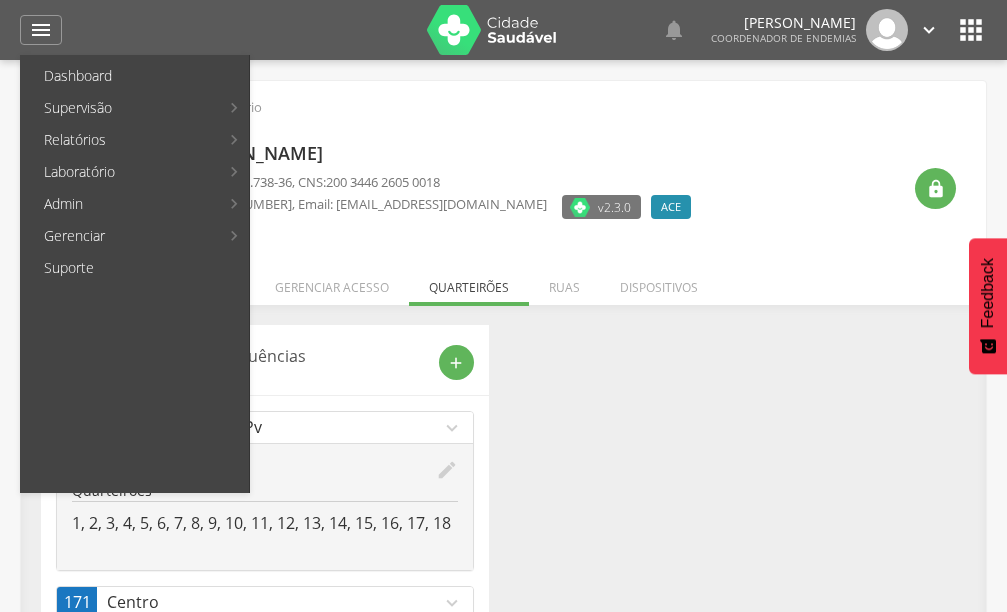 click on "Acompanhamento PNCD" at bounding box center [366, 204] 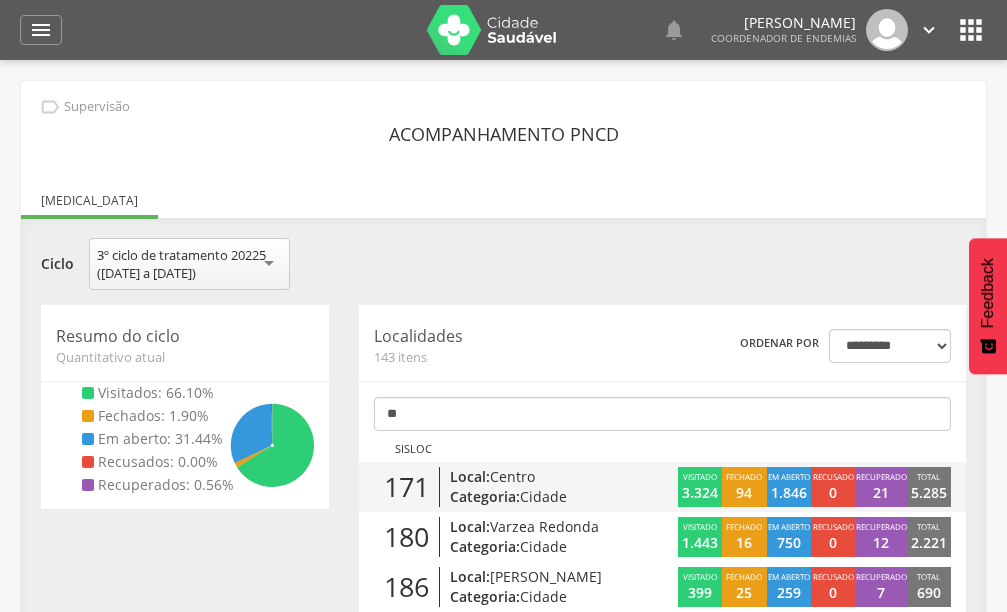 click on "Cidade" at bounding box center [543, 496] 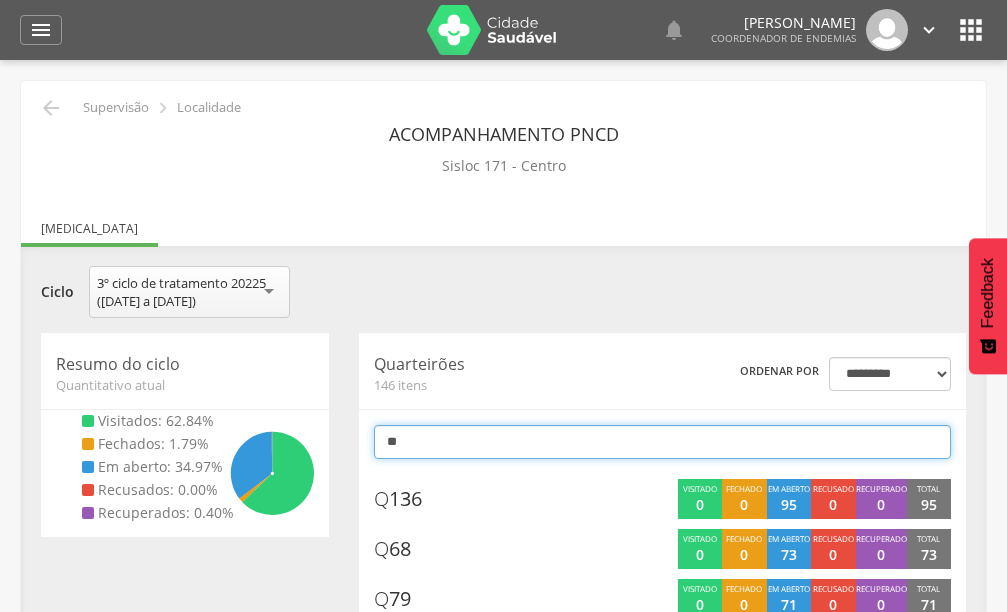 click on "**" at bounding box center (662, 442) 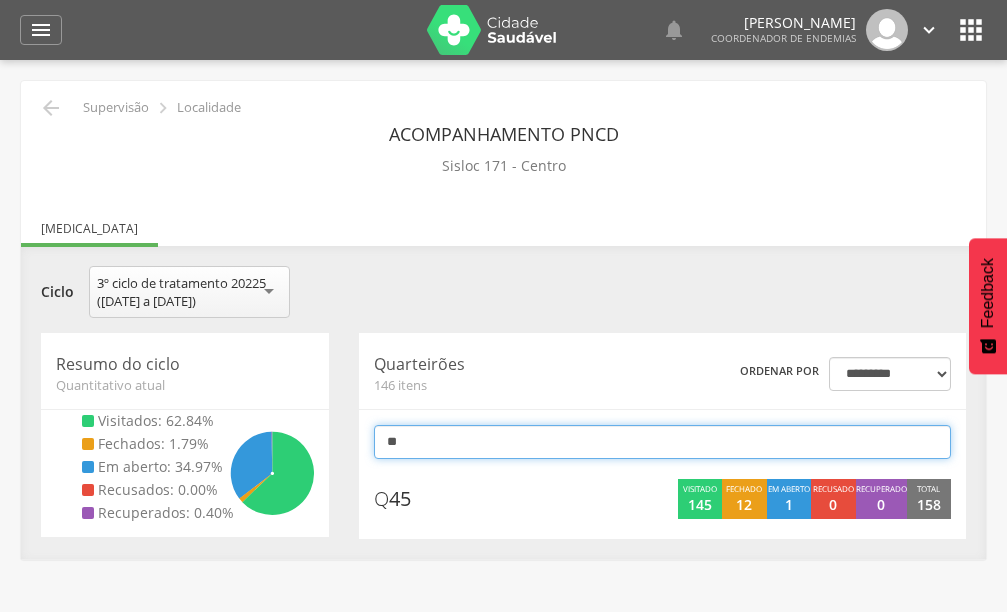 type on "*" 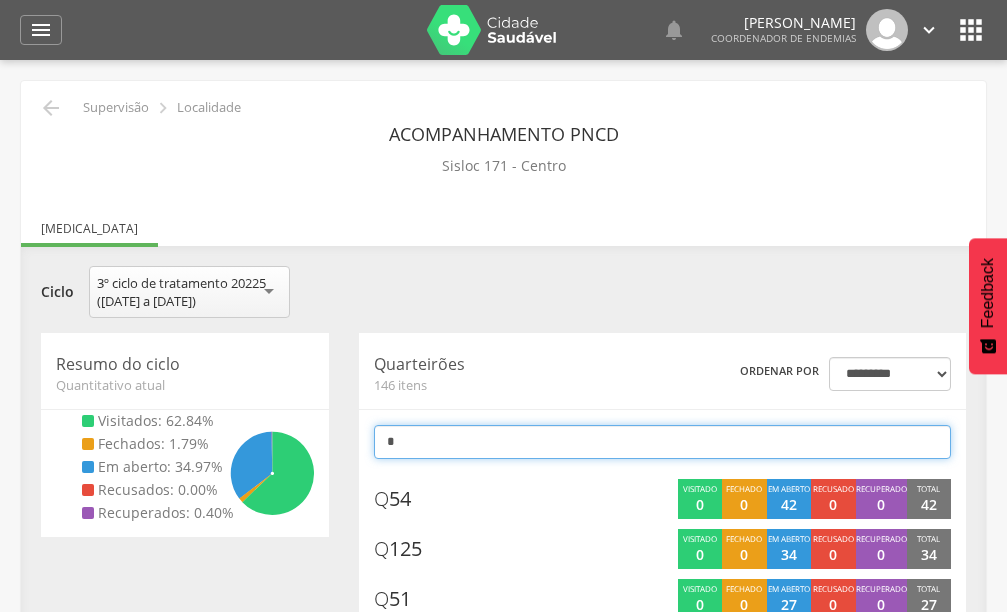type on "**" 